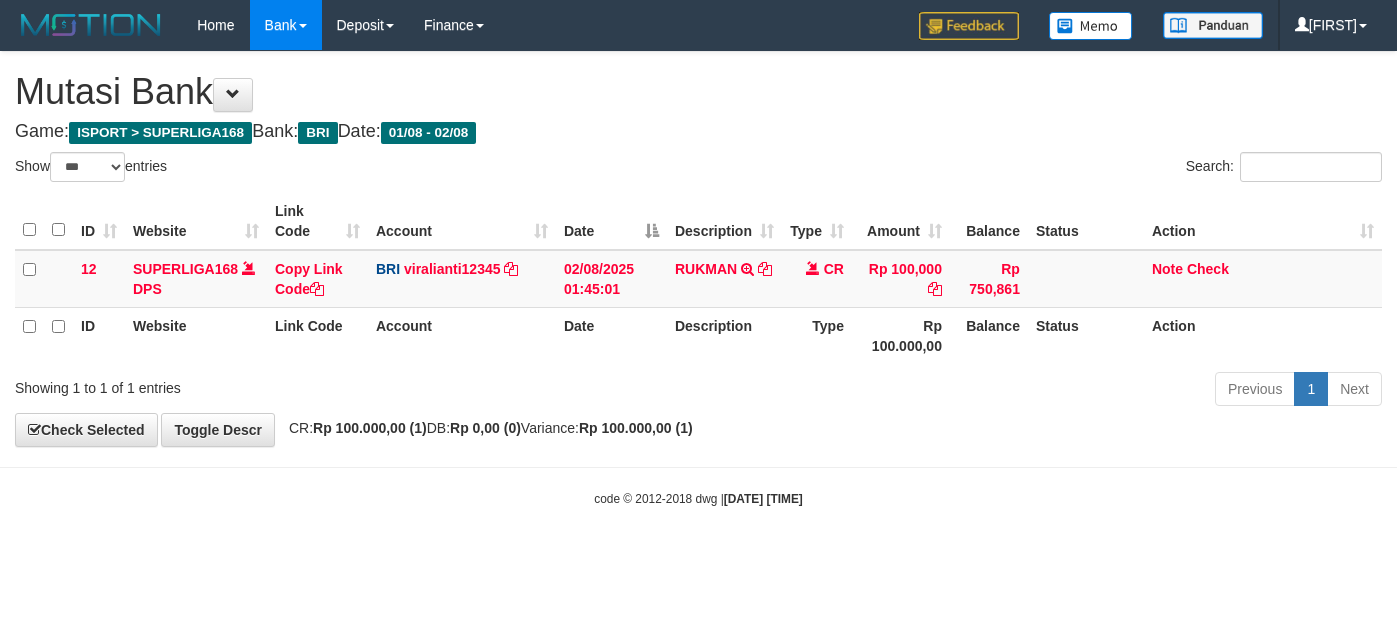 select on "***" 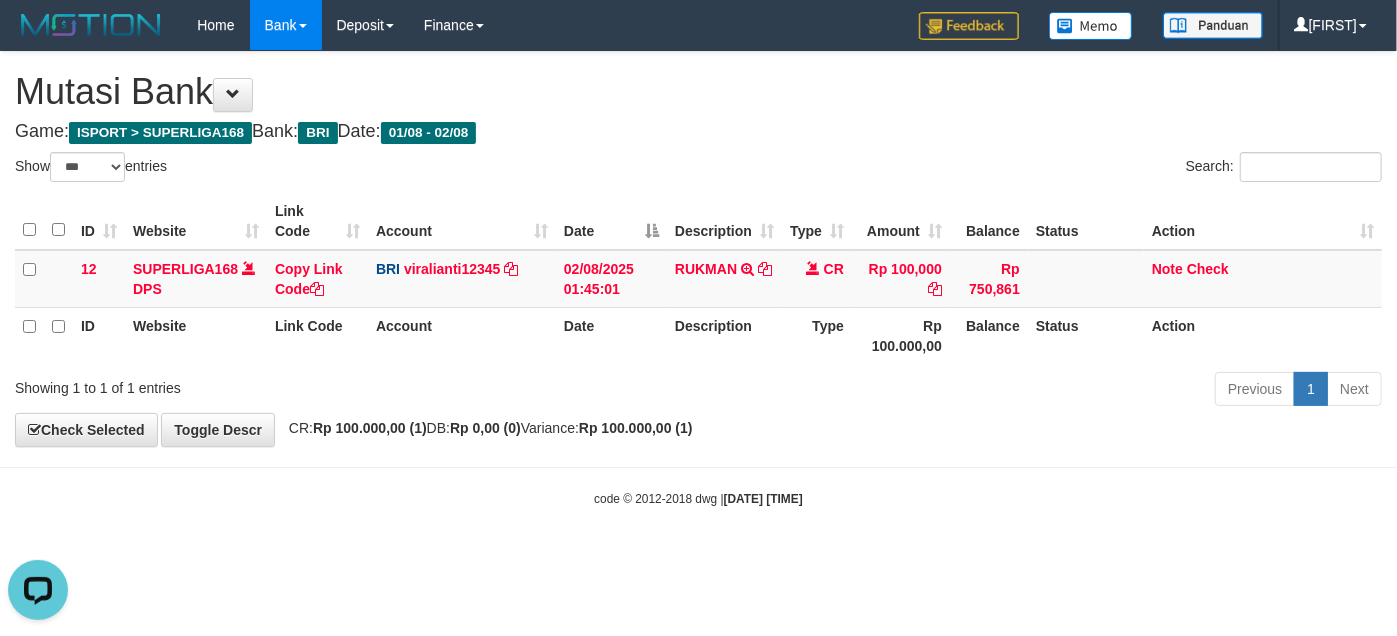 scroll, scrollTop: 0, scrollLeft: 0, axis: both 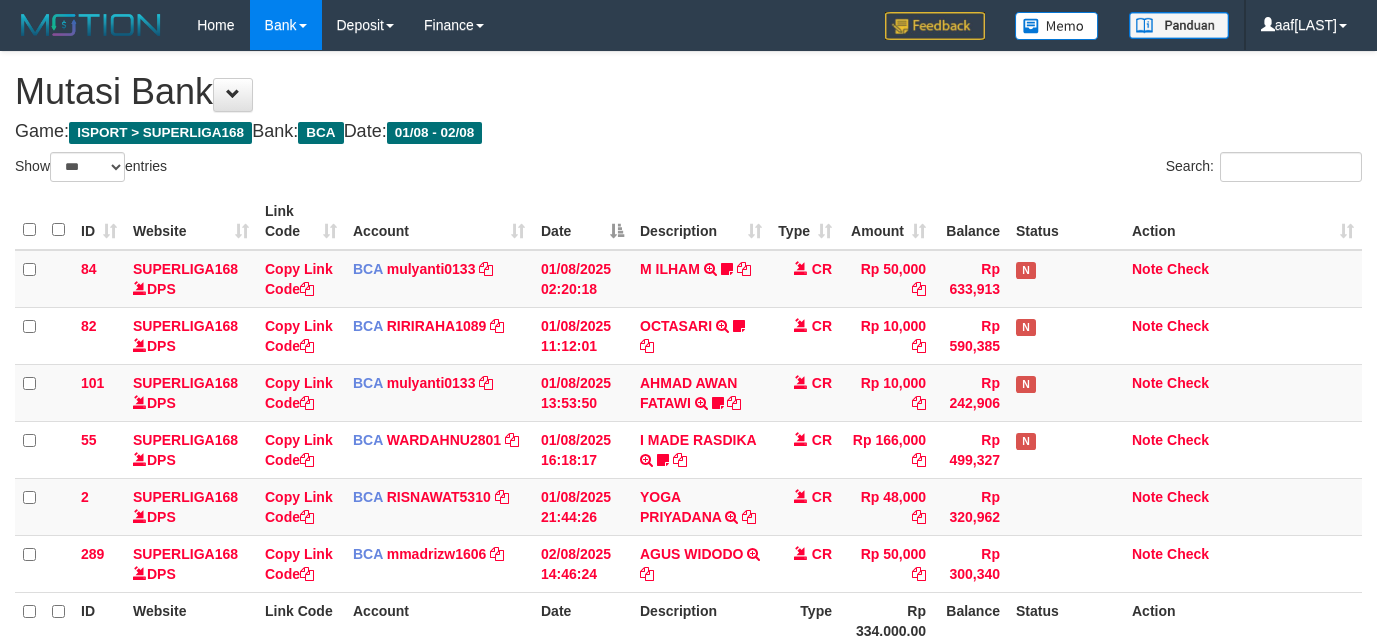 select on "***" 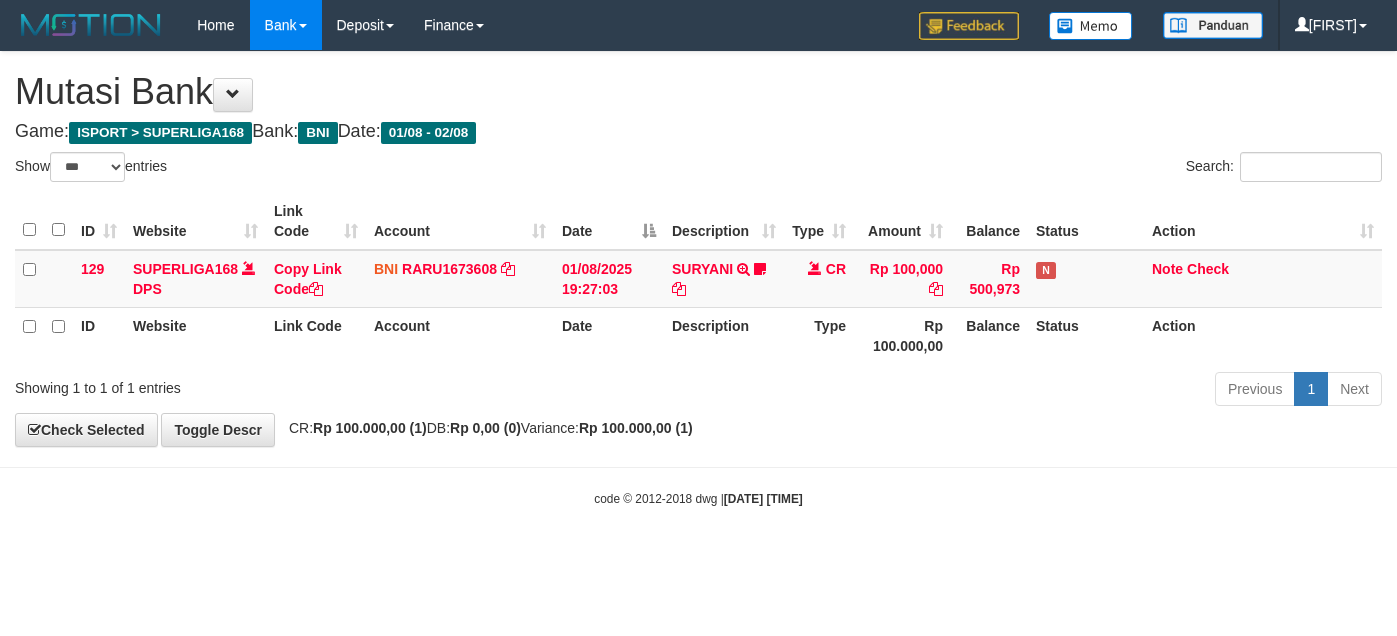select on "***" 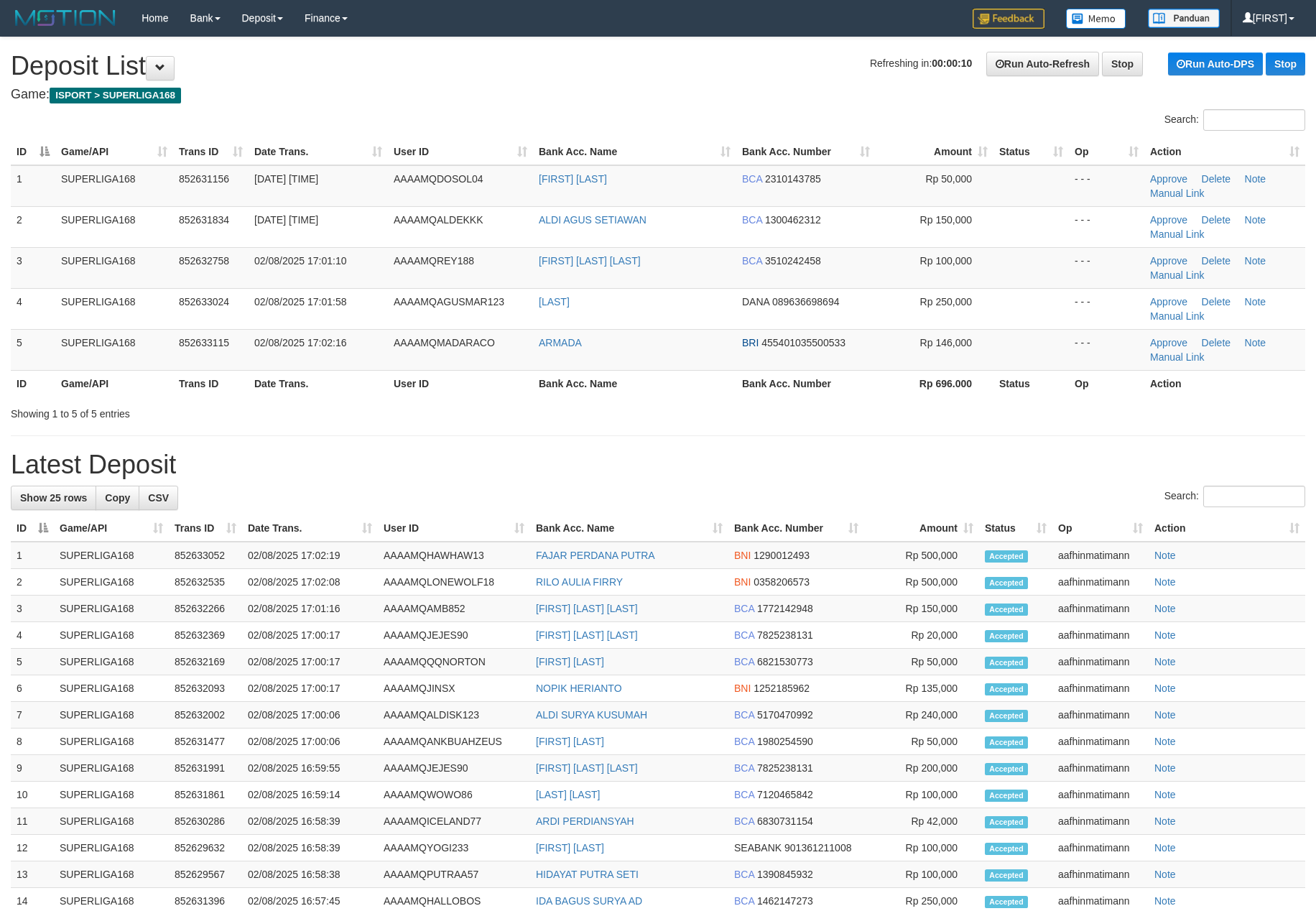 scroll, scrollTop: 0, scrollLeft: 0, axis: both 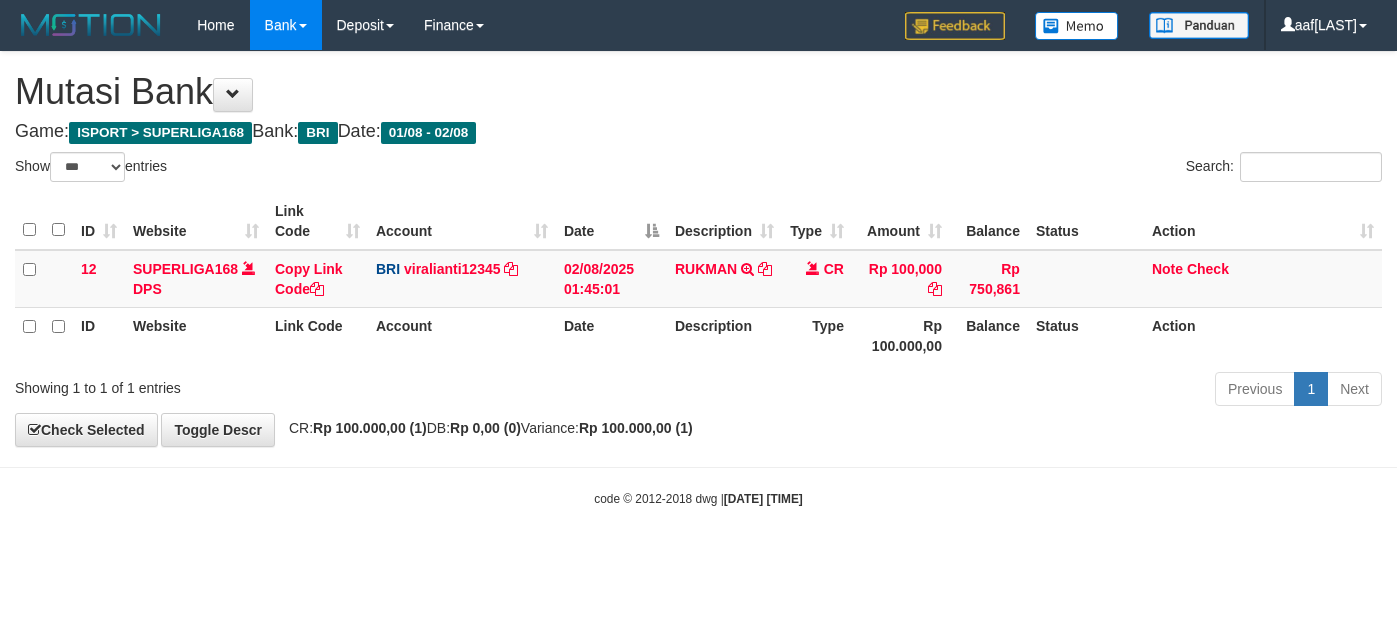select on "***" 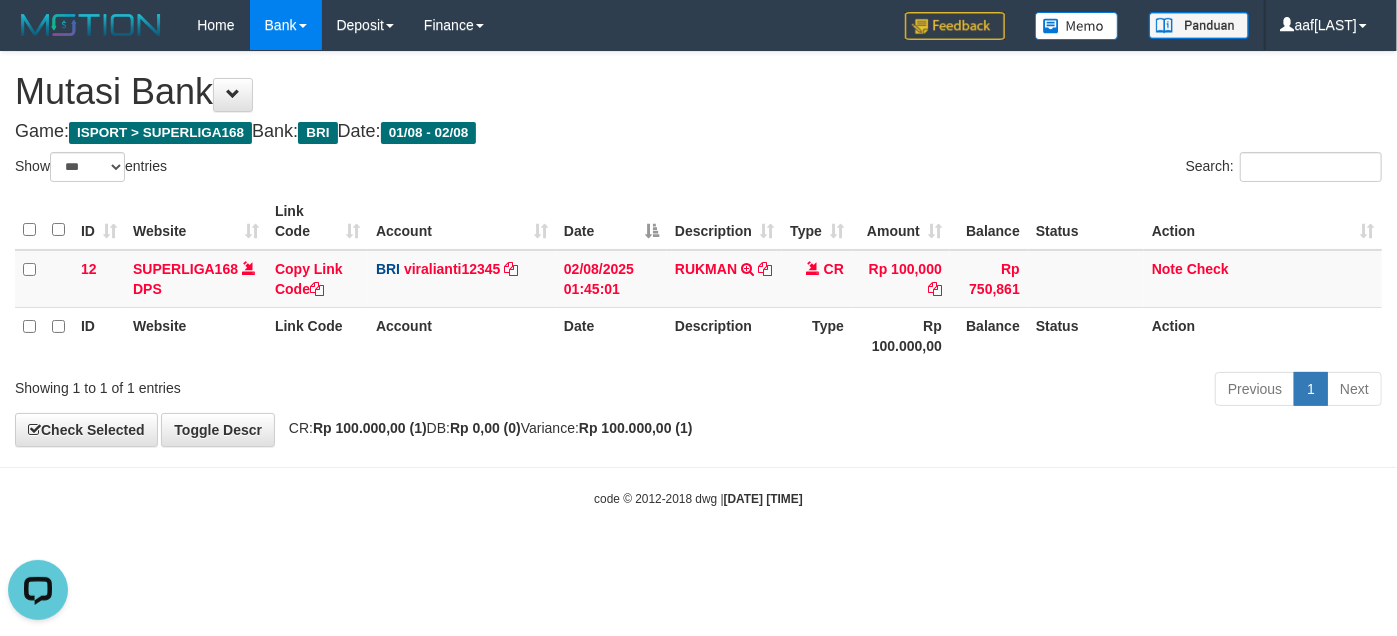 scroll, scrollTop: 0, scrollLeft: 0, axis: both 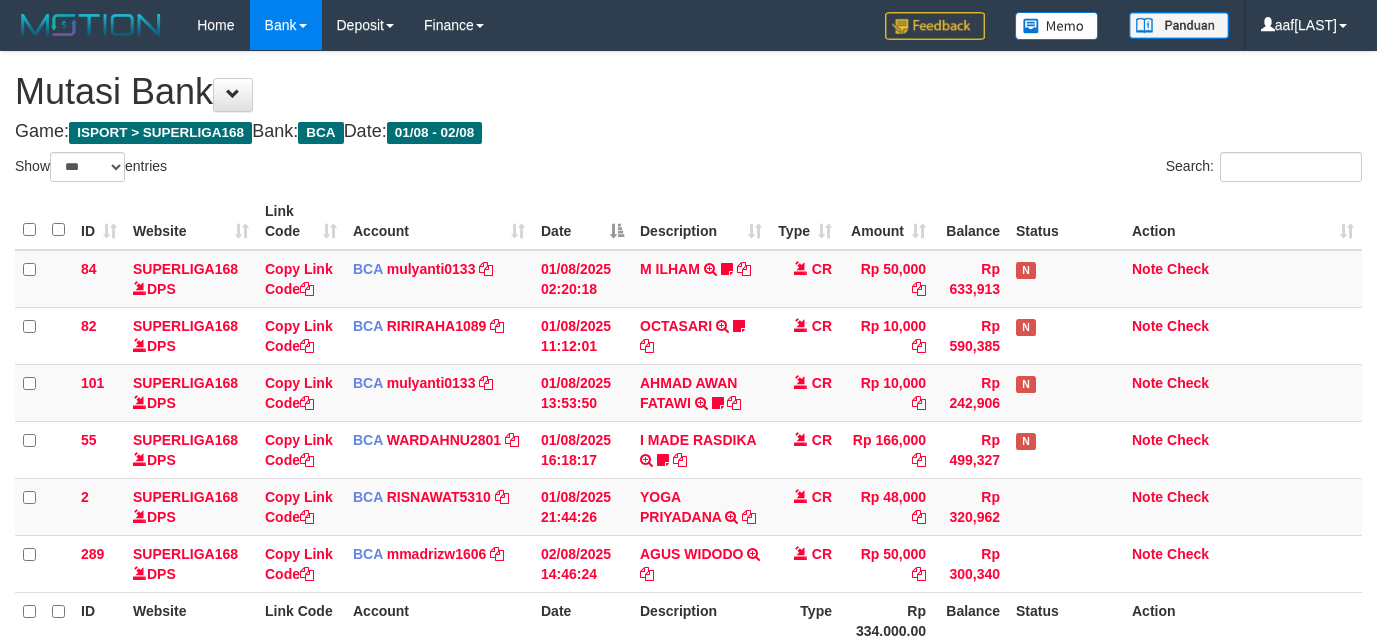 select on "***" 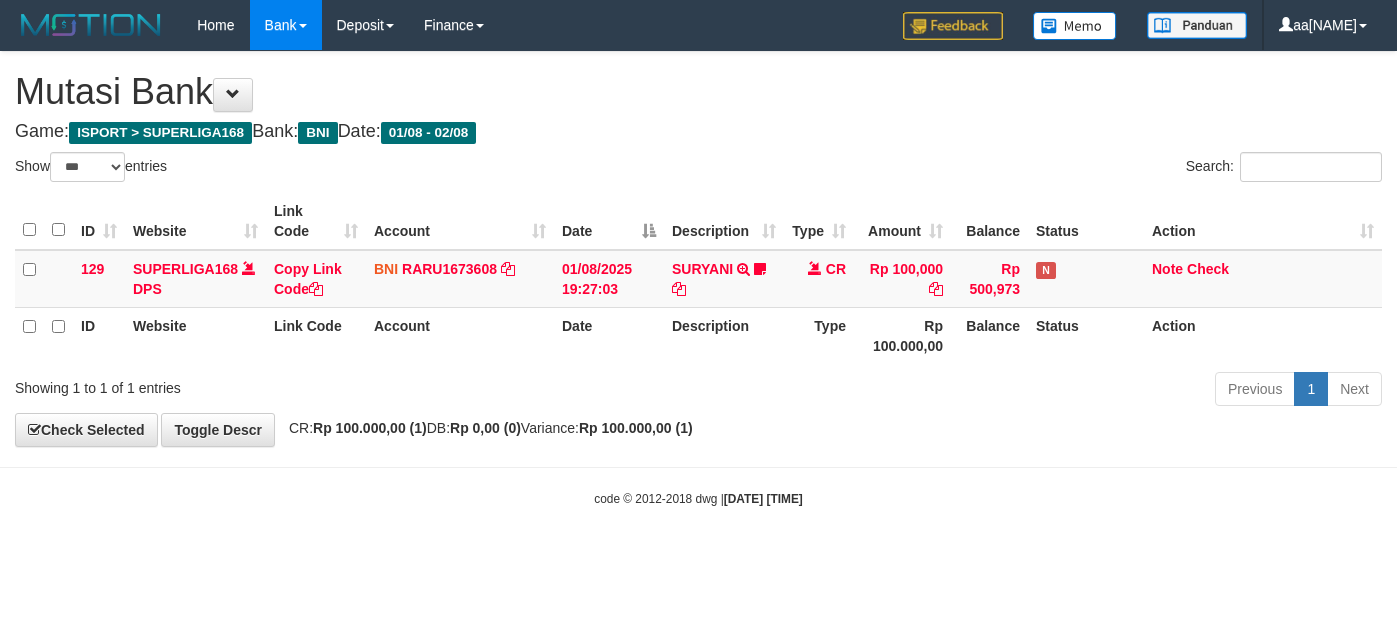 select on "***" 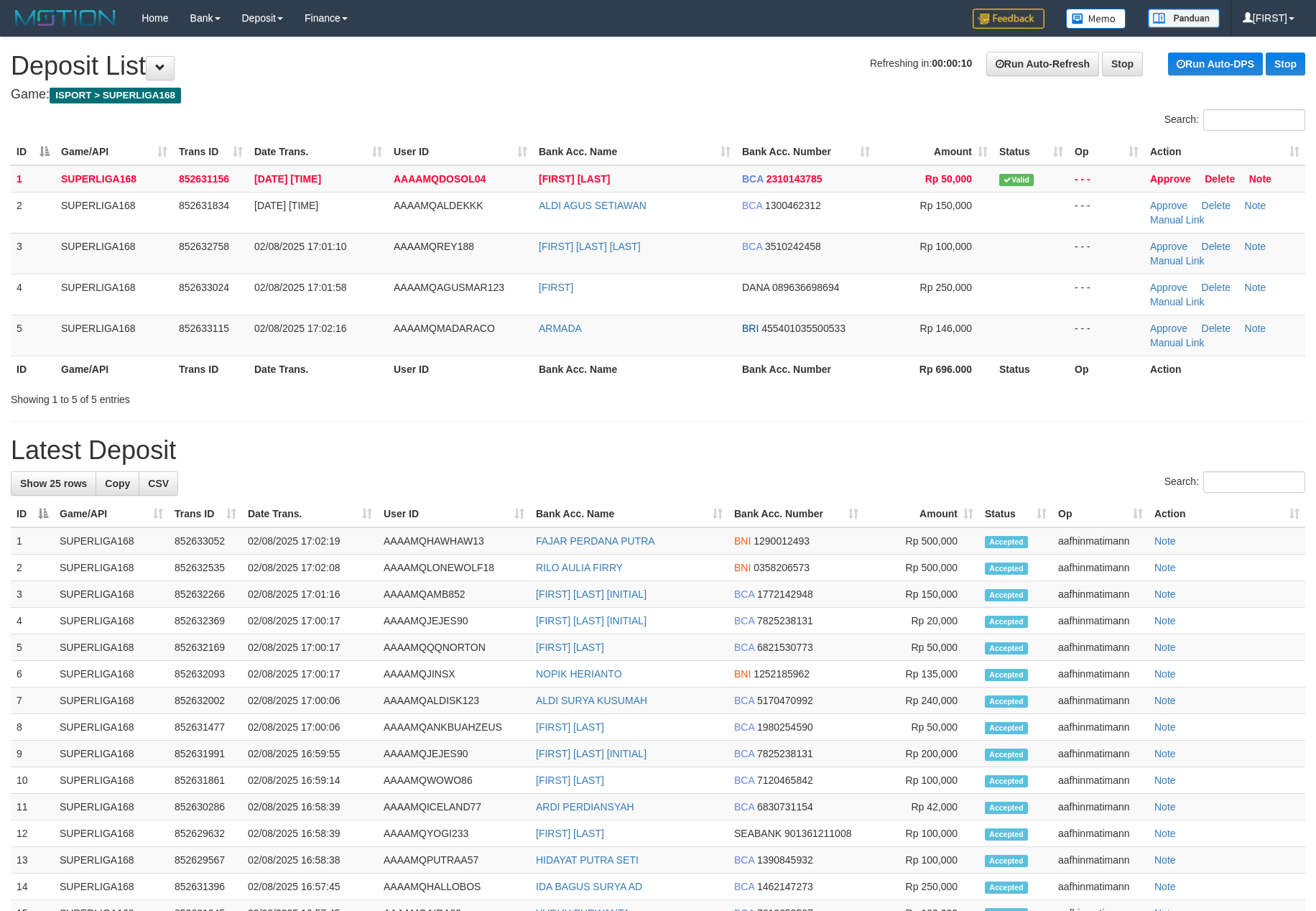 scroll, scrollTop: 0, scrollLeft: 0, axis: both 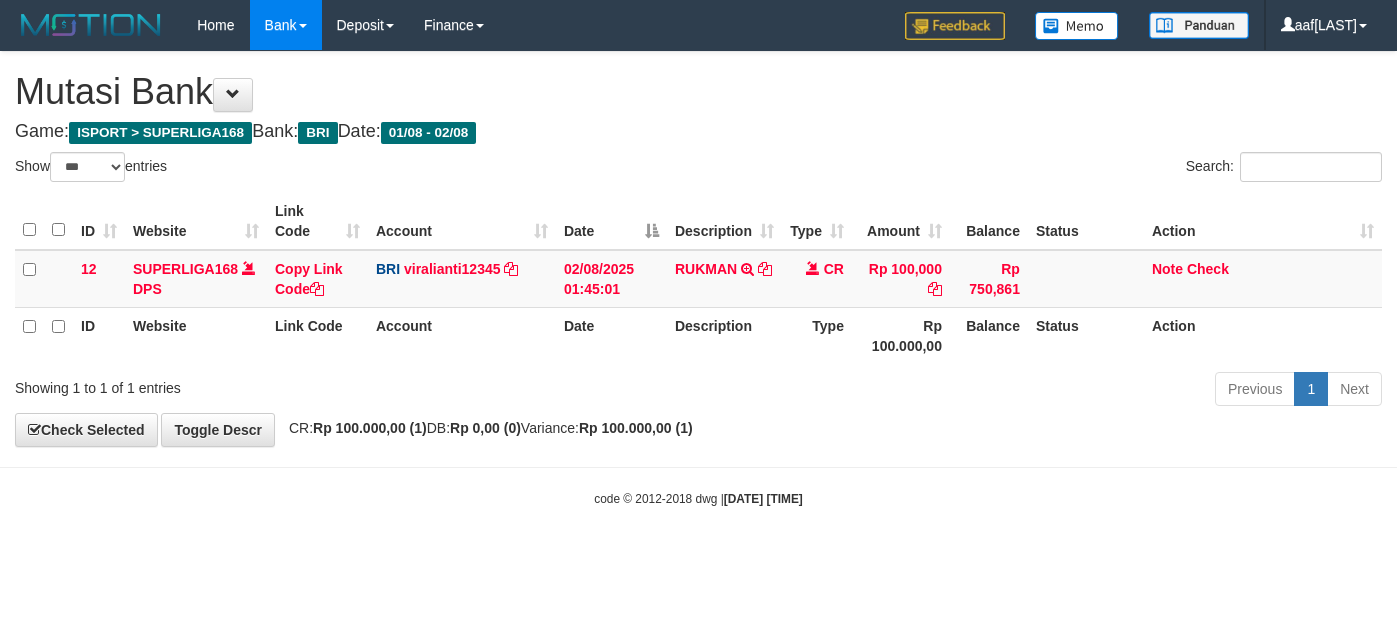 select on "***" 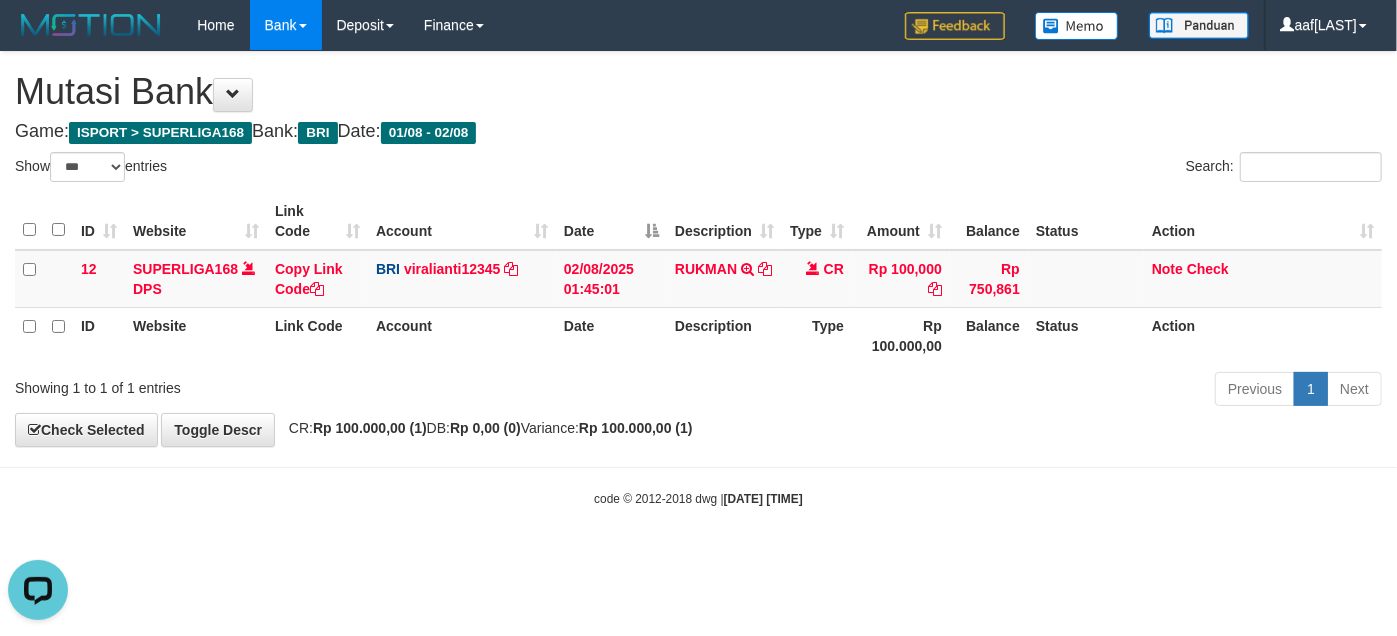 scroll, scrollTop: 0, scrollLeft: 0, axis: both 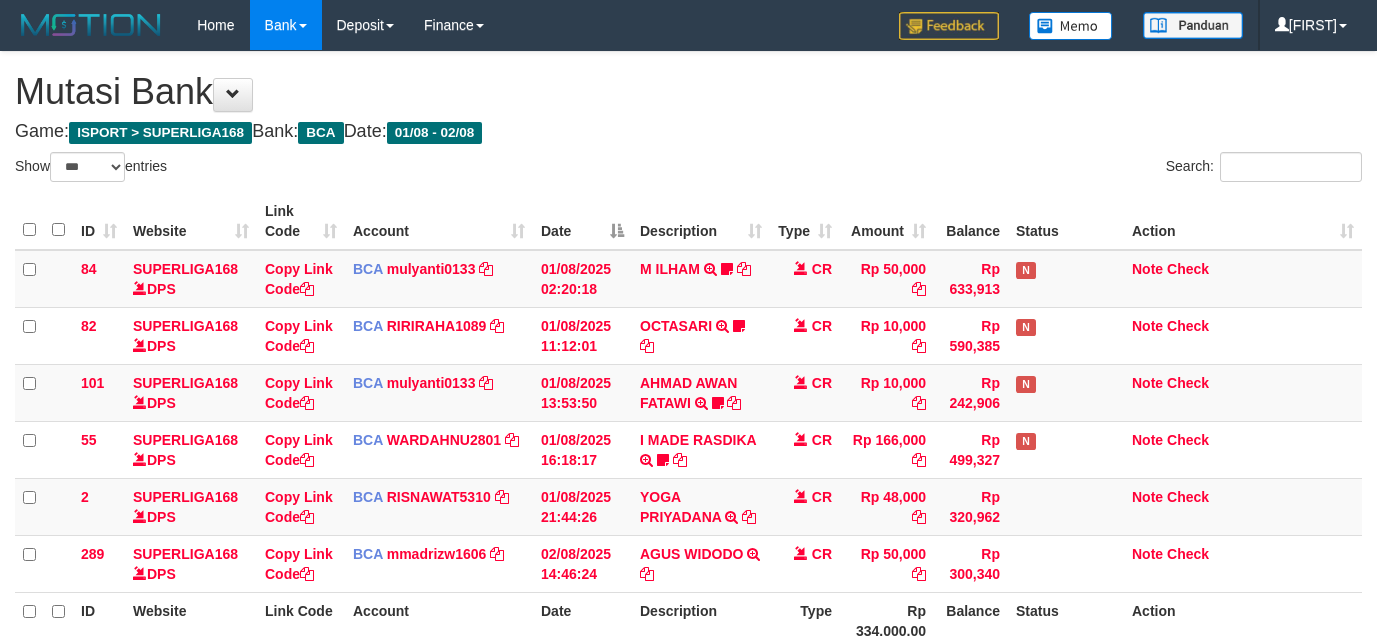select on "***" 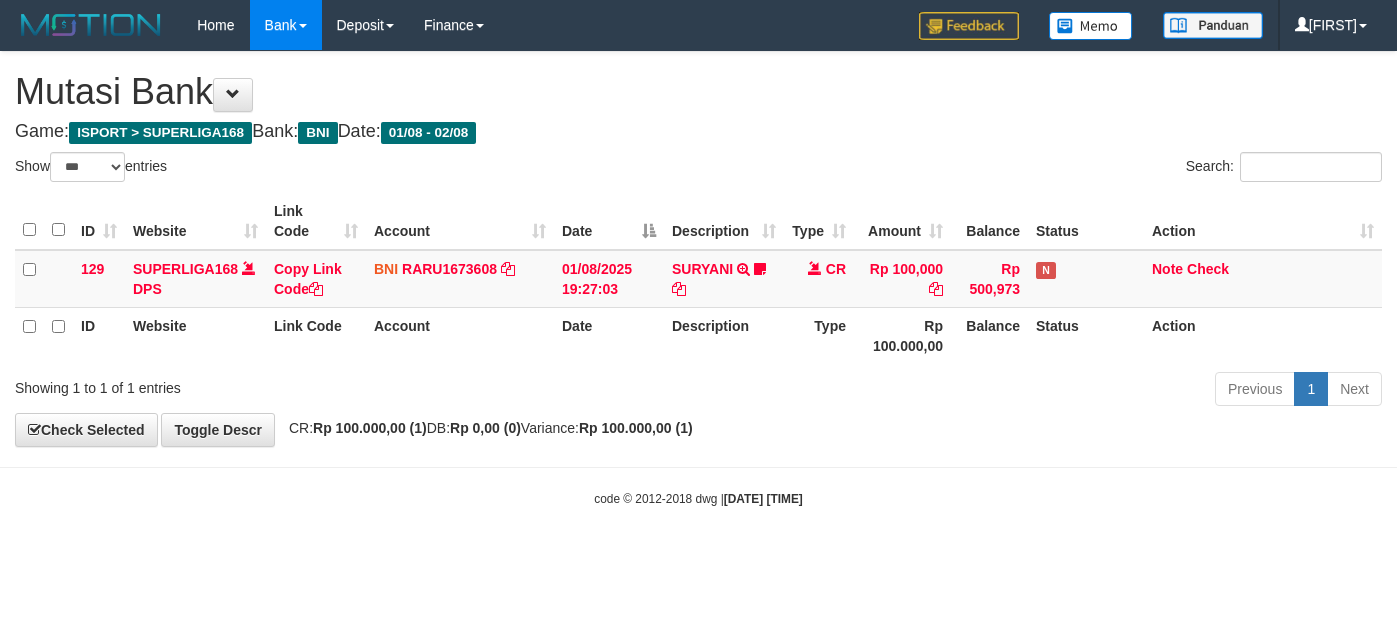 select on "***" 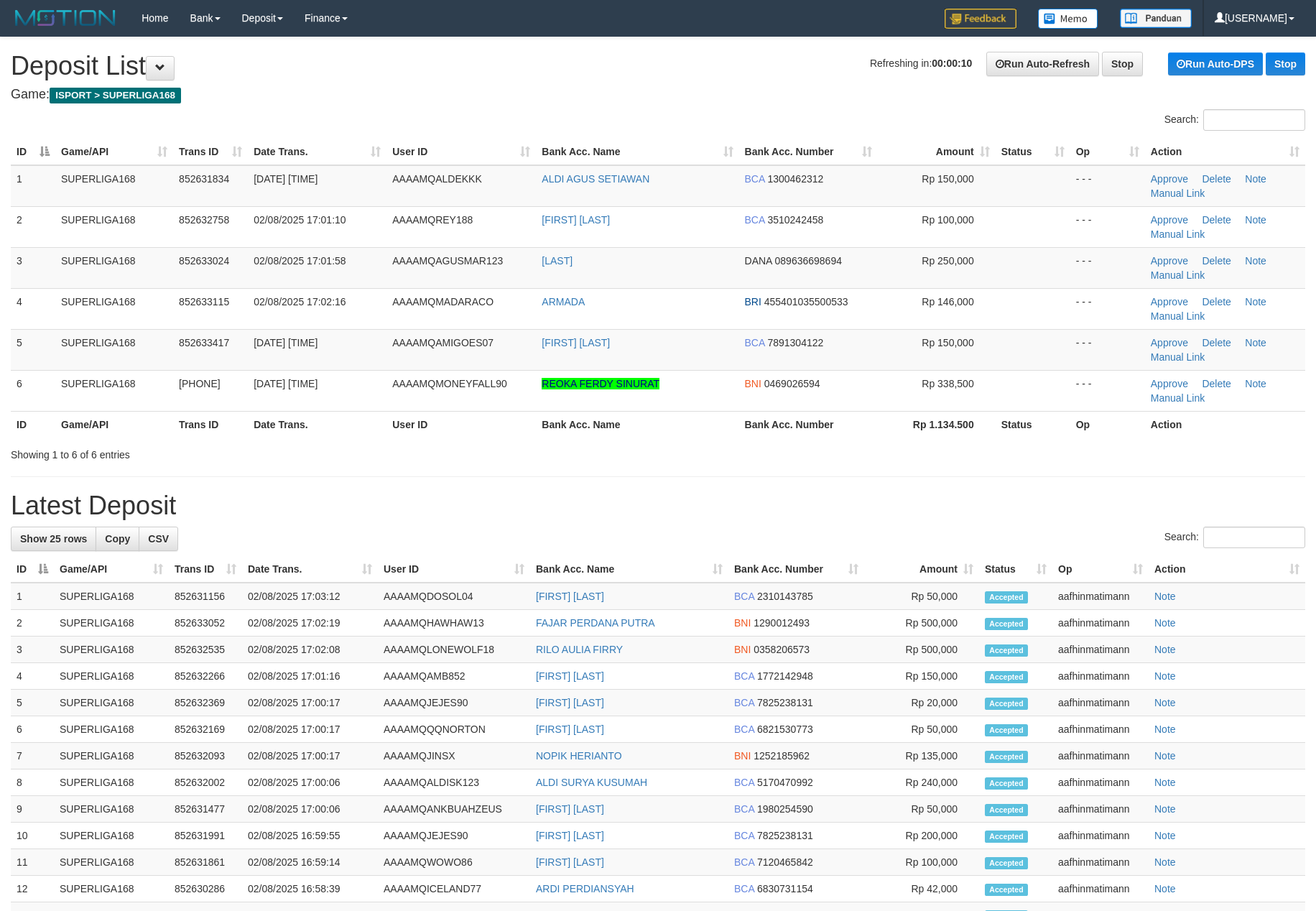 scroll, scrollTop: 0, scrollLeft: 0, axis: both 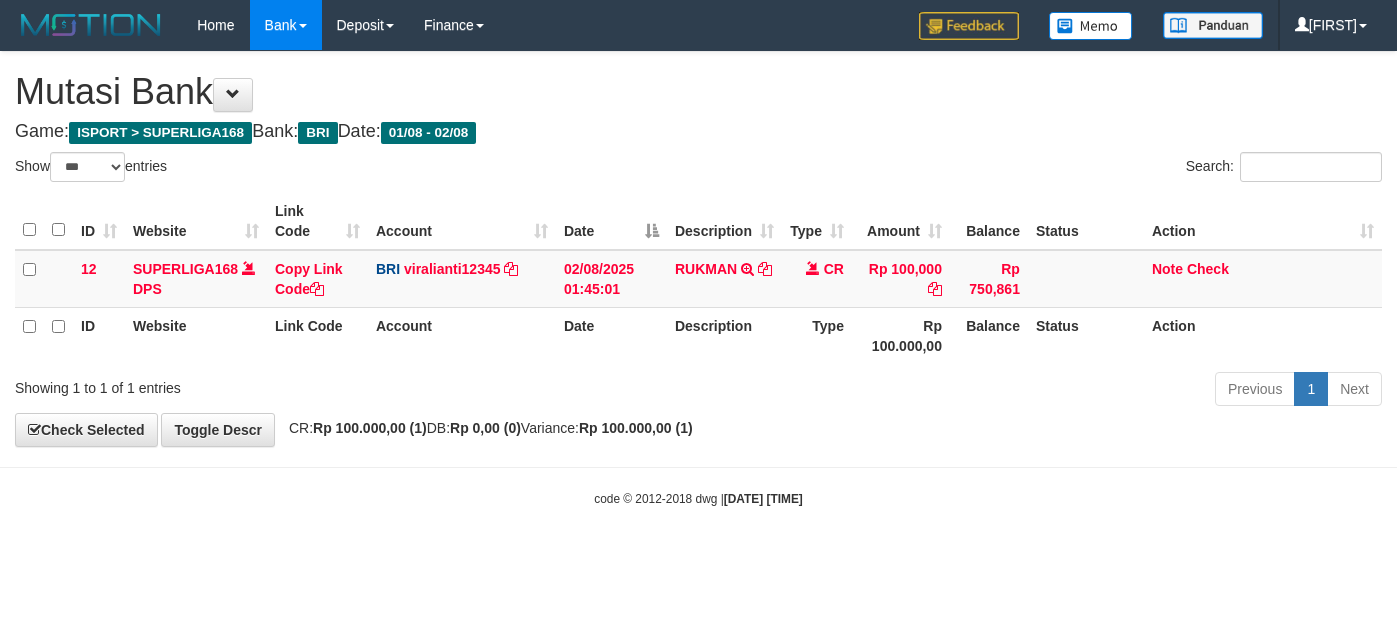 select on "***" 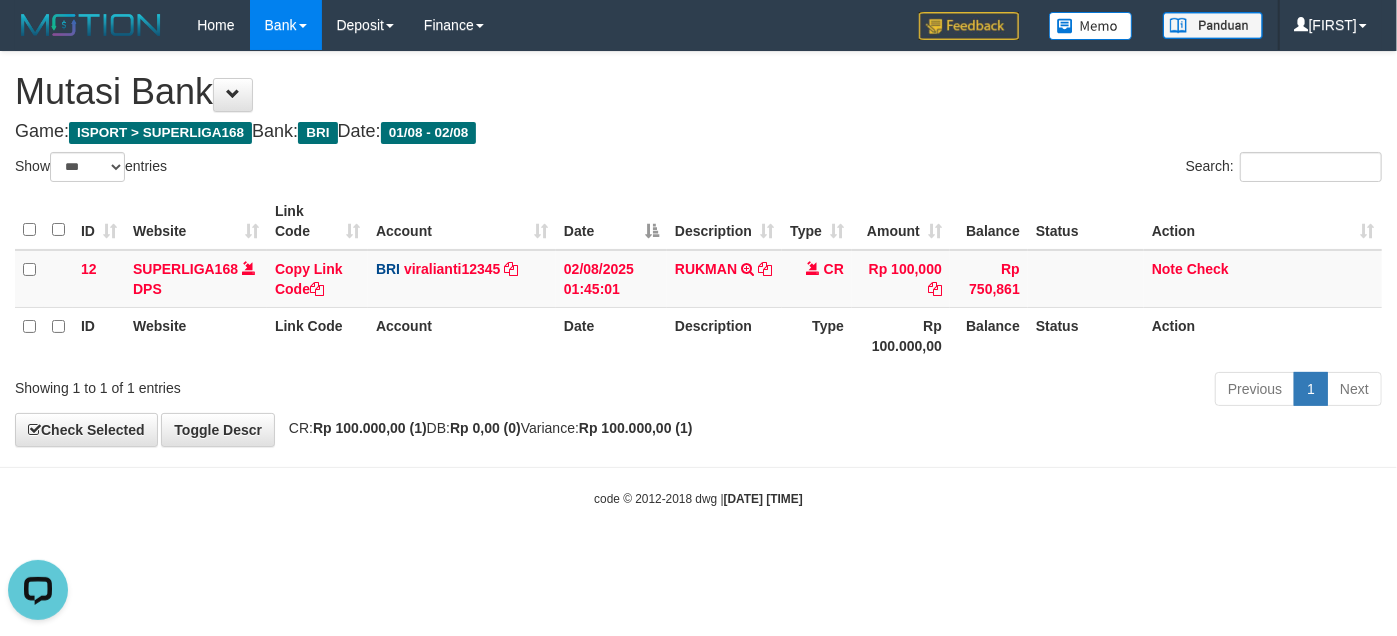 scroll, scrollTop: 0, scrollLeft: 0, axis: both 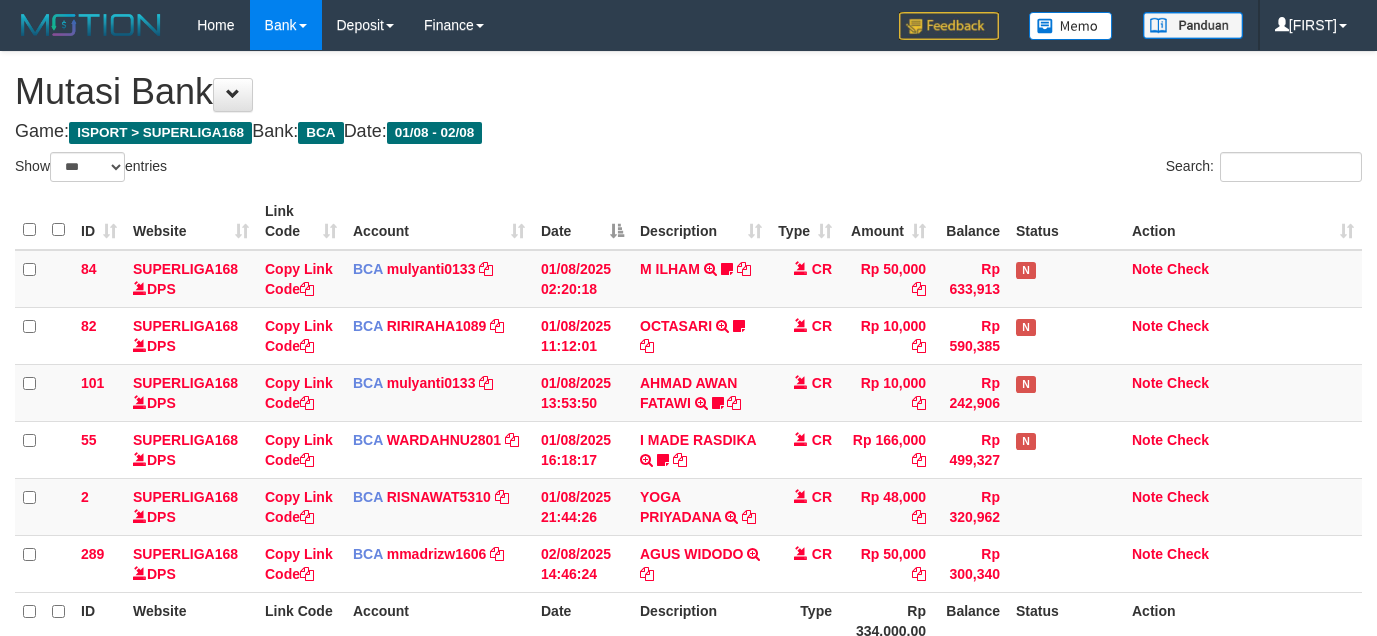 select on "***" 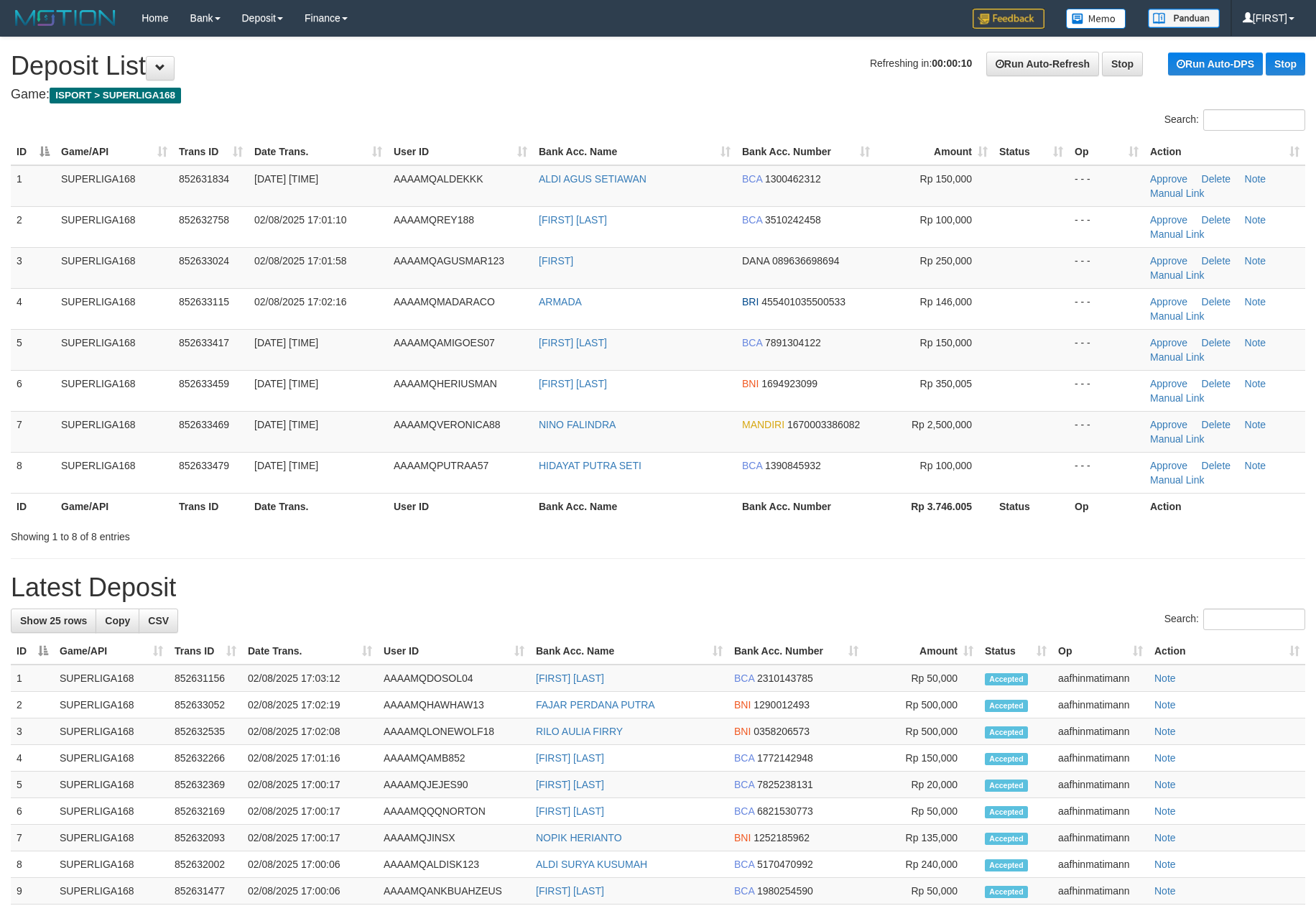 scroll, scrollTop: 0, scrollLeft: 0, axis: both 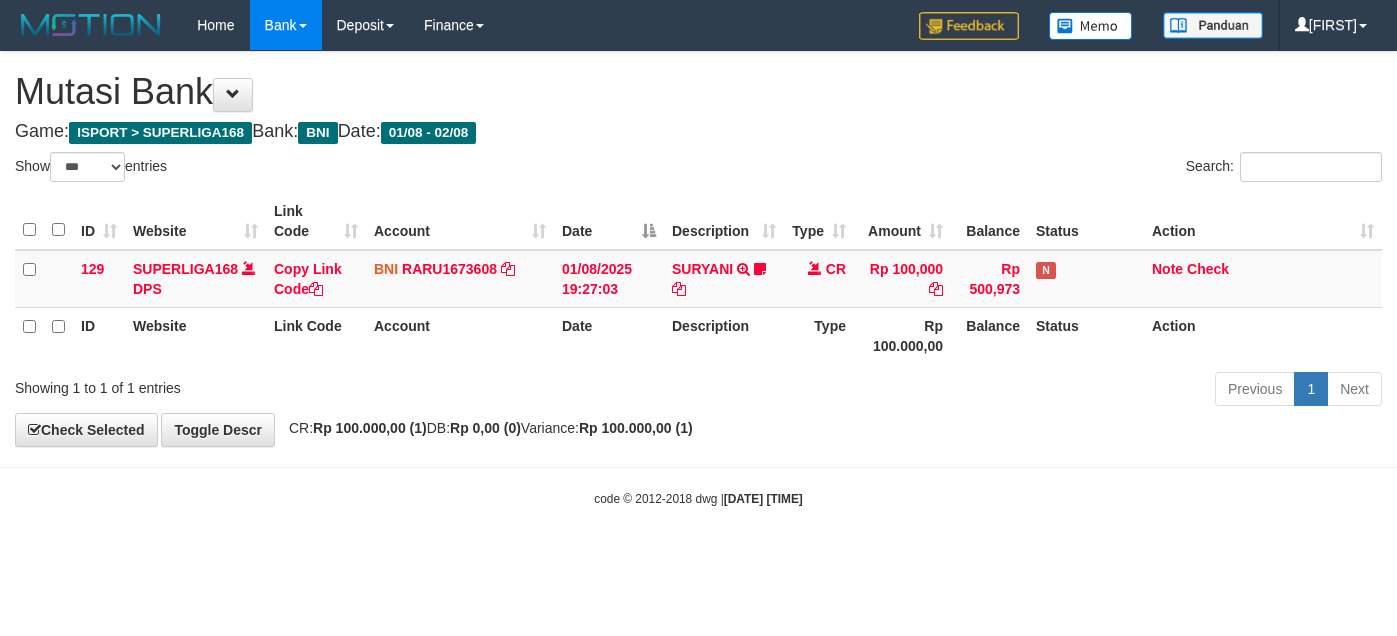 select on "***" 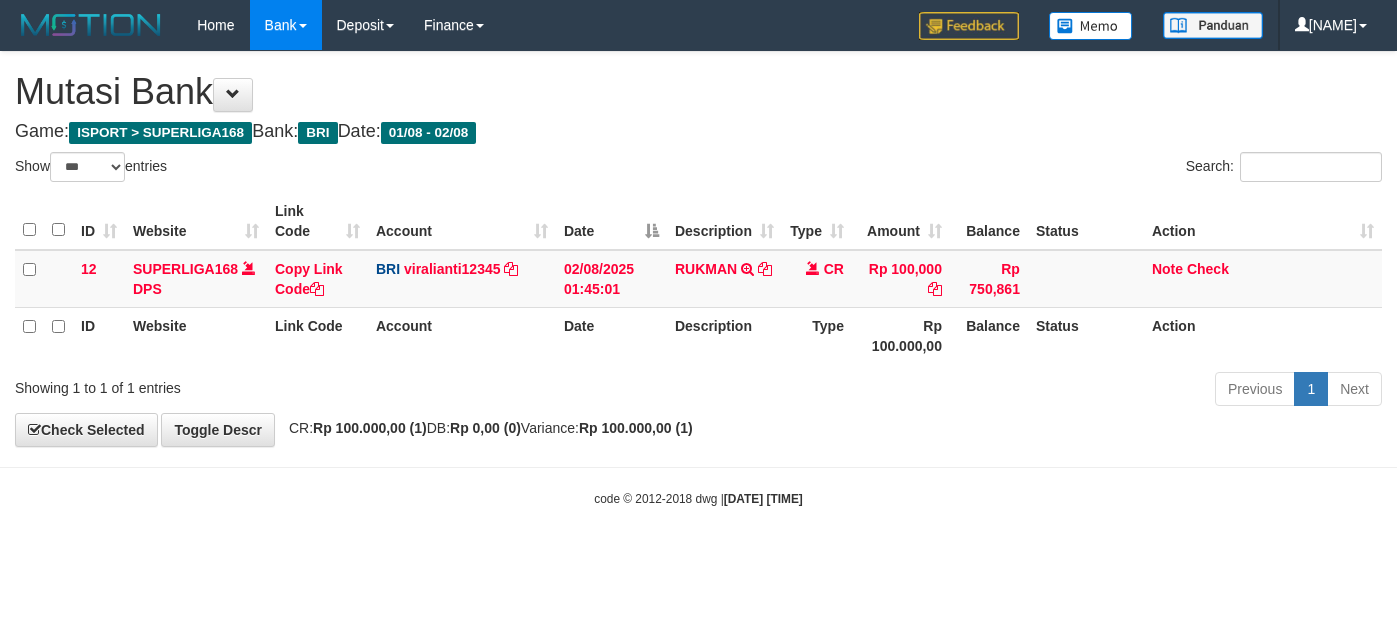 select on "***" 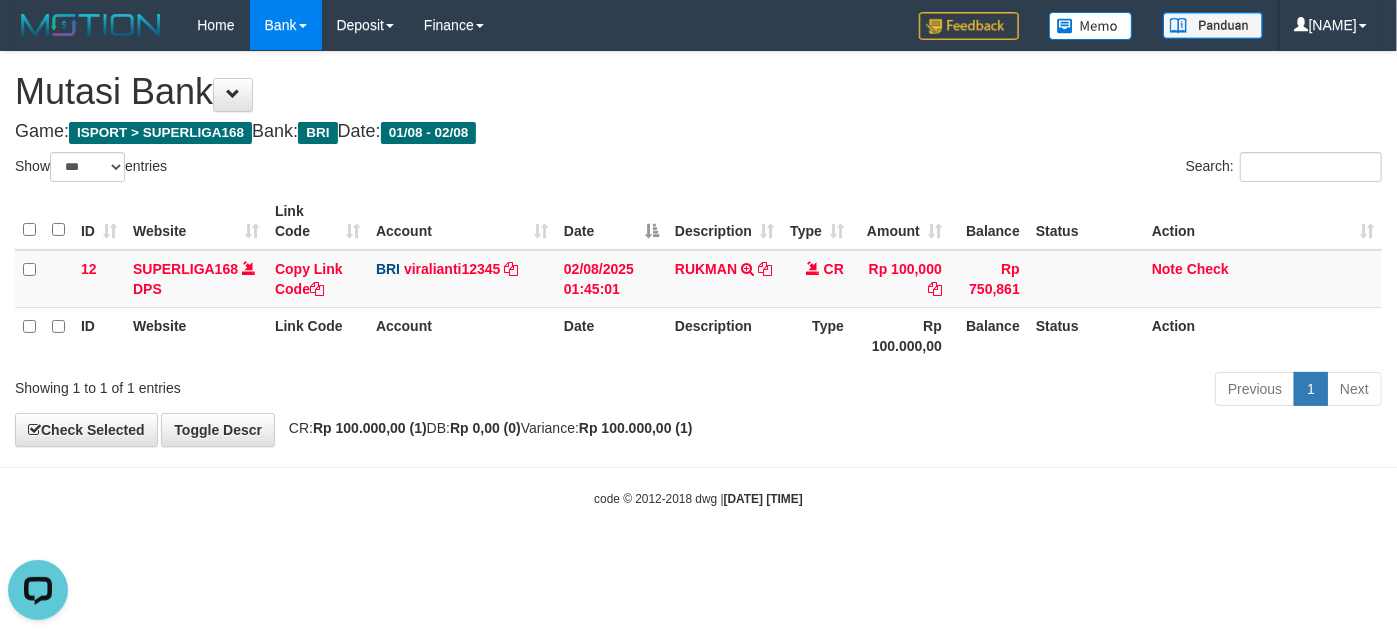 scroll, scrollTop: 0, scrollLeft: 0, axis: both 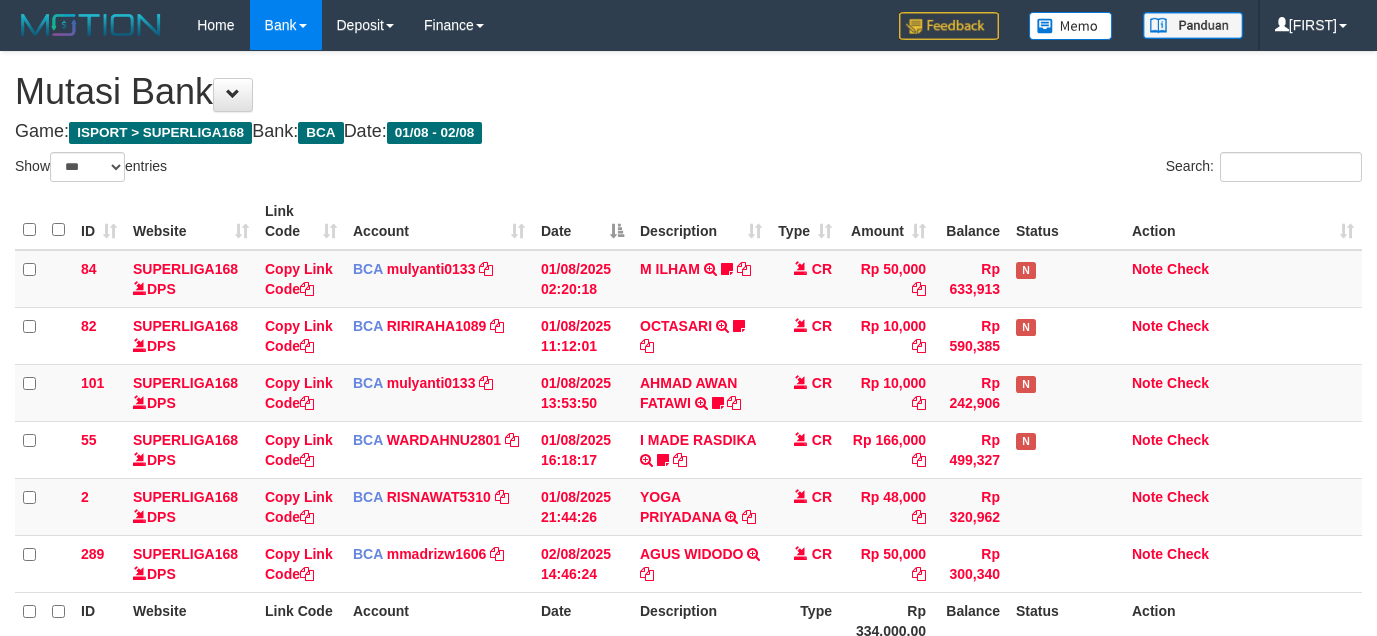 select on "***" 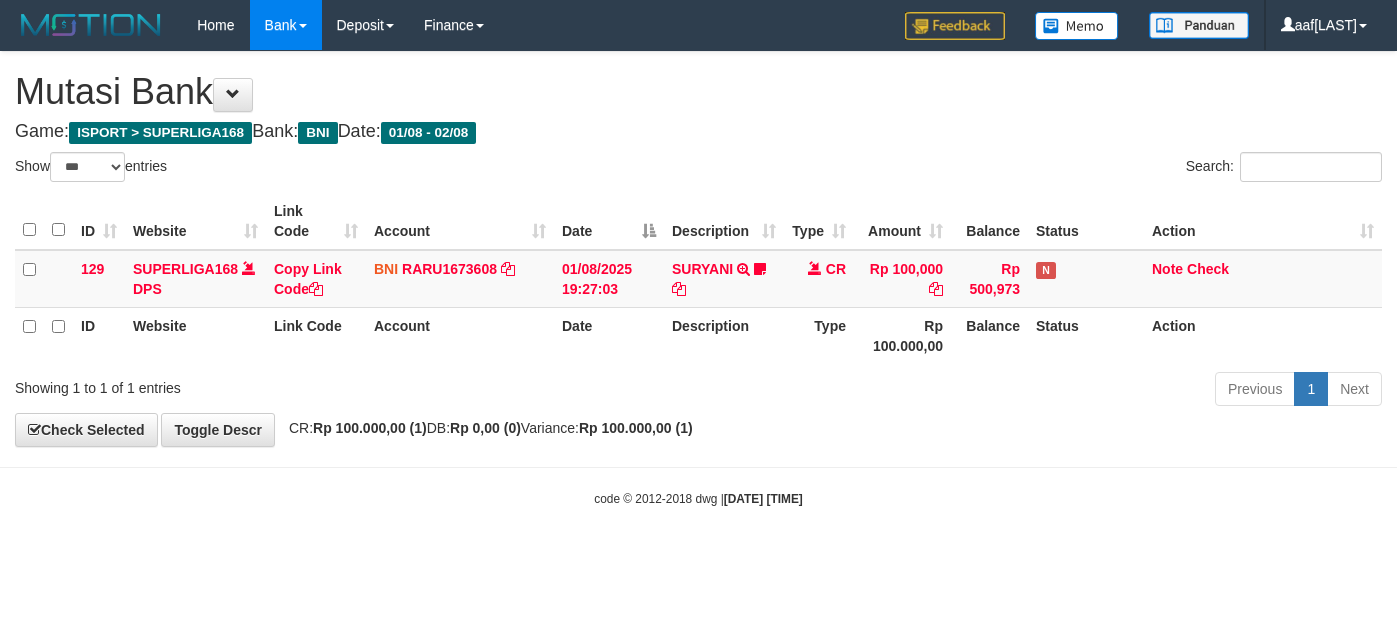 select on "***" 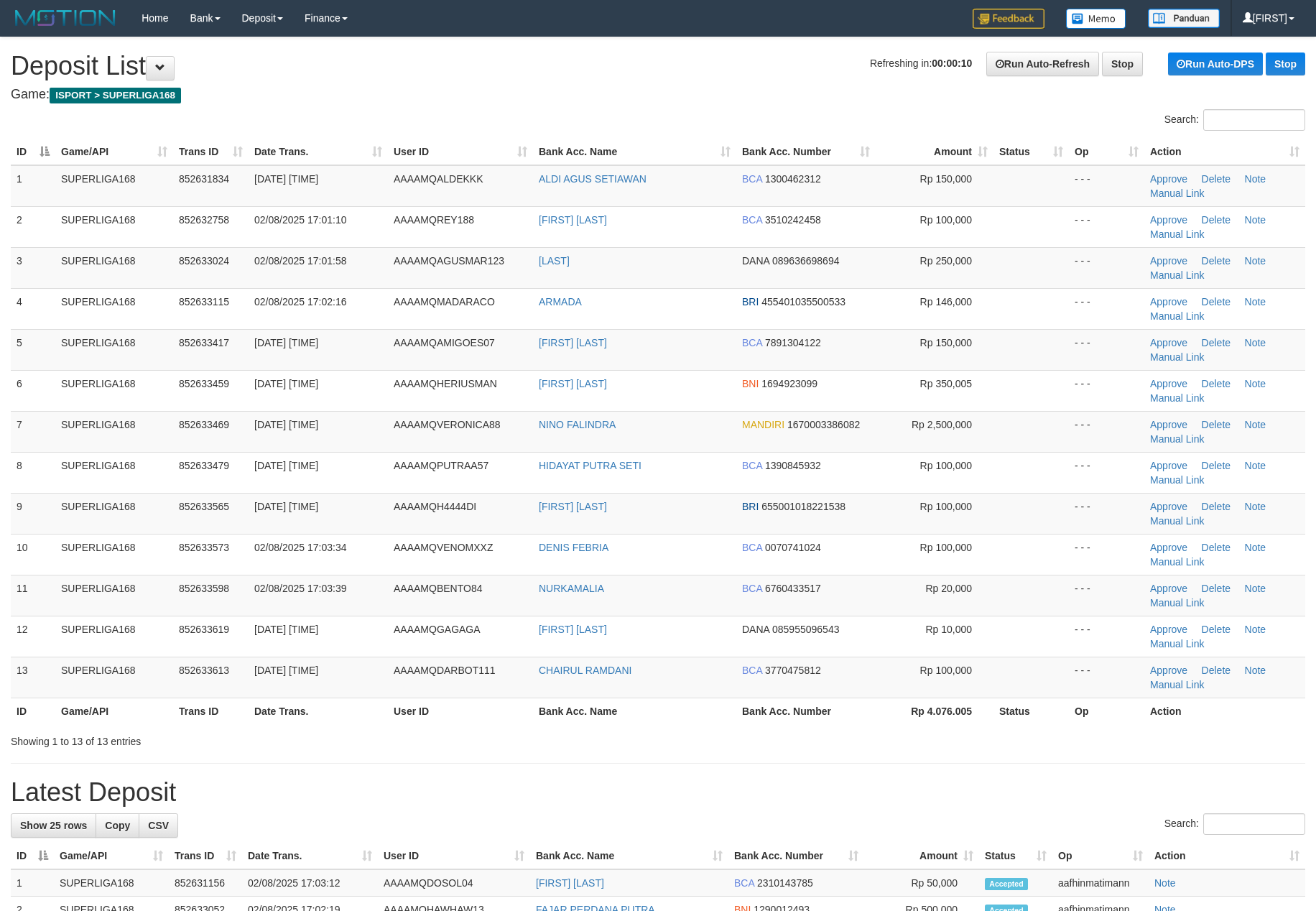 scroll, scrollTop: 0, scrollLeft: 0, axis: both 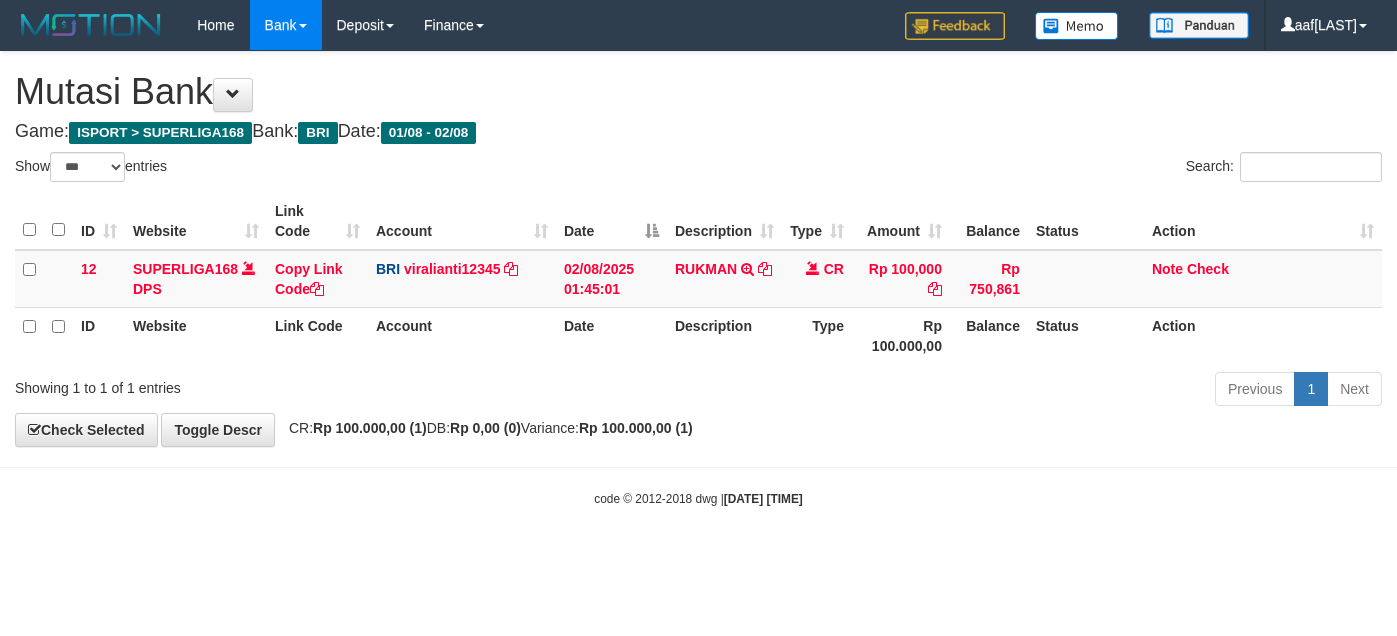 select on "***" 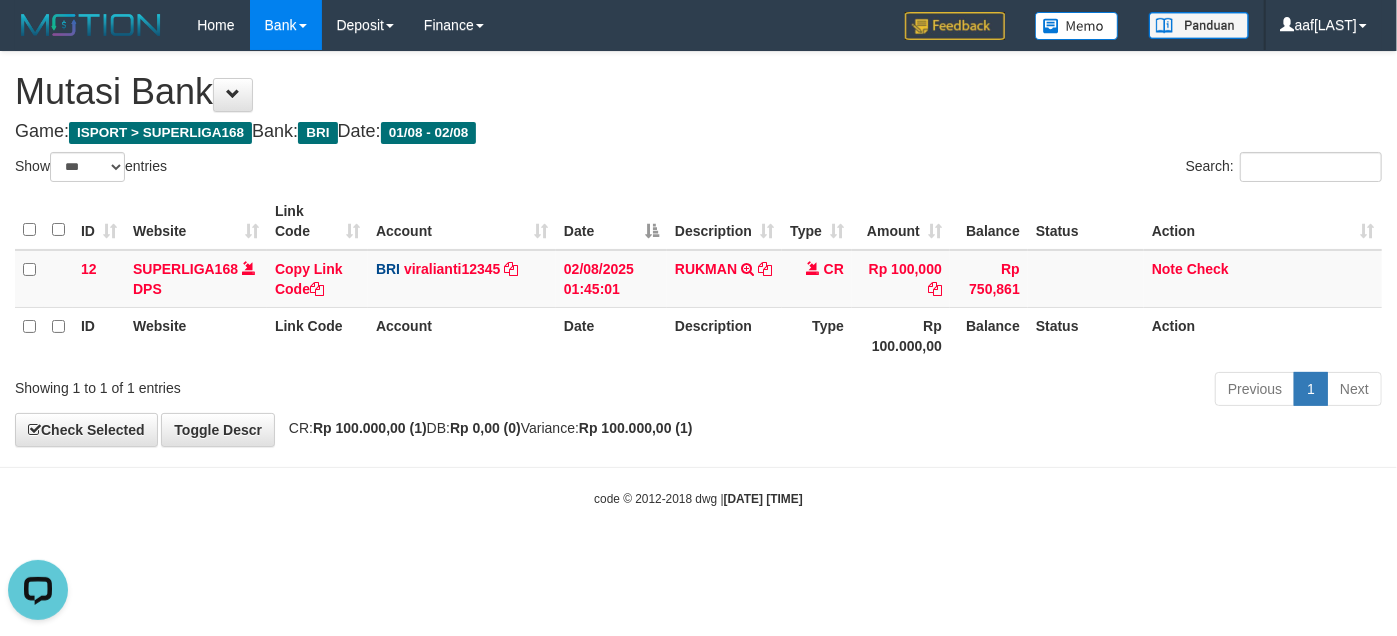 scroll, scrollTop: 0, scrollLeft: 0, axis: both 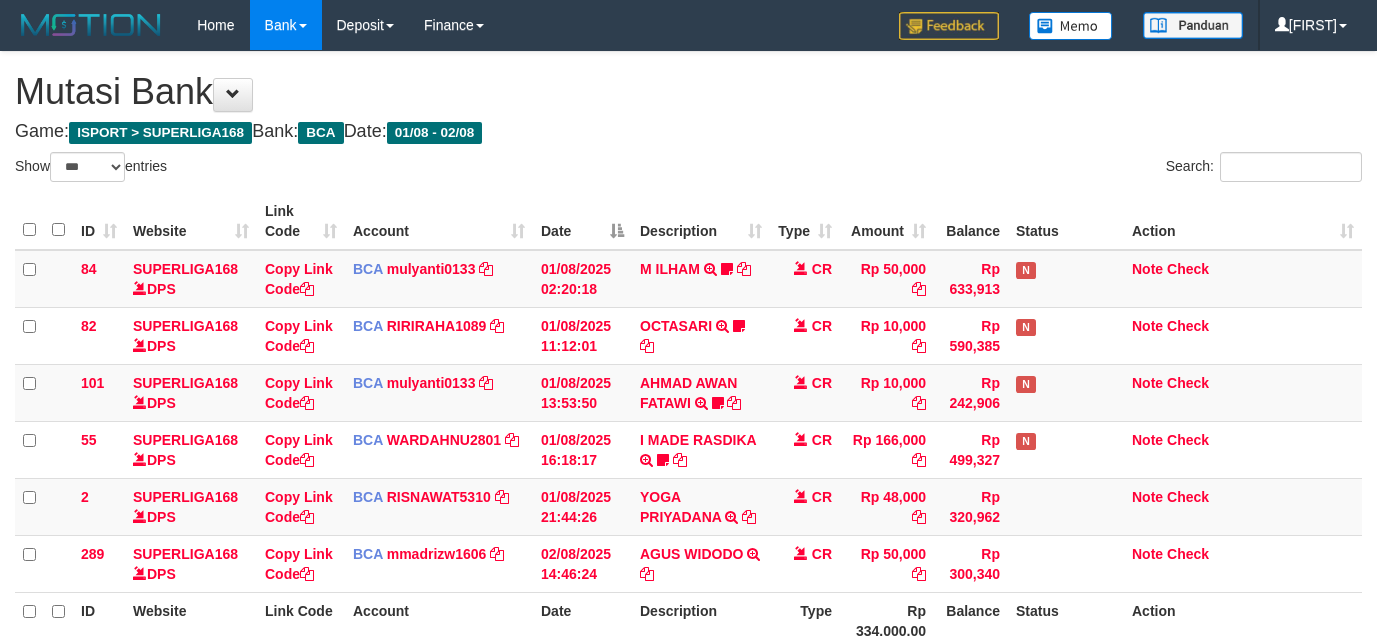 select on "***" 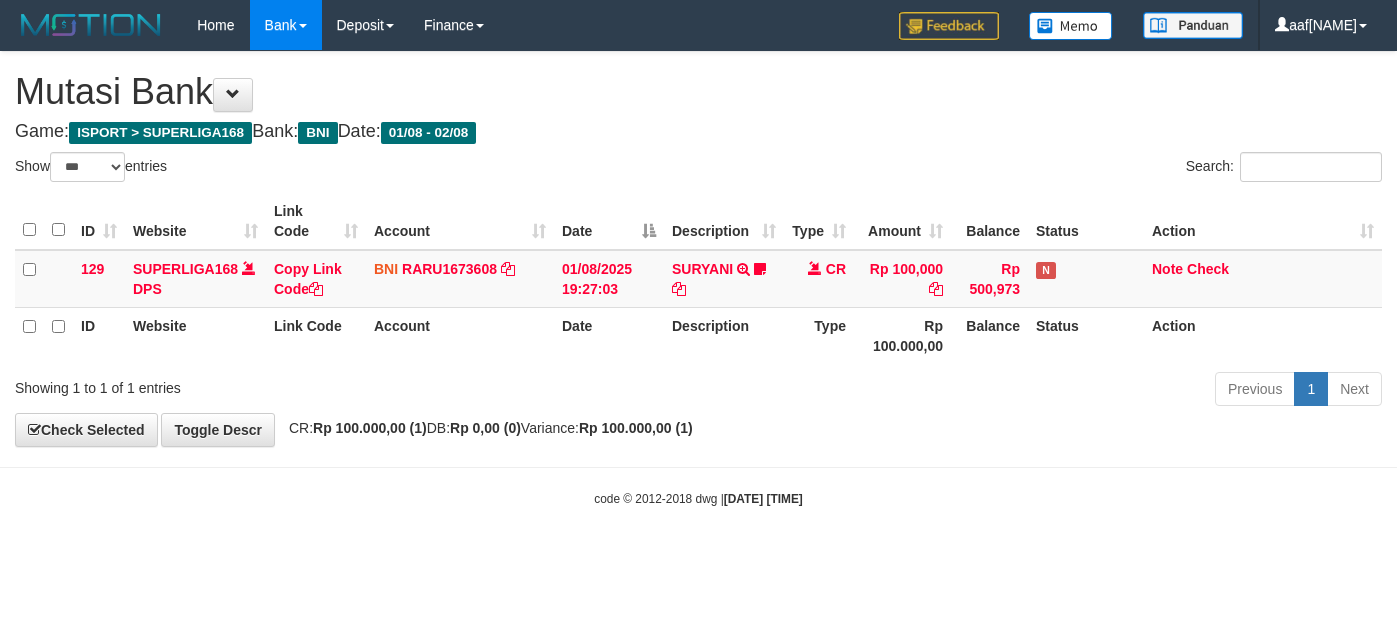 select on "***" 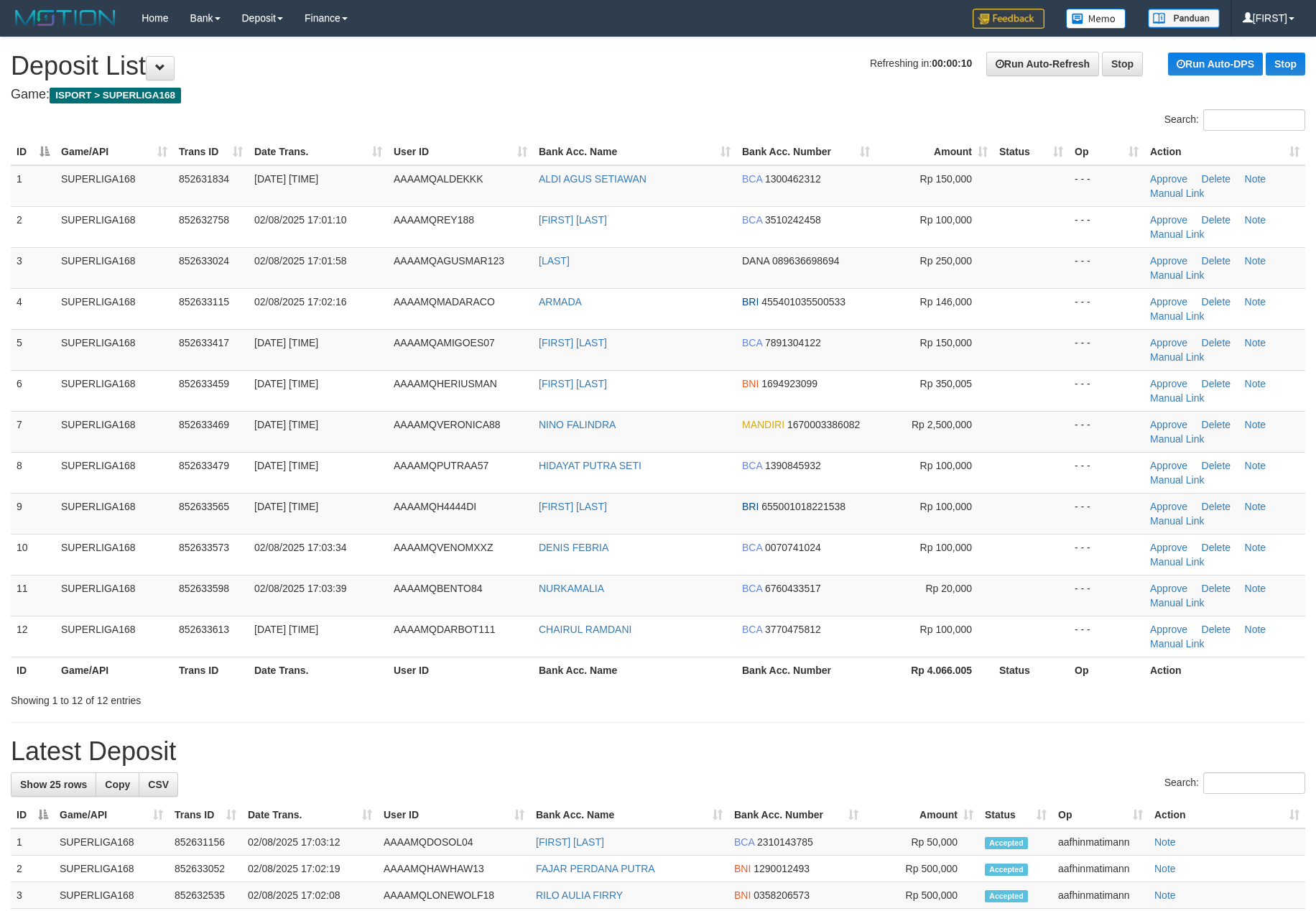 scroll, scrollTop: 0, scrollLeft: 0, axis: both 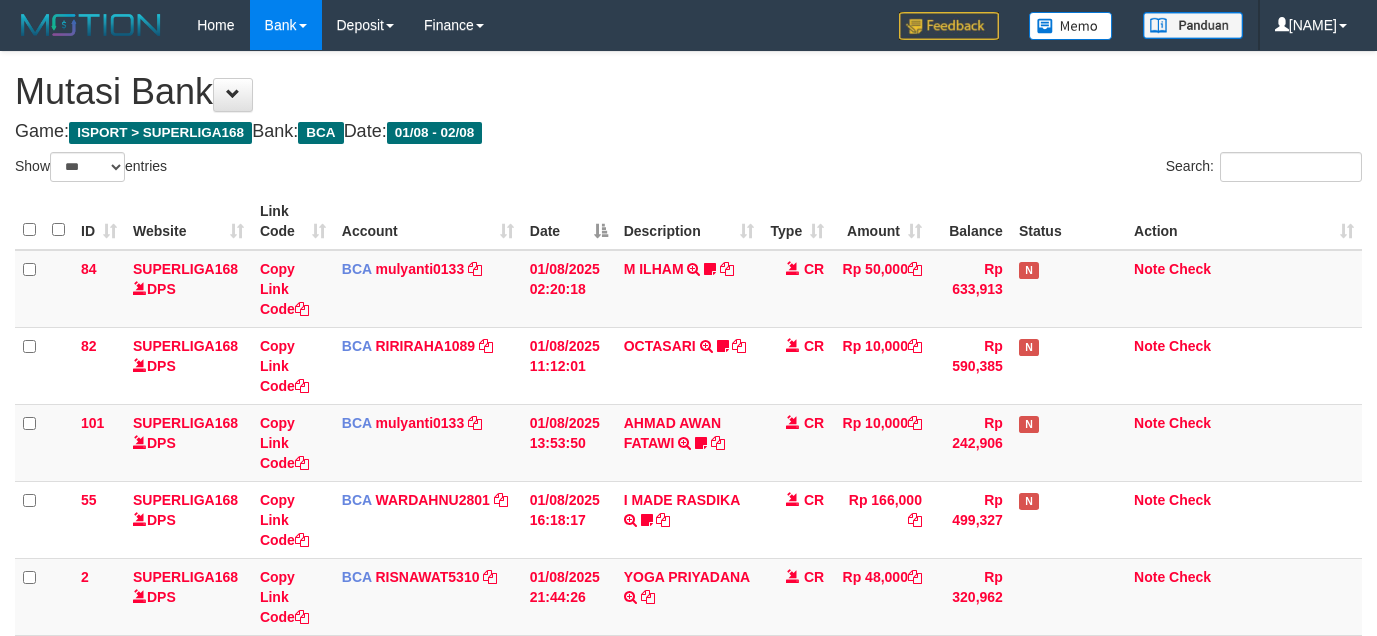 select on "***" 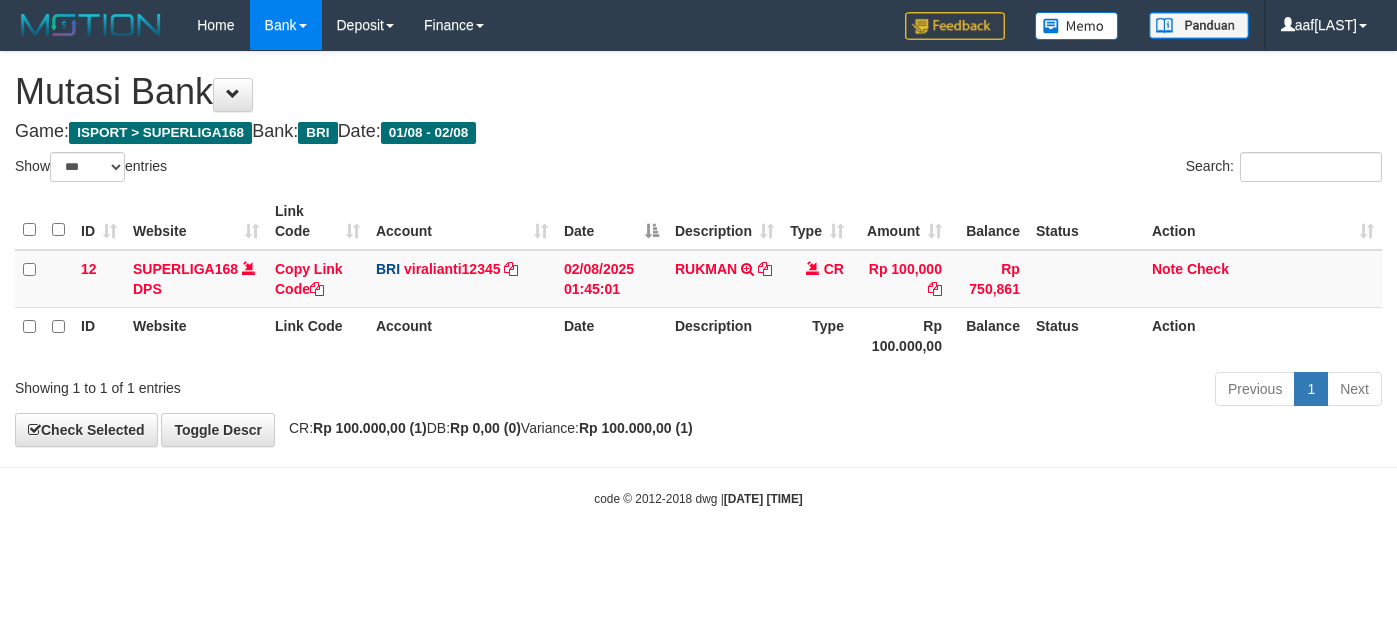 select on "***" 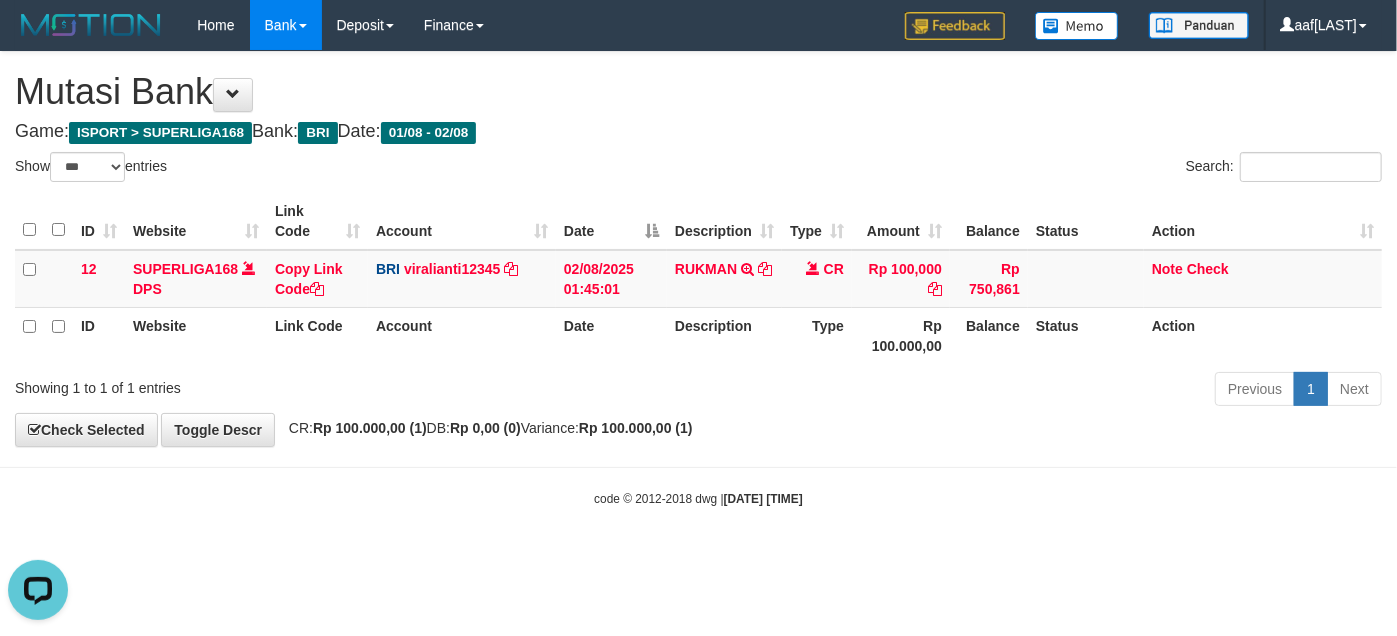 scroll, scrollTop: 0, scrollLeft: 0, axis: both 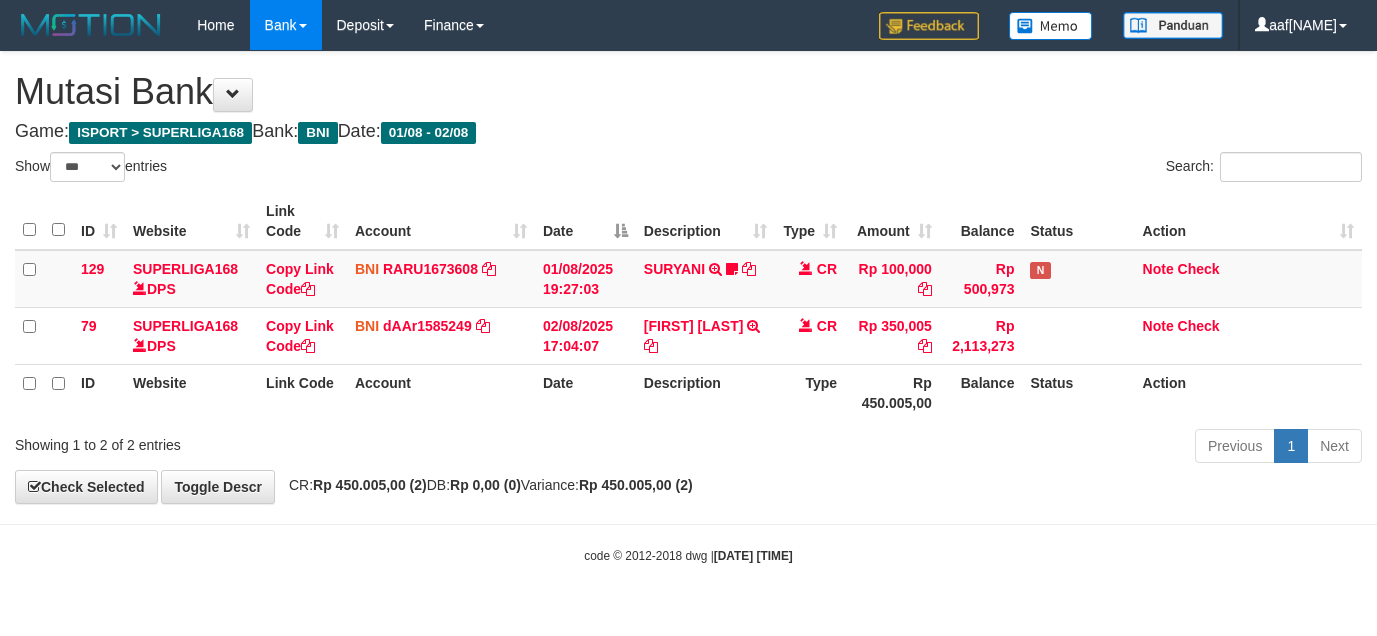 select on "***" 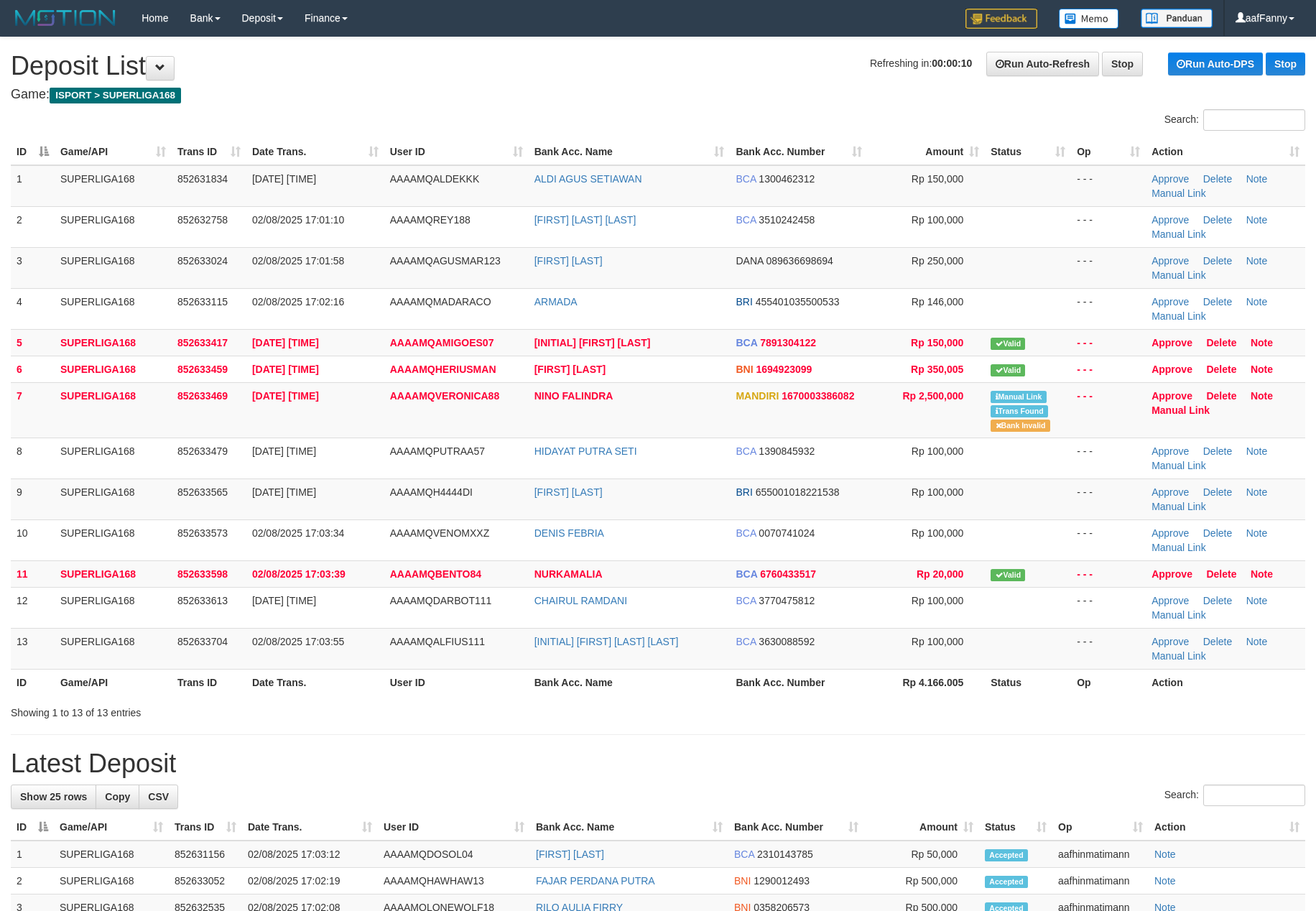 scroll, scrollTop: 0, scrollLeft: 0, axis: both 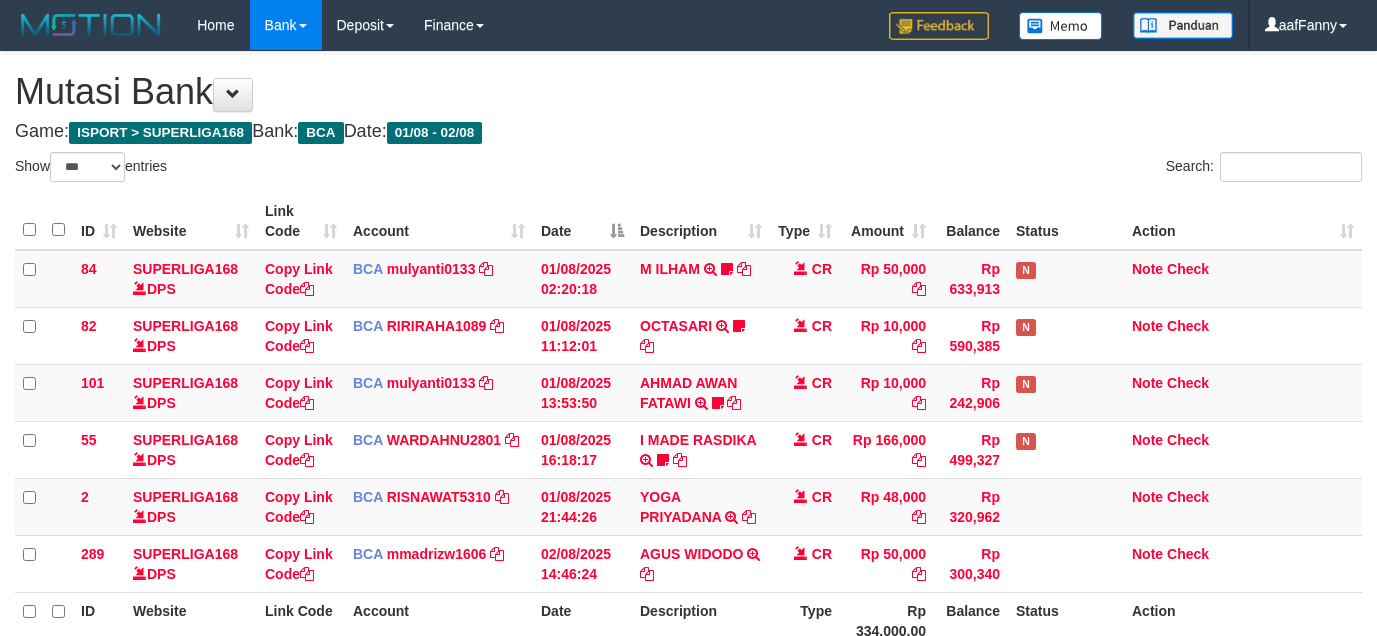 select on "***" 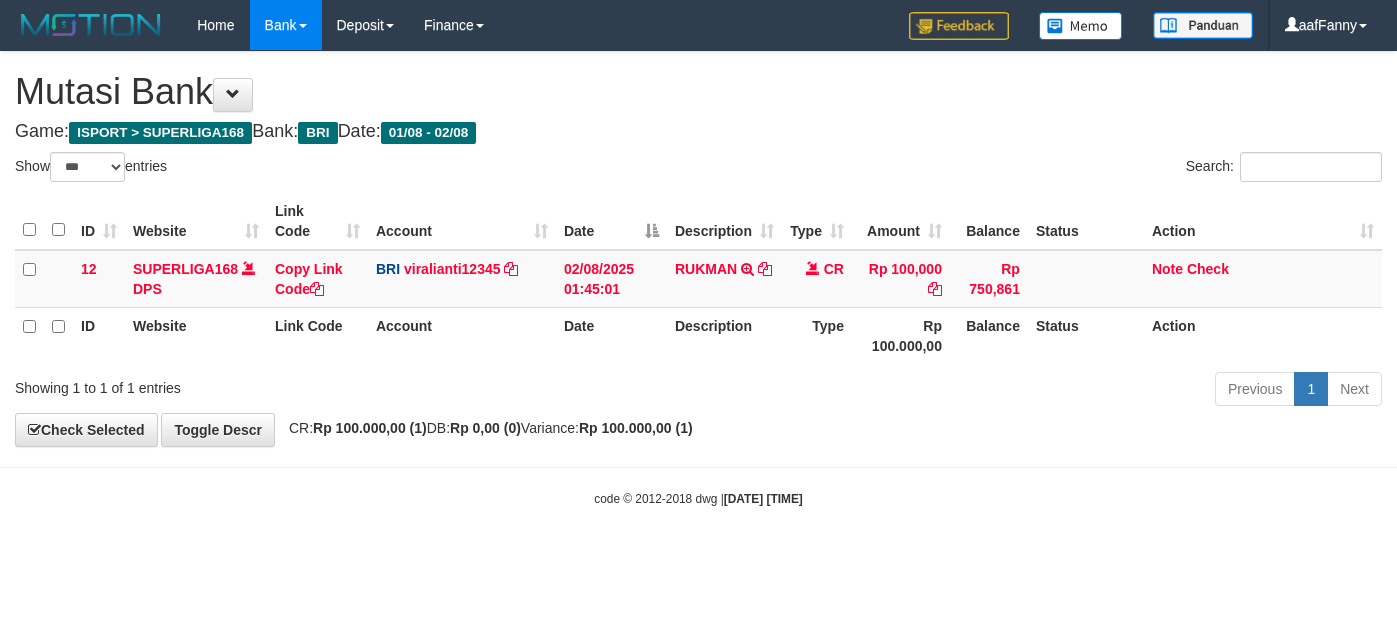 select on "***" 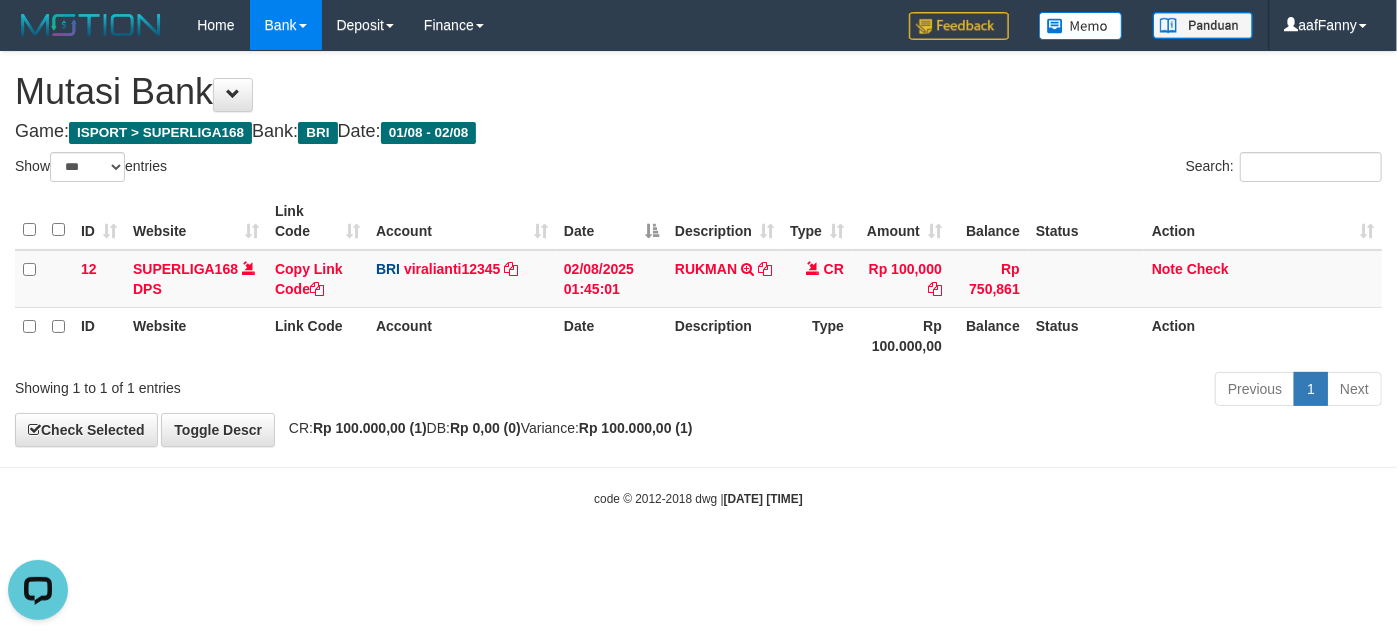 scroll, scrollTop: 0, scrollLeft: 0, axis: both 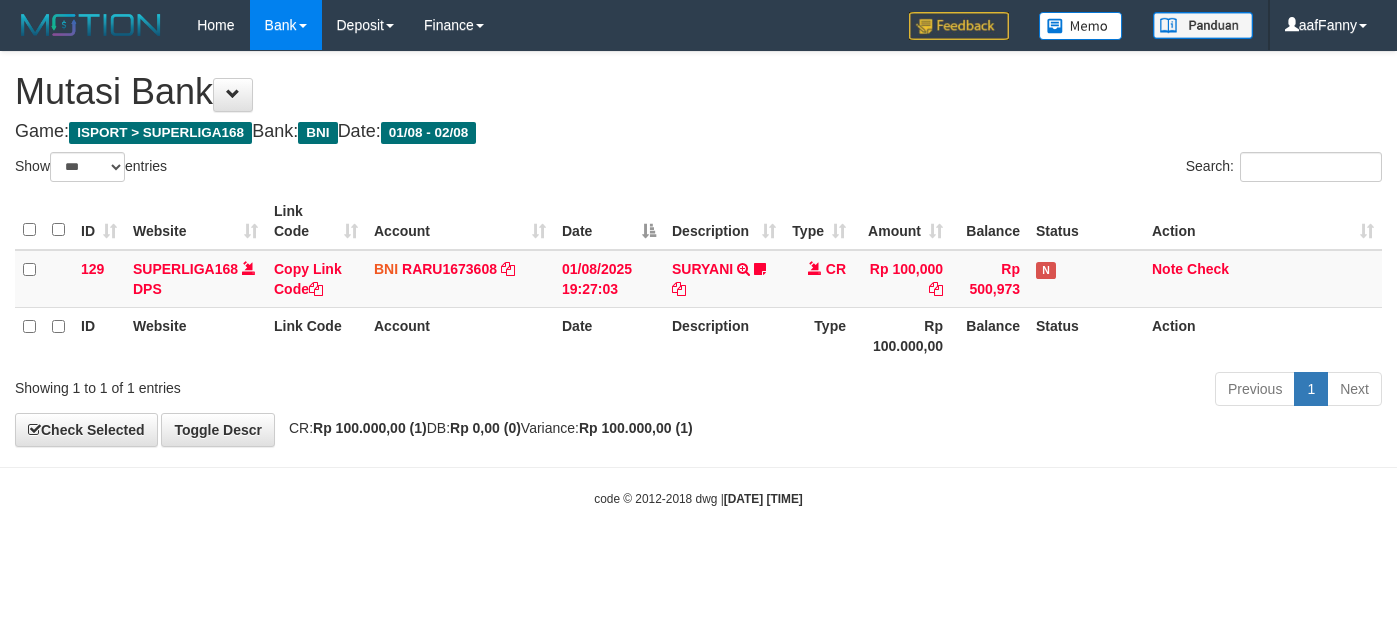select on "***" 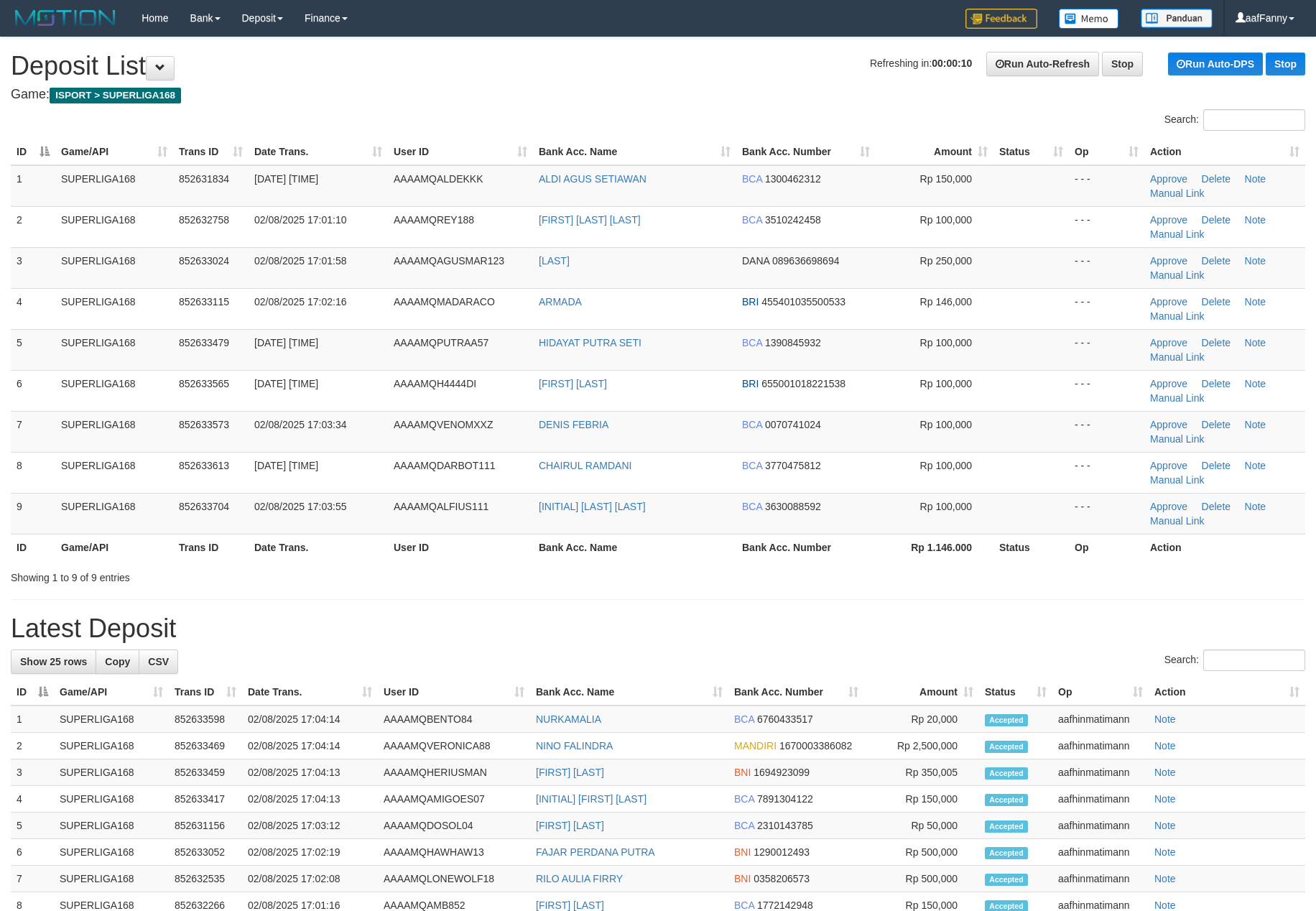 scroll, scrollTop: 0, scrollLeft: 0, axis: both 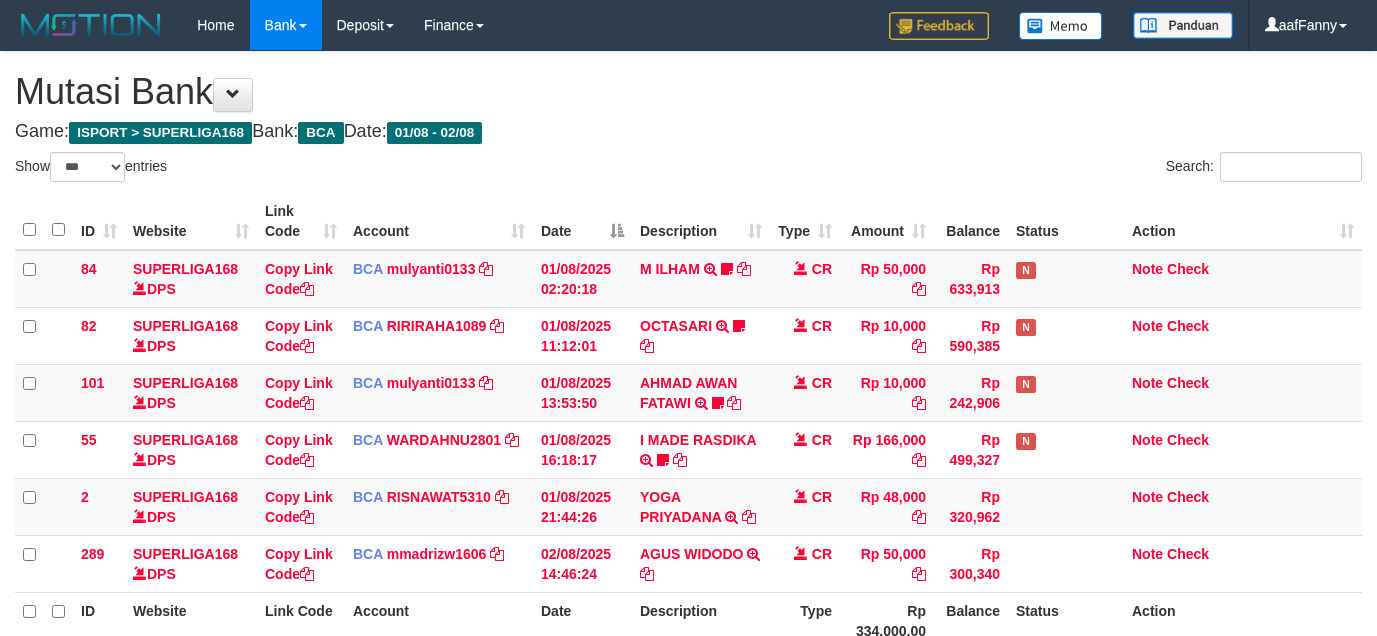 select on "***" 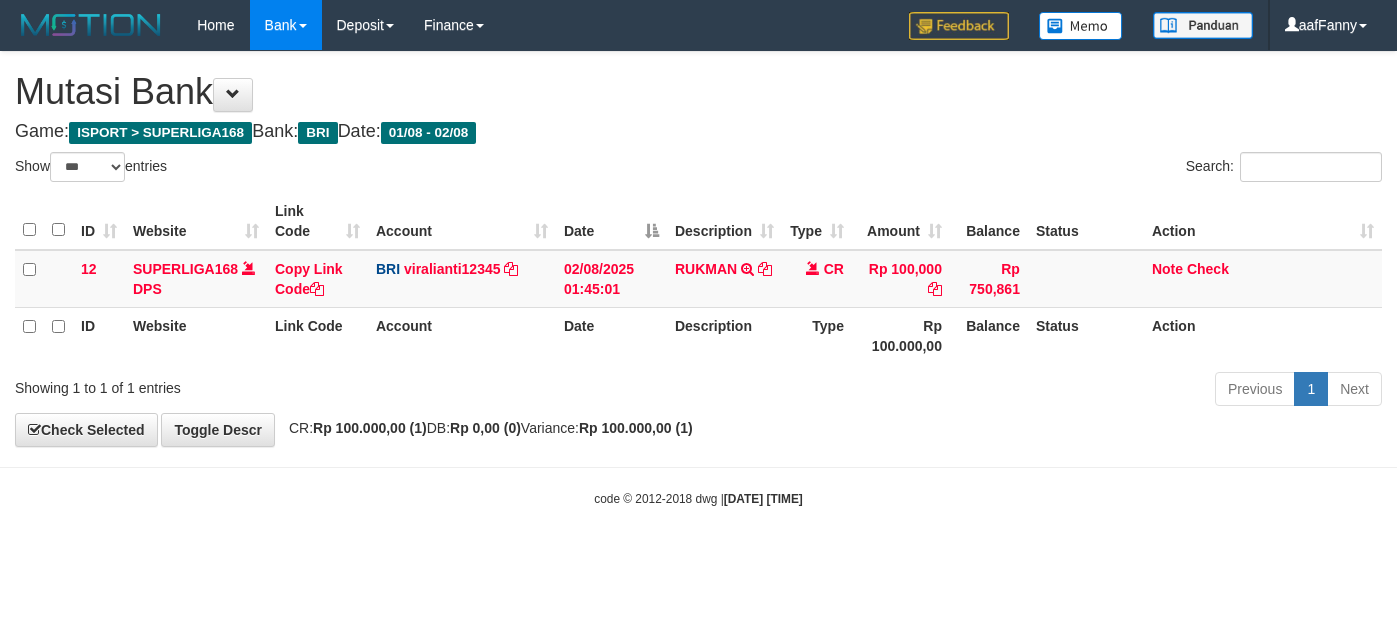 select on "***" 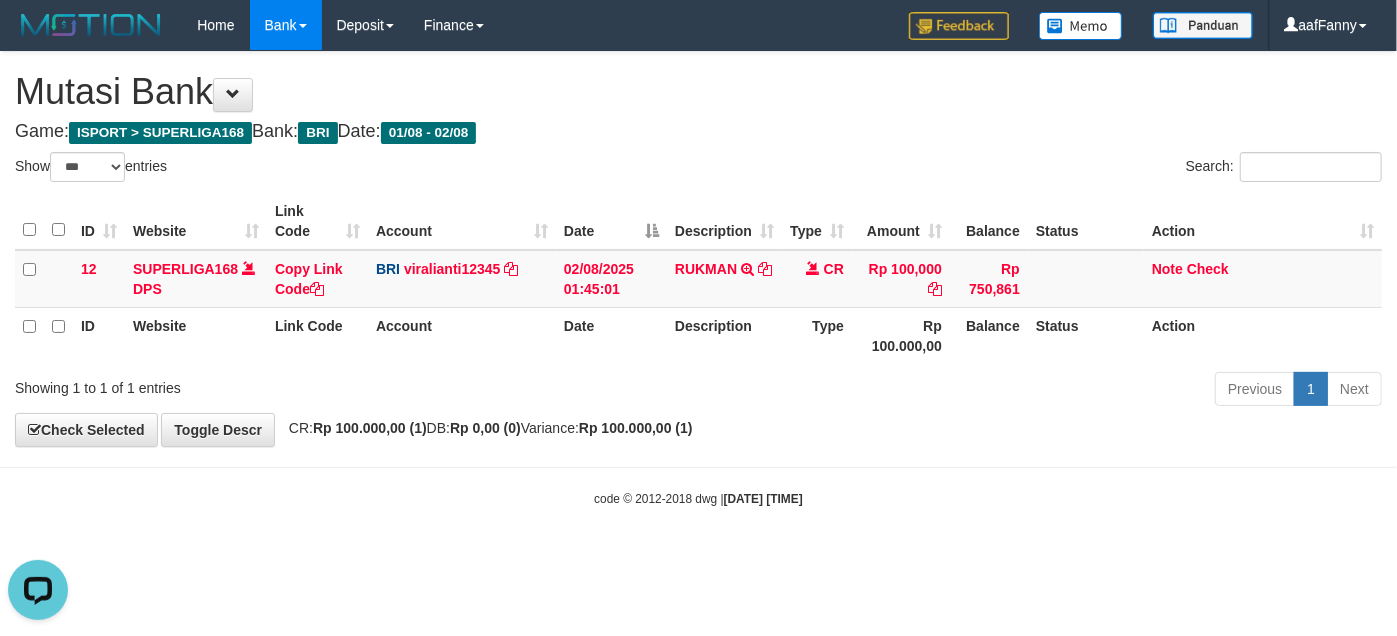 scroll, scrollTop: 0, scrollLeft: 0, axis: both 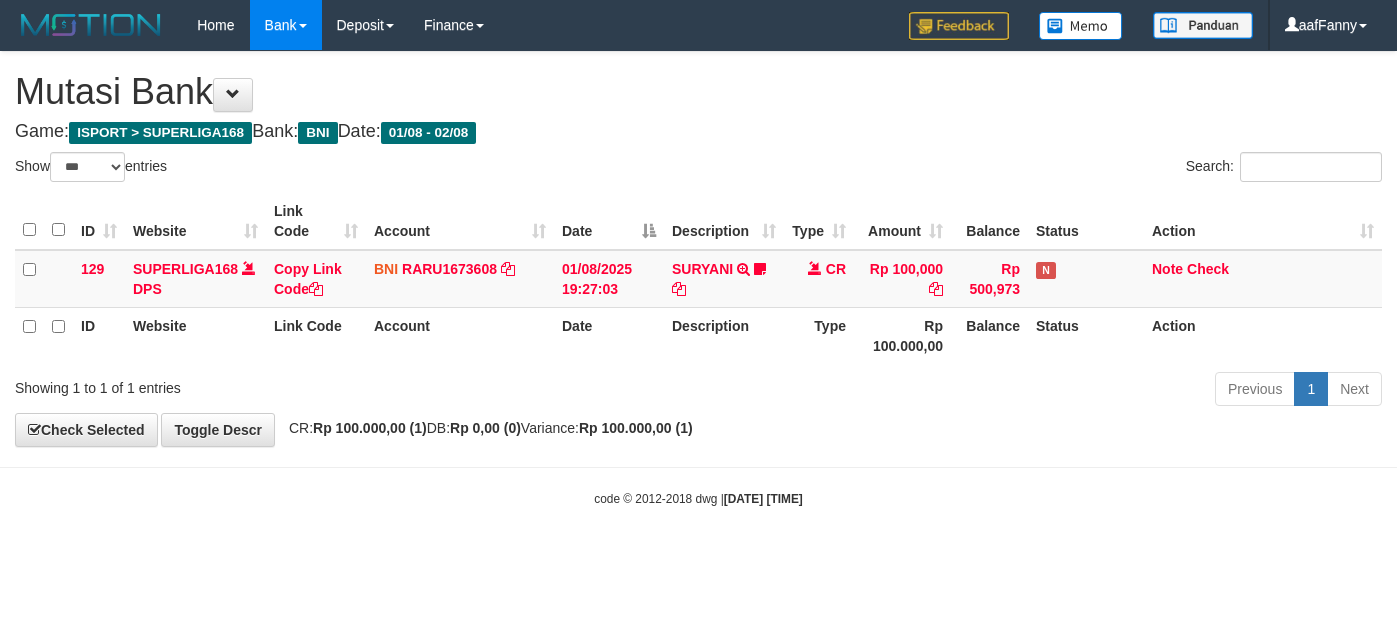 select on "***" 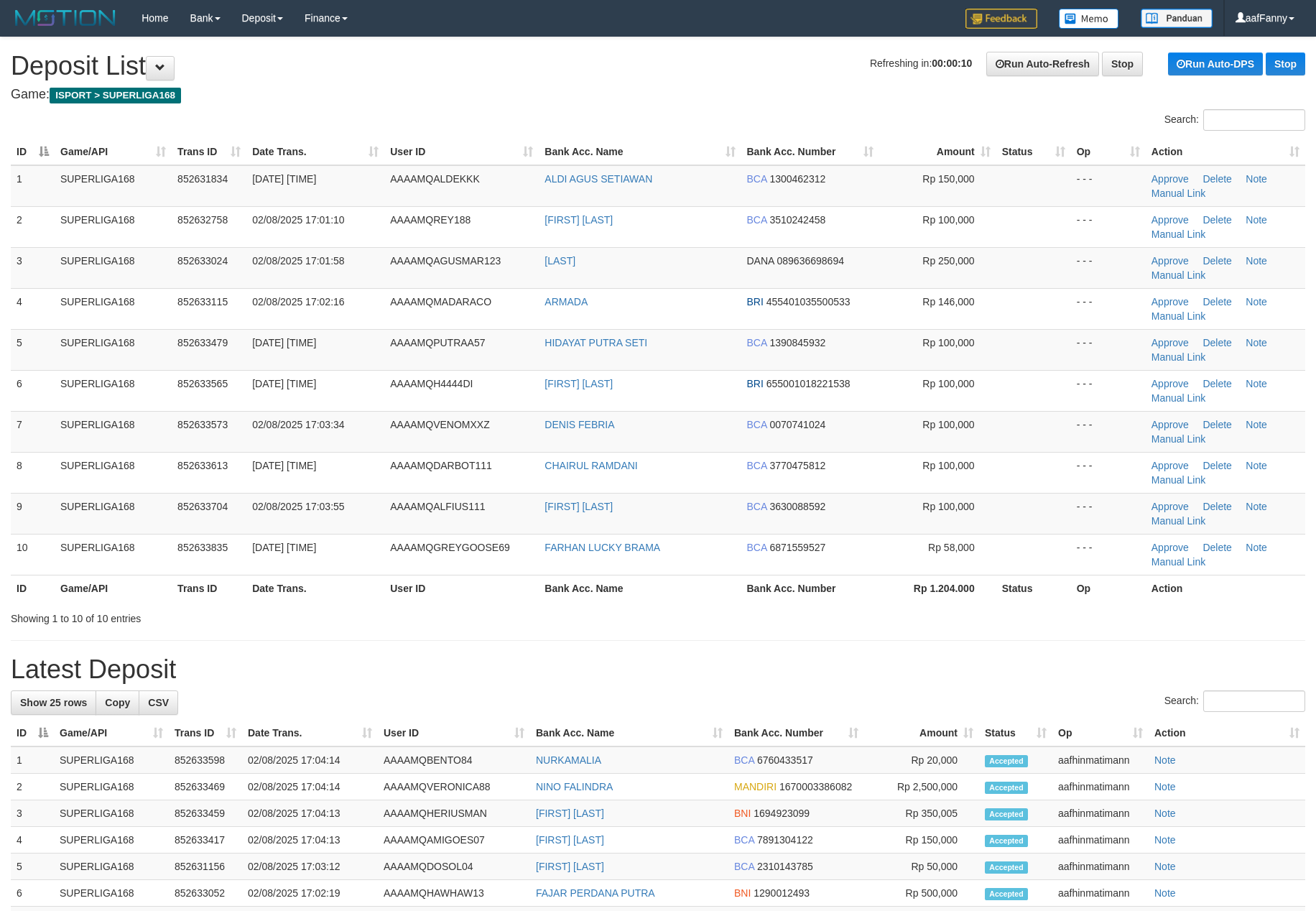 scroll, scrollTop: 0, scrollLeft: 0, axis: both 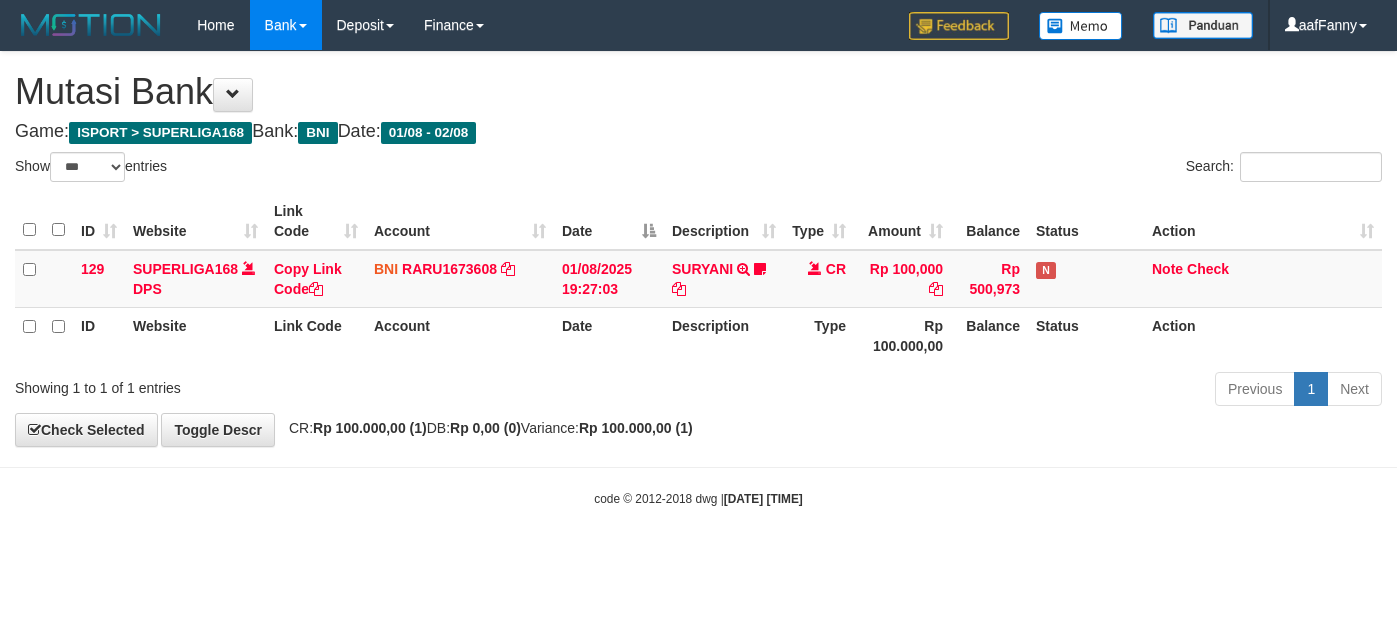 select on "***" 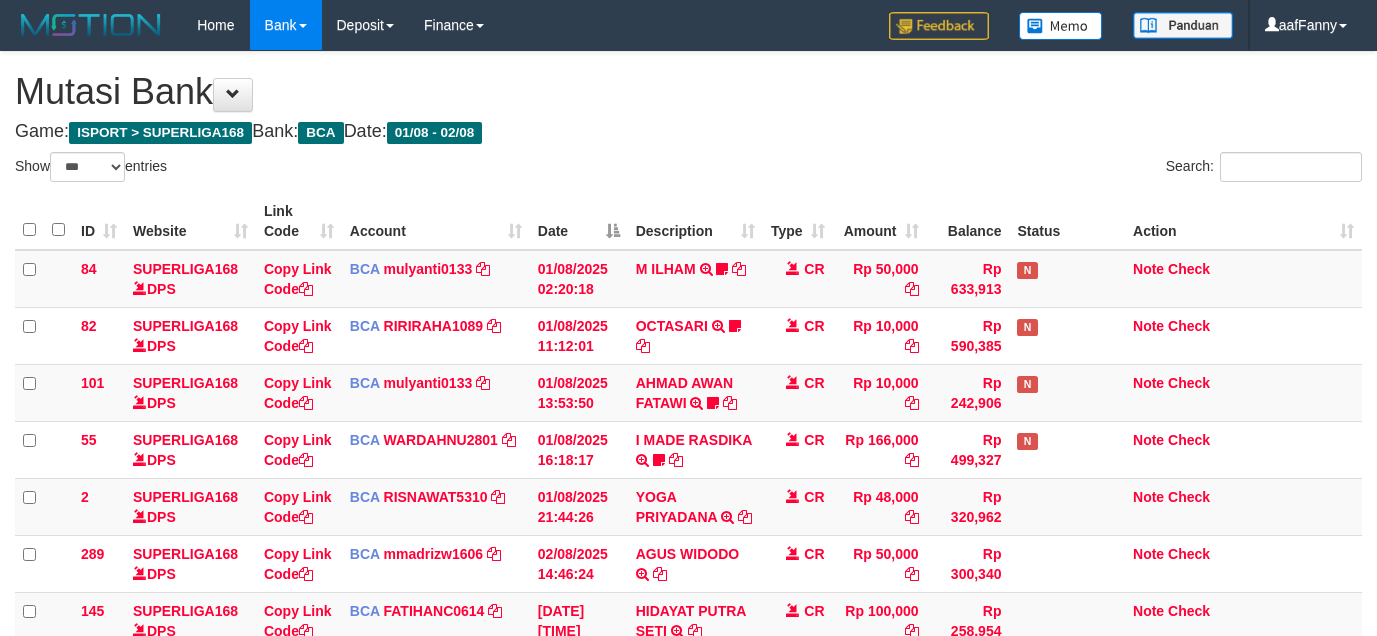 select on "***" 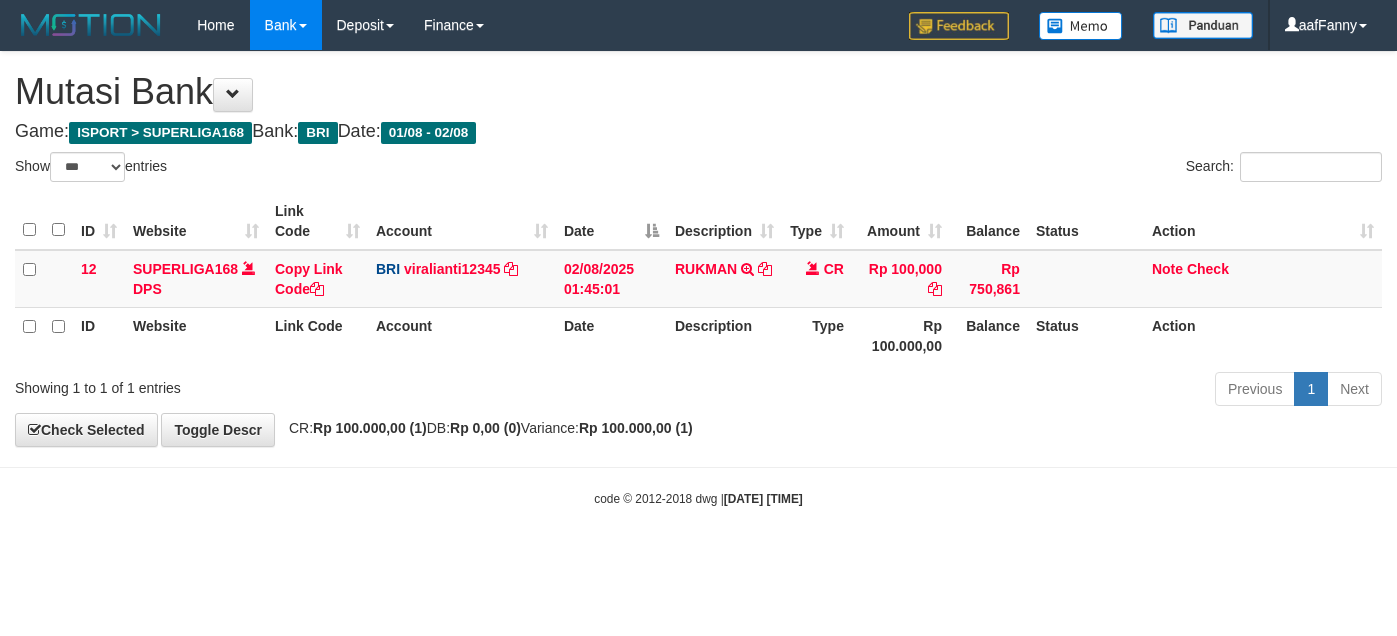 select on "***" 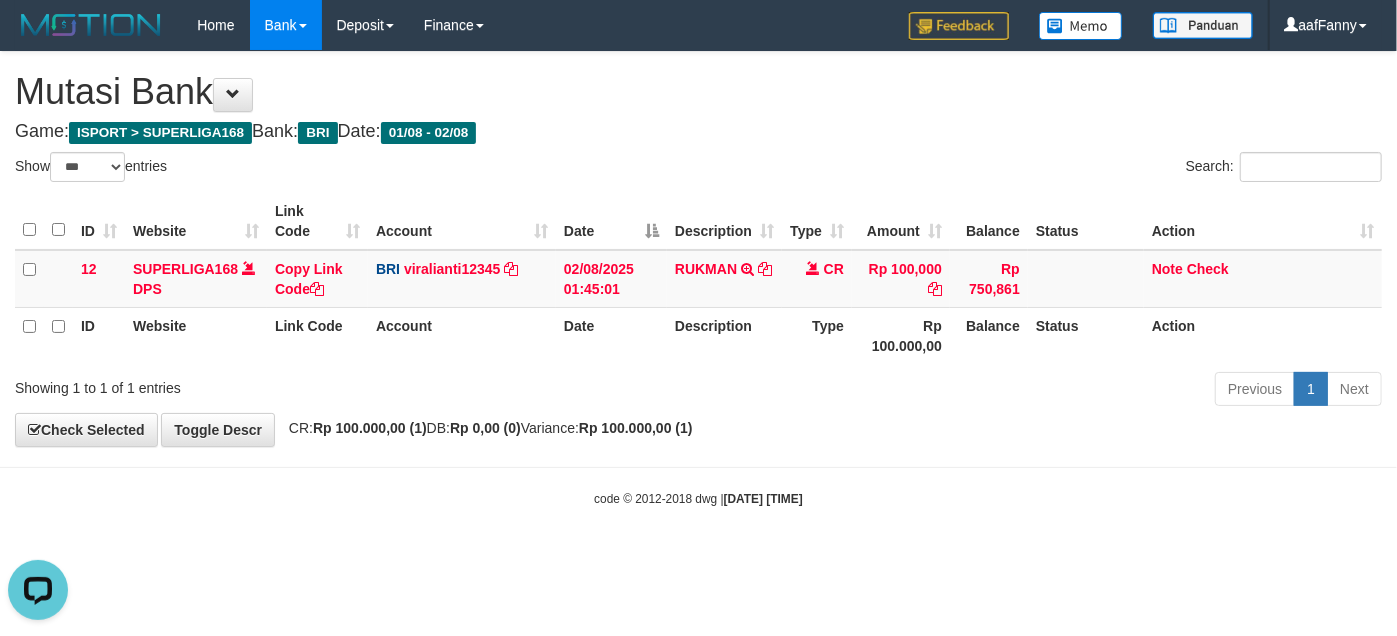 scroll, scrollTop: 0, scrollLeft: 0, axis: both 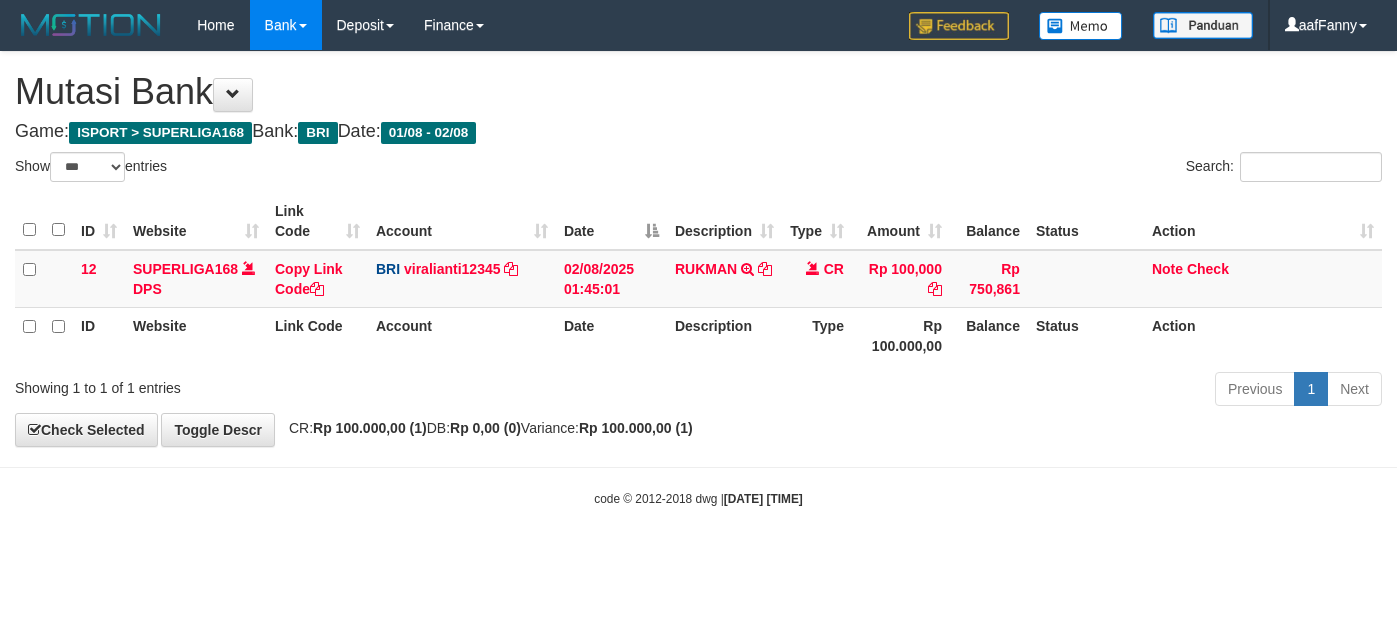 select on "***" 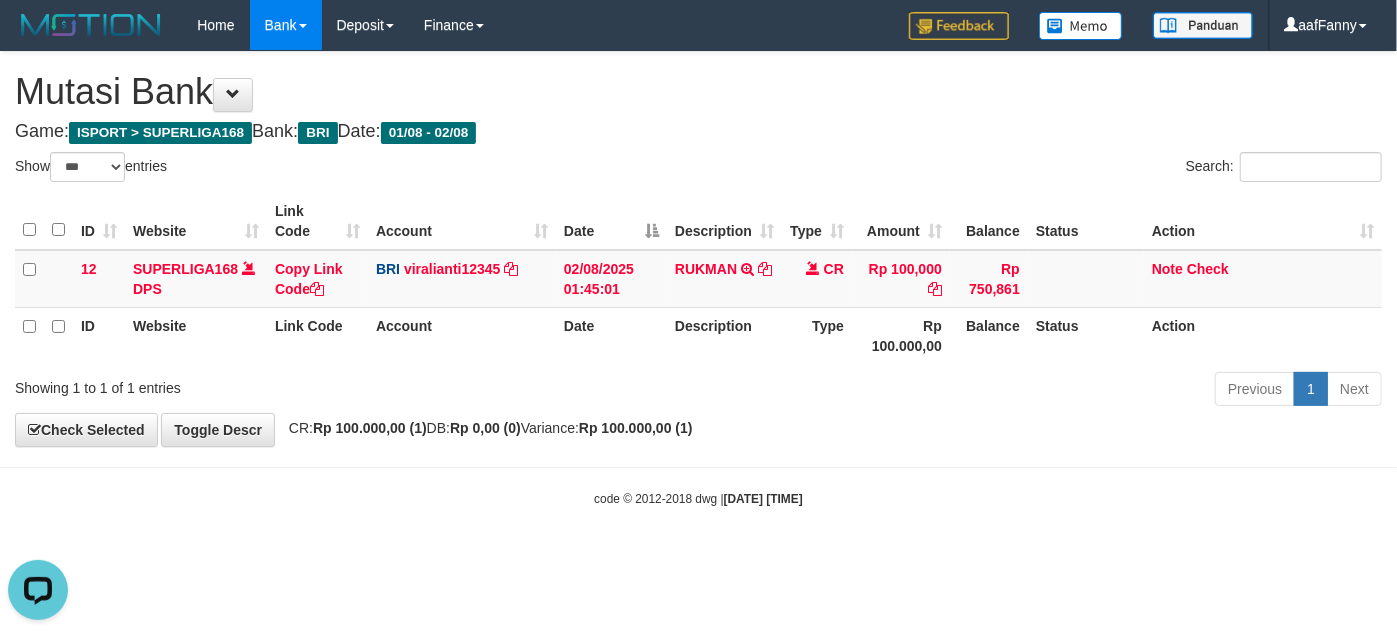 scroll, scrollTop: 0, scrollLeft: 0, axis: both 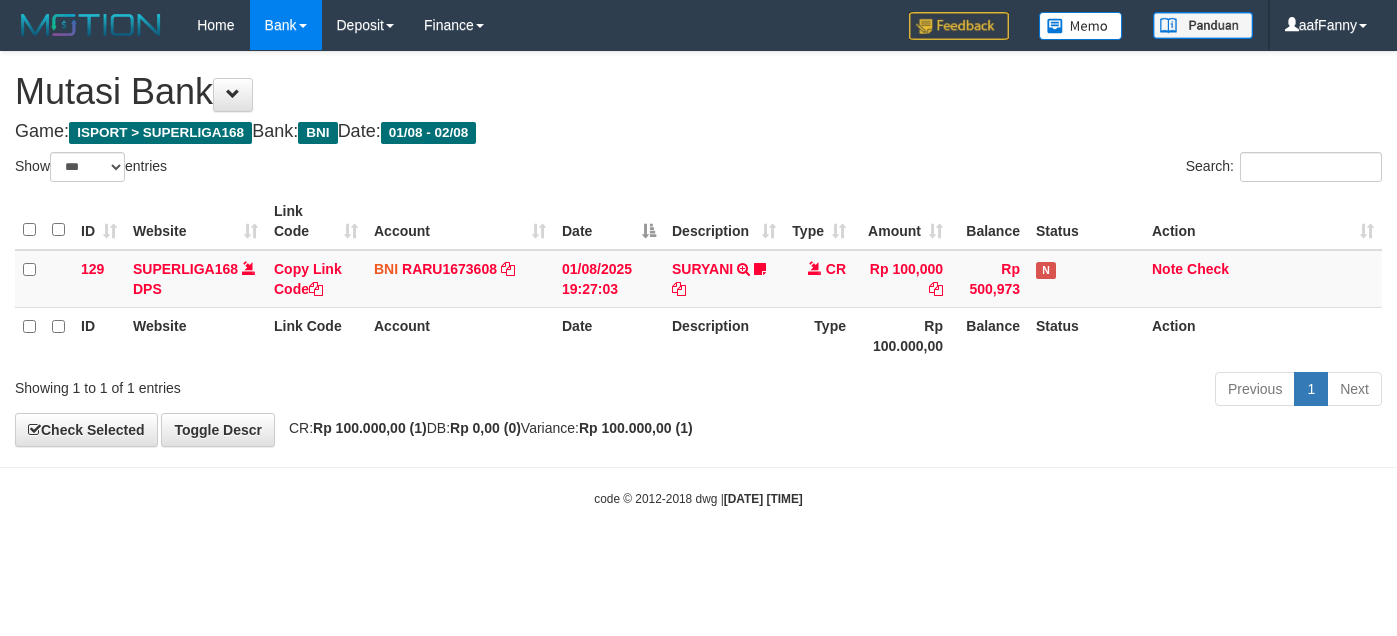 select on "***" 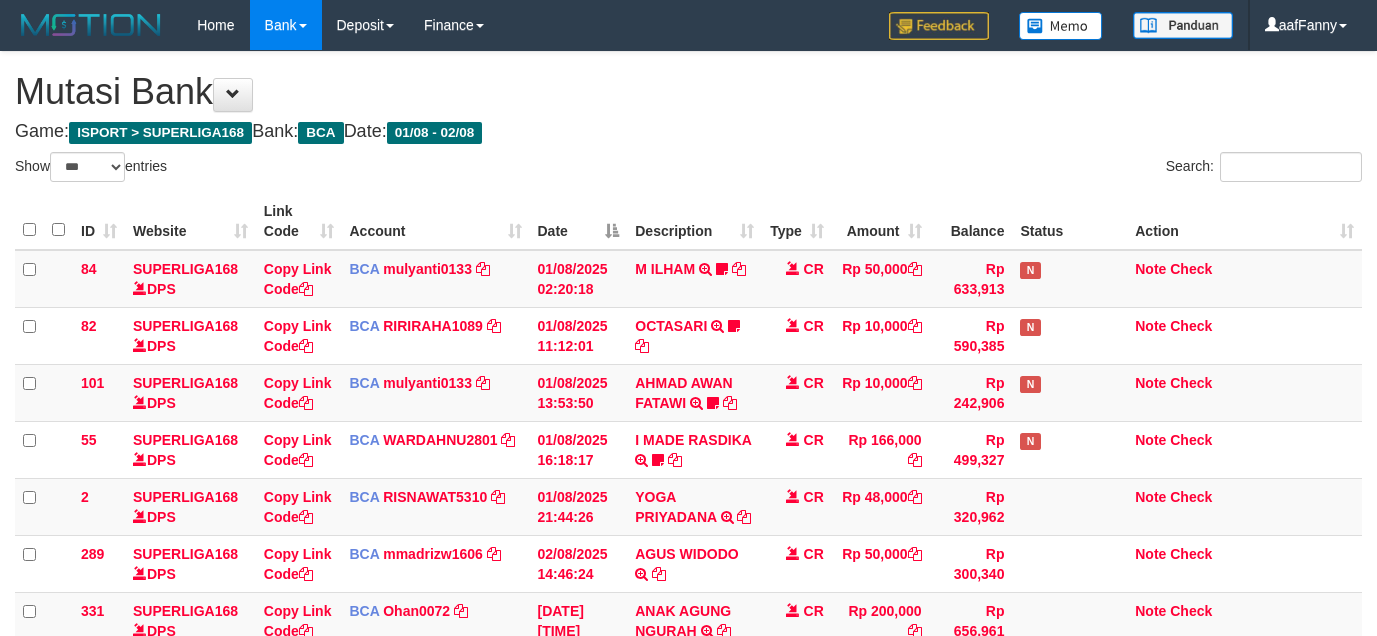 select on "***" 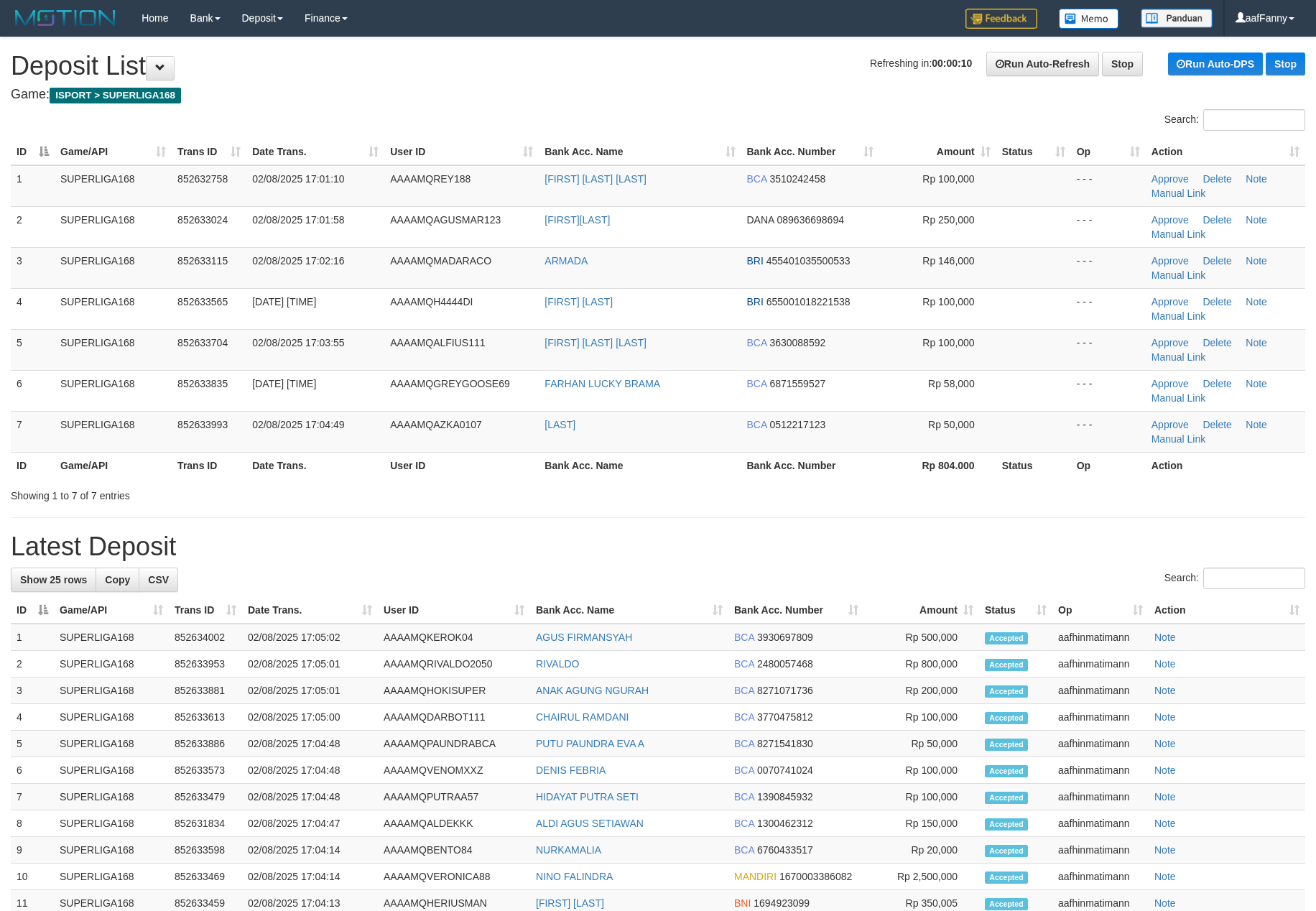 scroll, scrollTop: 0, scrollLeft: 0, axis: both 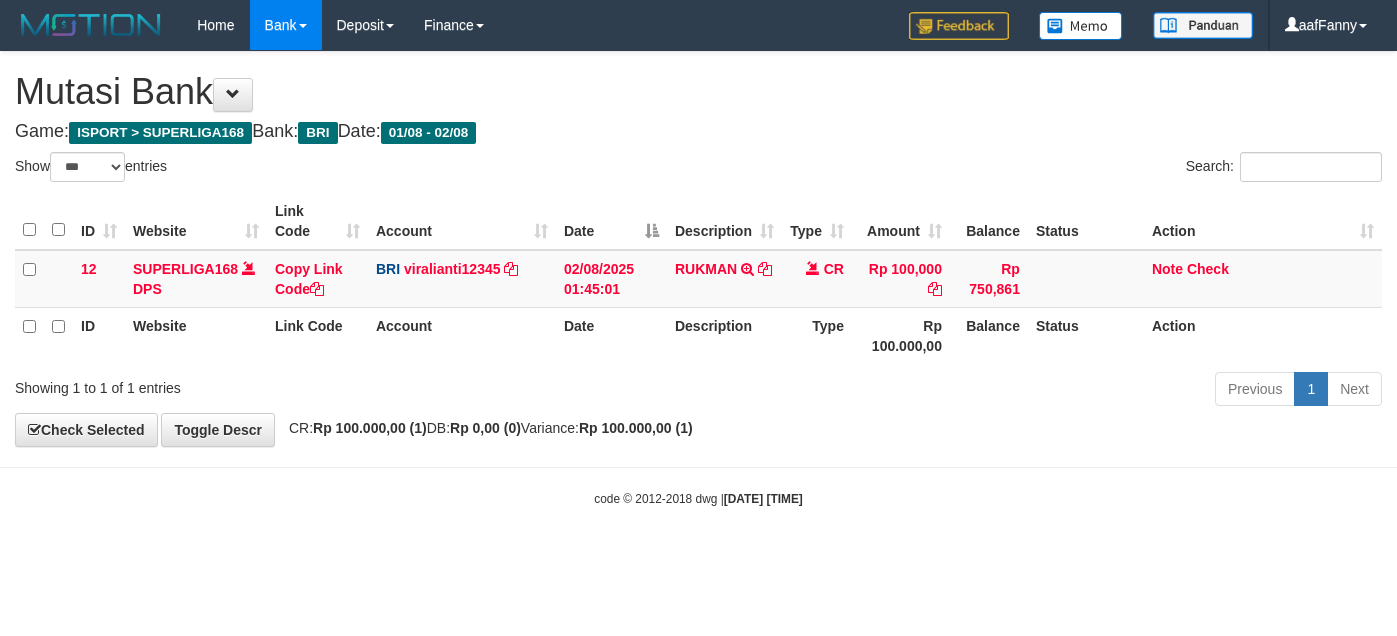select on "***" 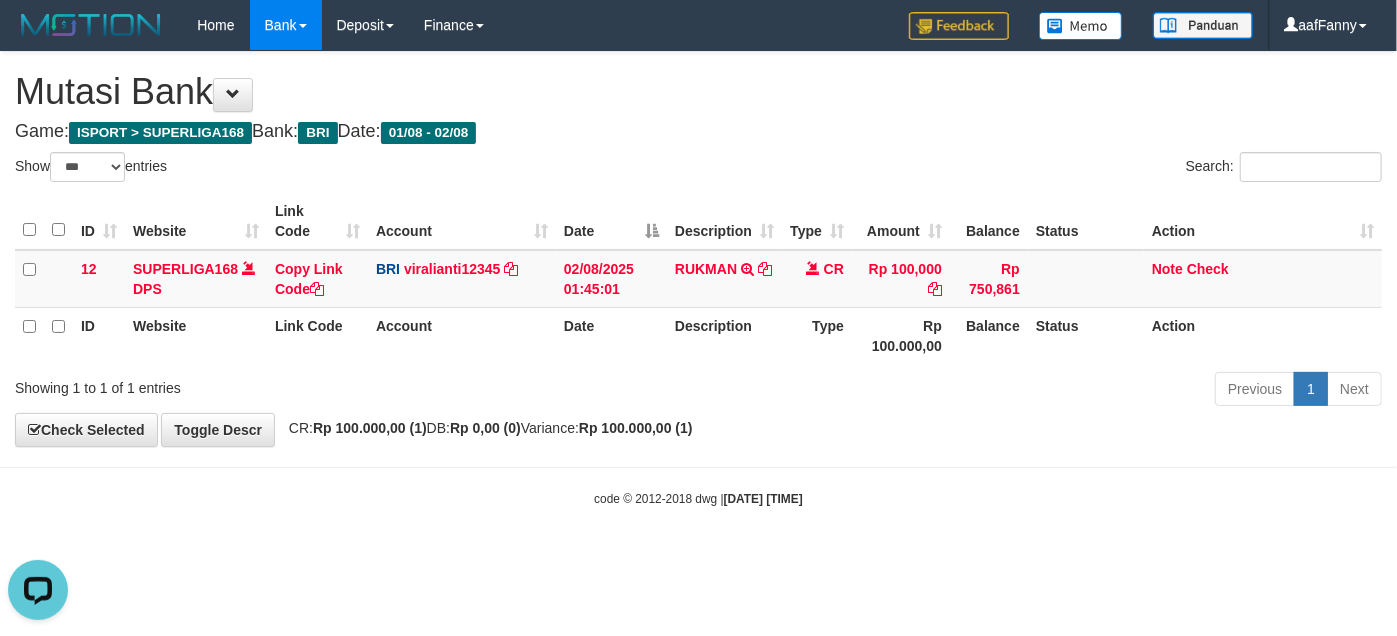 scroll, scrollTop: 0, scrollLeft: 0, axis: both 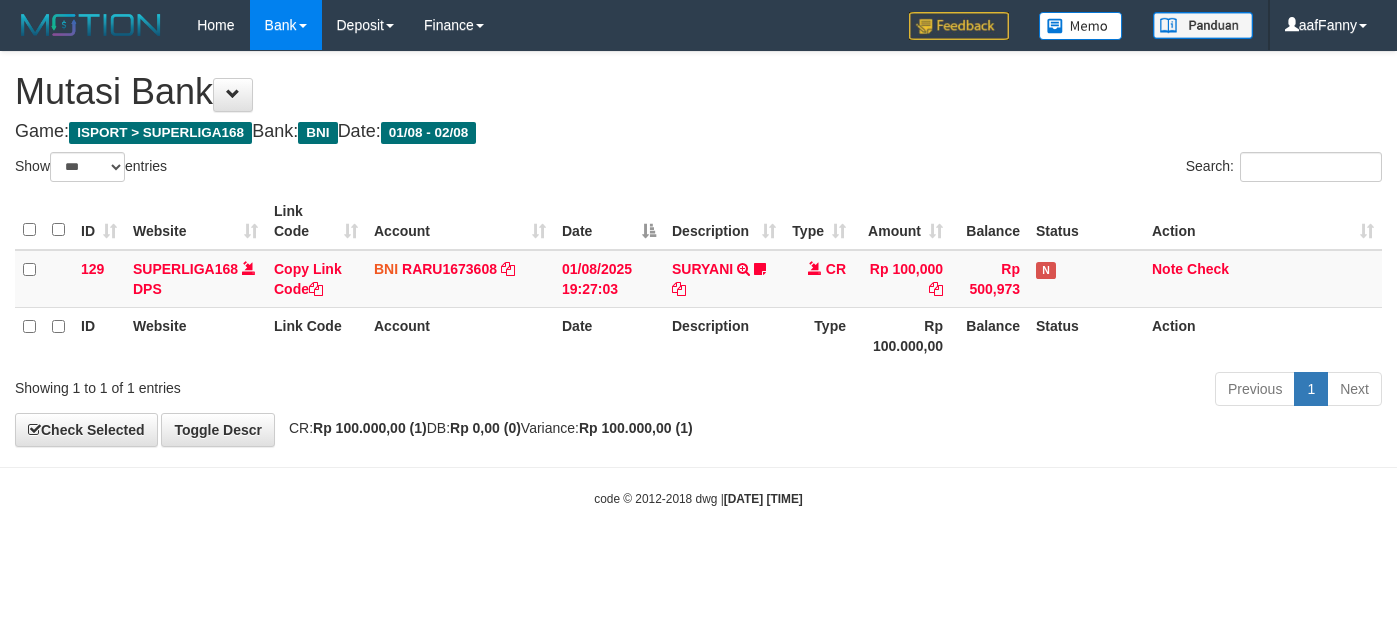 select on "***" 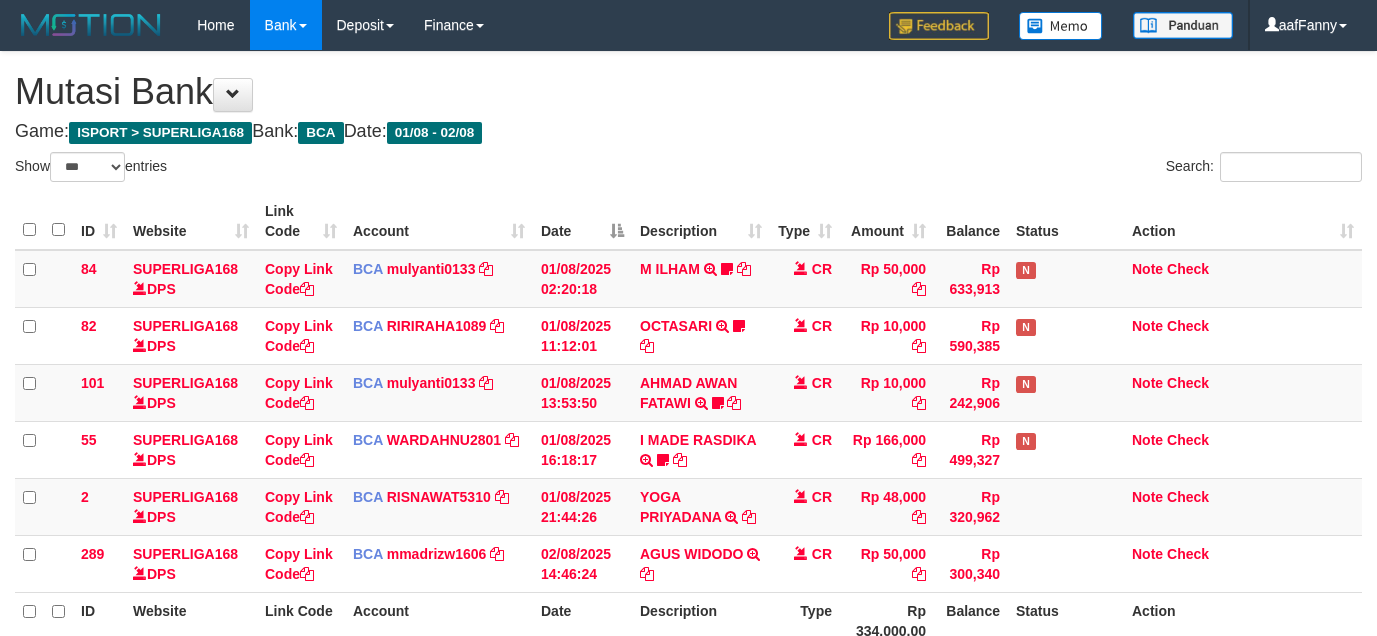 select on "***" 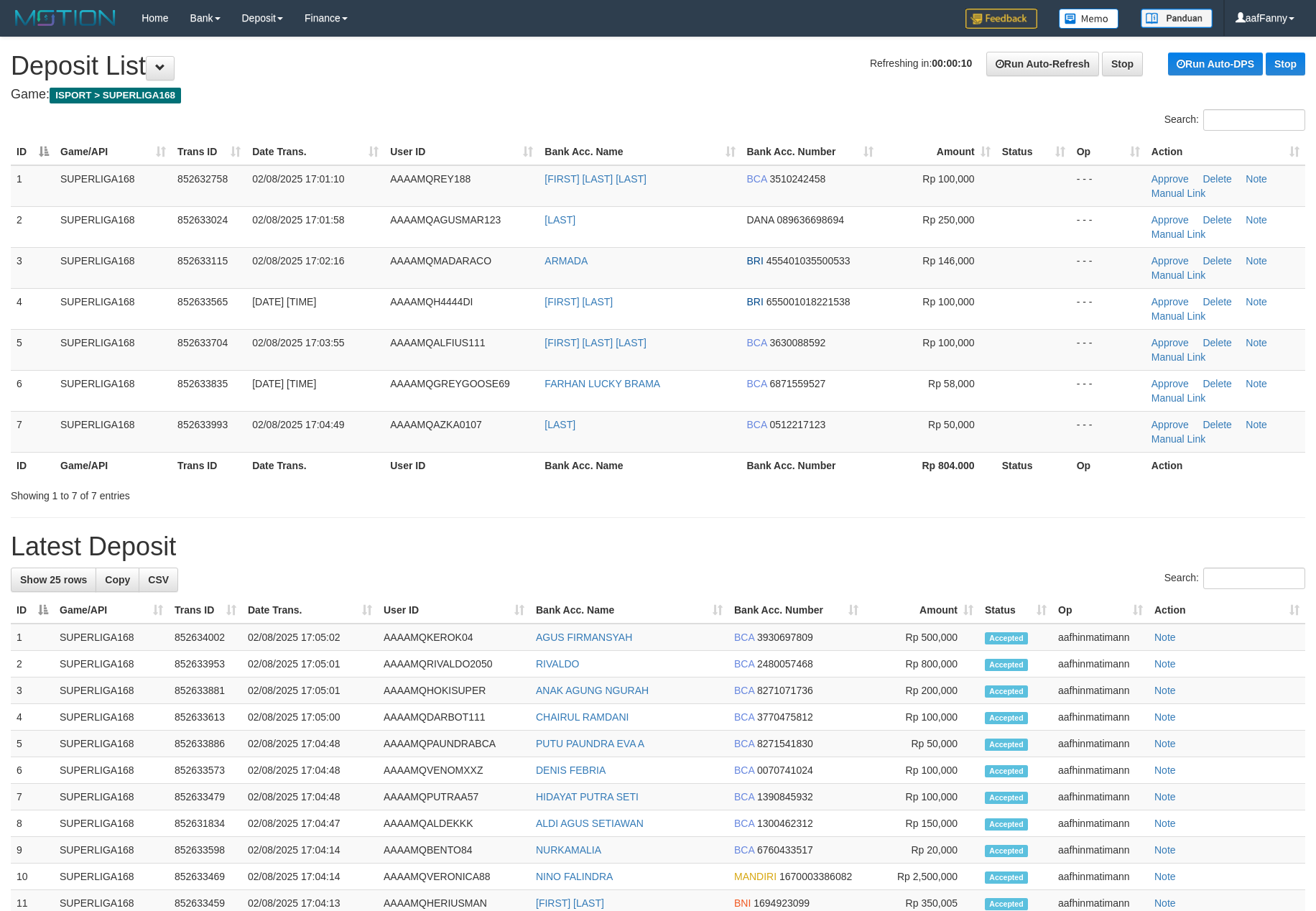 scroll, scrollTop: 0, scrollLeft: 0, axis: both 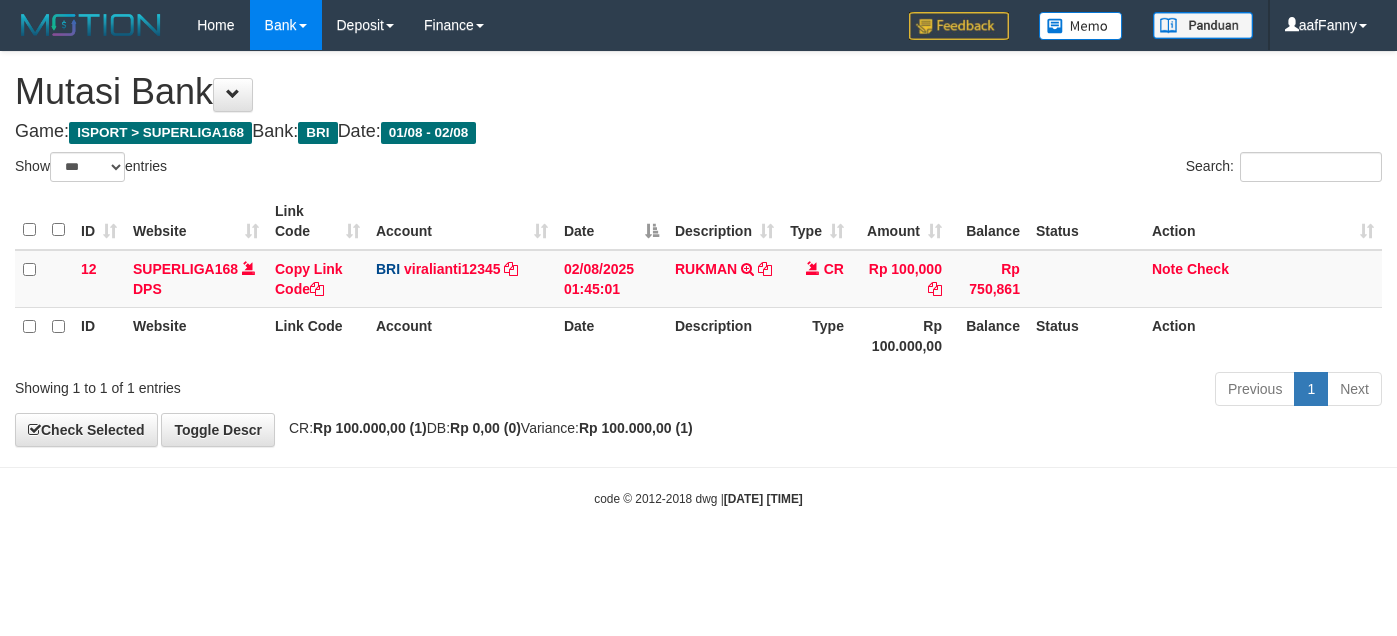select on "***" 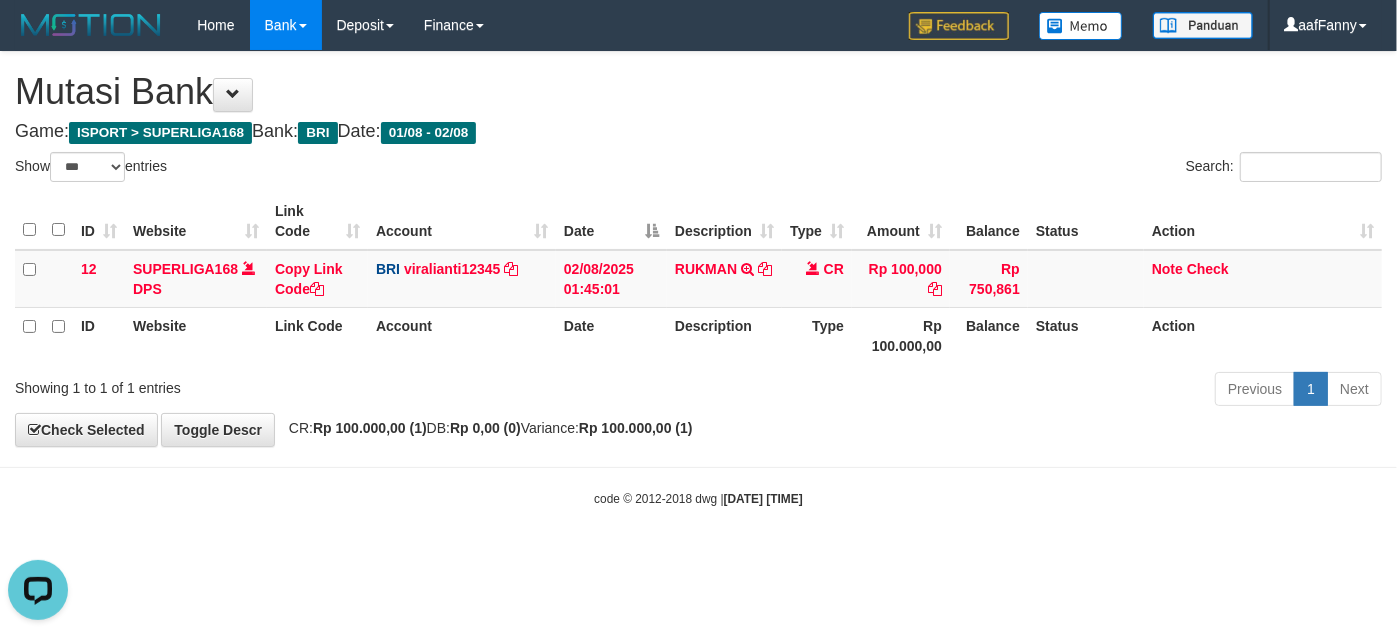 scroll, scrollTop: 0, scrollLeft: 0, axis: both 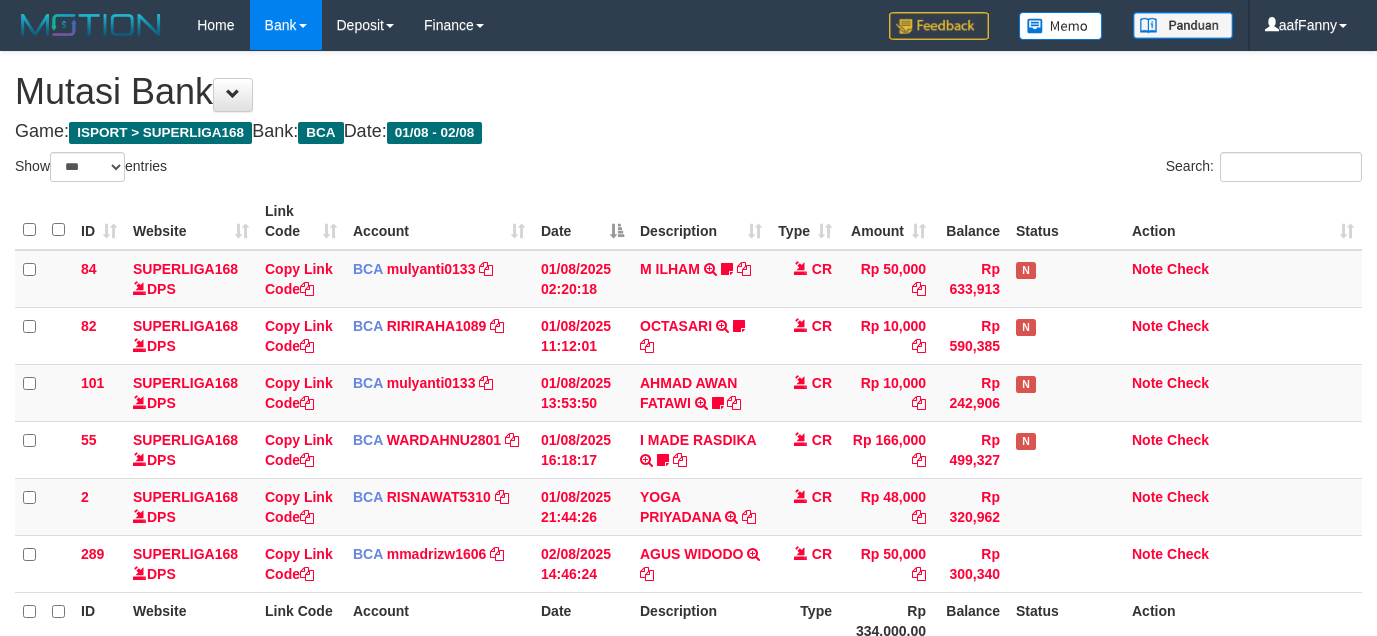 select on "***" 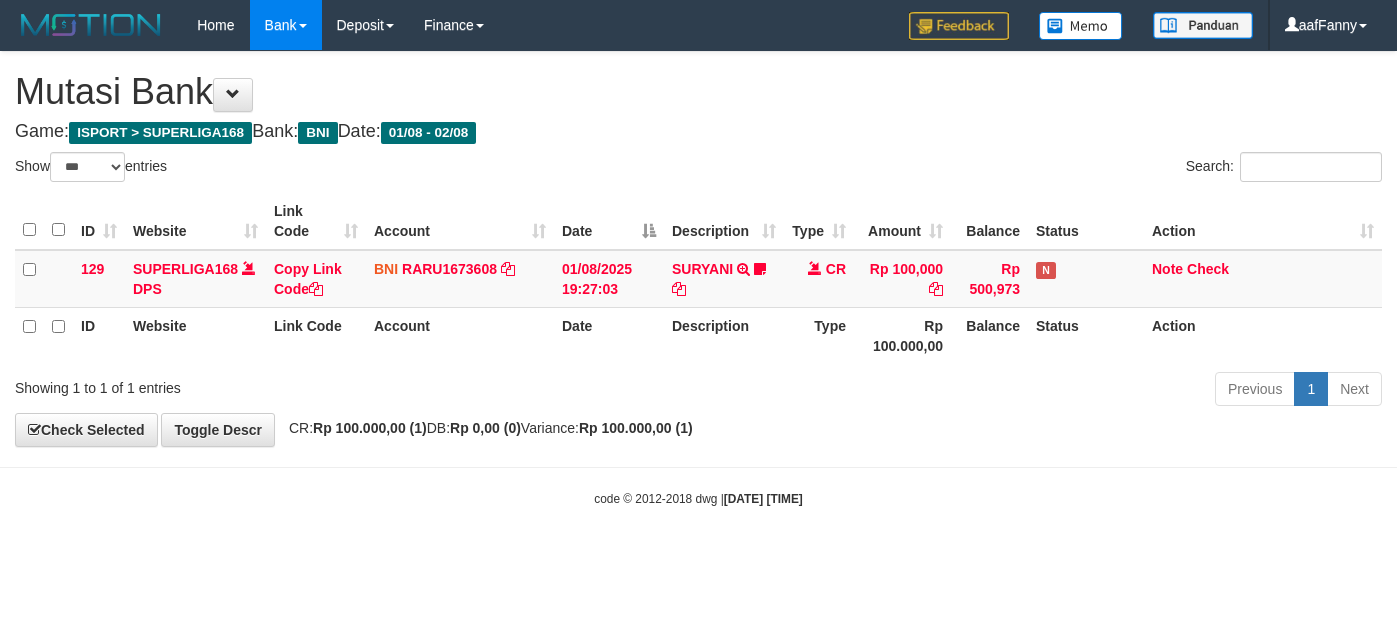 select on "***" 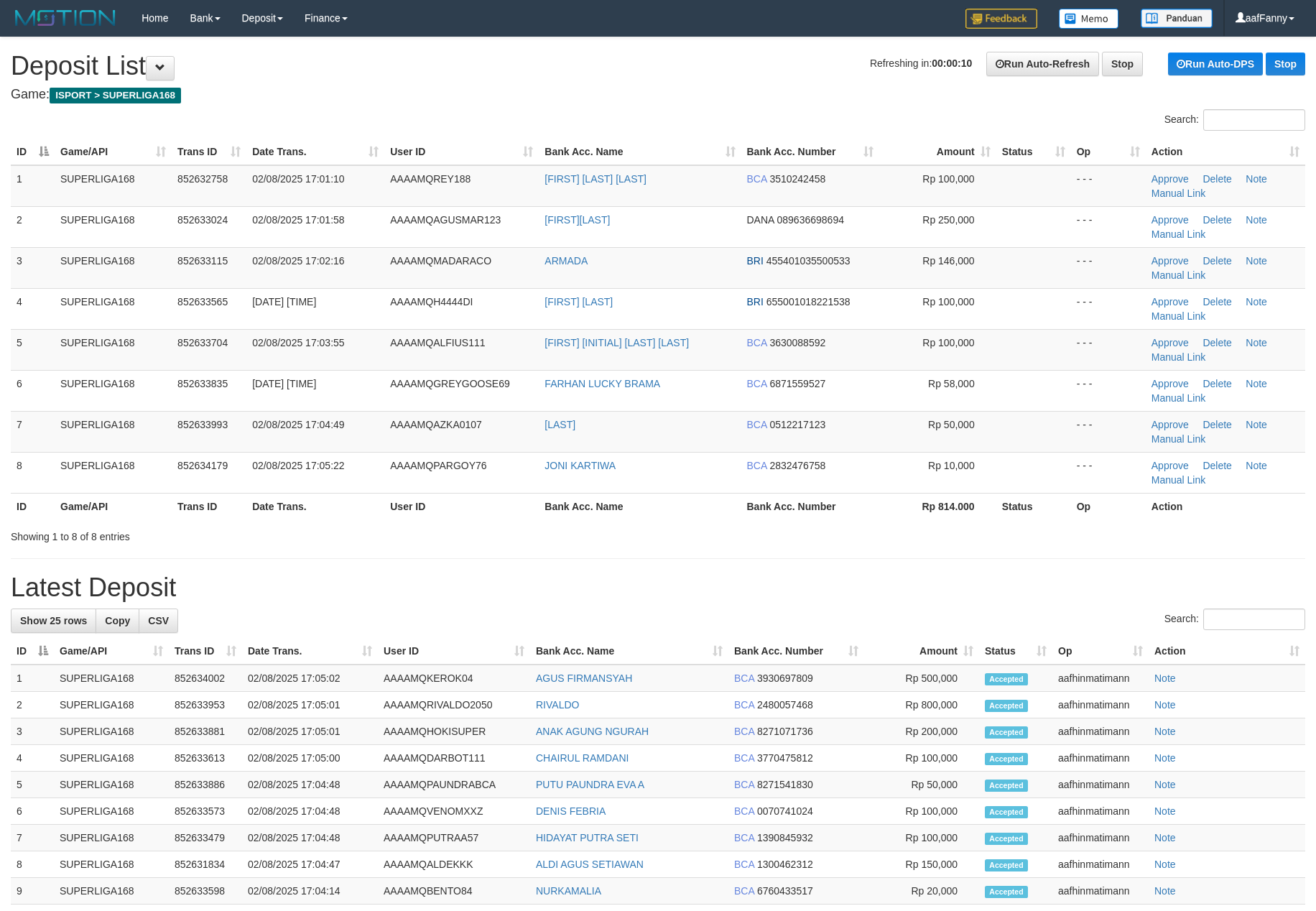 scroll, scrollTop: 0, scrollLeft: 0, axis: both 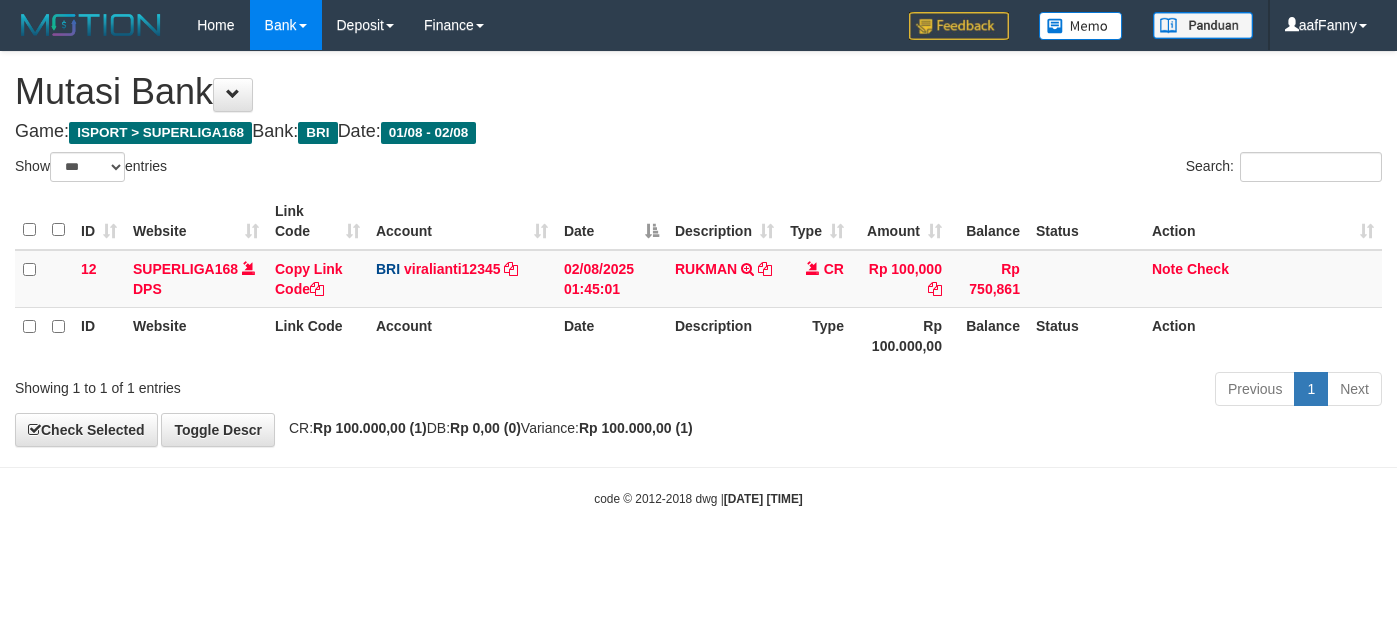 select on "***" 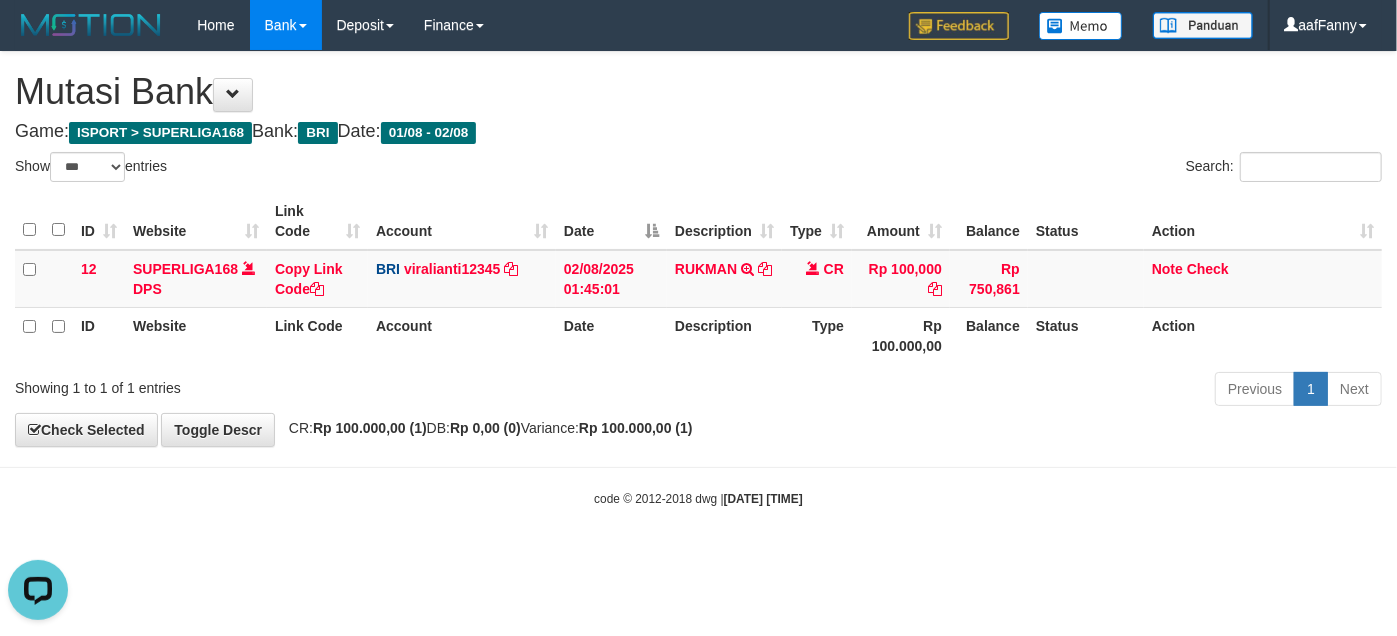scroll, scrollTop: 0, scrollLeft: 0, axis: both 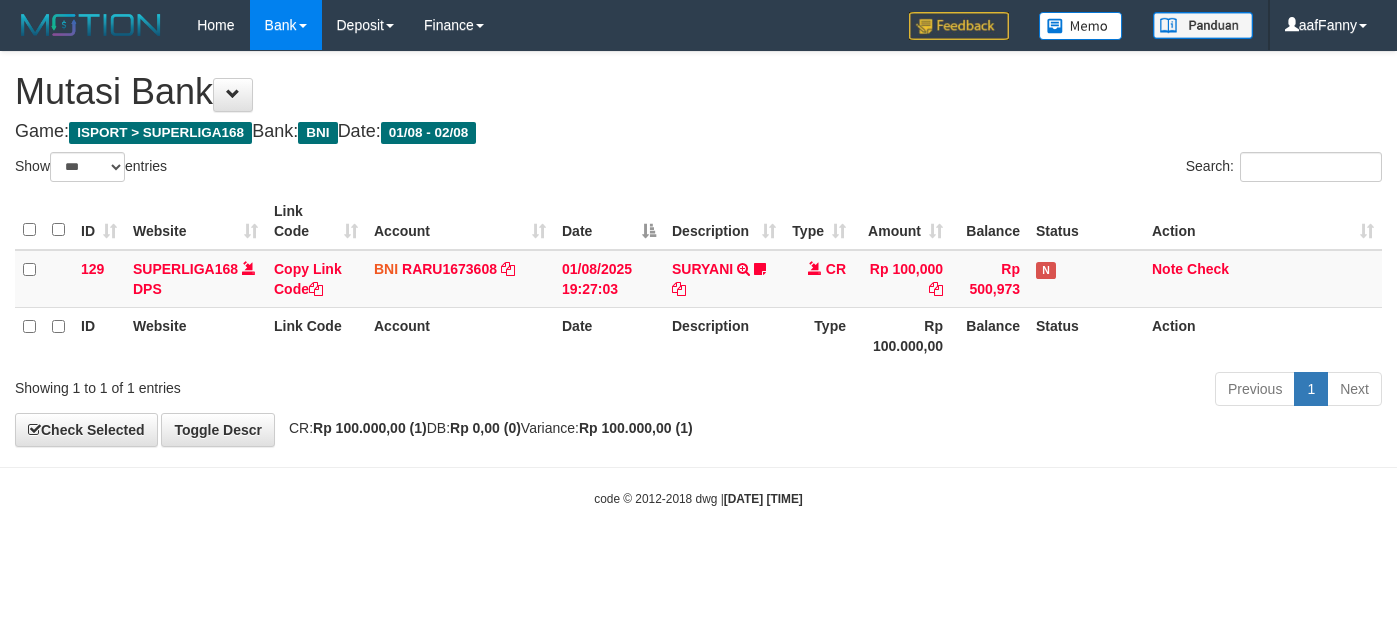 select on "***" 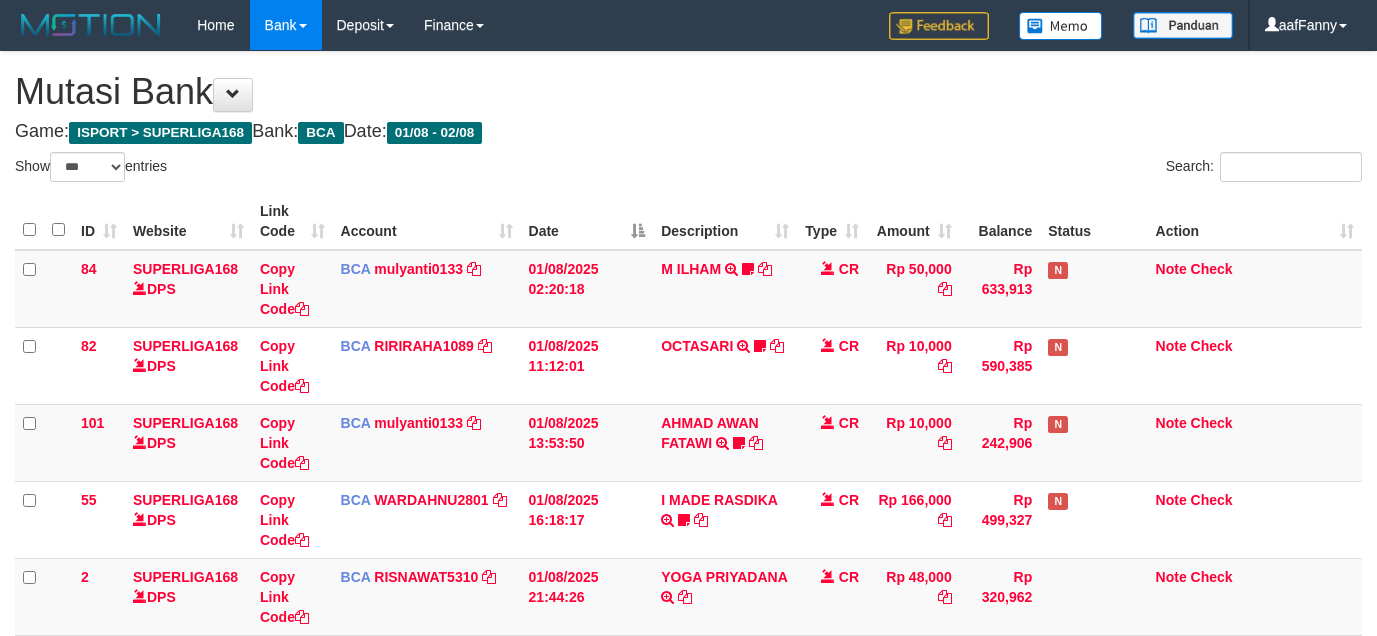 select on "***" 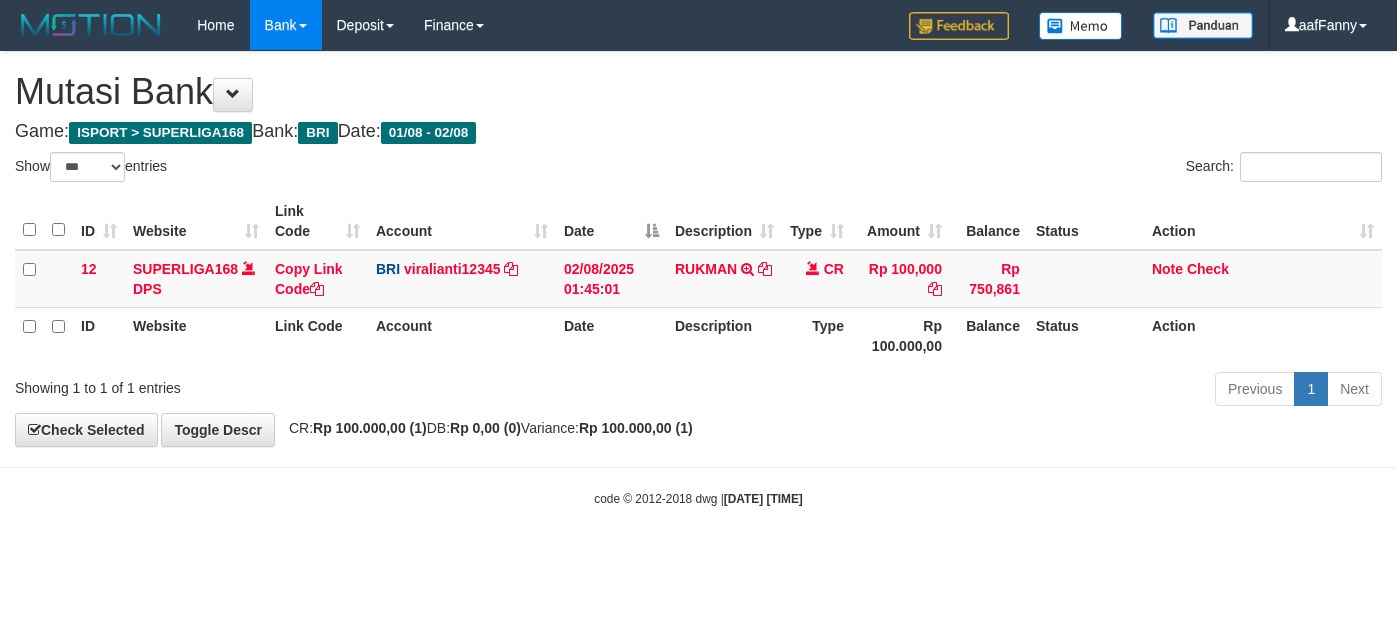 select on "***" 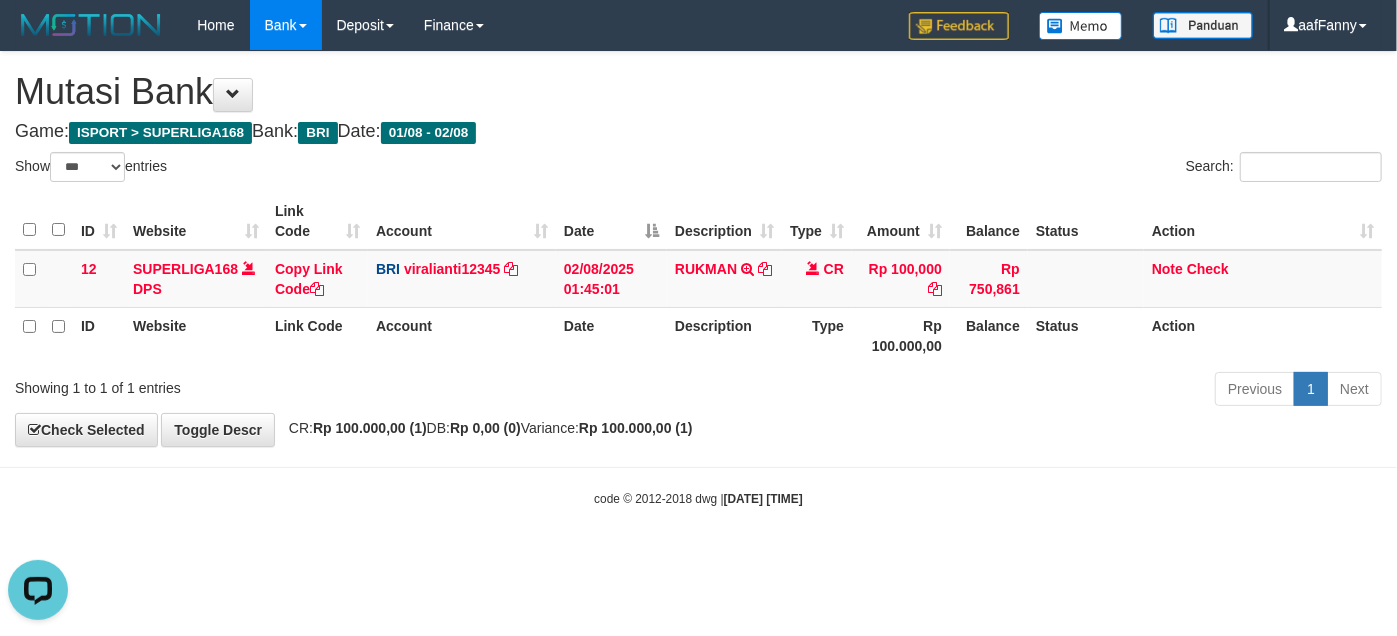 scroll, scrollTop: 0, scrollLeft: 0, axis: both 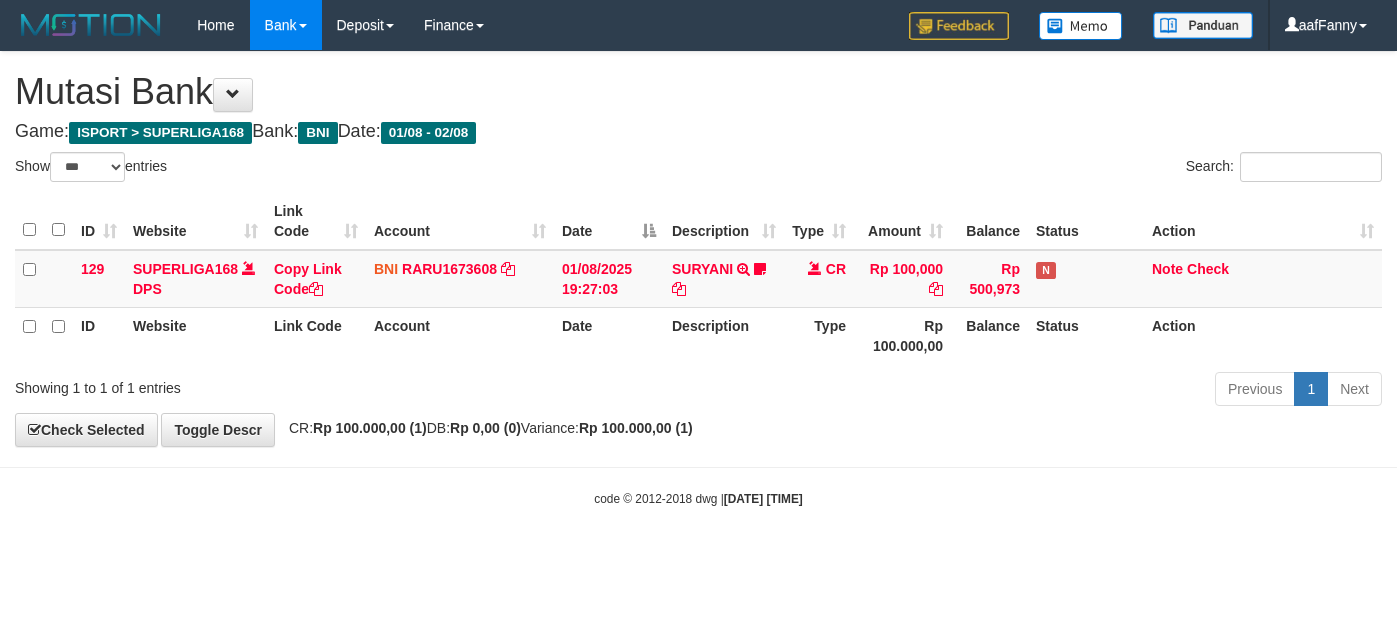 select on "***" 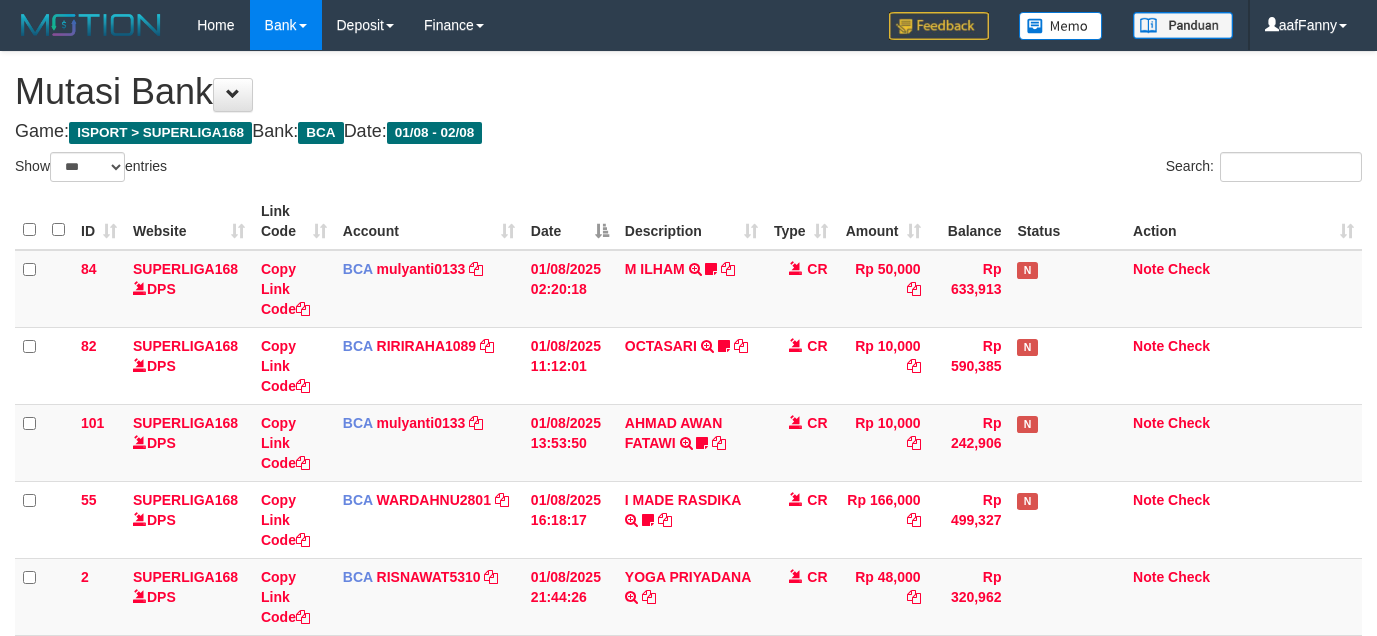 select on "***" 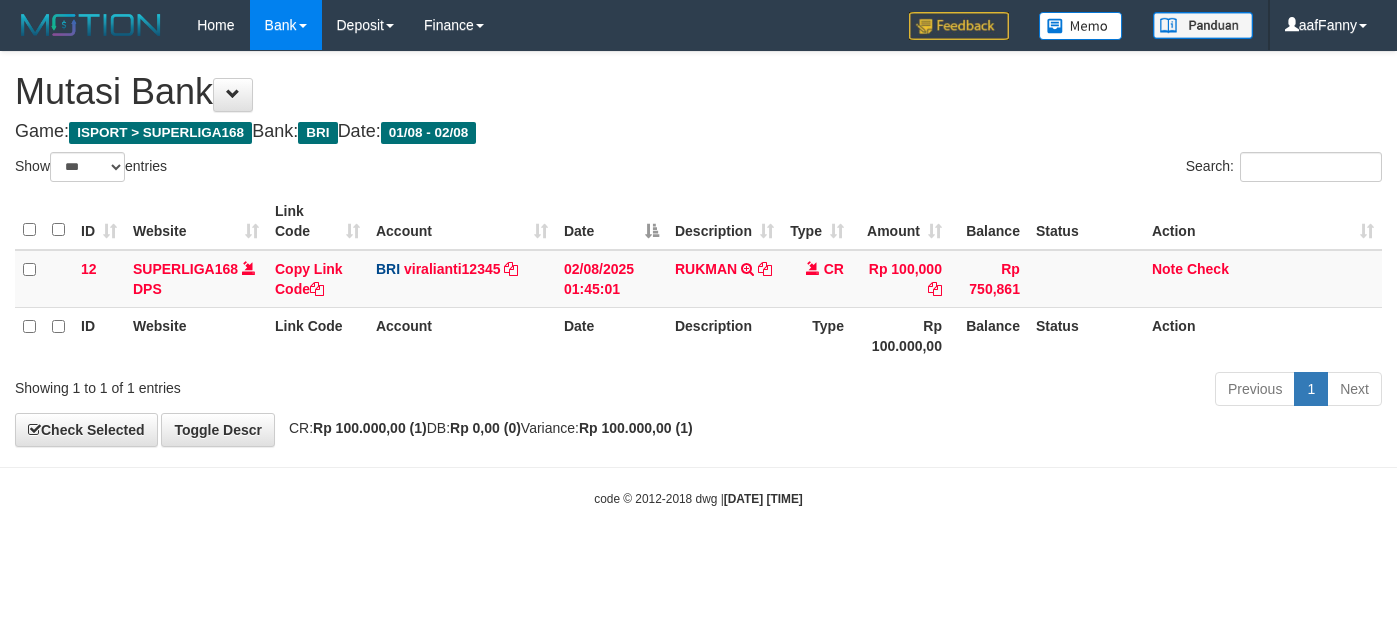 select on "***" 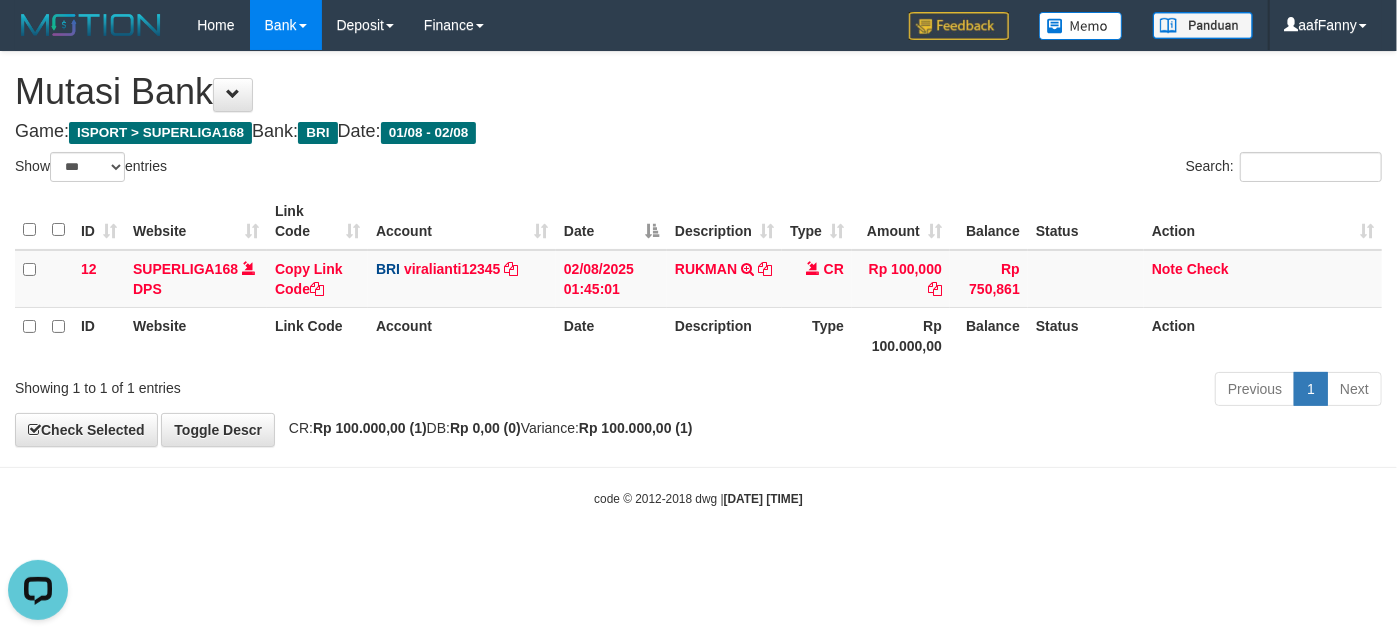 scroll, scrollTop: 0, scrollLeft: 0, axis: both 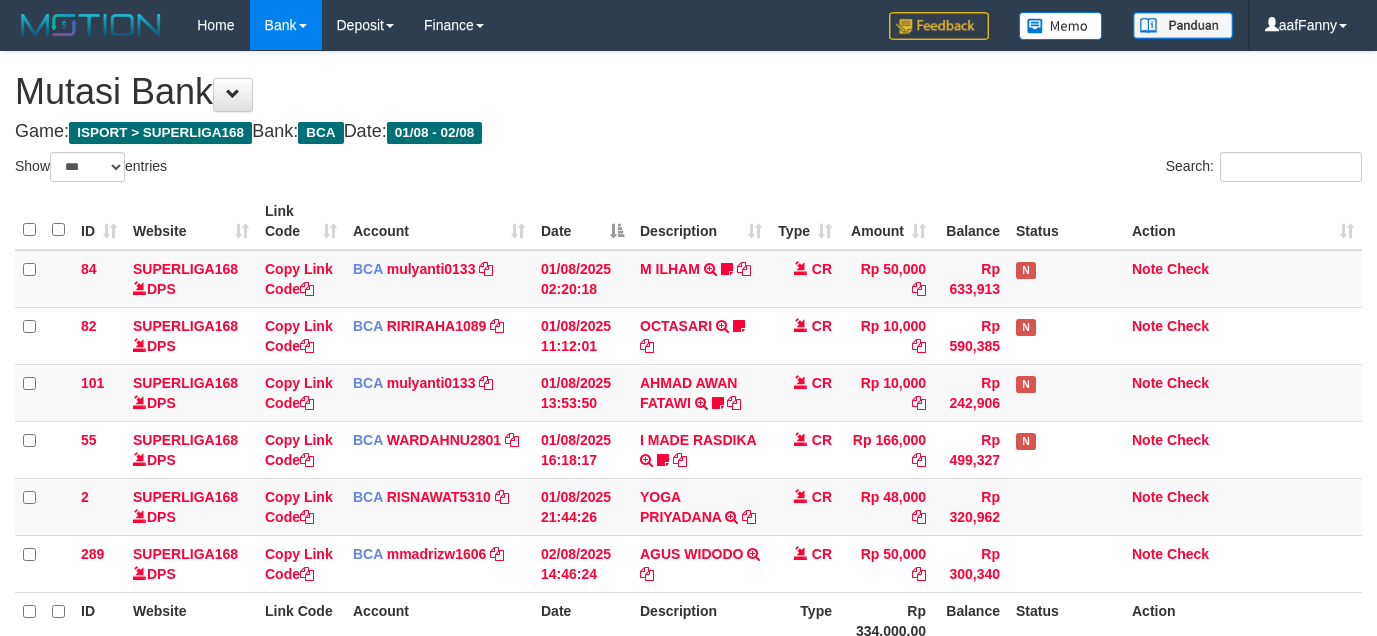 select on "***" 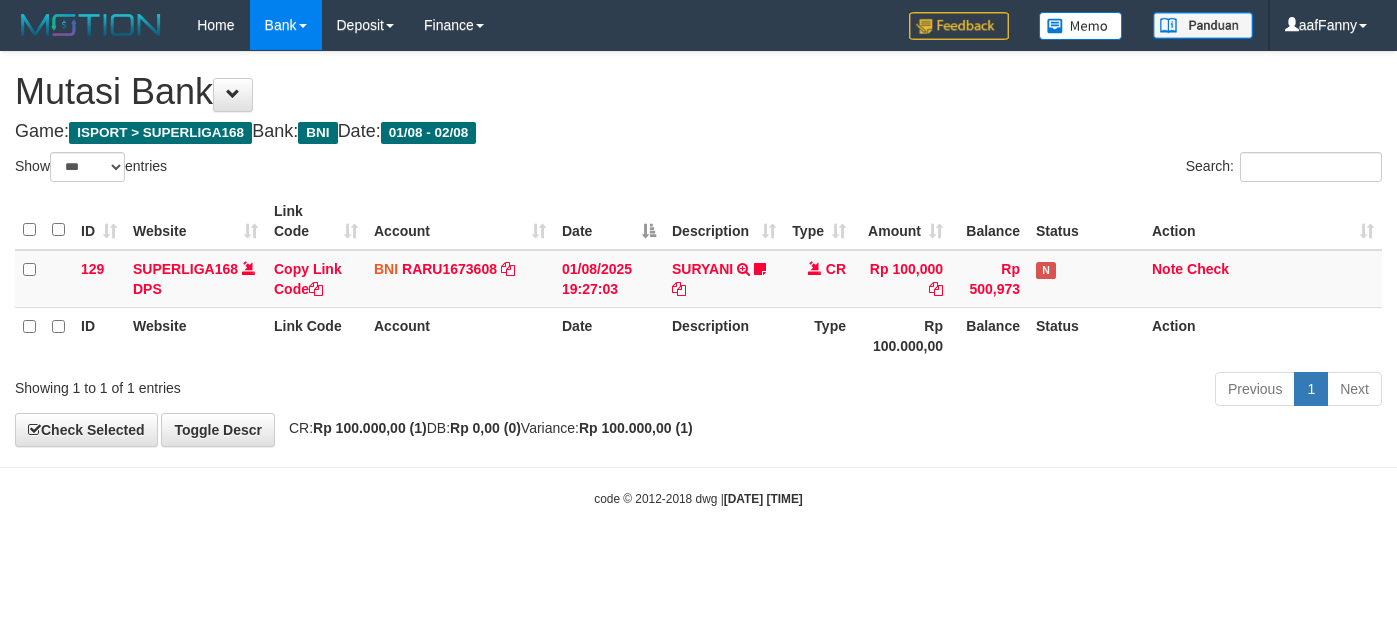 select on "***" 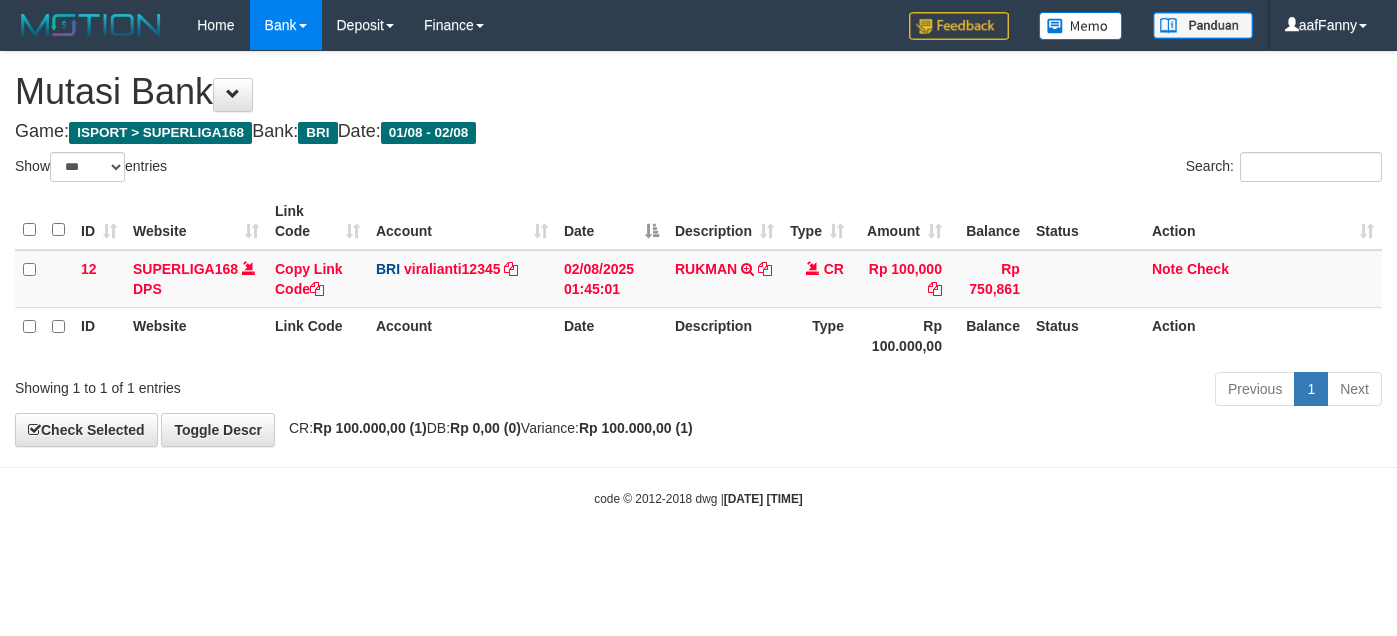 select on "***" 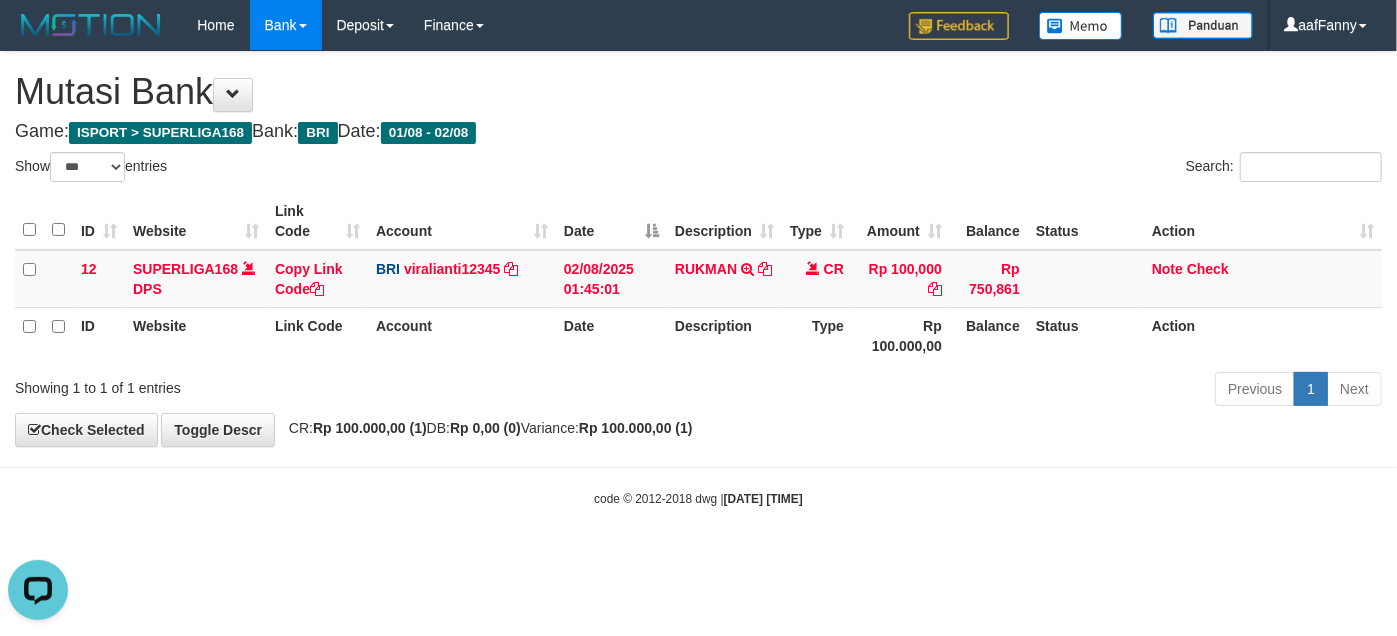 scroll, scrollTop: 0, scrollLeft: 0, axis: both 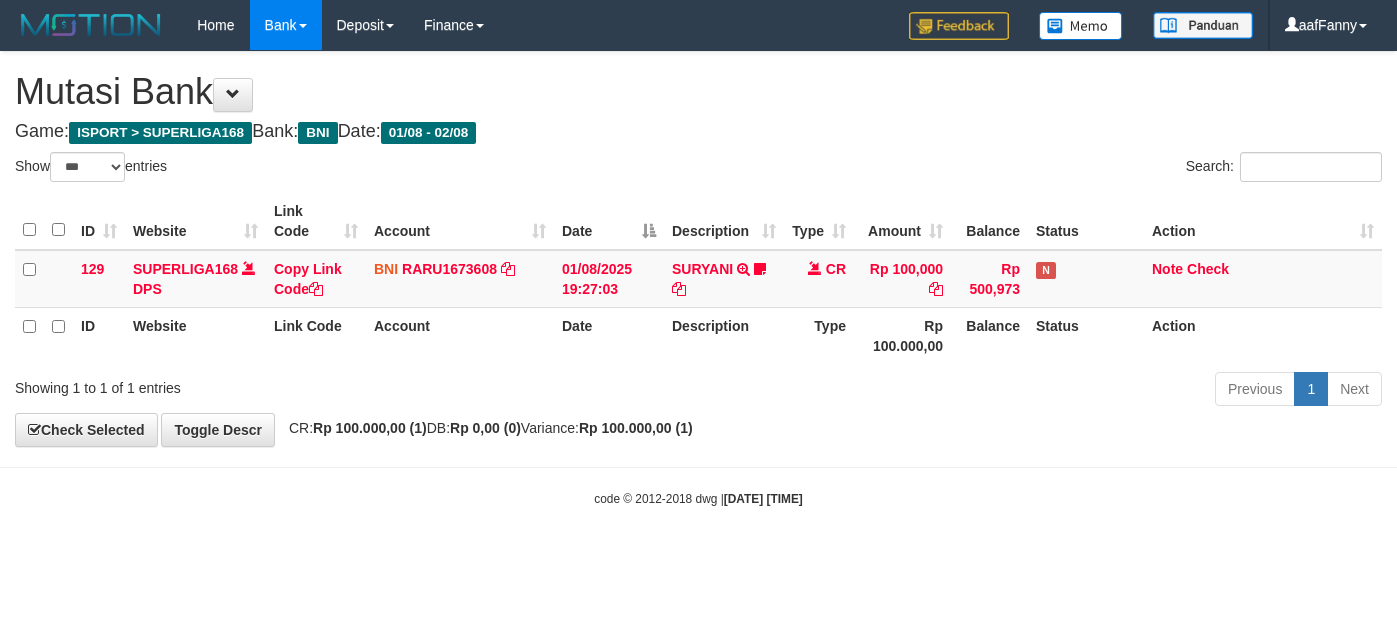 select on "***" 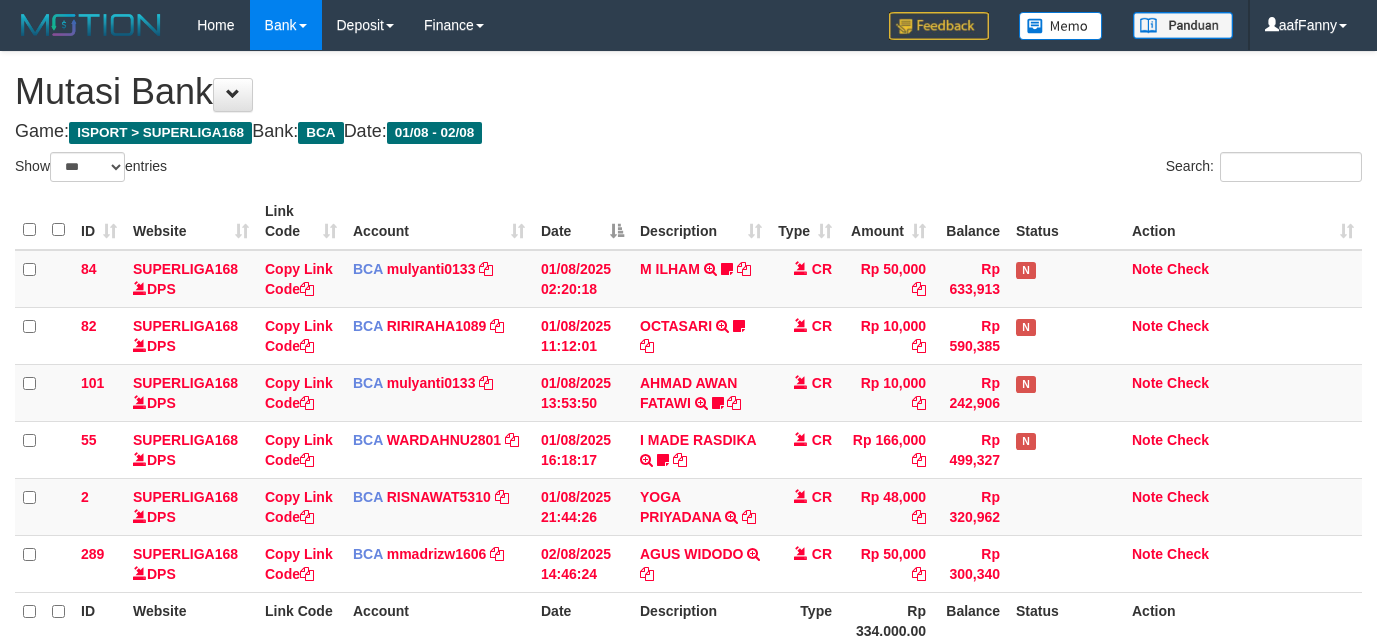 select on "***" 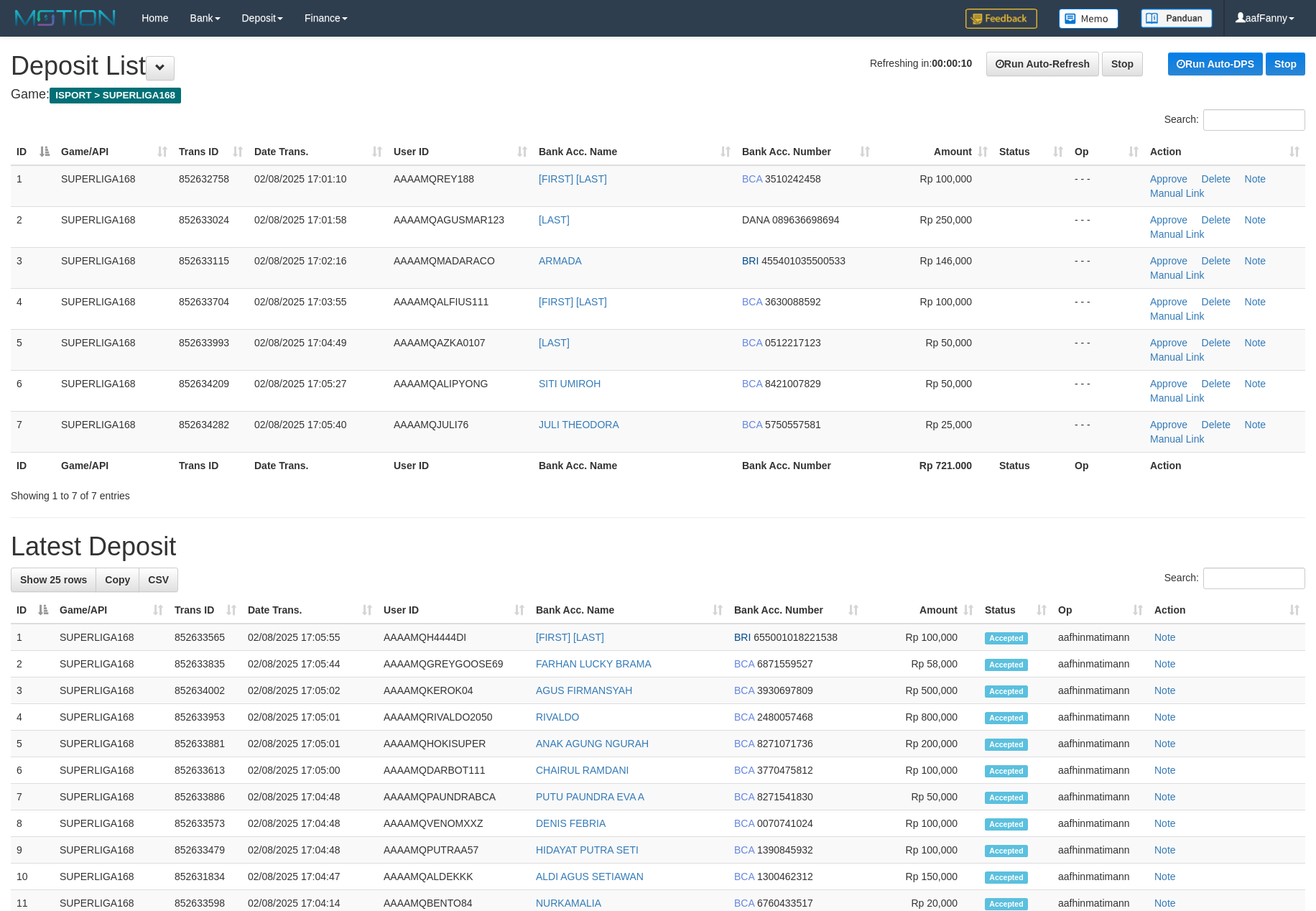 scroll, scrollTop: 0, scrollLeft: 0, axis: both 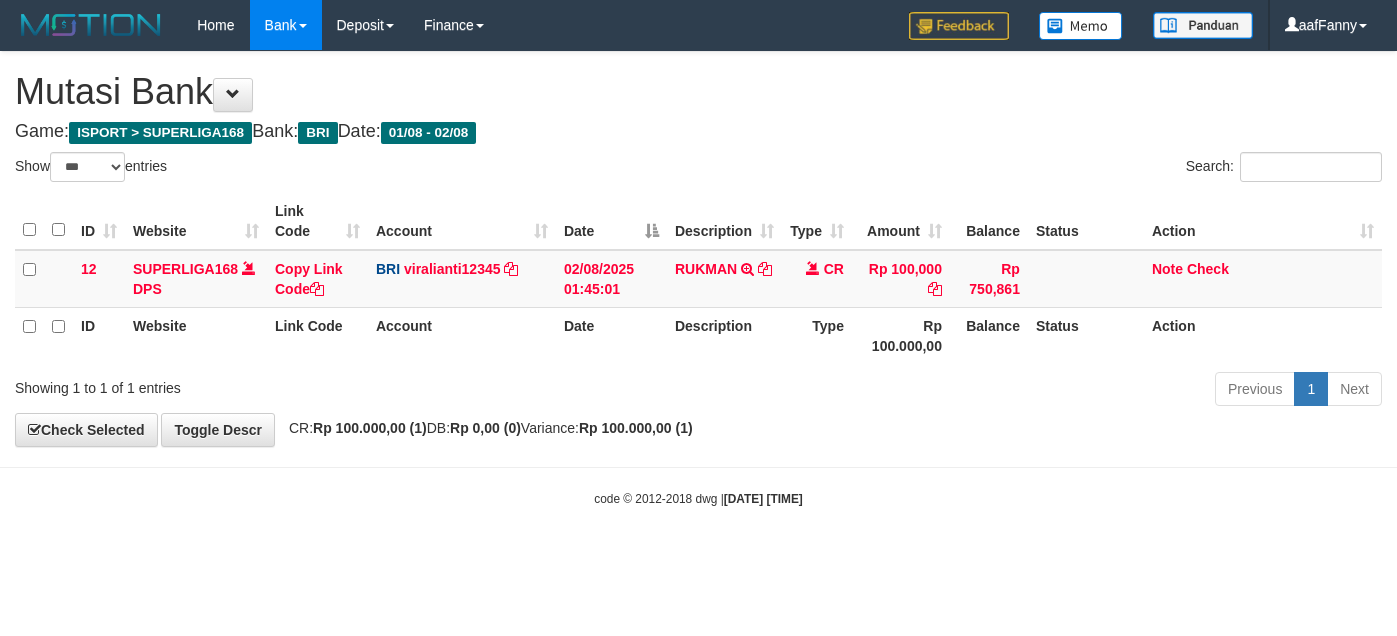 select on "***" 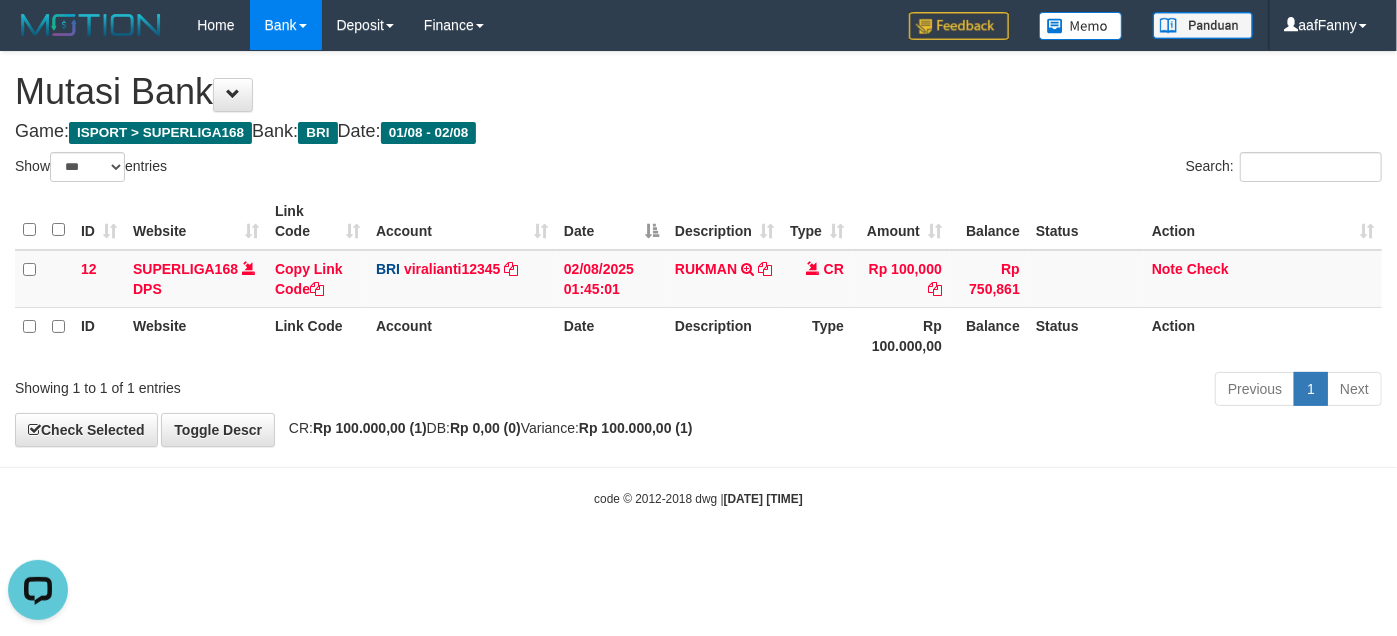 scroll, scrollTop: 0, scrollLeft: 0, axis: both 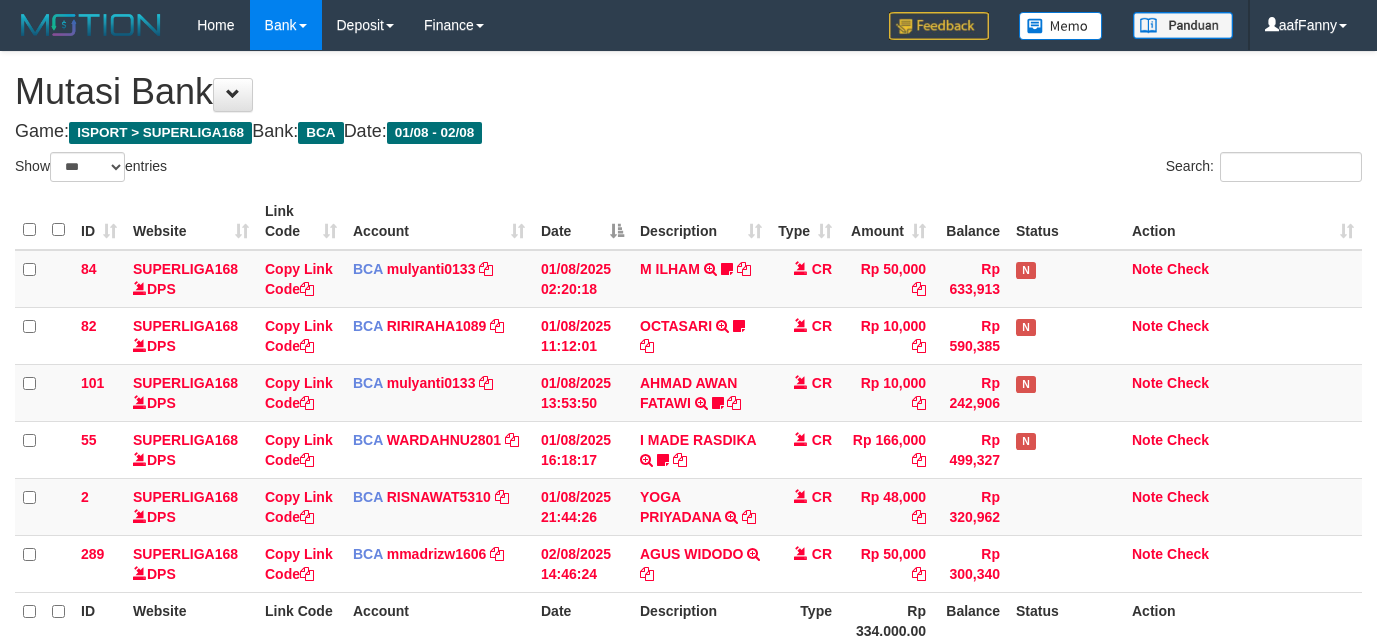 select on "***" 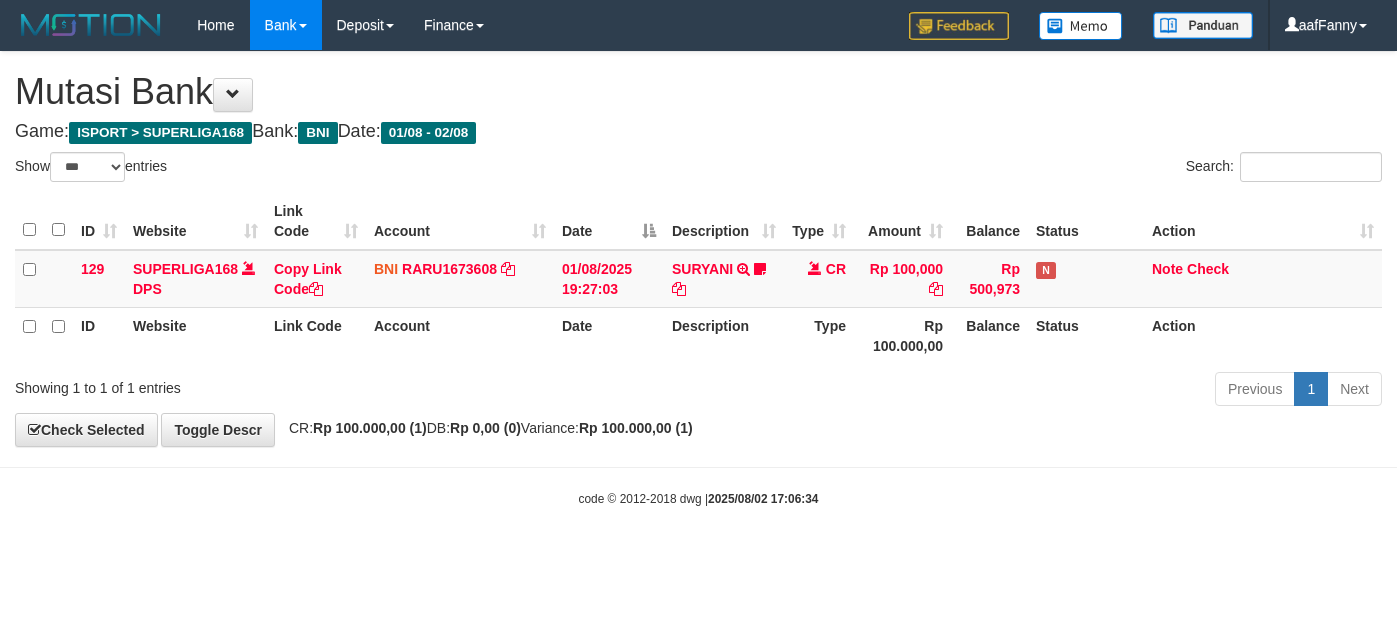select on "***" 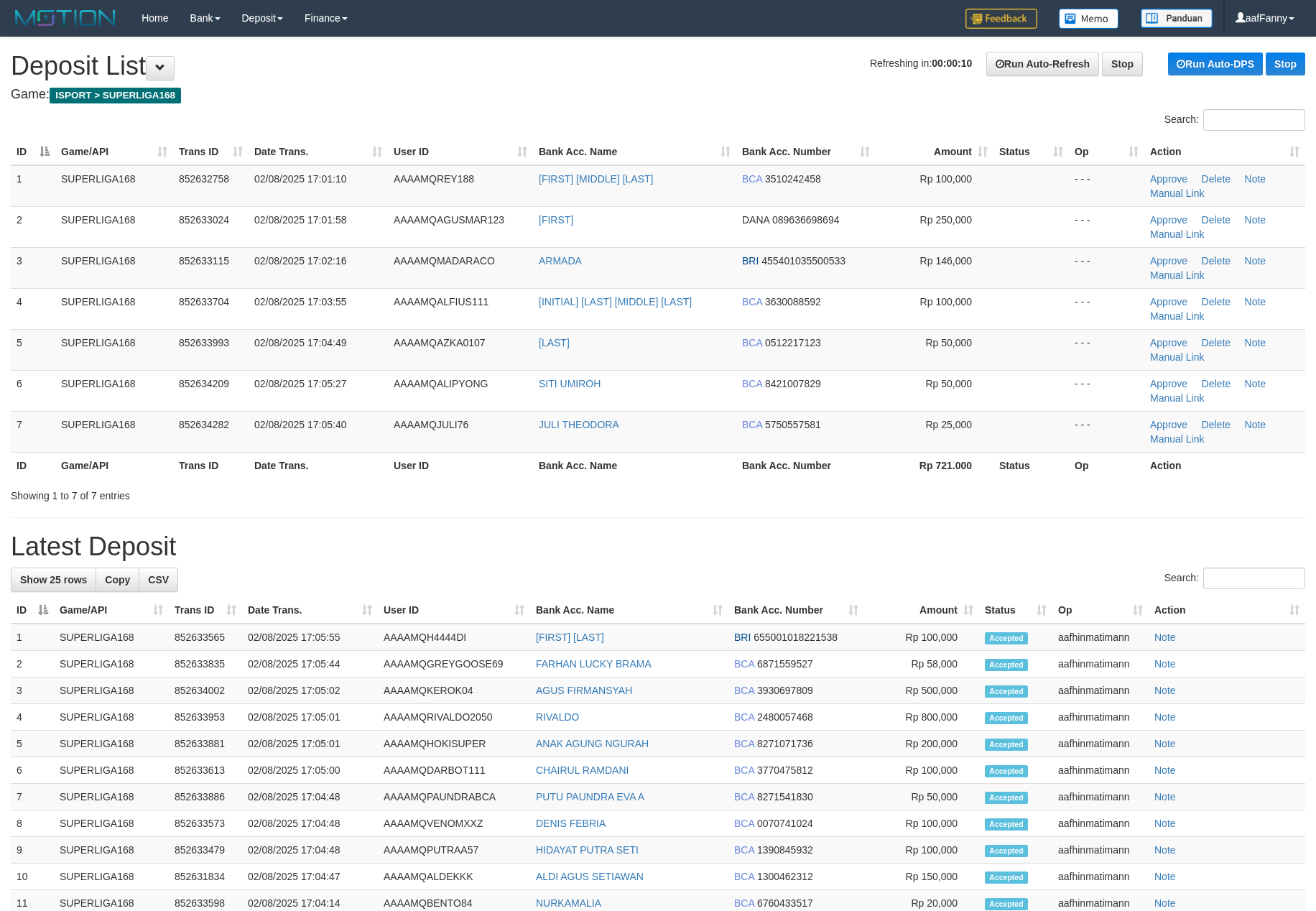 scroll, scrollTop: 0, scrollLeft: 0, axis: both 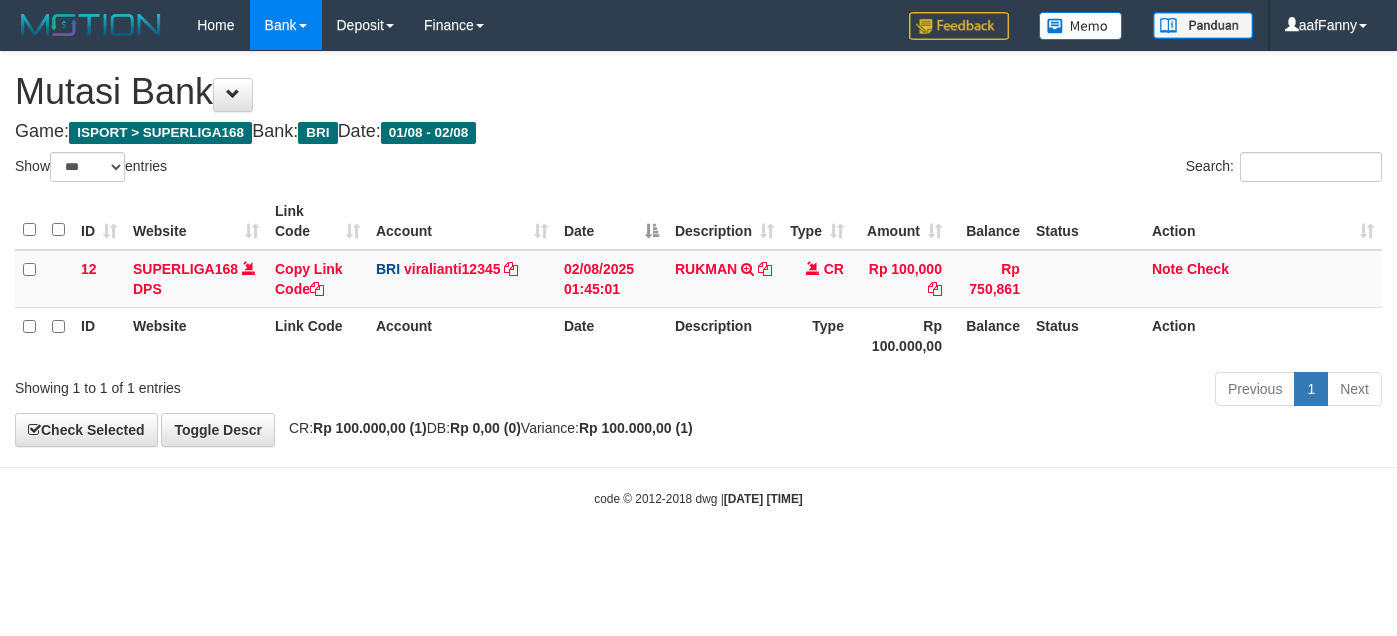 select on "***" 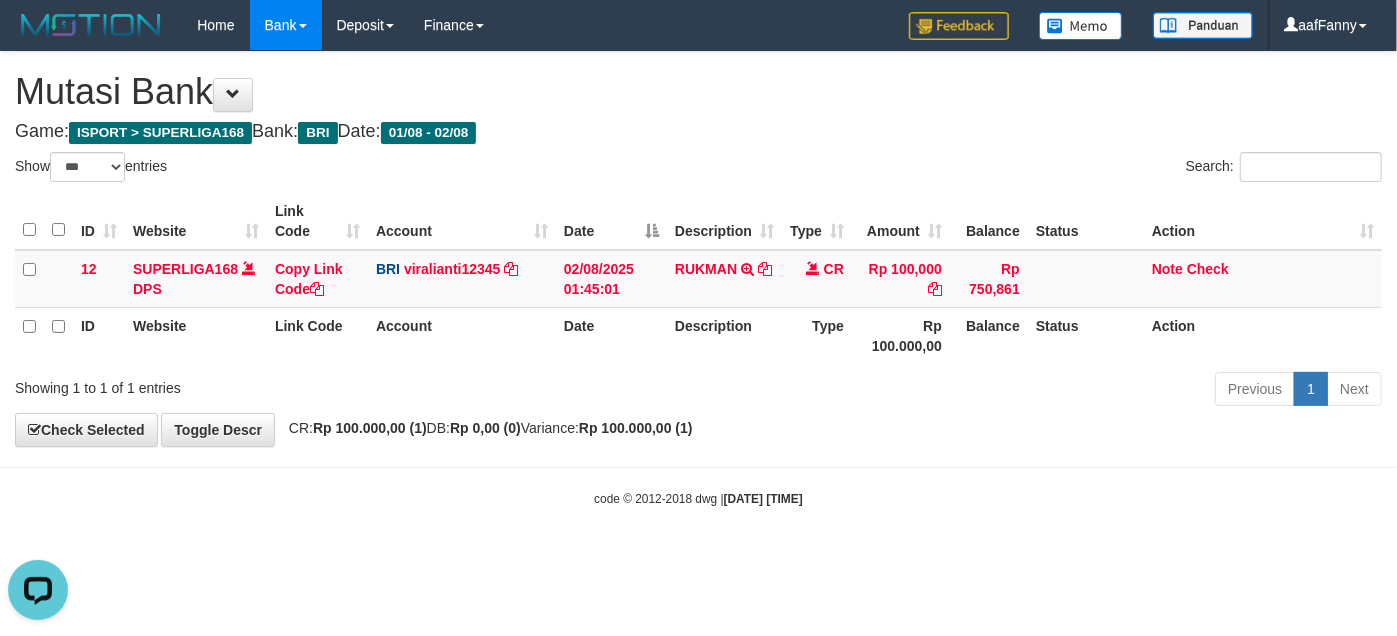 scroll, scrollTop: 0, scrollLeft: 0, axis: both 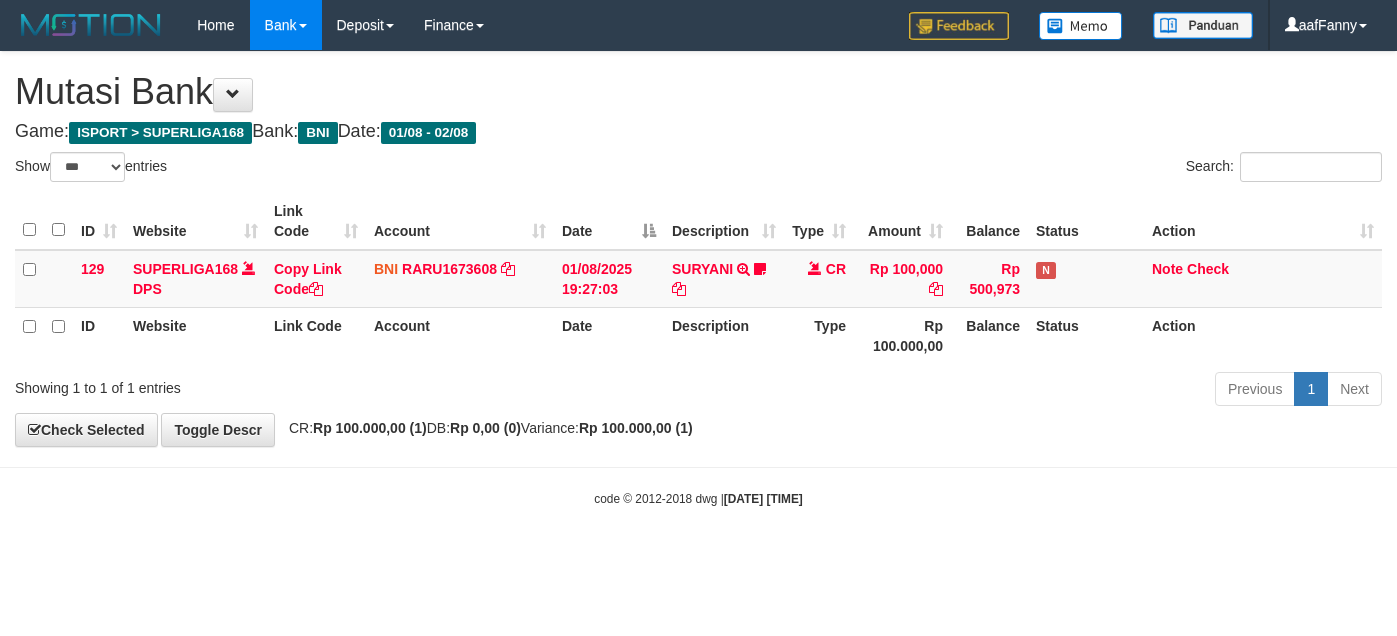 select on "***" 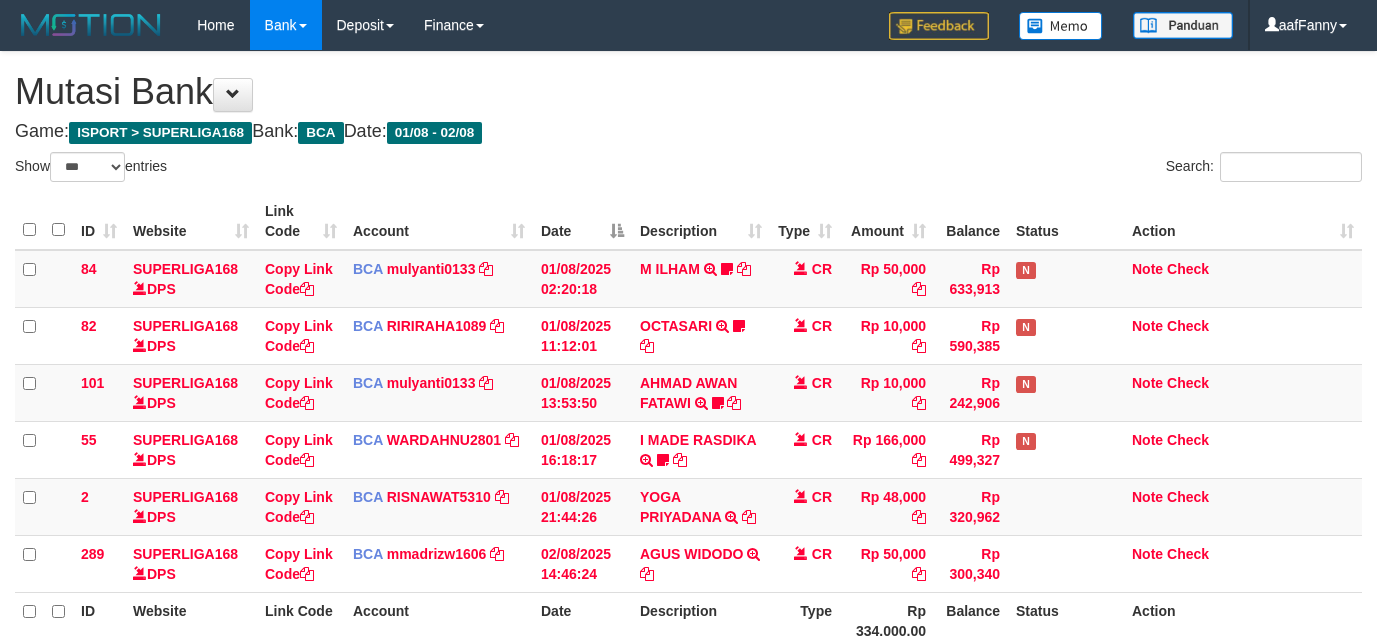 select on "***" 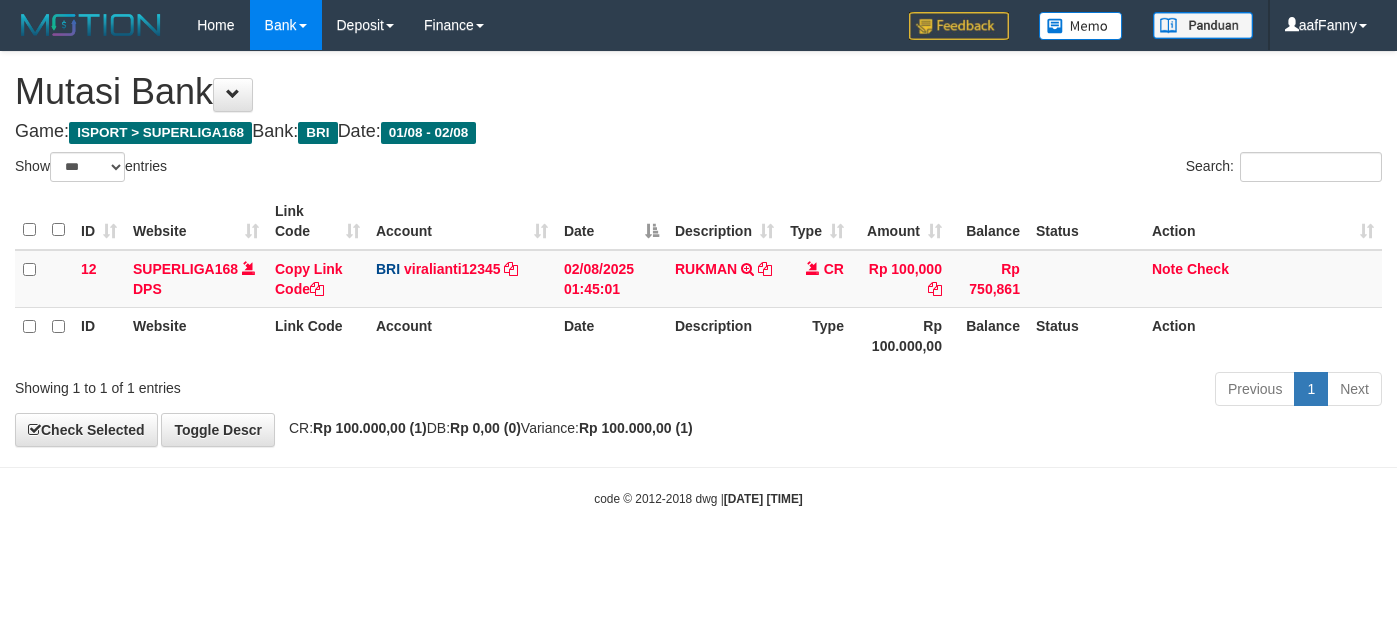 select on "***" 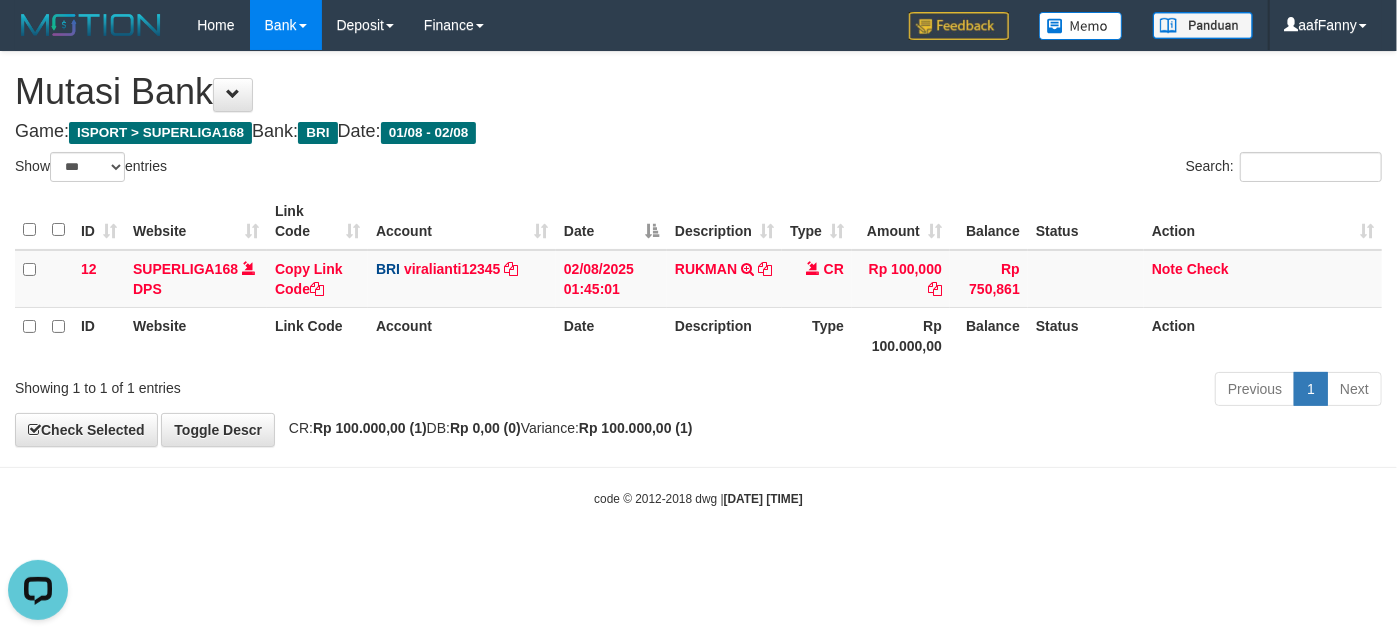 scroll, scrollTop: 0, scrollLeft: 0, axis: both 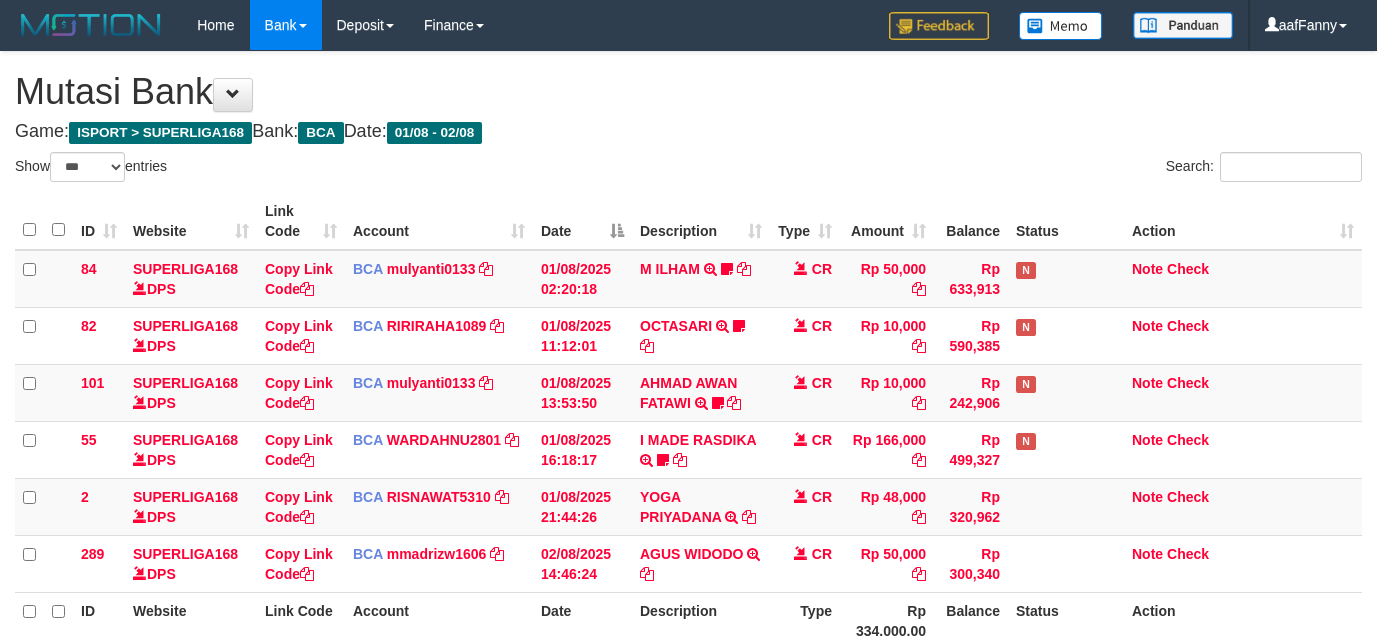 select on "***" 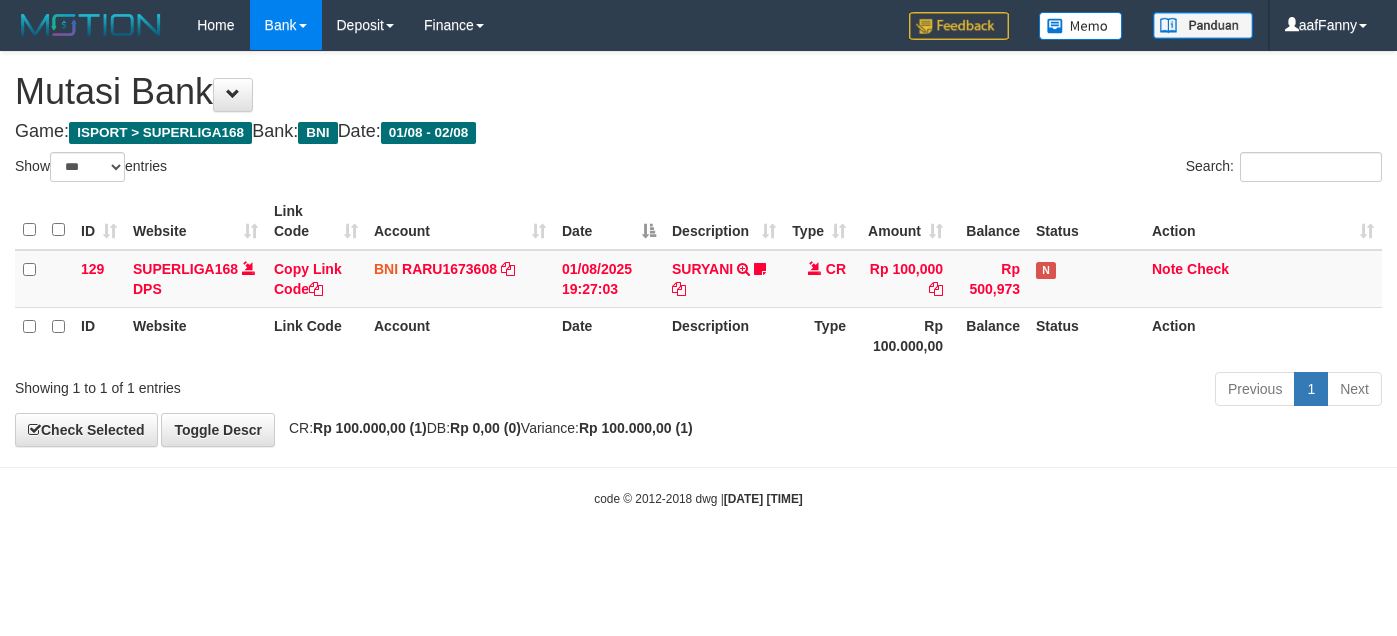 select on "***" 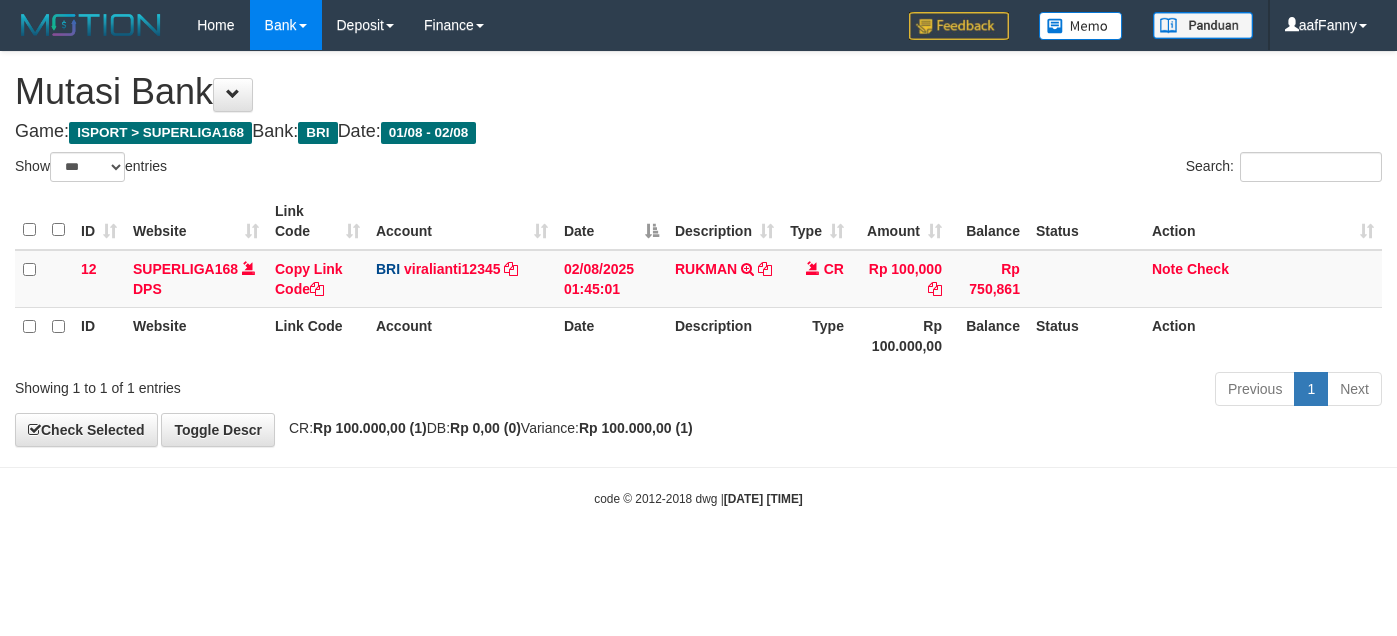 select on "***" 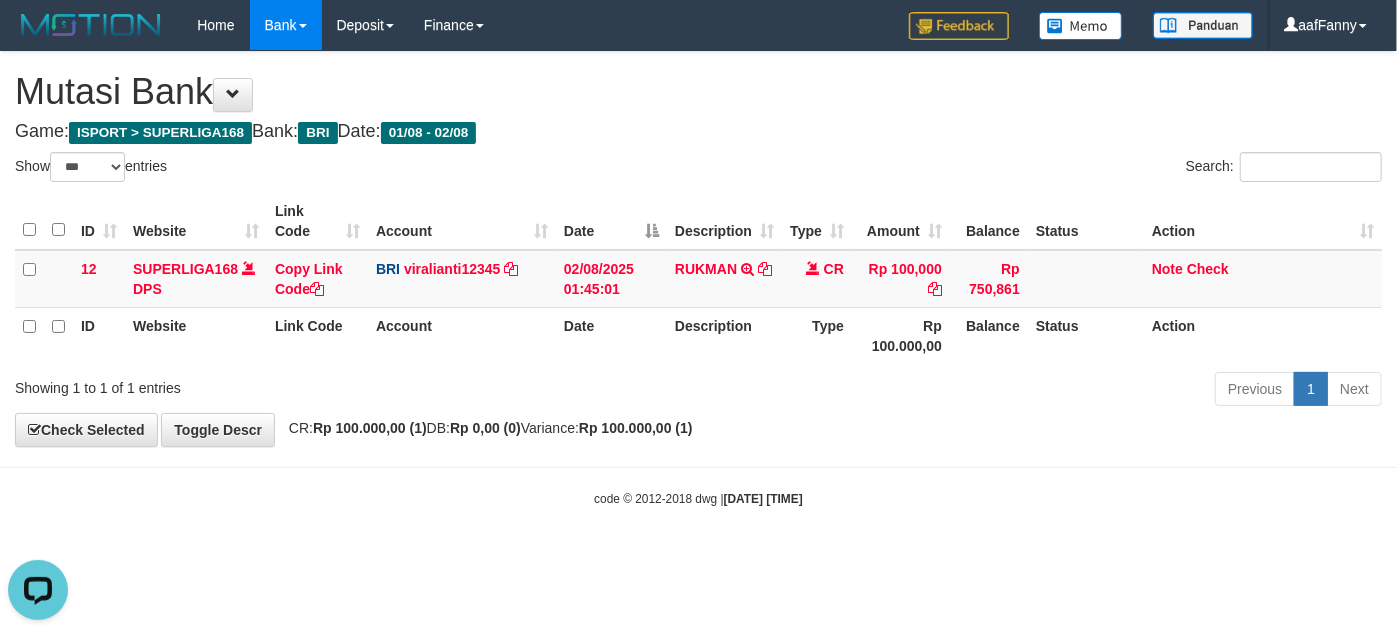 scroll, scrollTop: 0, scrollLeft: 0, axis: both 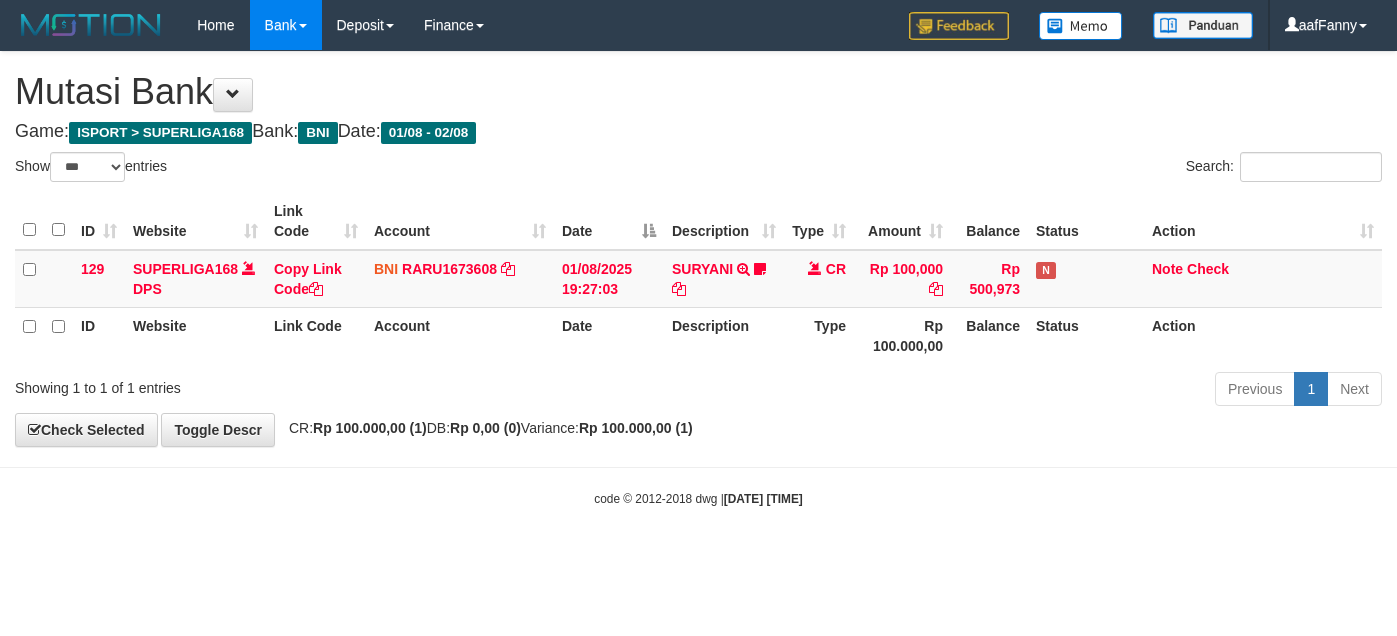 select on "***" 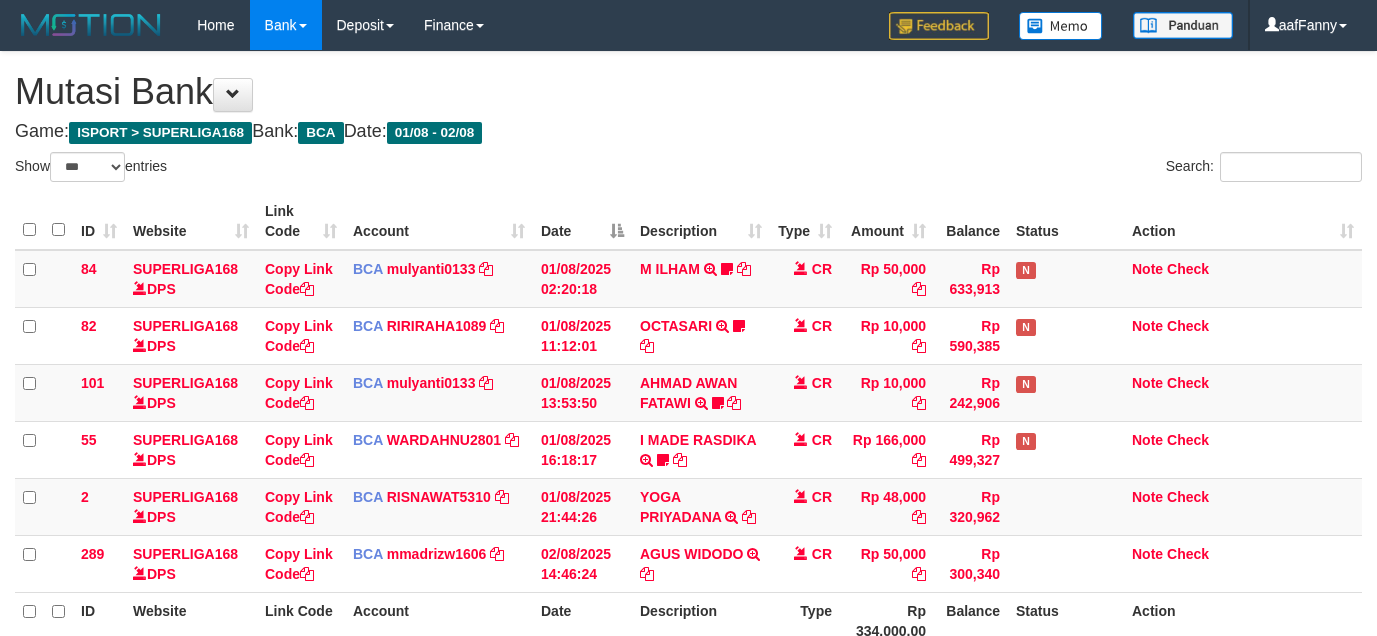 select on "***" 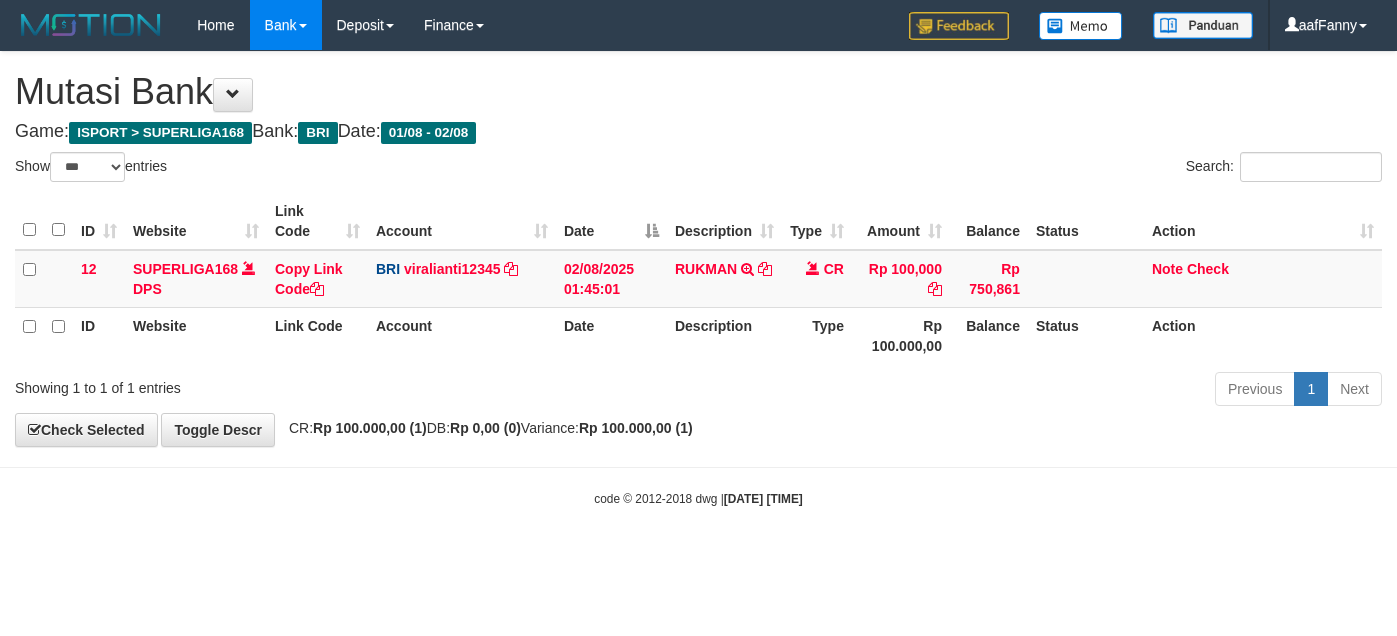 select on "***" 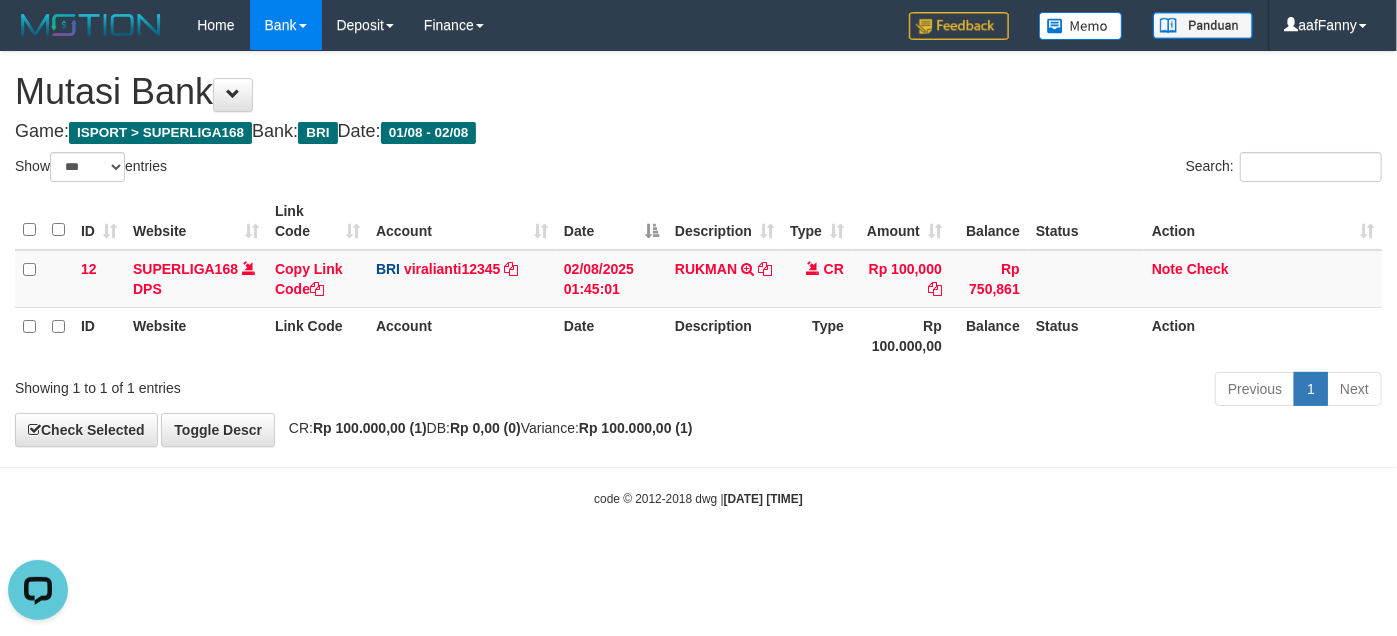 scroll, scrollTop: 0, scrollLeft: 0, axis: both 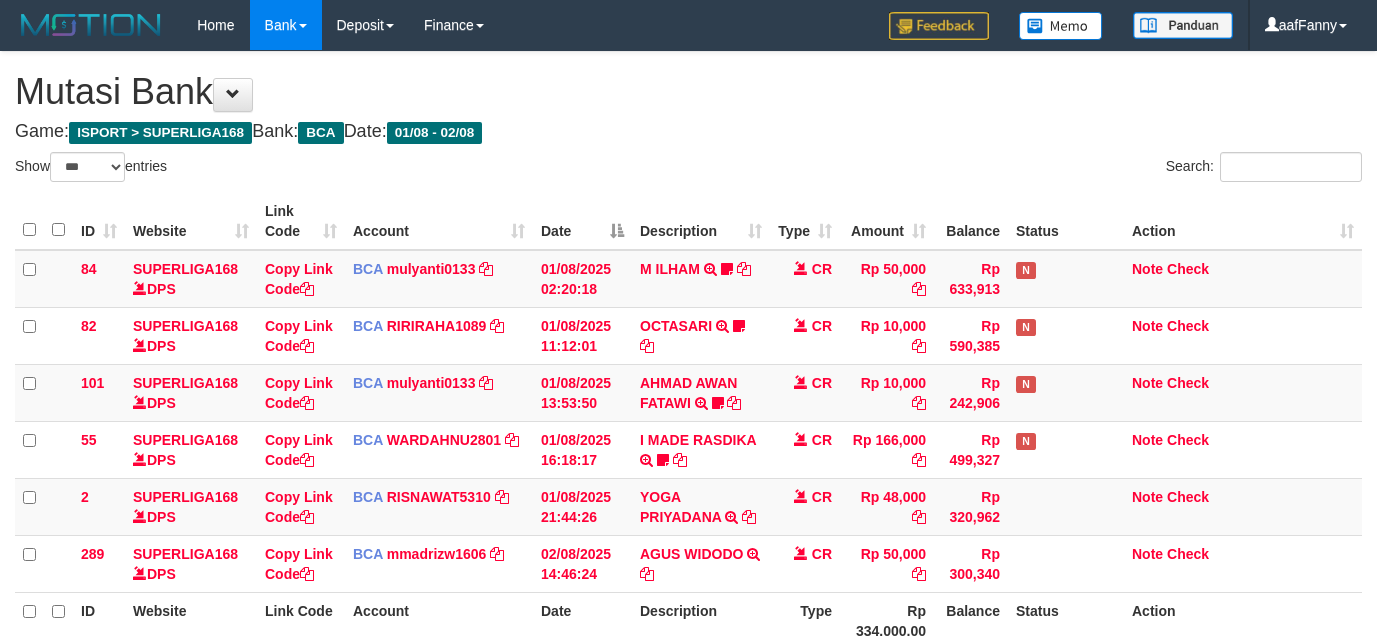 select on "***" 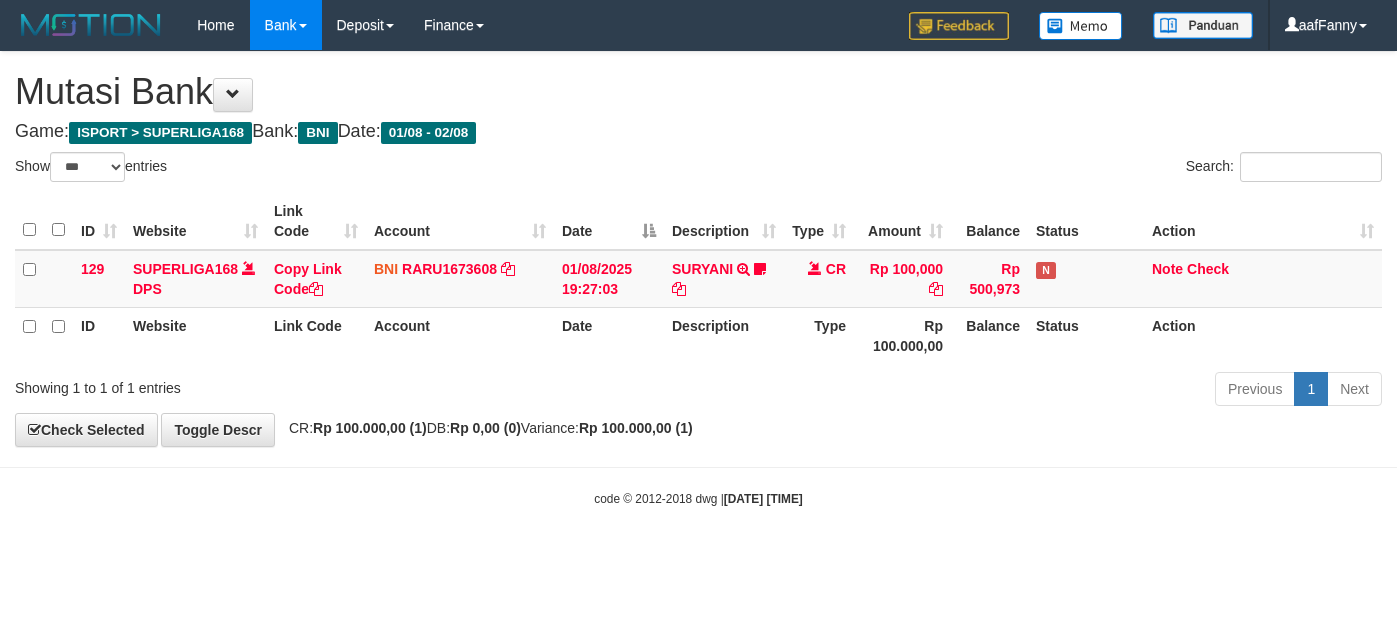 select on "***" 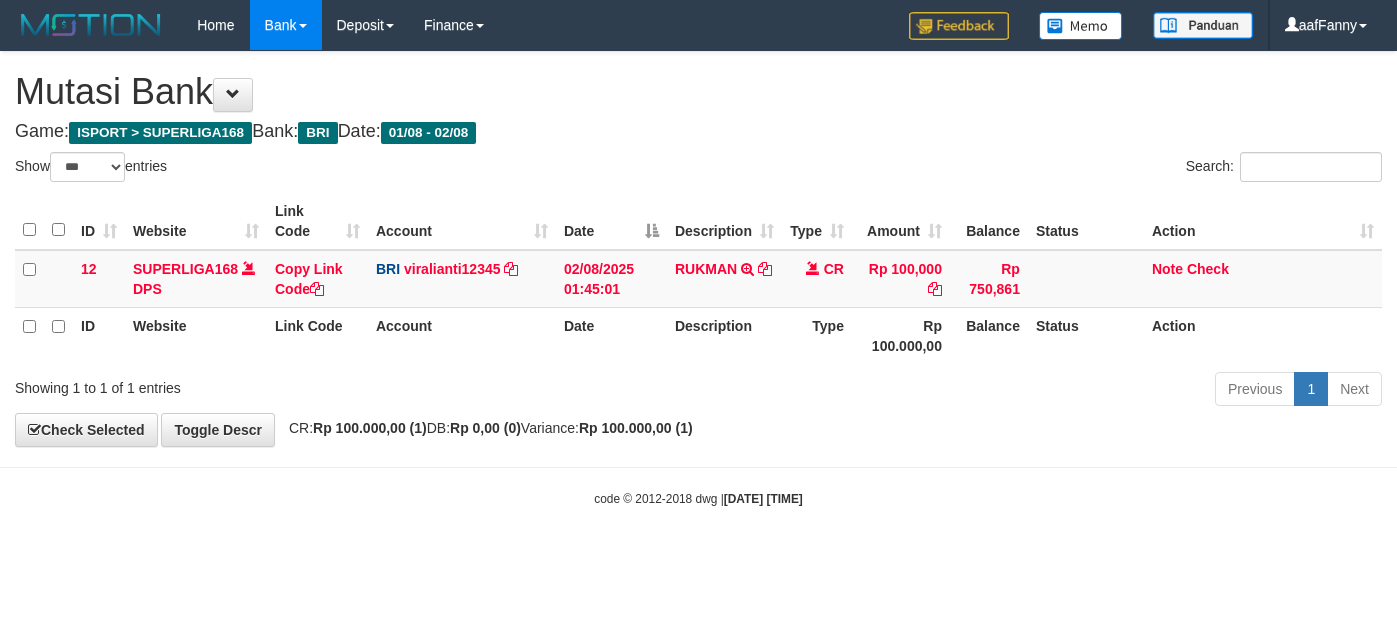select on "***" 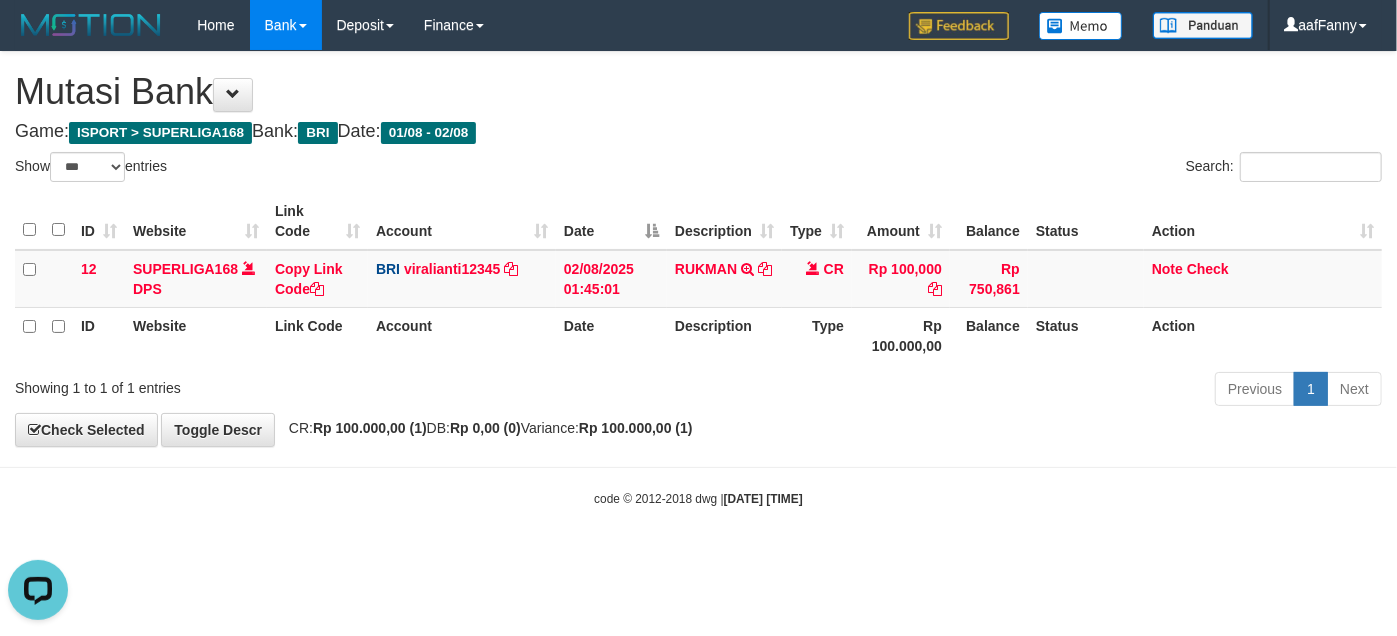 scroll, scrollTop: 0, scrollLeft: 0, axis: both 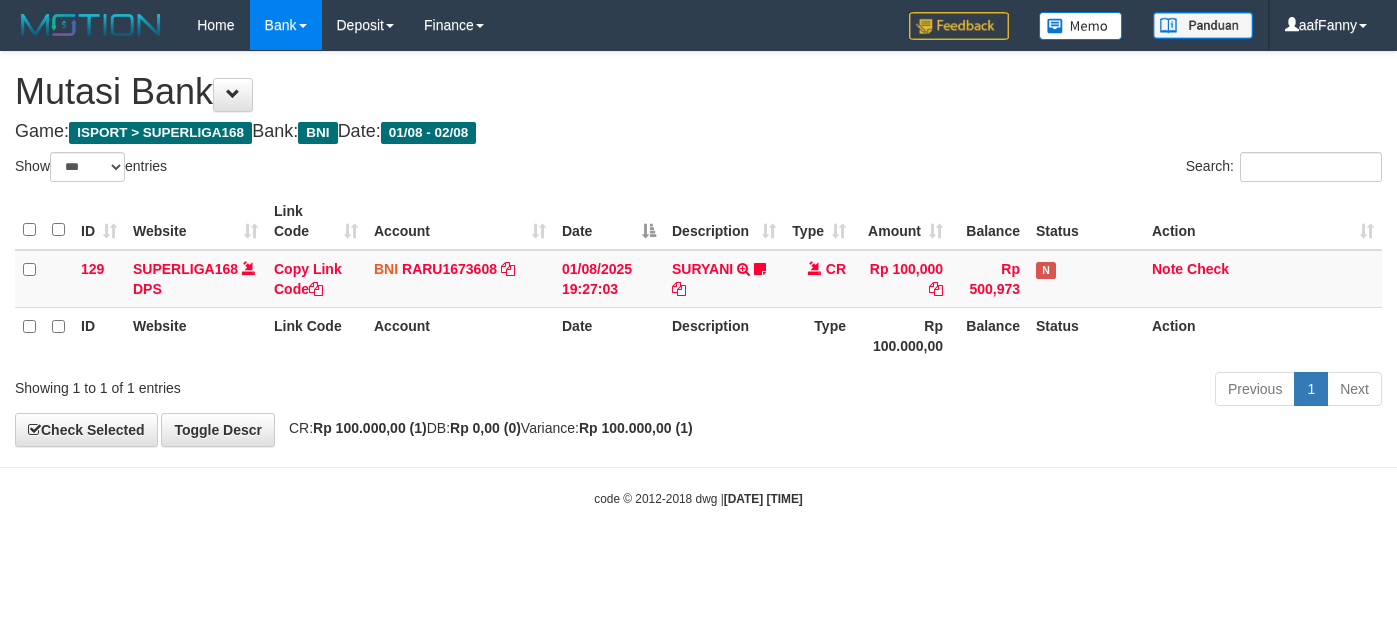 select on "***" 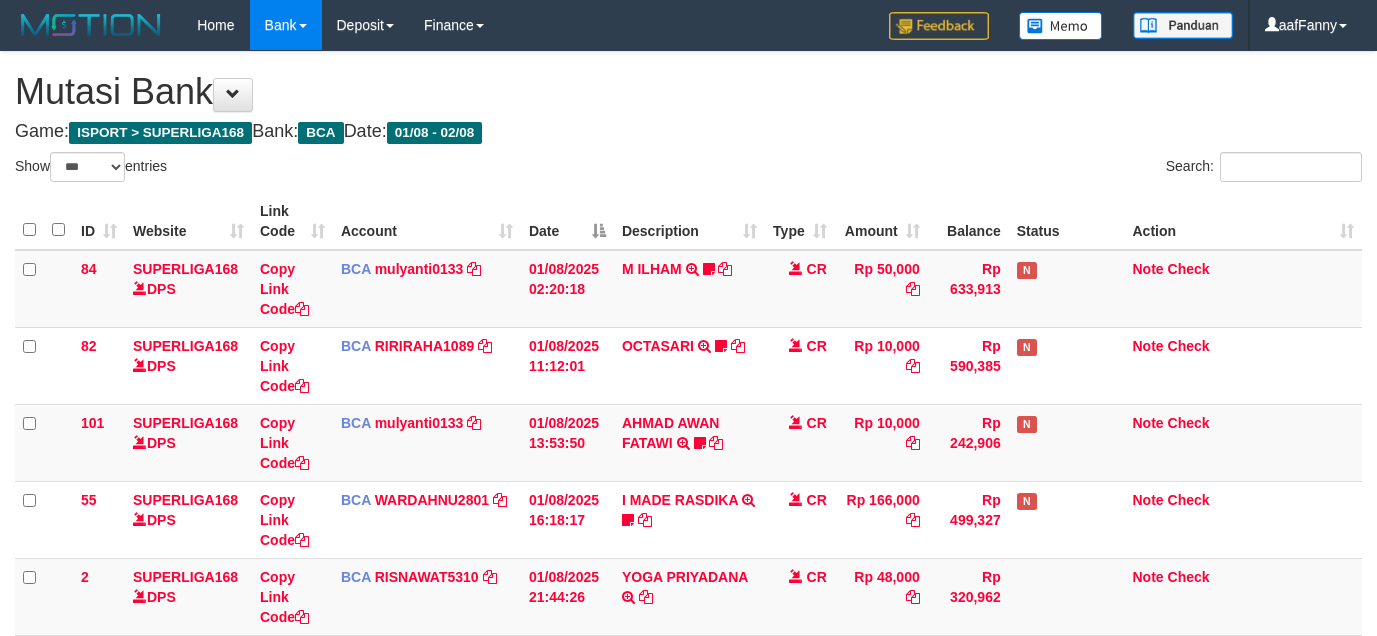 select on "***" 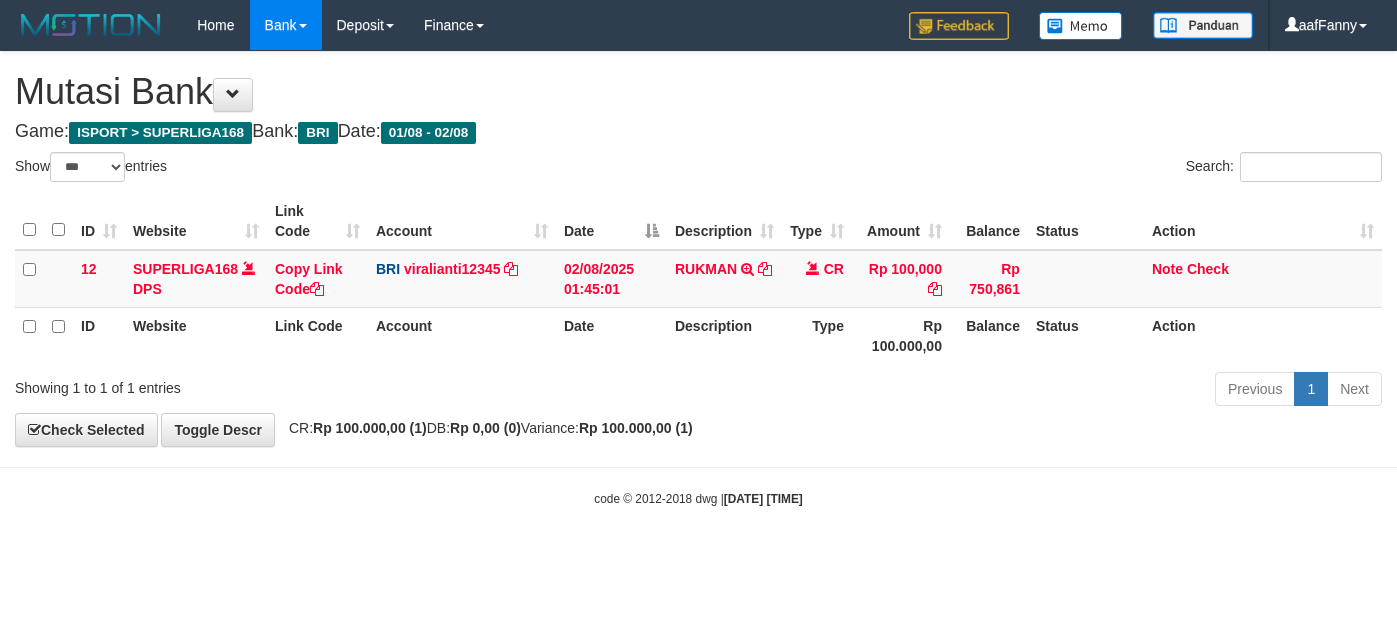 select on "***" 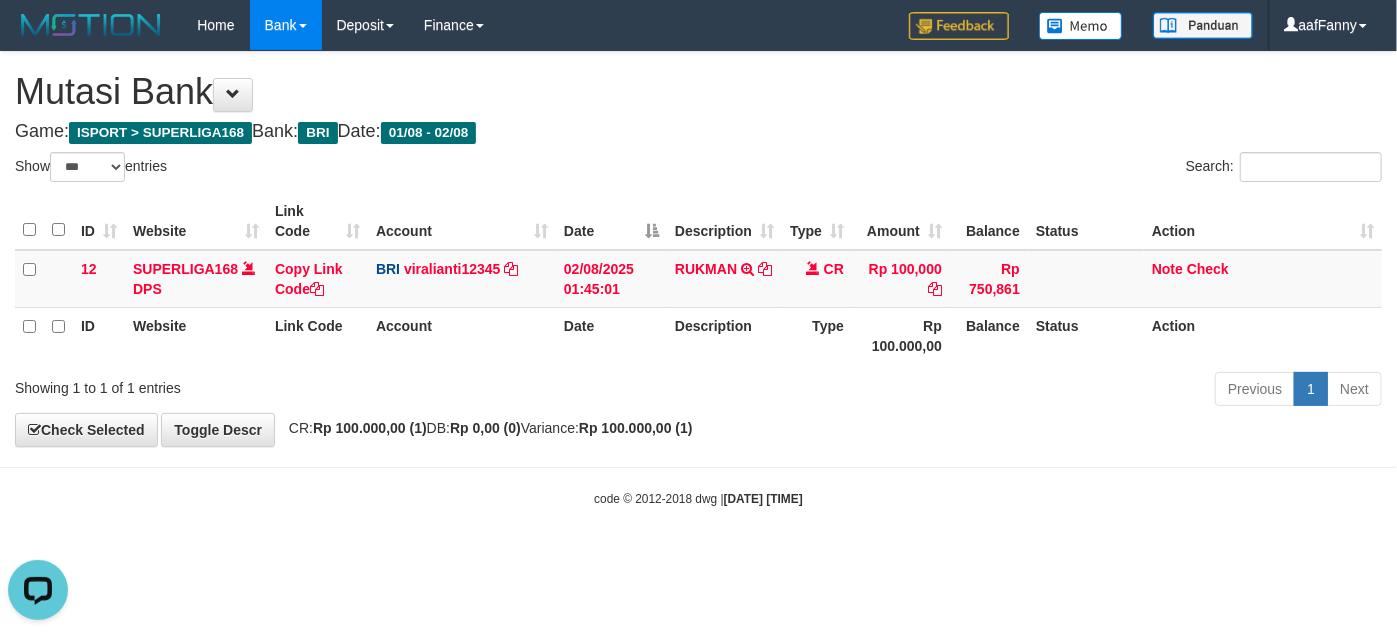 scroll, scrollTop: 0, scrollLeft: 0, axis: both 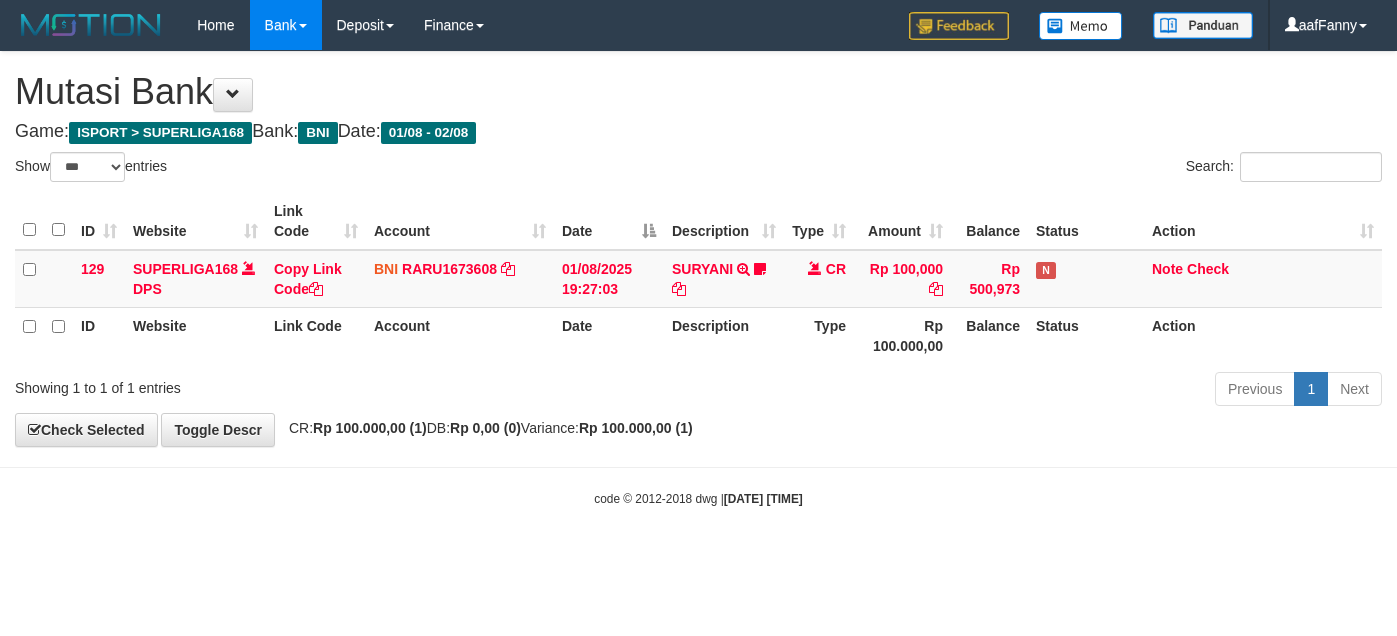 select on "***" 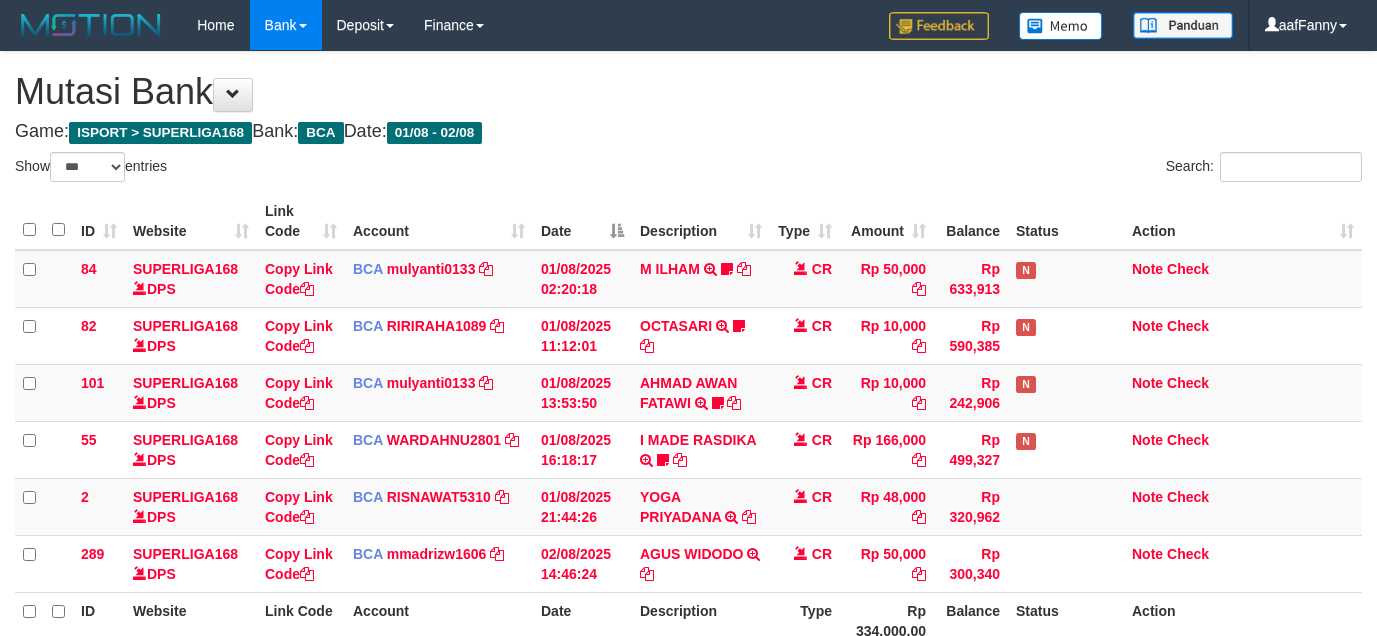 select on "***" 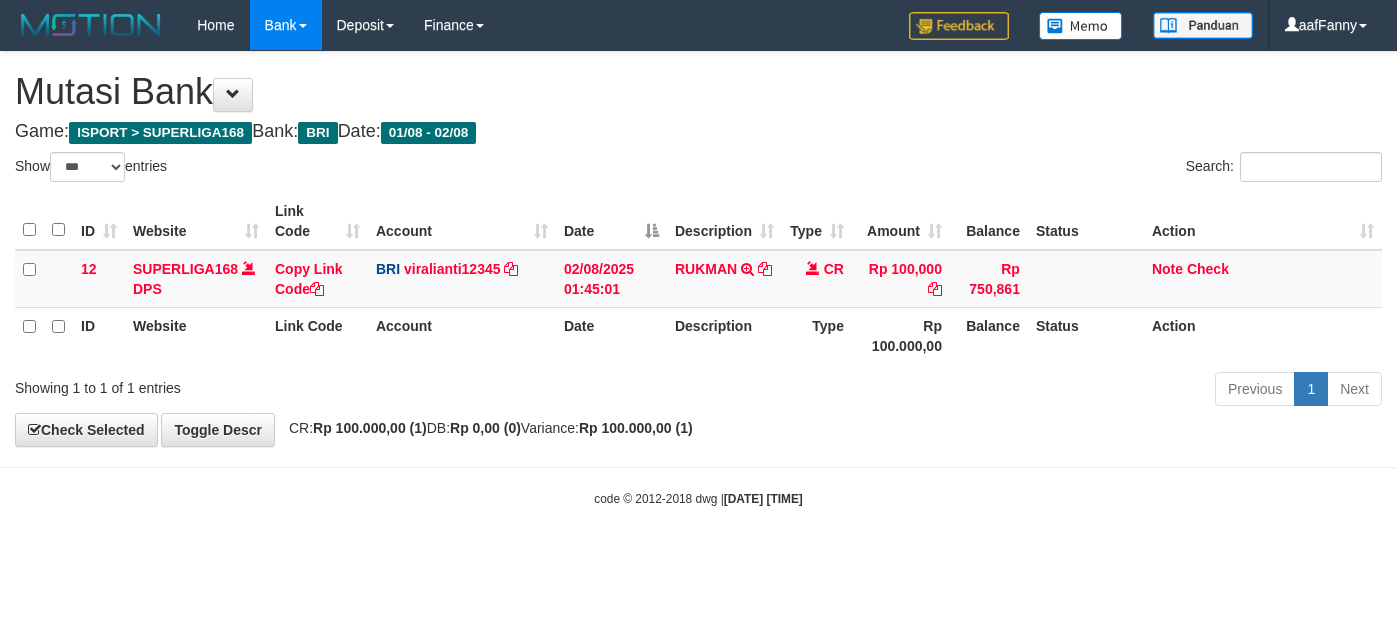 select on "***" 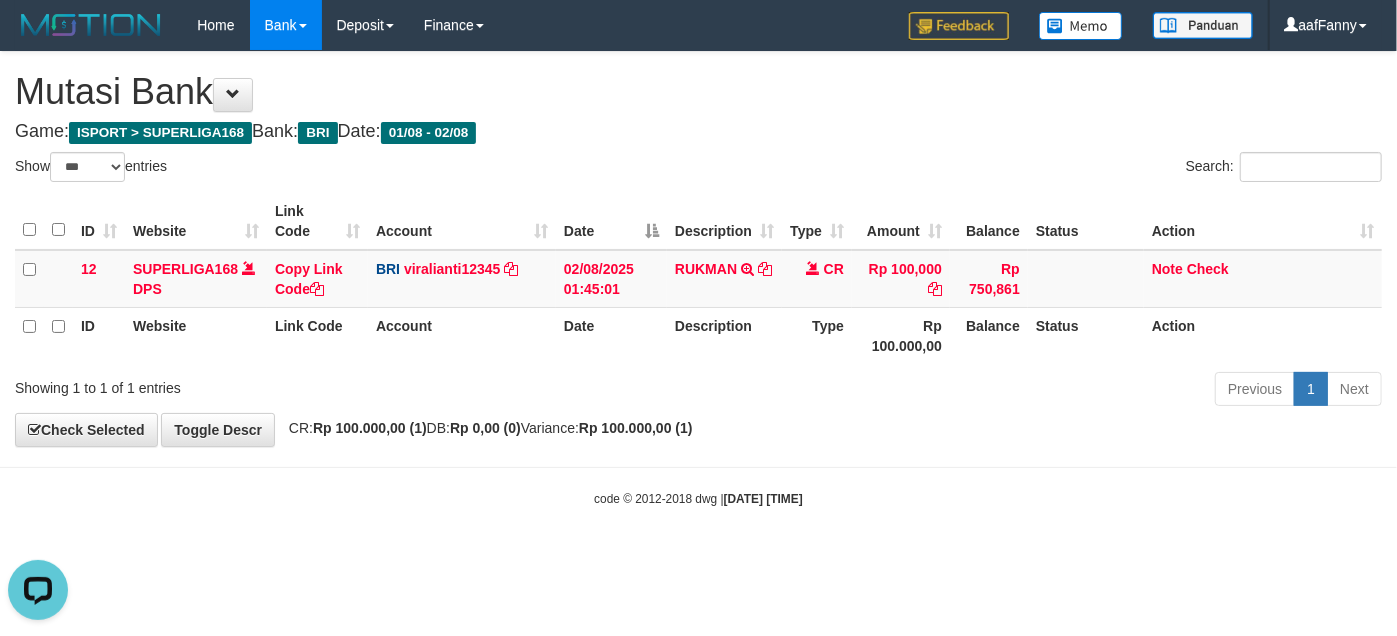 scroll, scrollTop: 0, scrollLeft: 0, axis: both 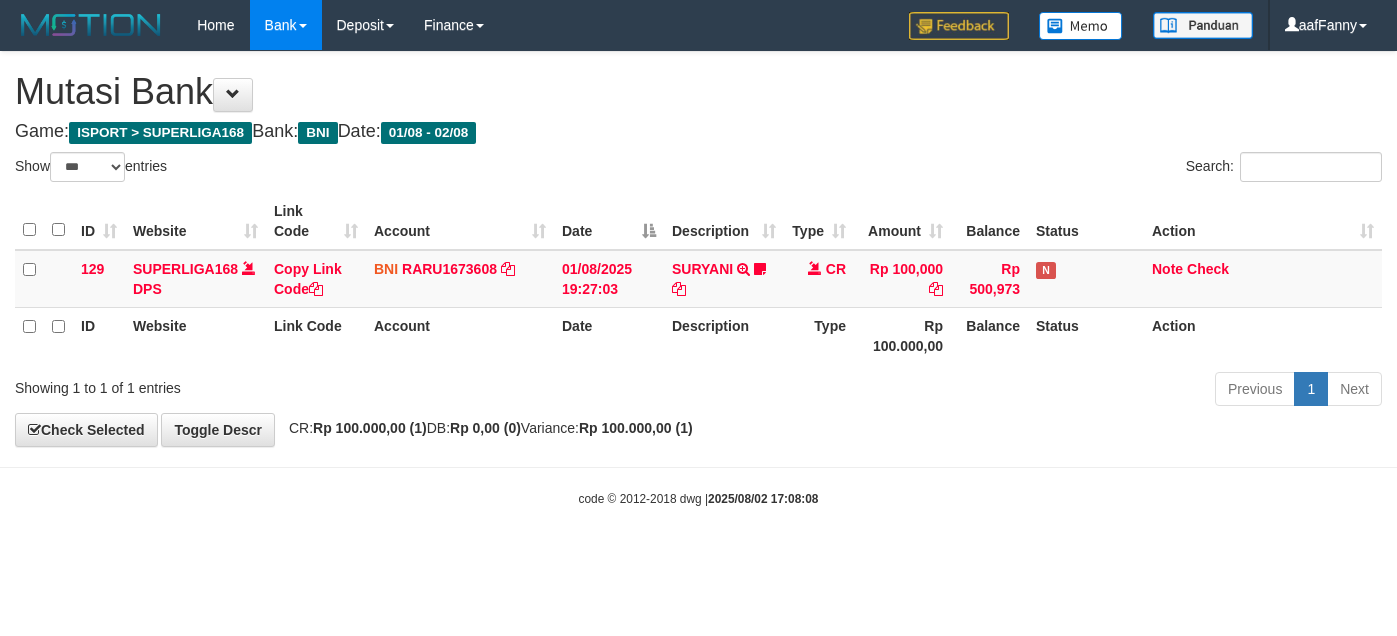 select on "***" 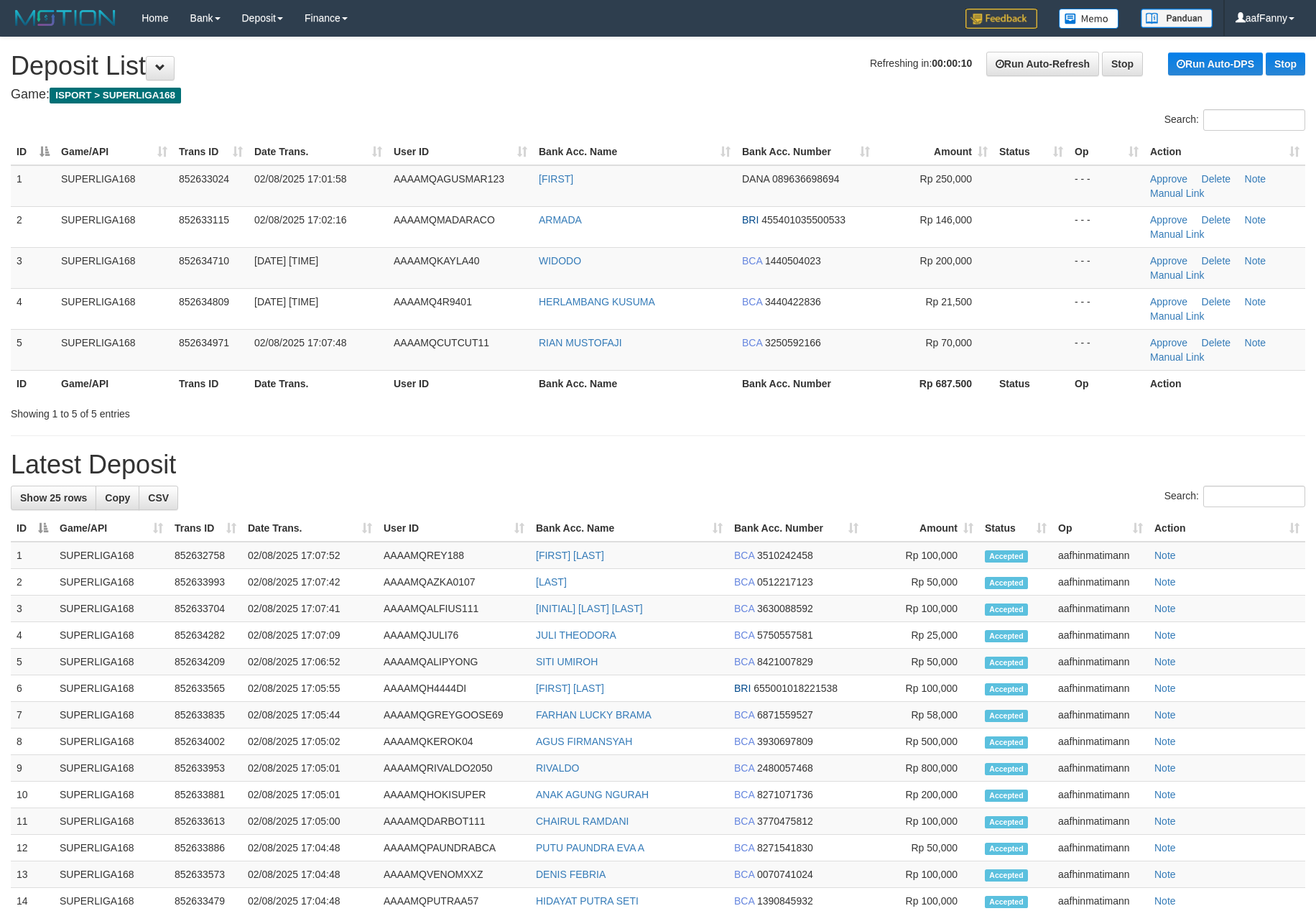 scroll, scrollTop: 0, scrollLeft: 0, axis: both 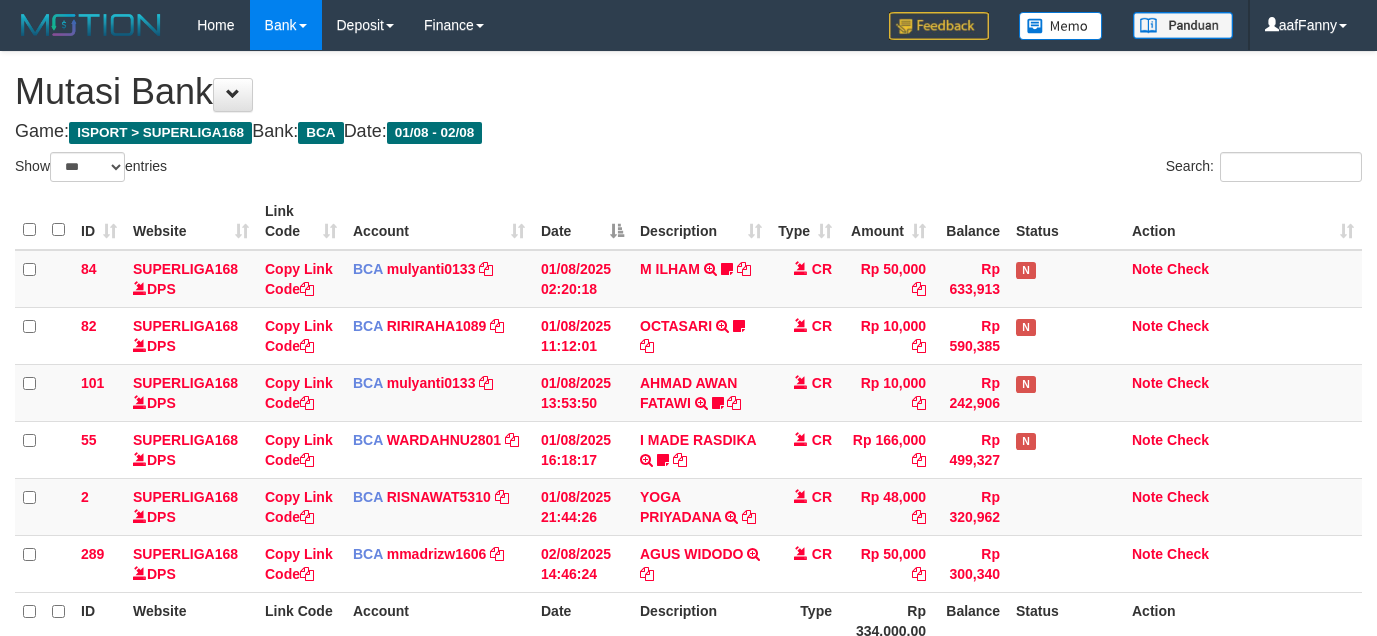 select on "***" 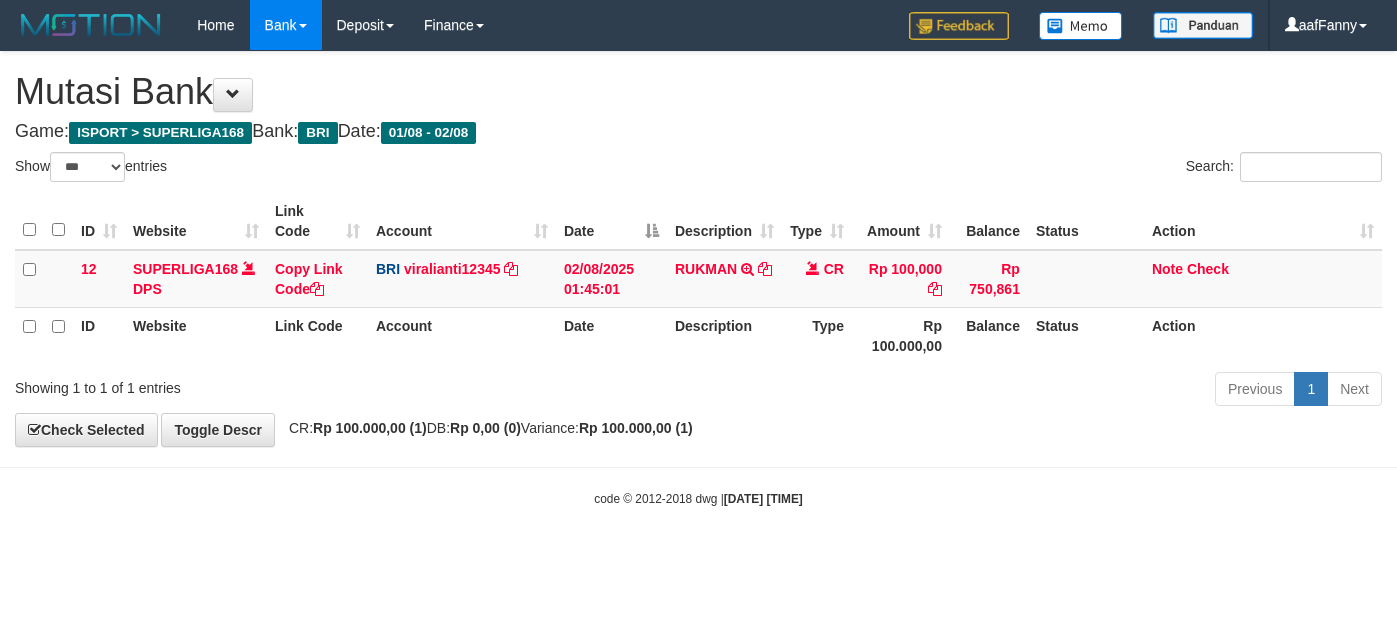 select on "***" 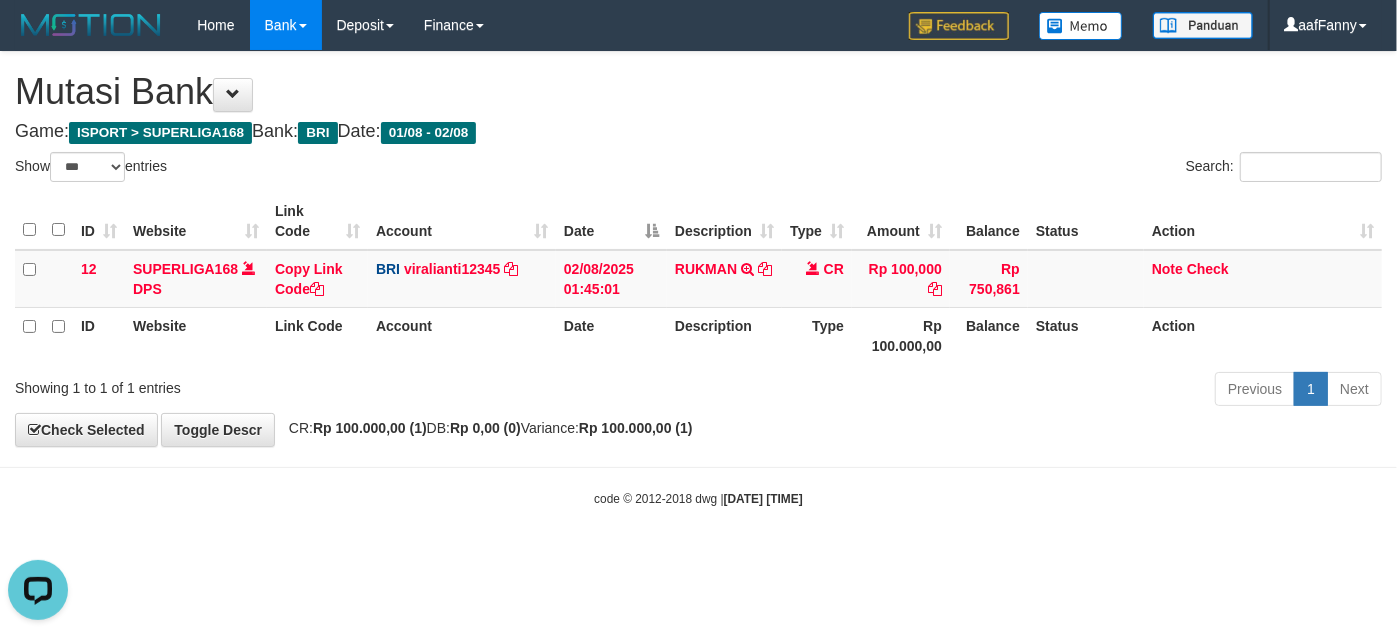 scroll, scrollTop: 0, scrollLeft: 0, axis: both 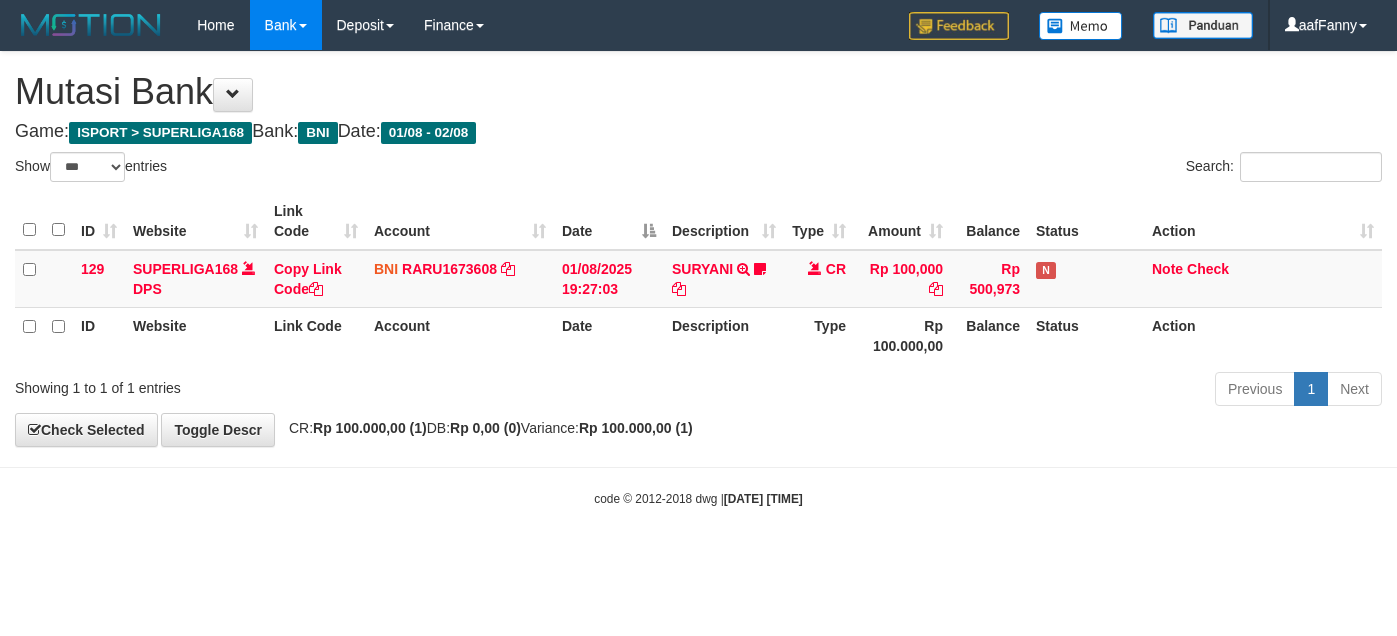 select on "***" 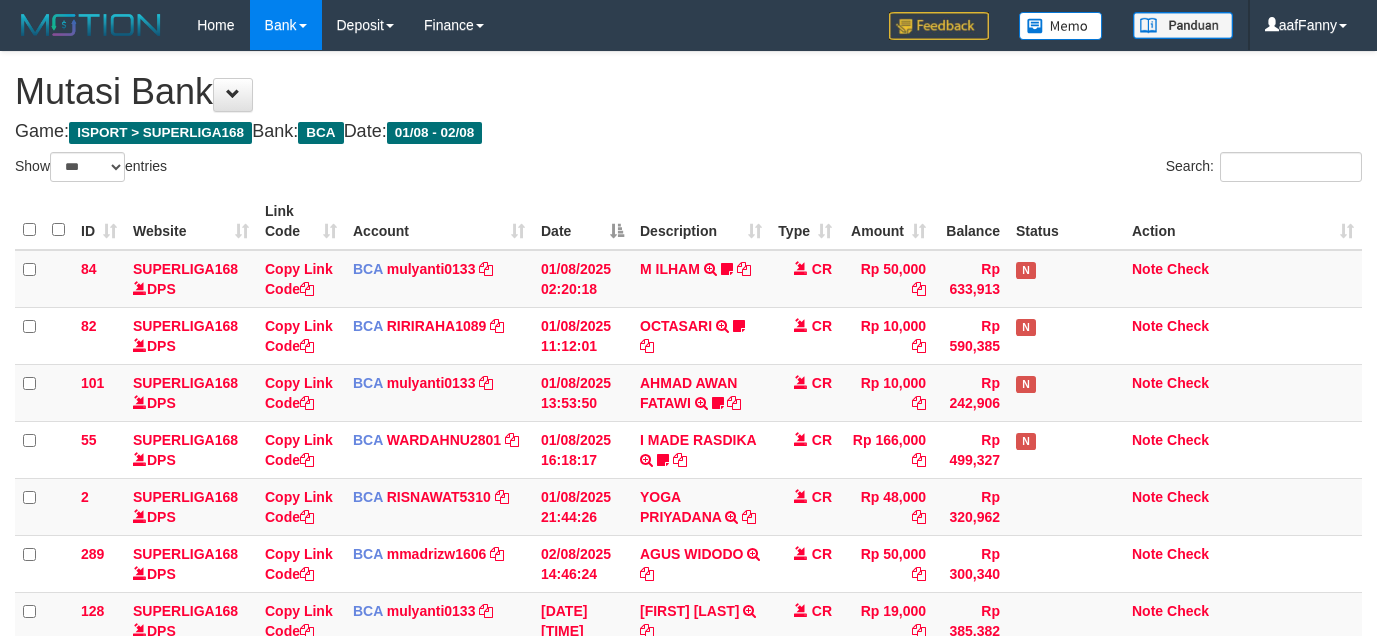 select on "***" 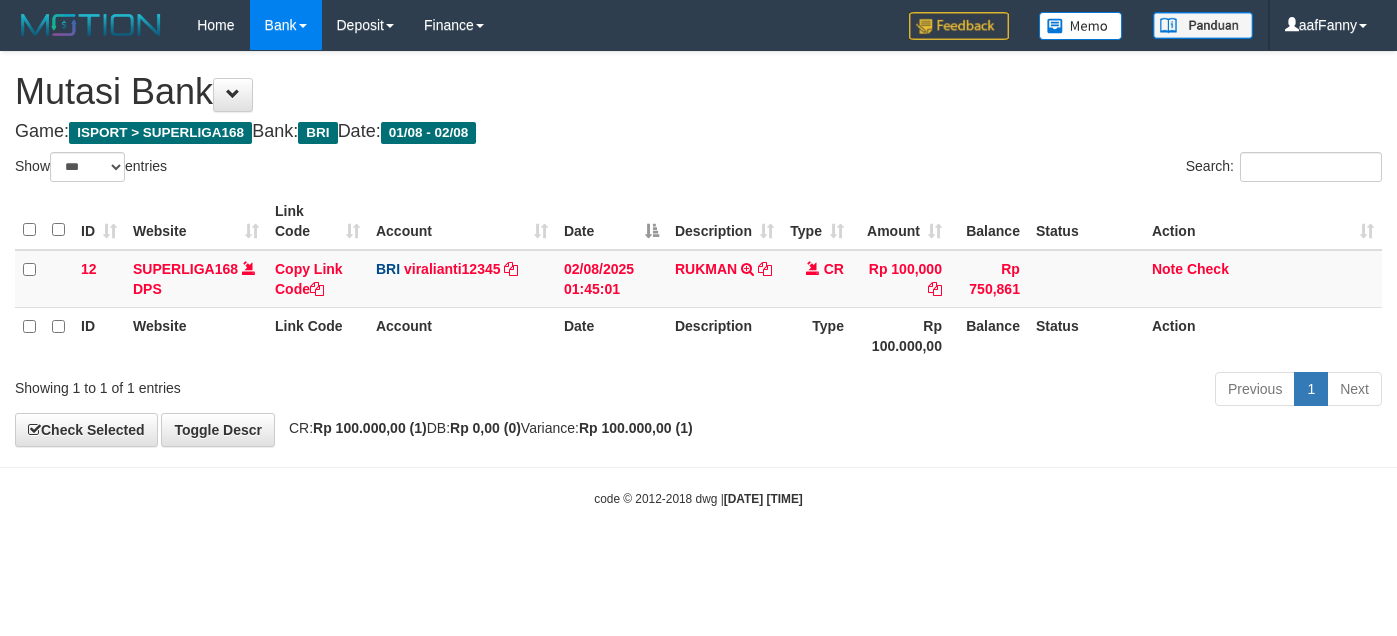 select on "***" 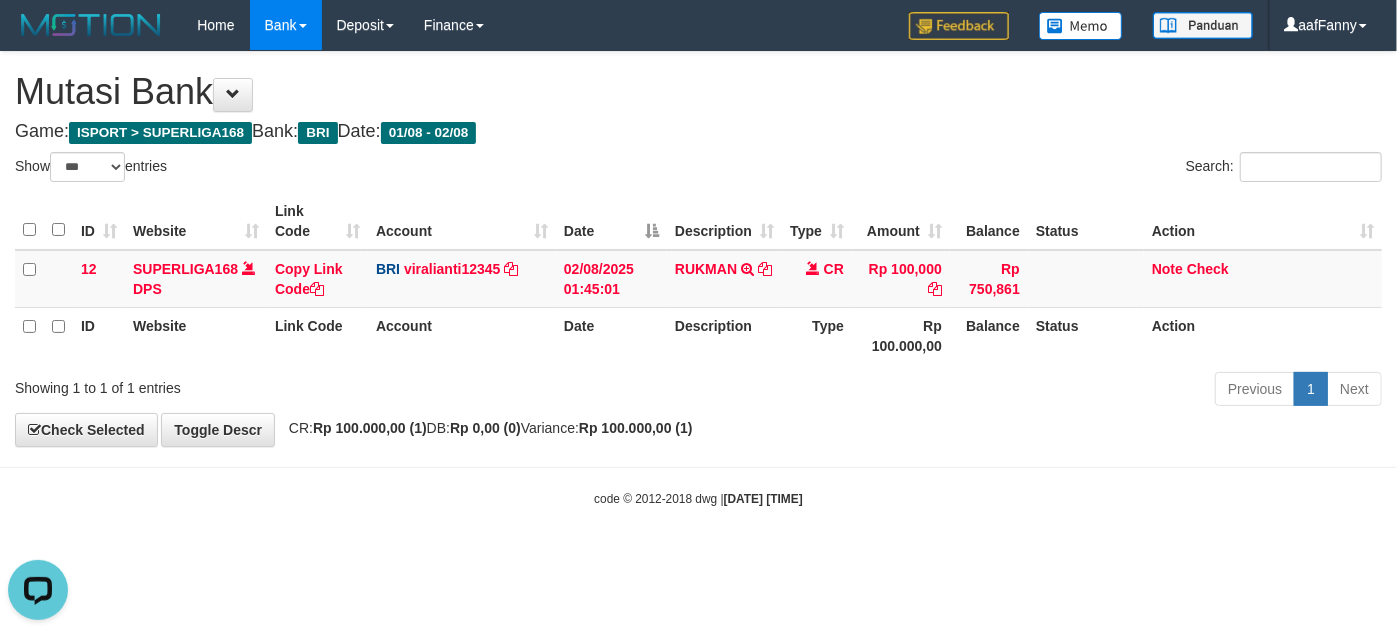 scroll, scrollTop: 0, scrollLeft: 0, axis: both 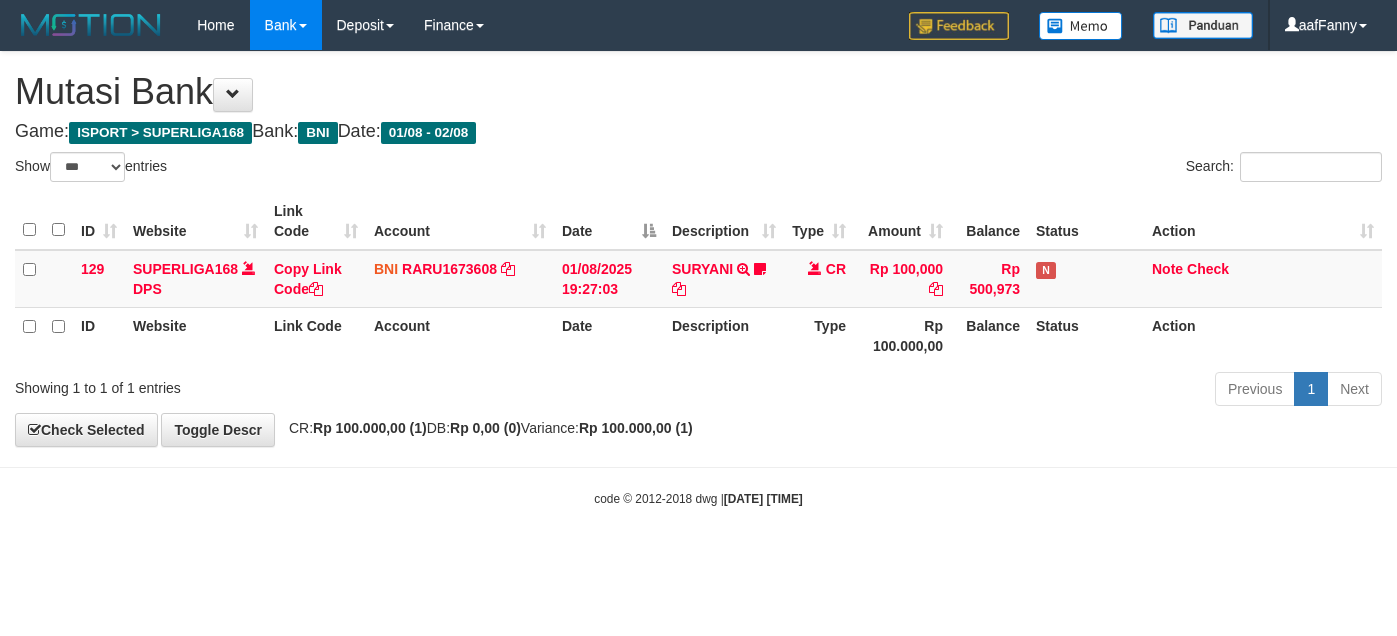 select on "***" 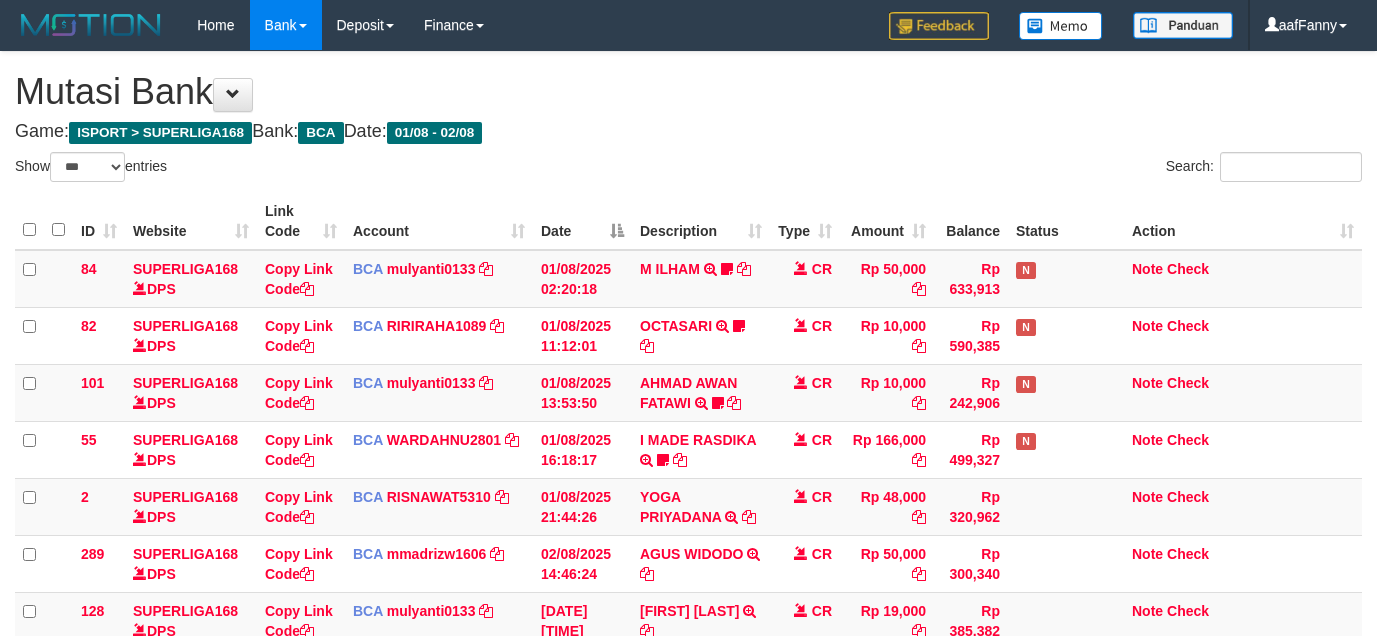 select on "***" 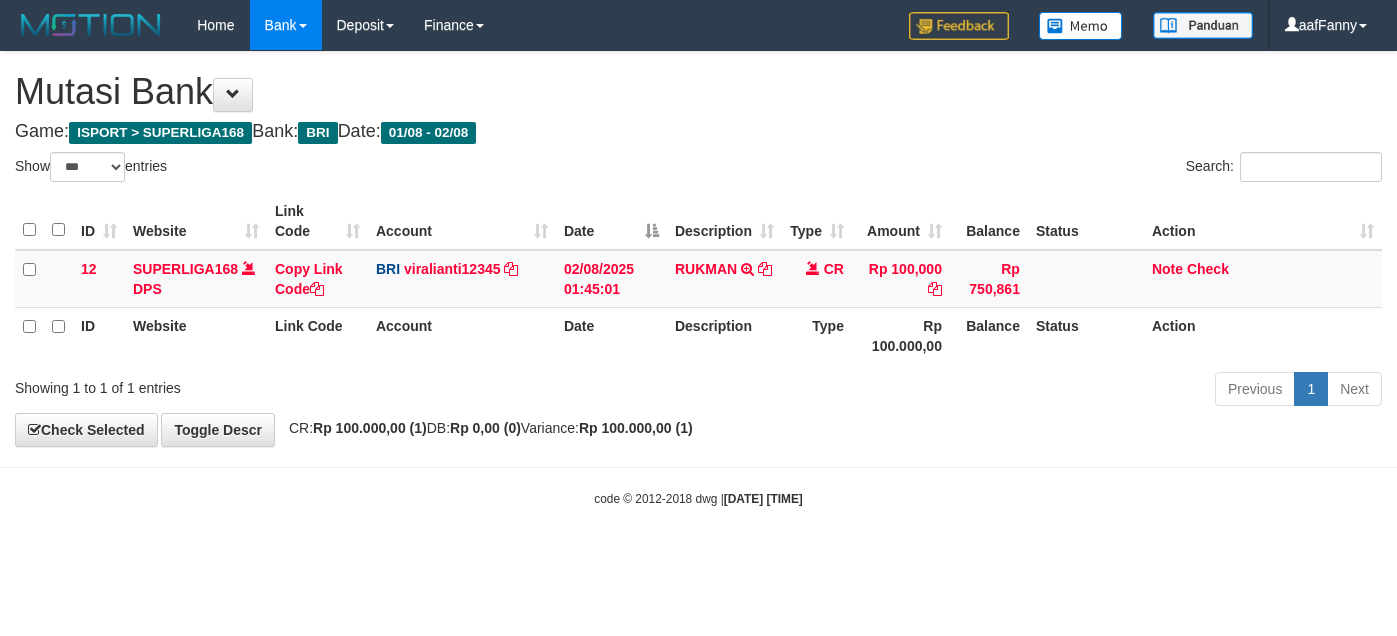 select on "***" 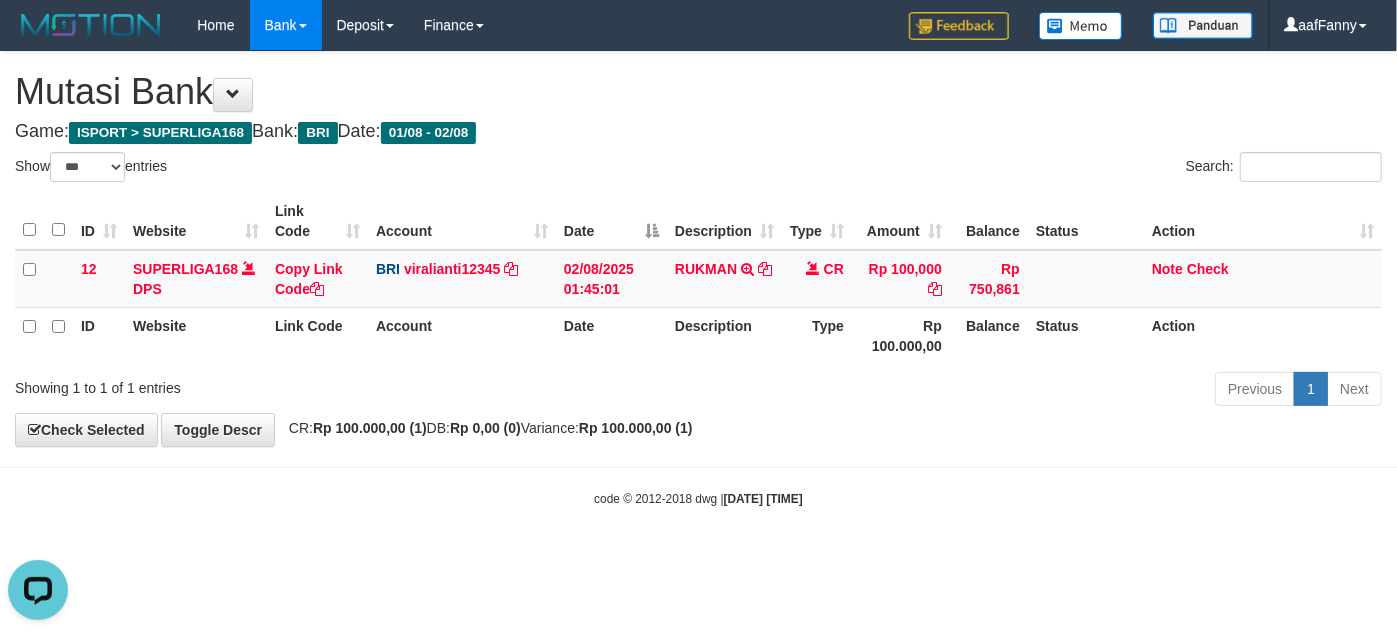 scroll, scrollTop: 0, scrollLeft: 0, axis: both 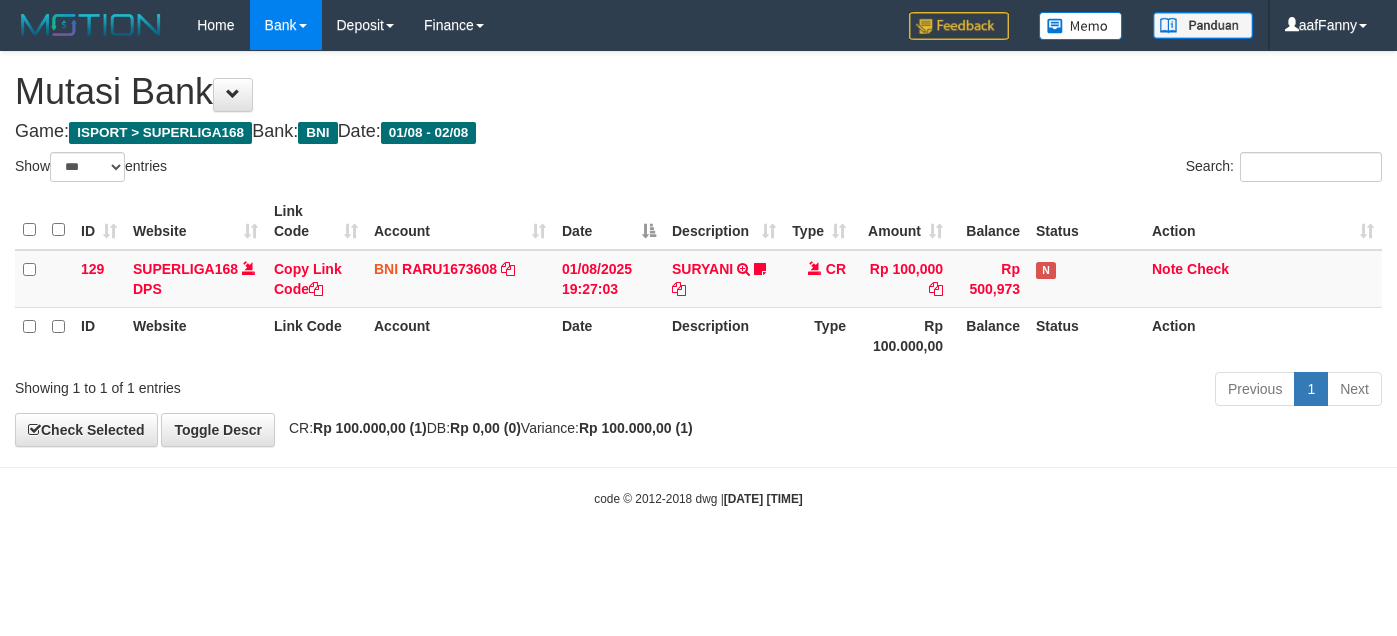 select on "***" 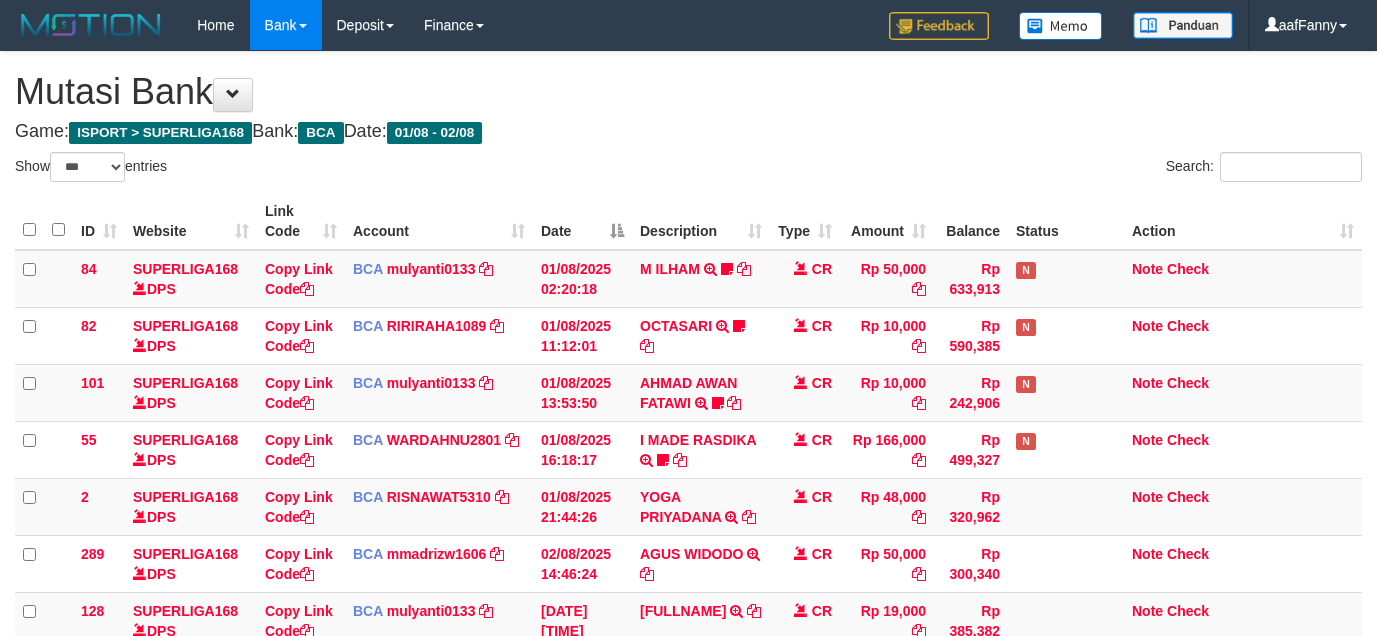 select on "***" 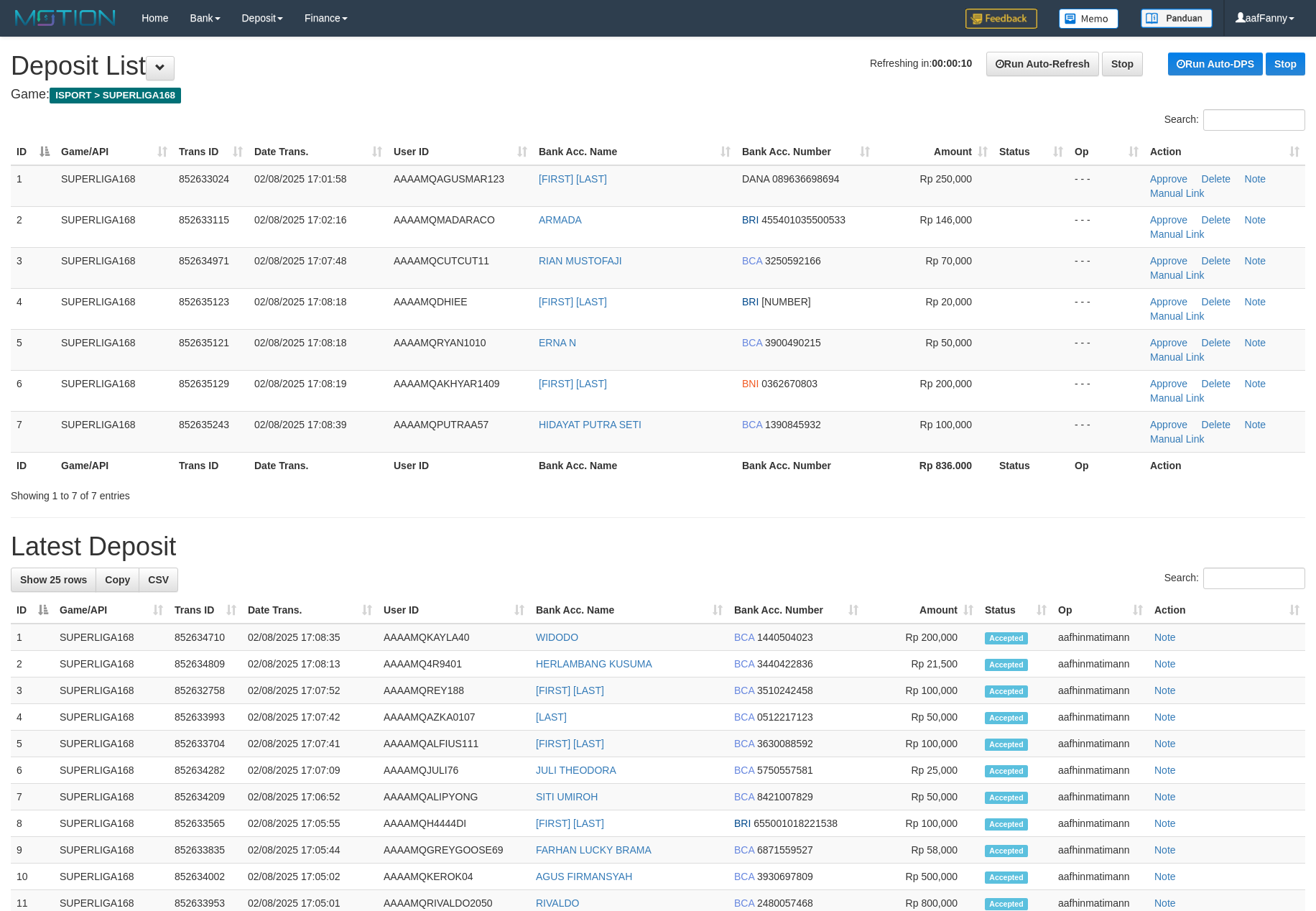 scroll, scrollTop: 0, scrollLeft: 0, axis: both 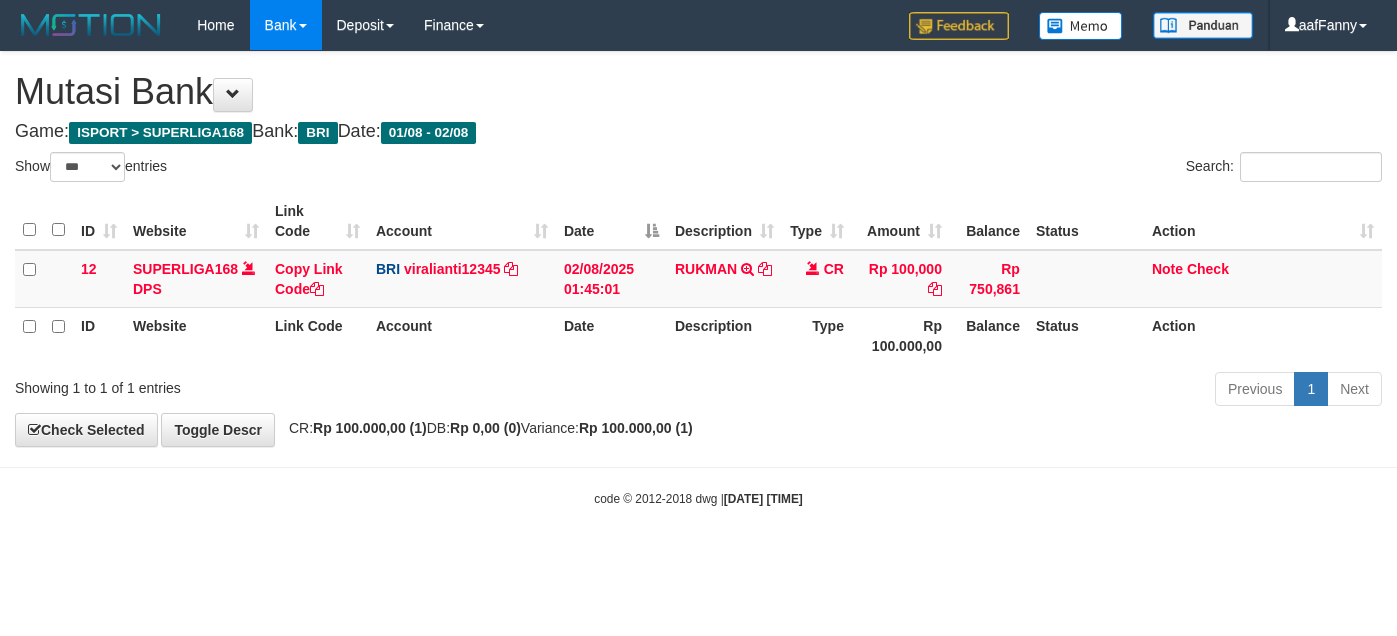 select on "***" 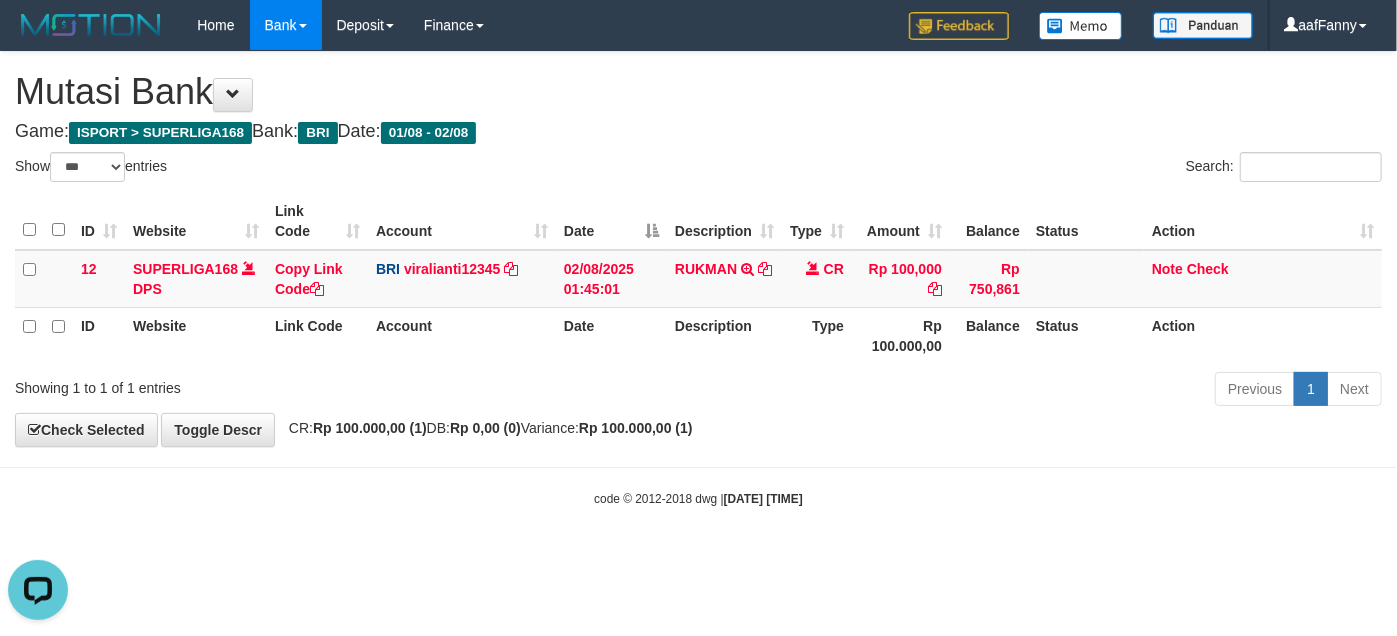 scroll, scrollTop: 0, scrollLeft: 0, axis: both 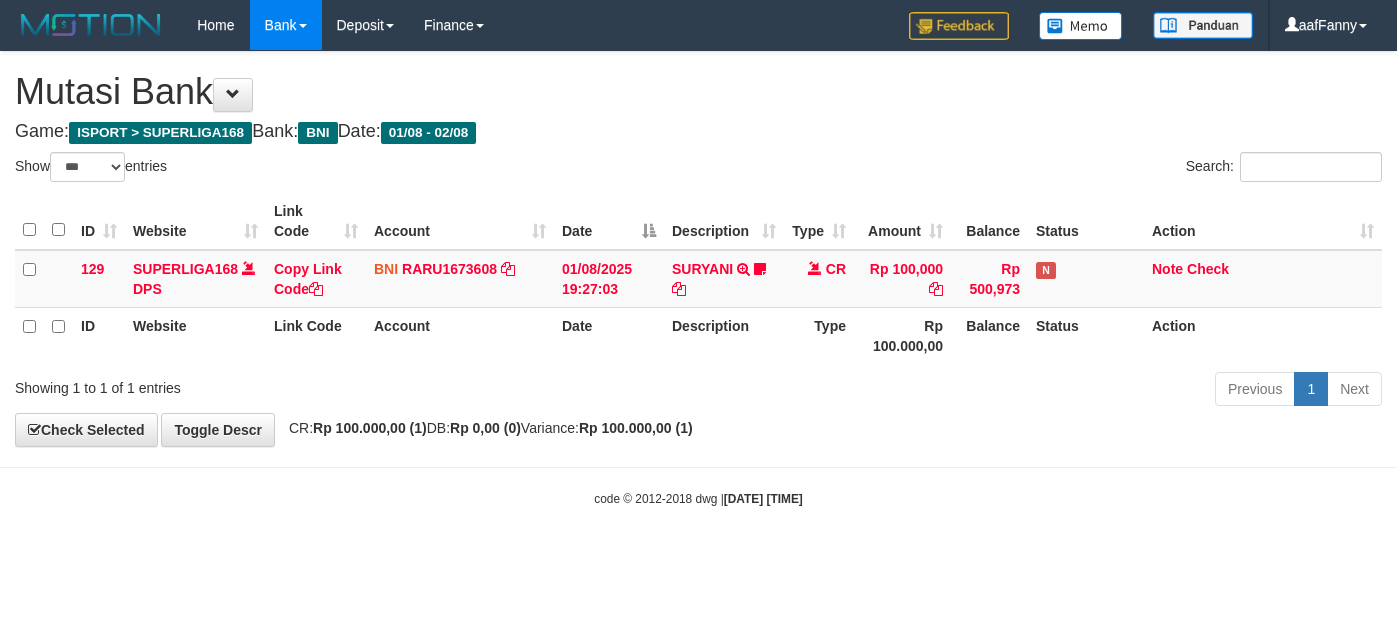 select on "***" 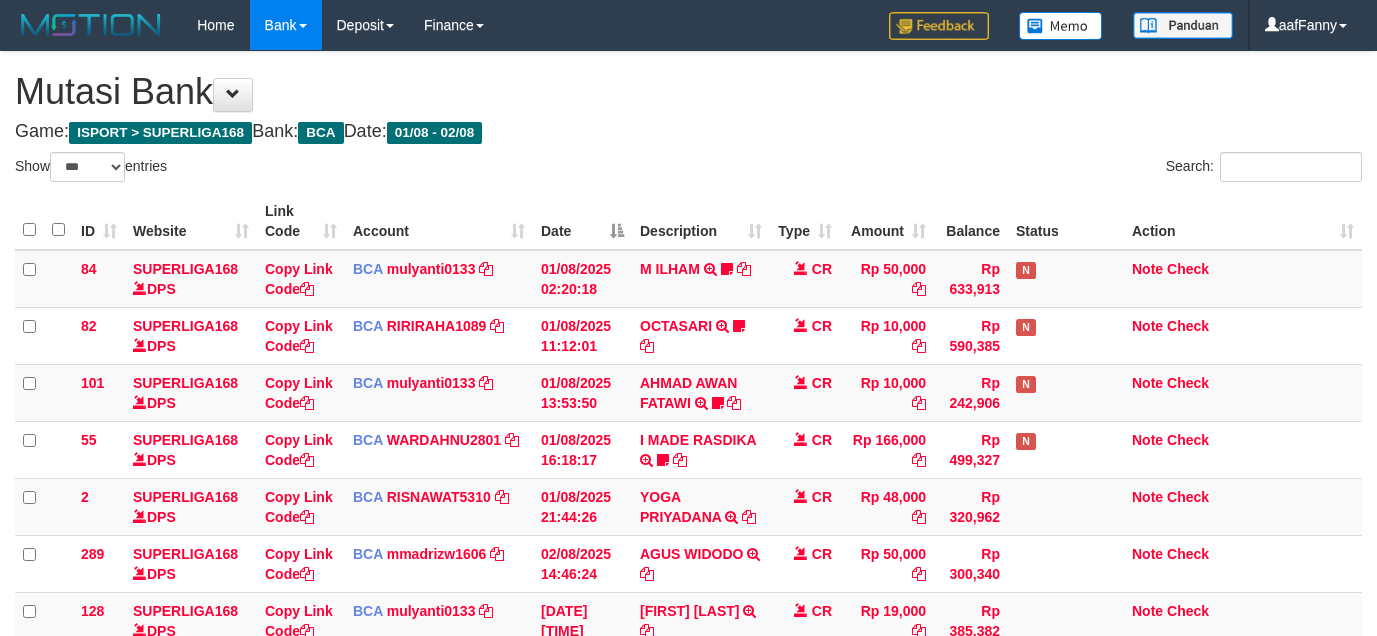 select on "***" 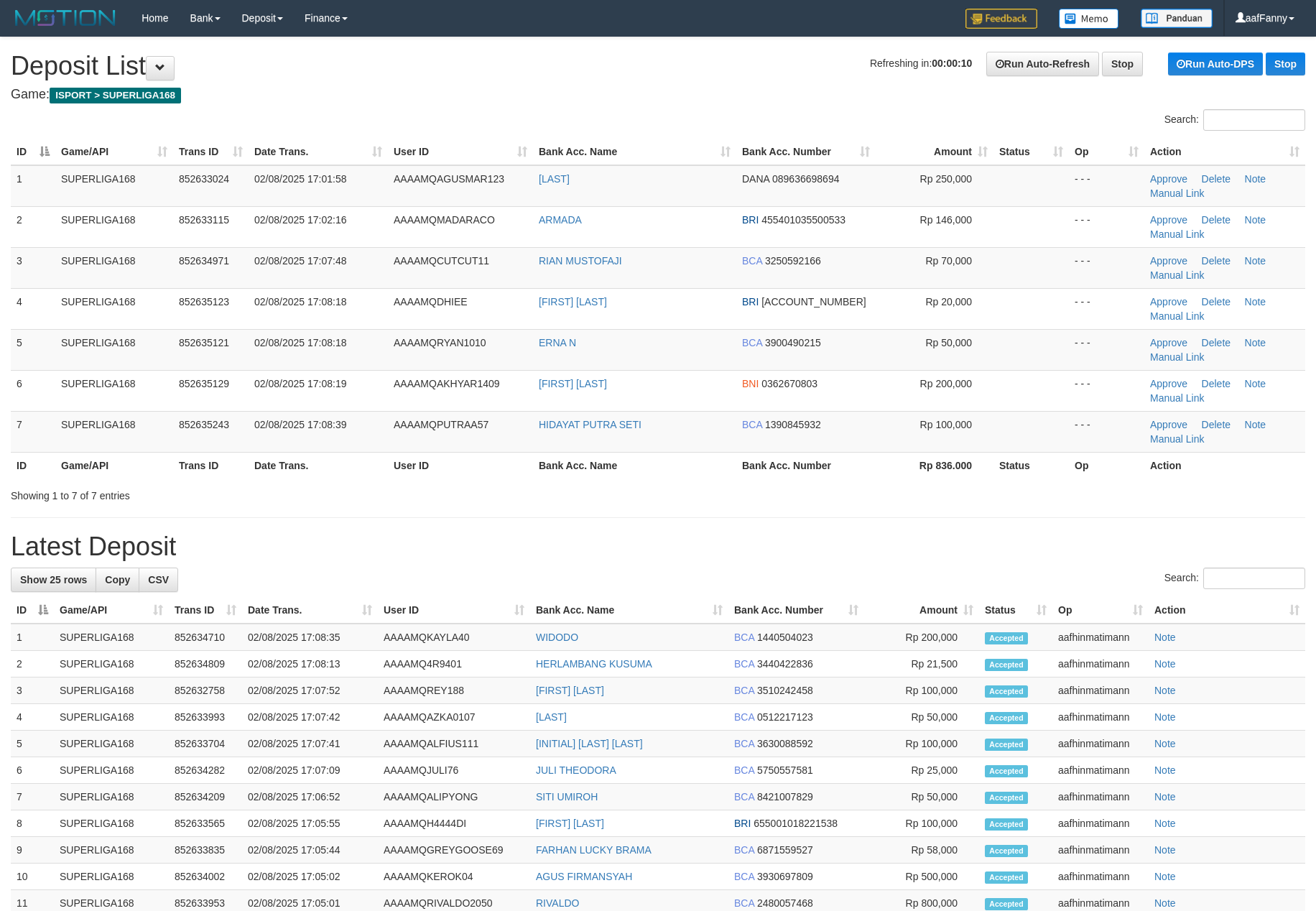 scroll, scrollTop: 0, scrollLeft: 0, axis: both 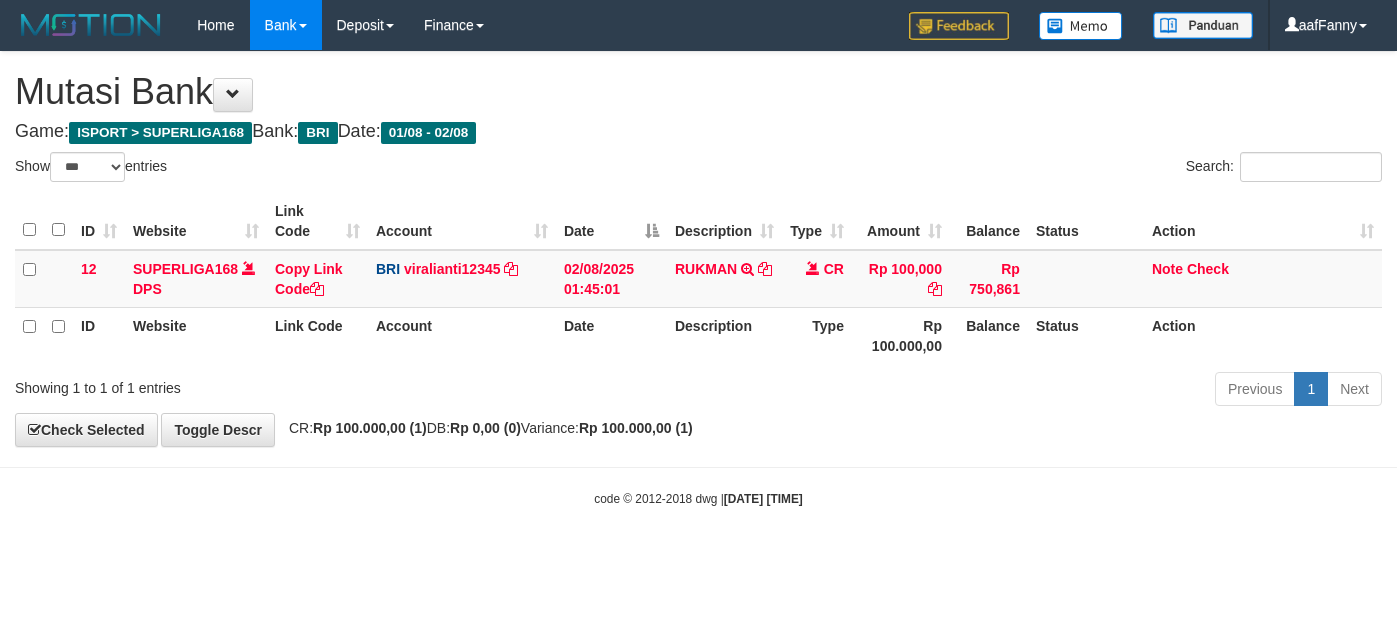 select on "***" 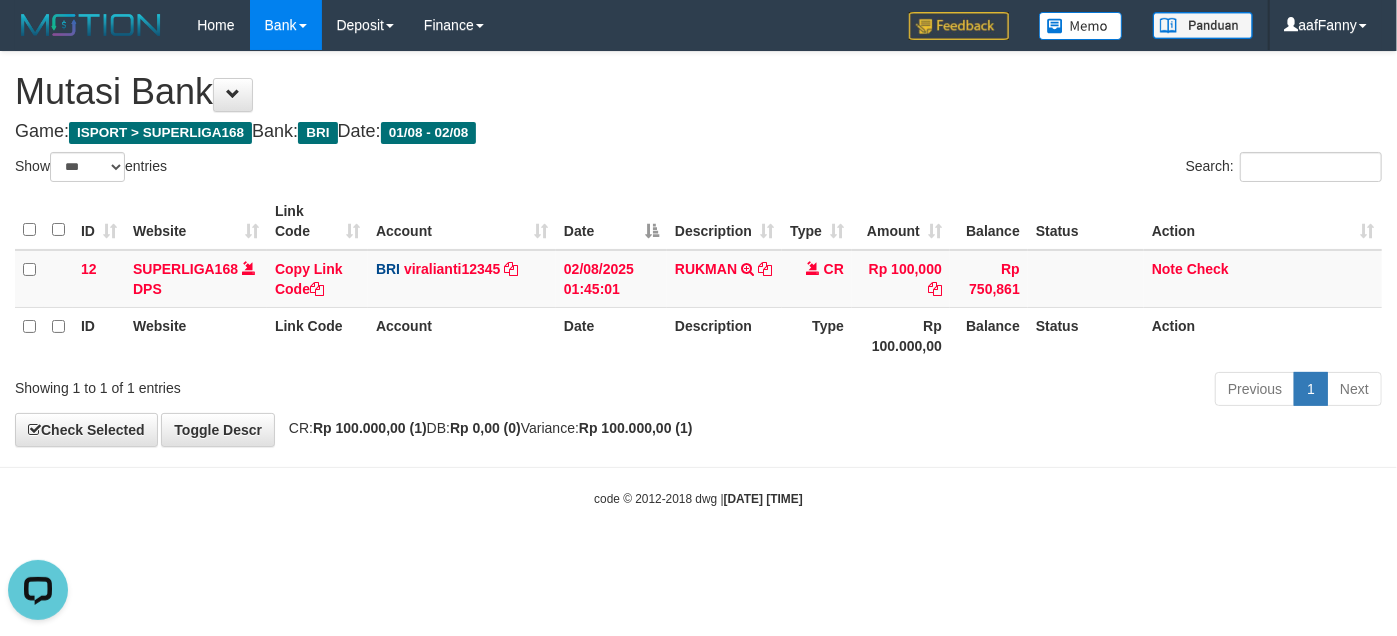 scroll, scrollTop: 0, scrollLeft: 0, axis: both 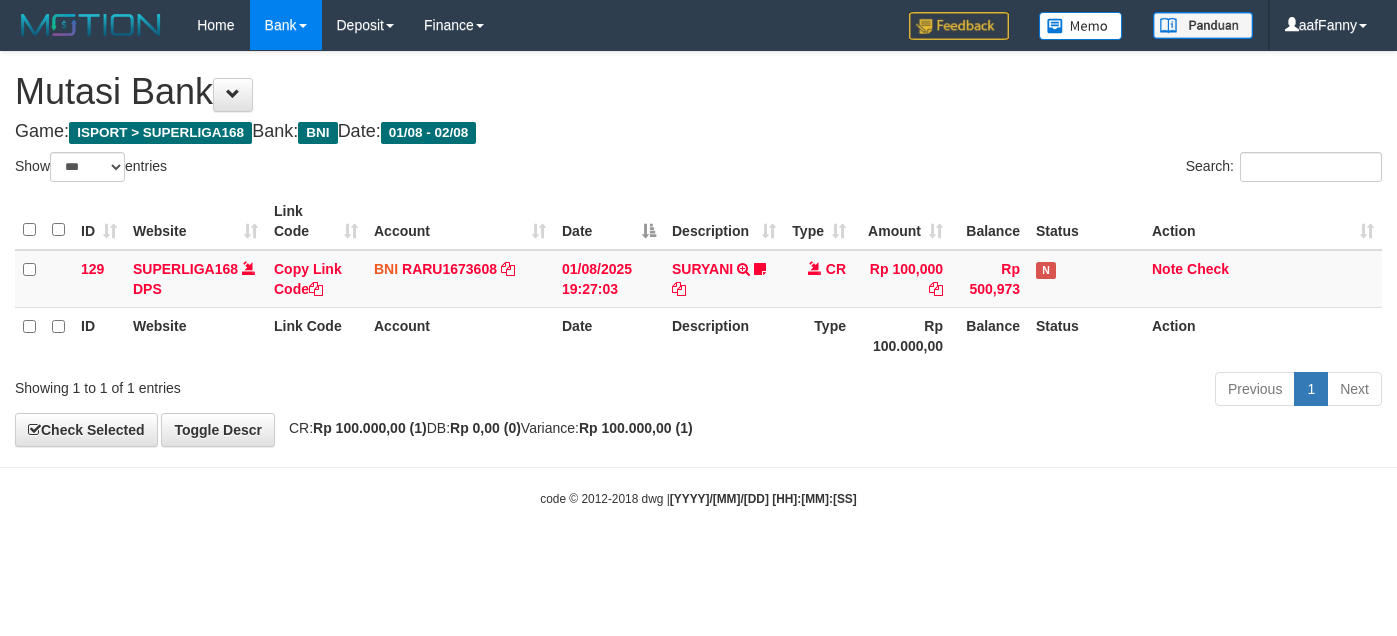 select on "***" 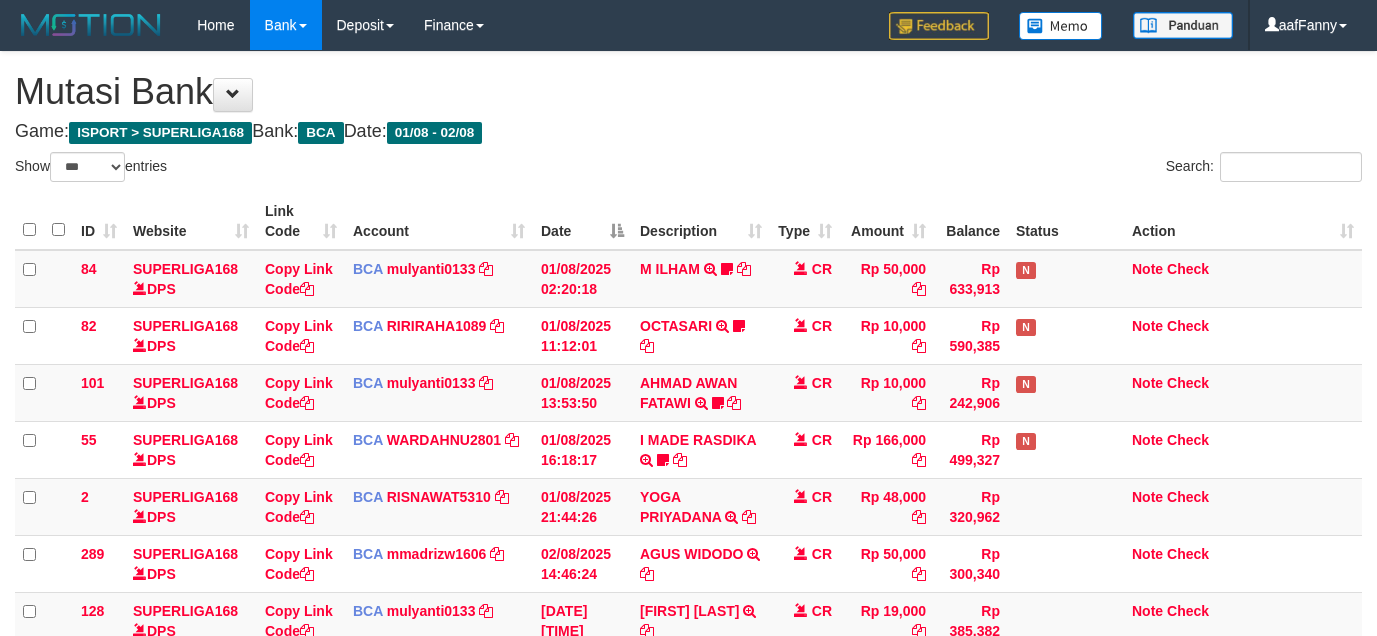select on "***" 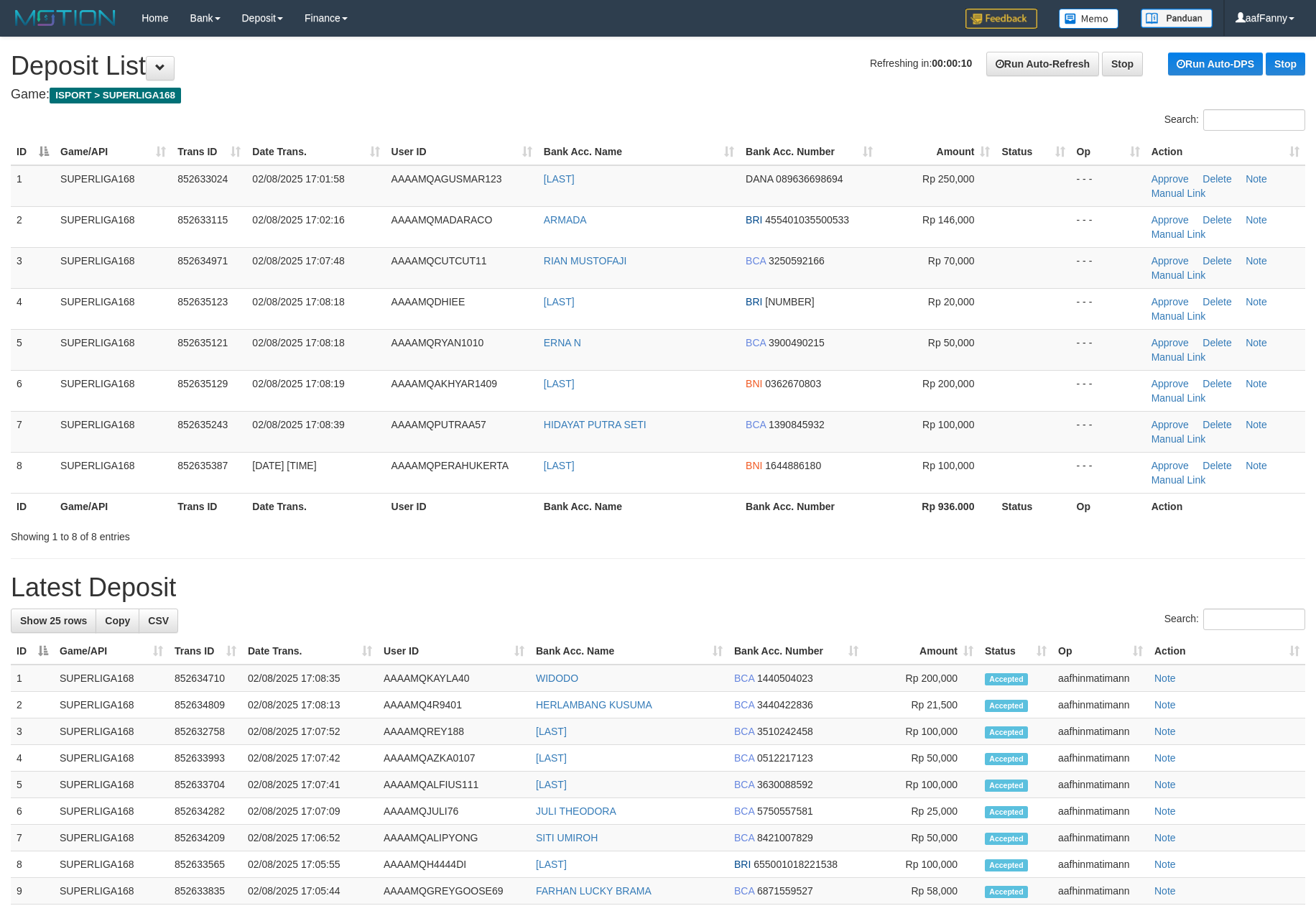 scroll, scrollTop: 0, scrollLeft: 0, axis: both 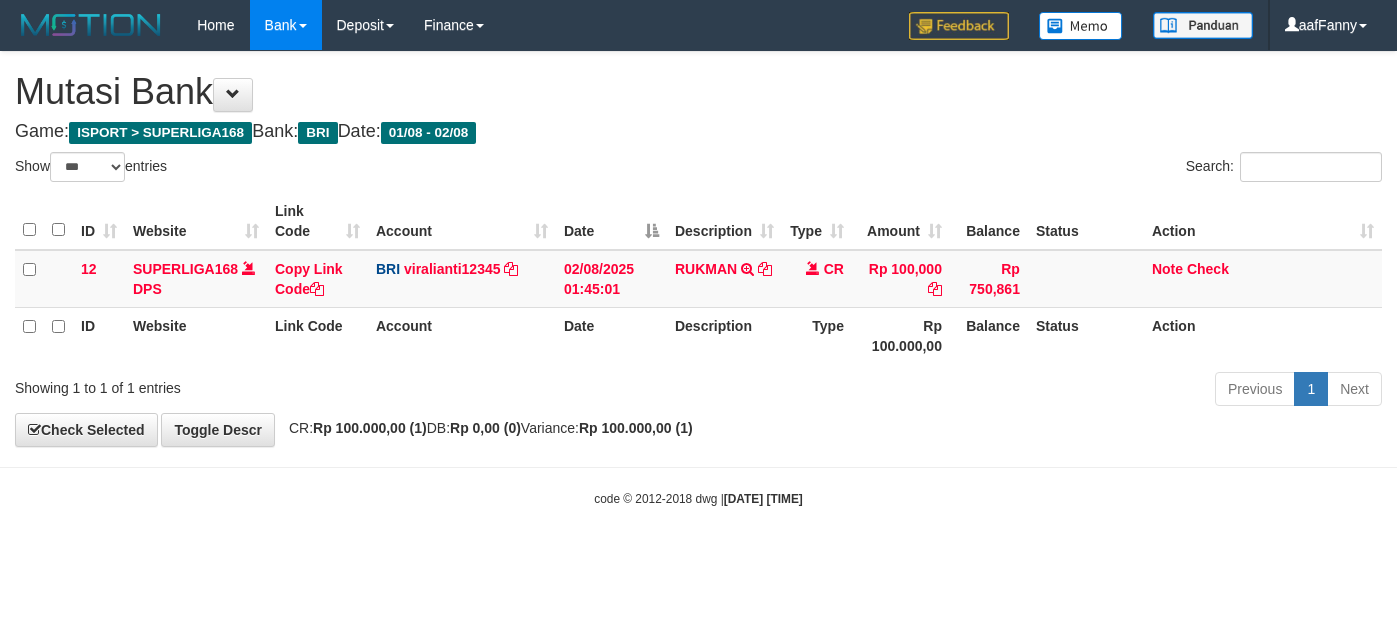 select on "***" 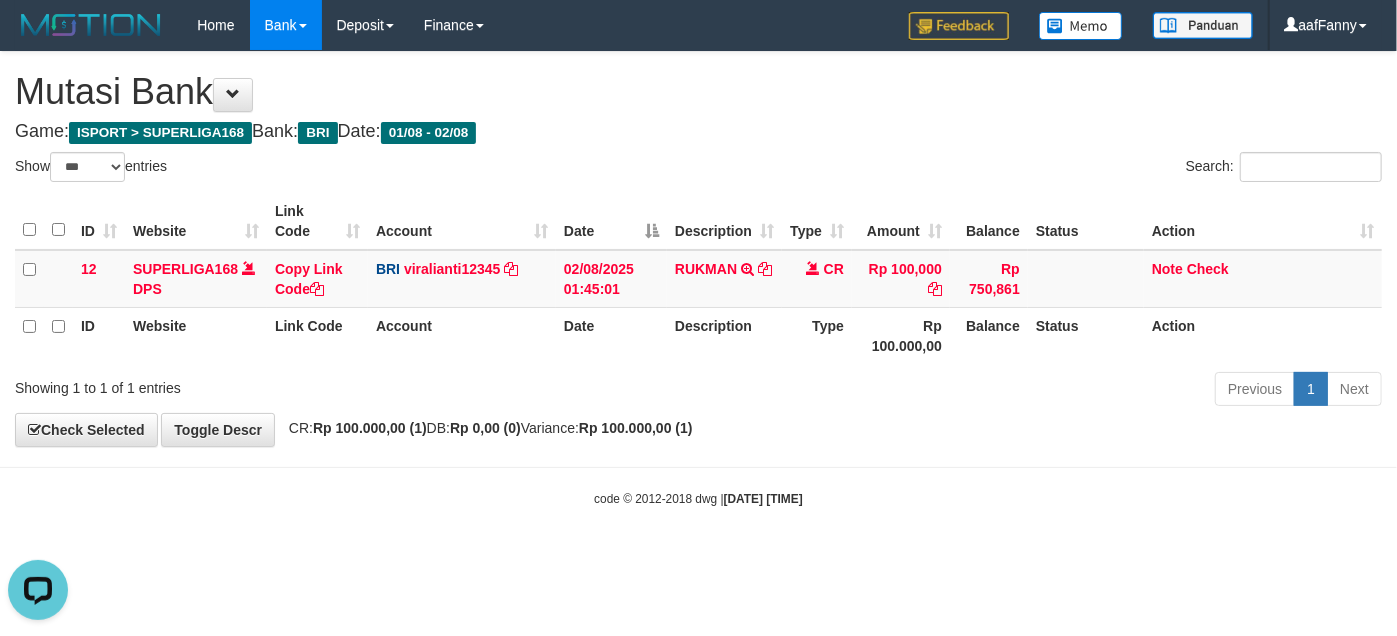 scroll, scrollTop: 0, scrollLeft: 0, axis: both 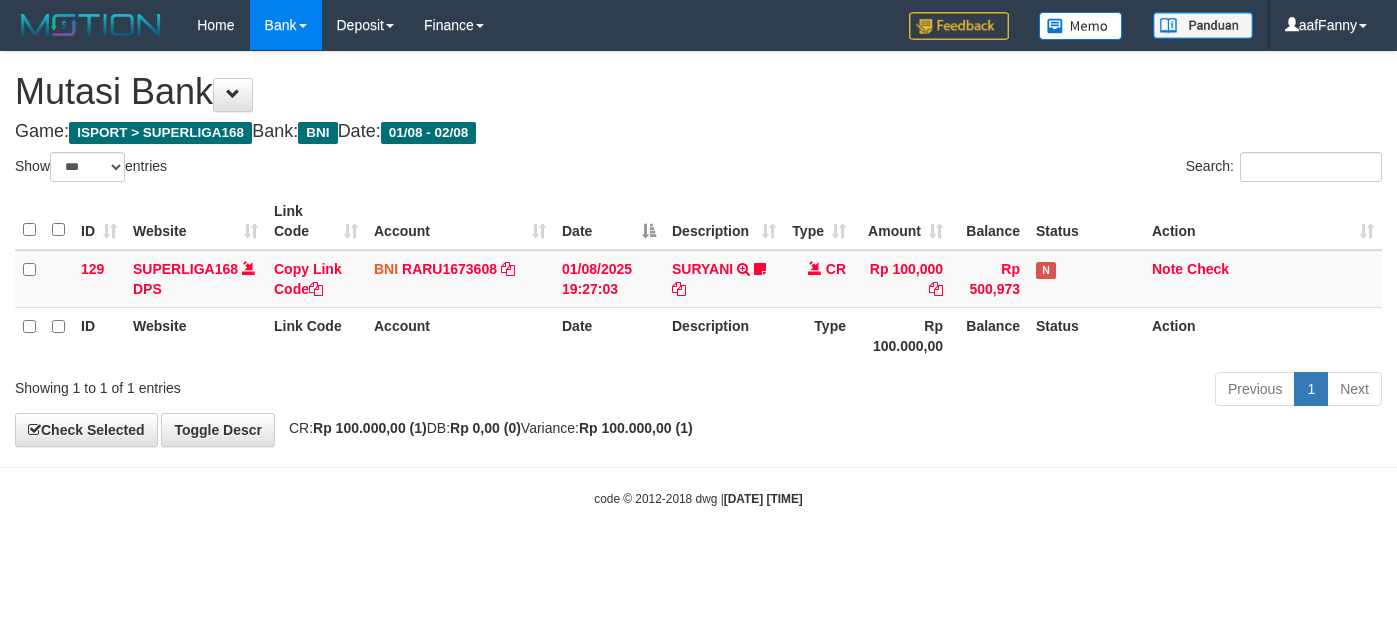 select on "***" 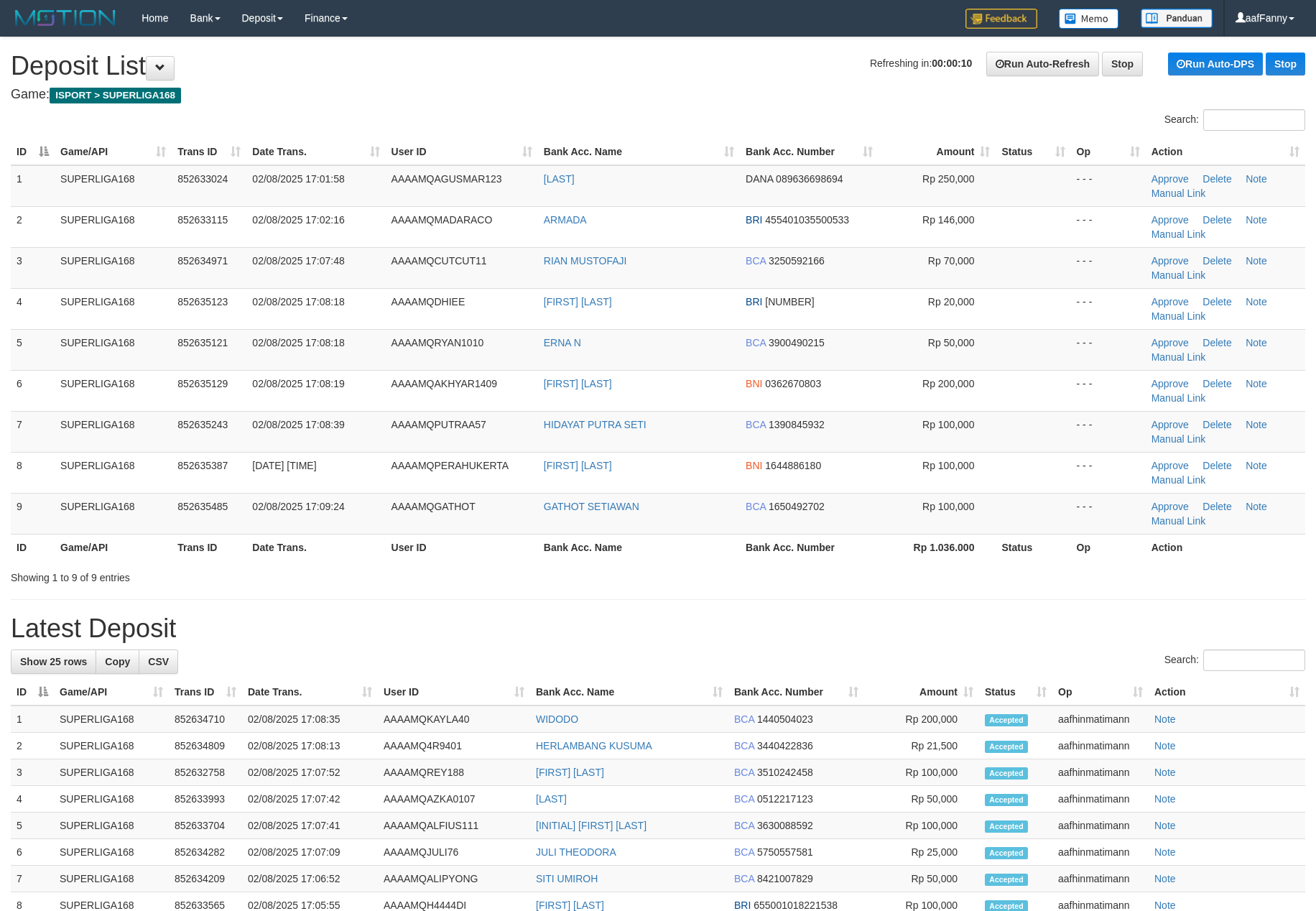 scroll, scrollTop: 0, scrollLeft: 0, axis: both 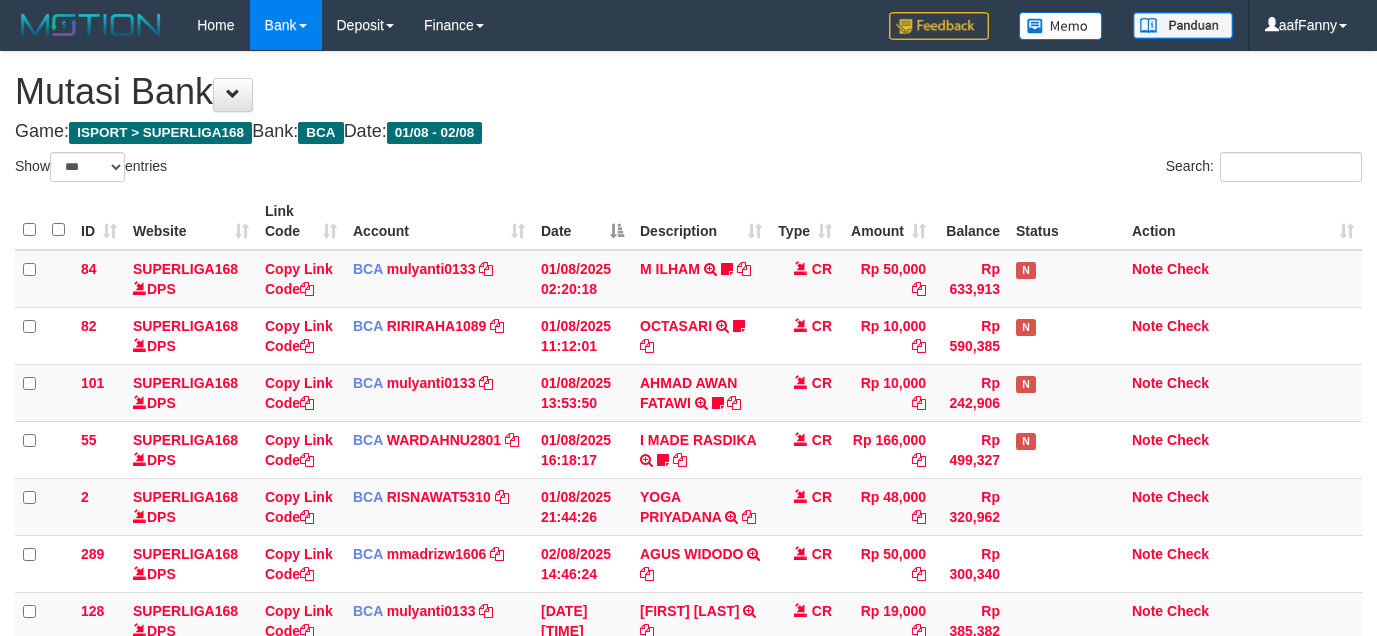 select on "***" 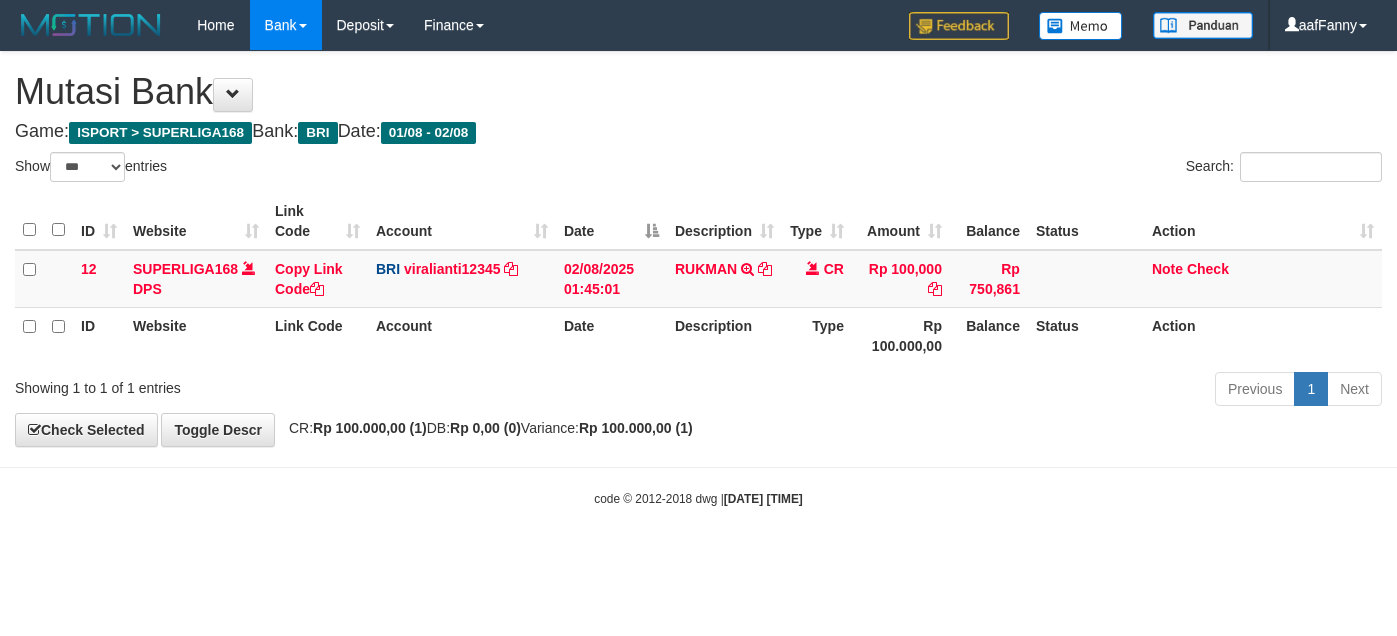 select on "***" 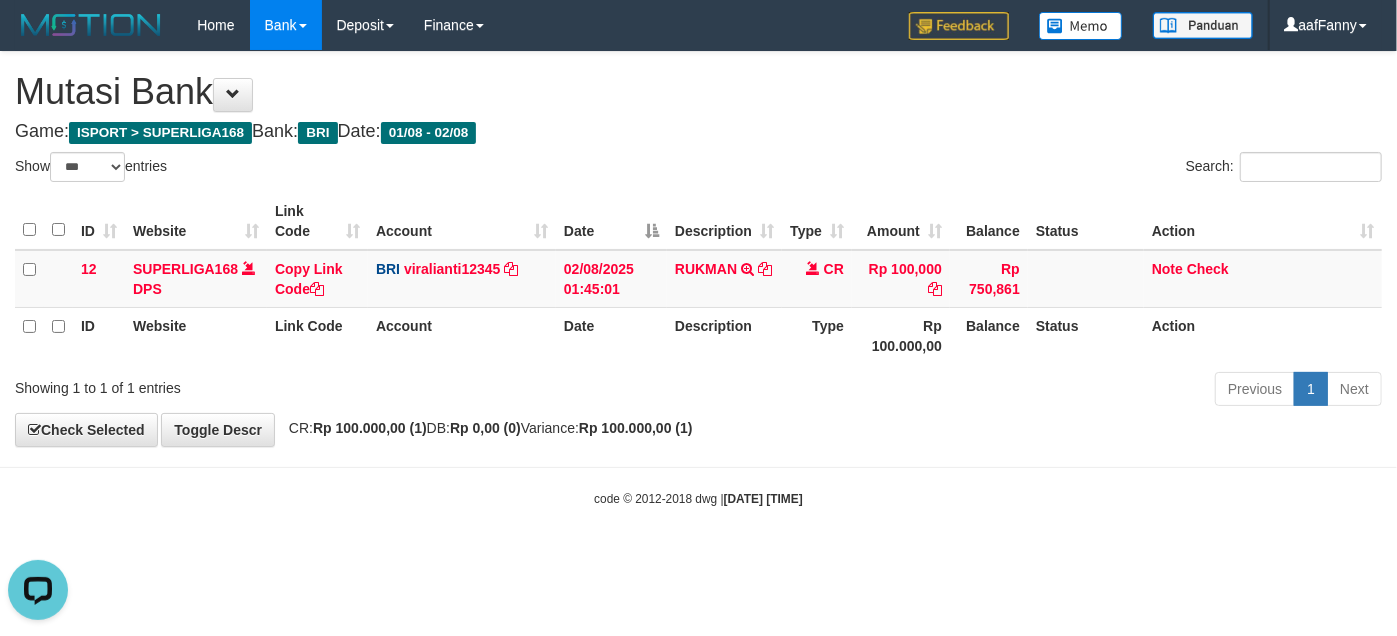scroll, scrollTop: 0, scrollLeft: 0, axis: both 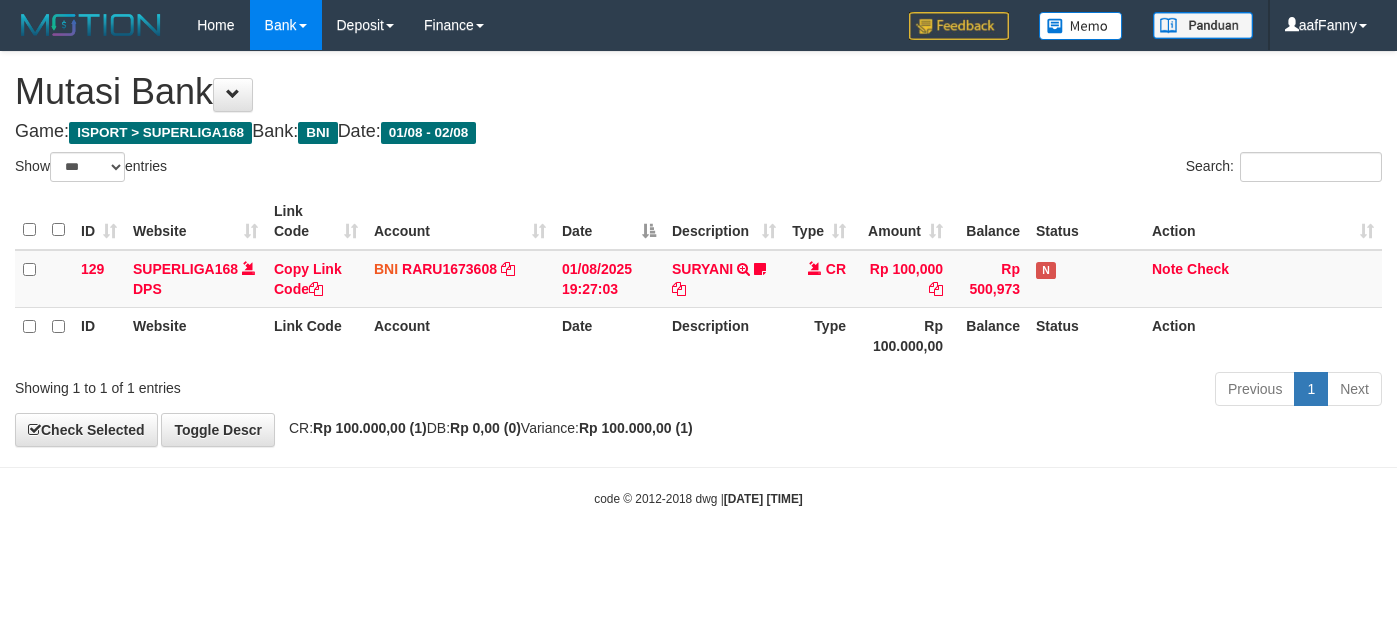 select on "***" 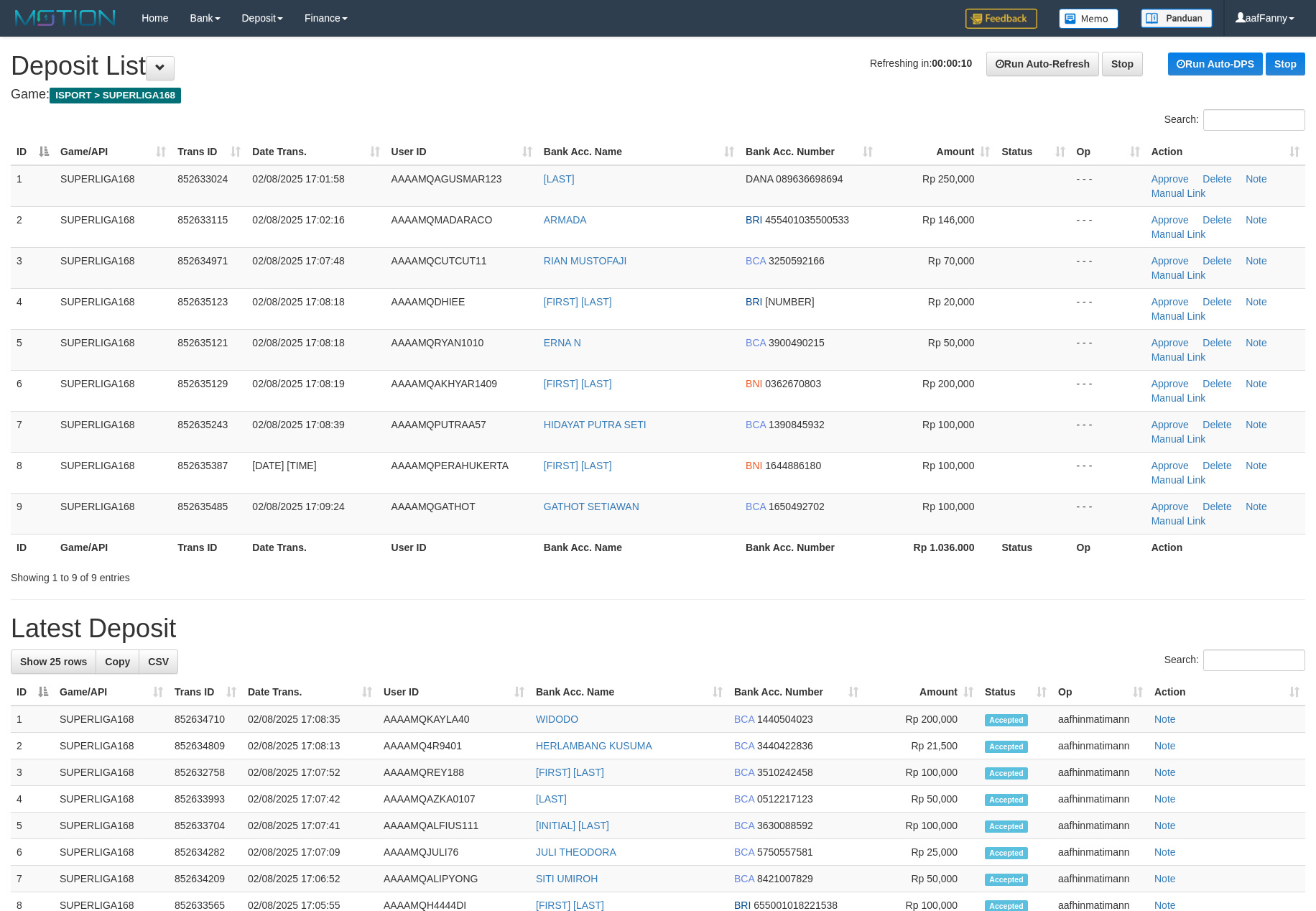 scroll, scrollTop: 0, scrollLeft: 0, axis: both 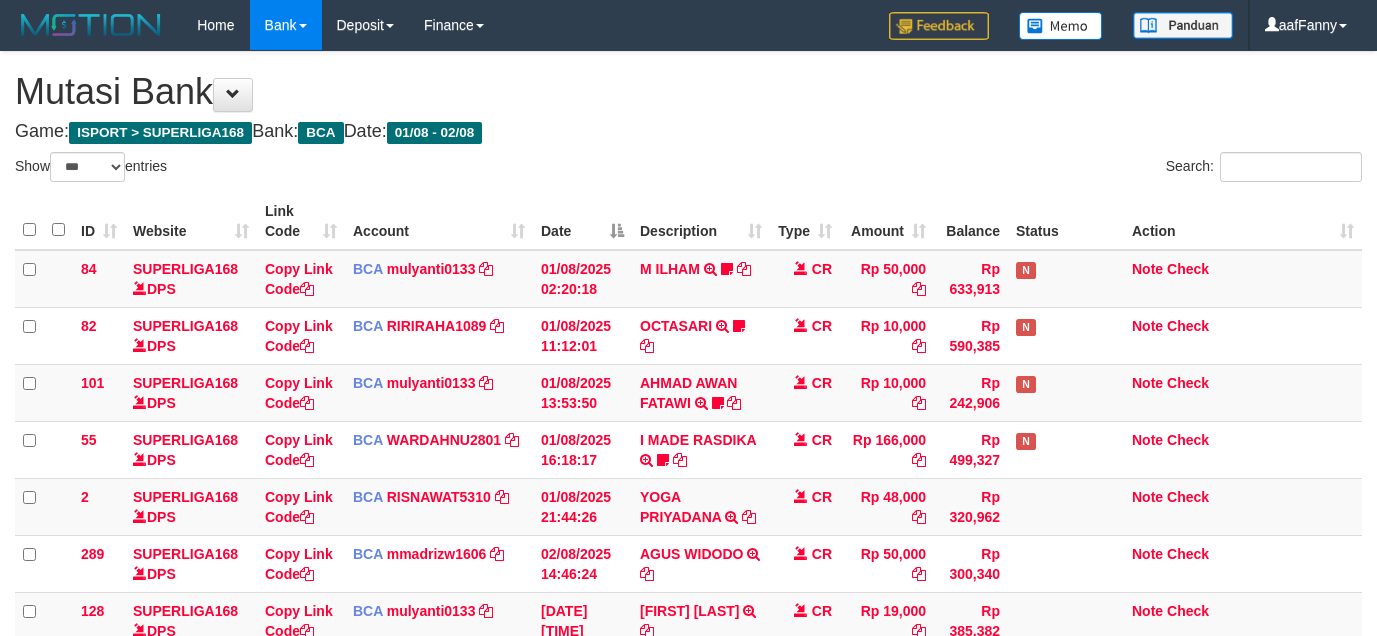 select on "***" 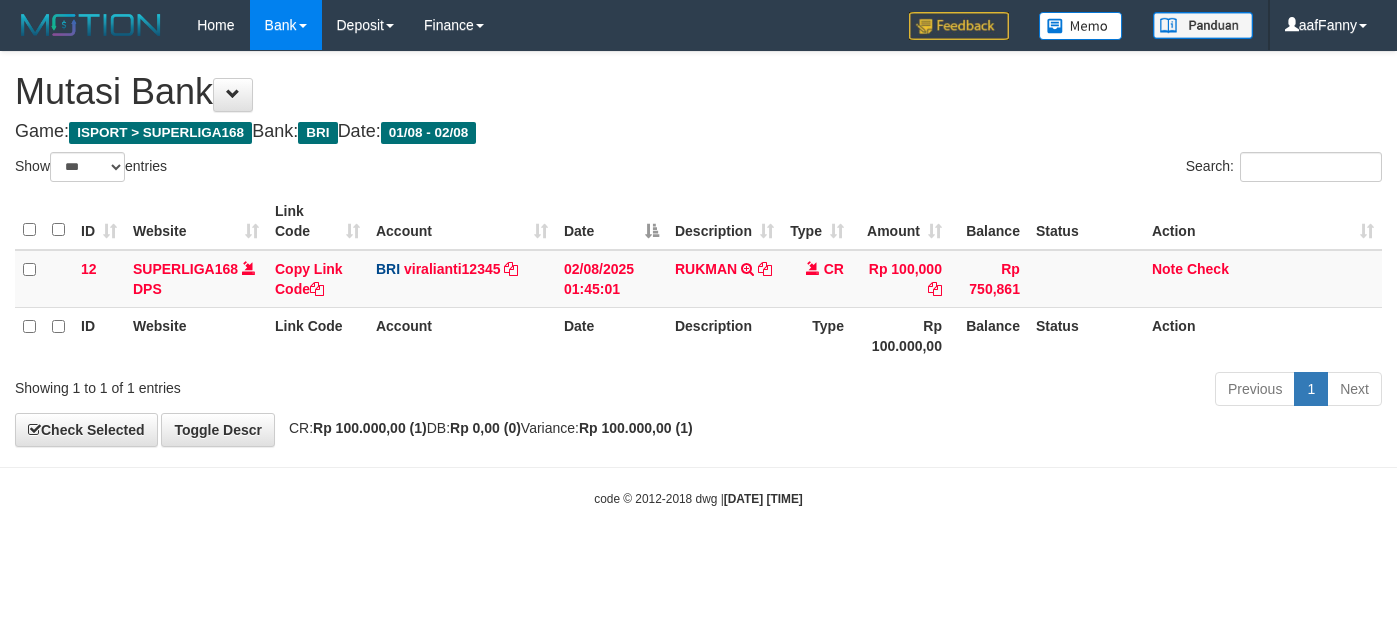 select on "***" 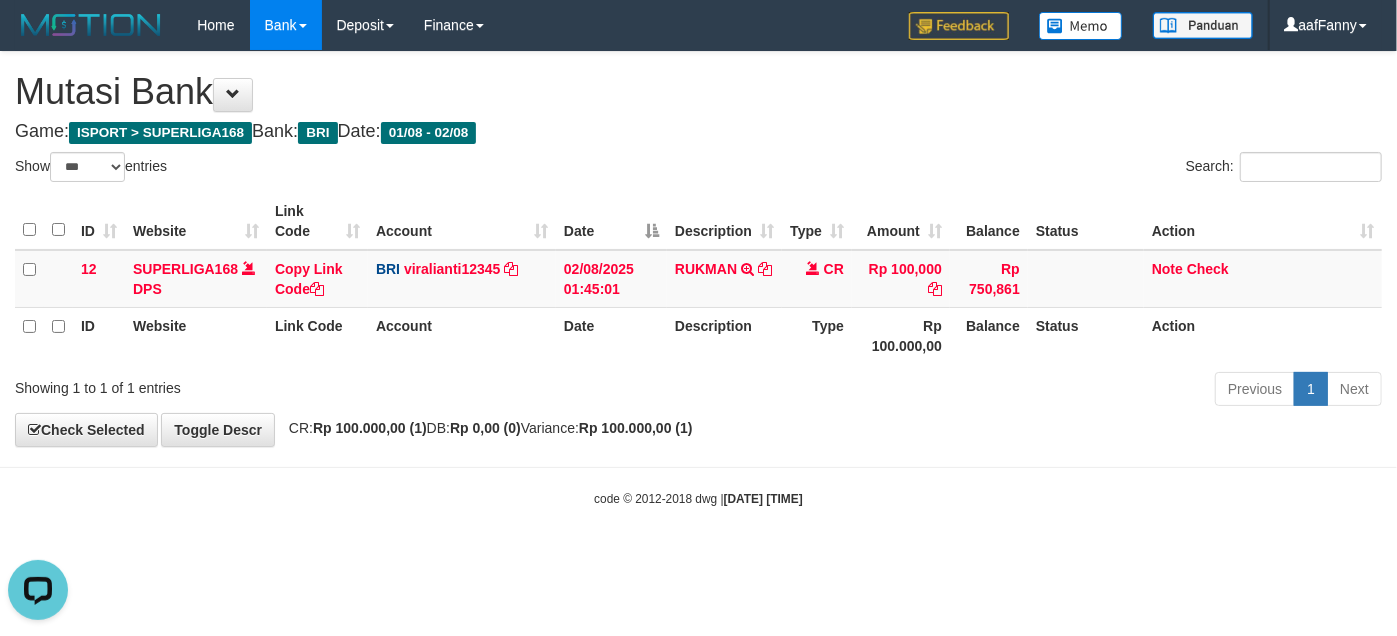 scroll, scrollTop: 0, scrollLeft: 0, axis: both 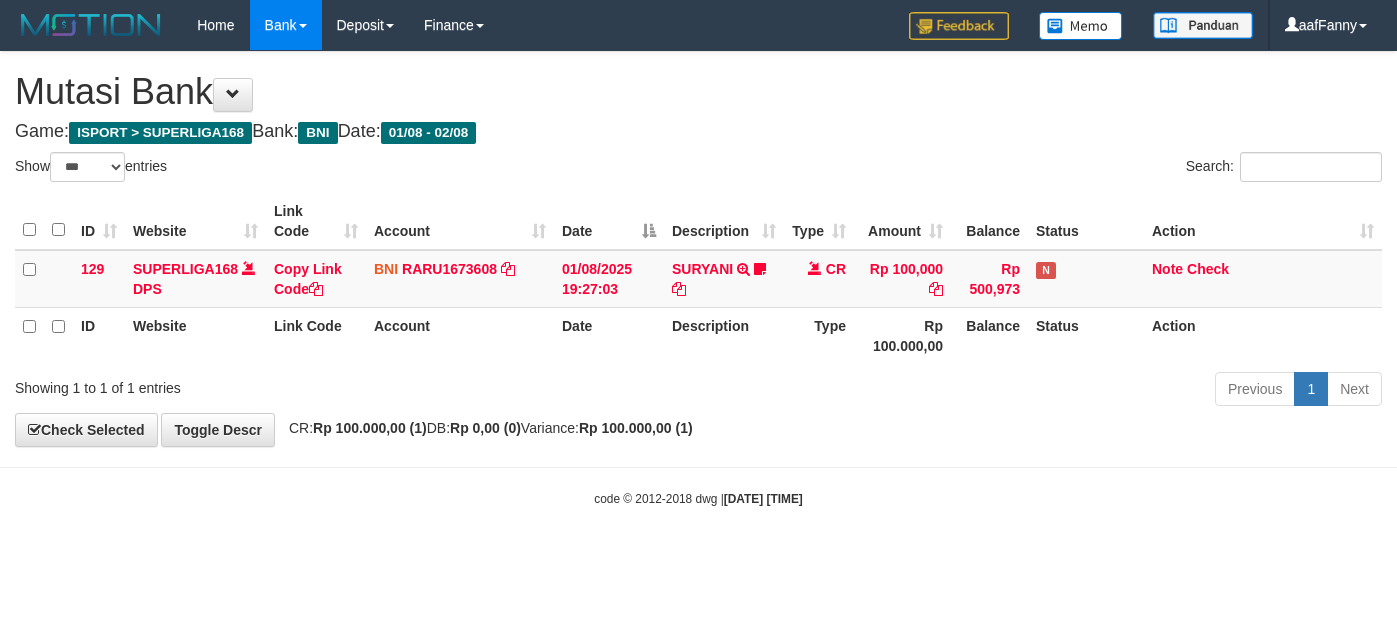 select on "***" 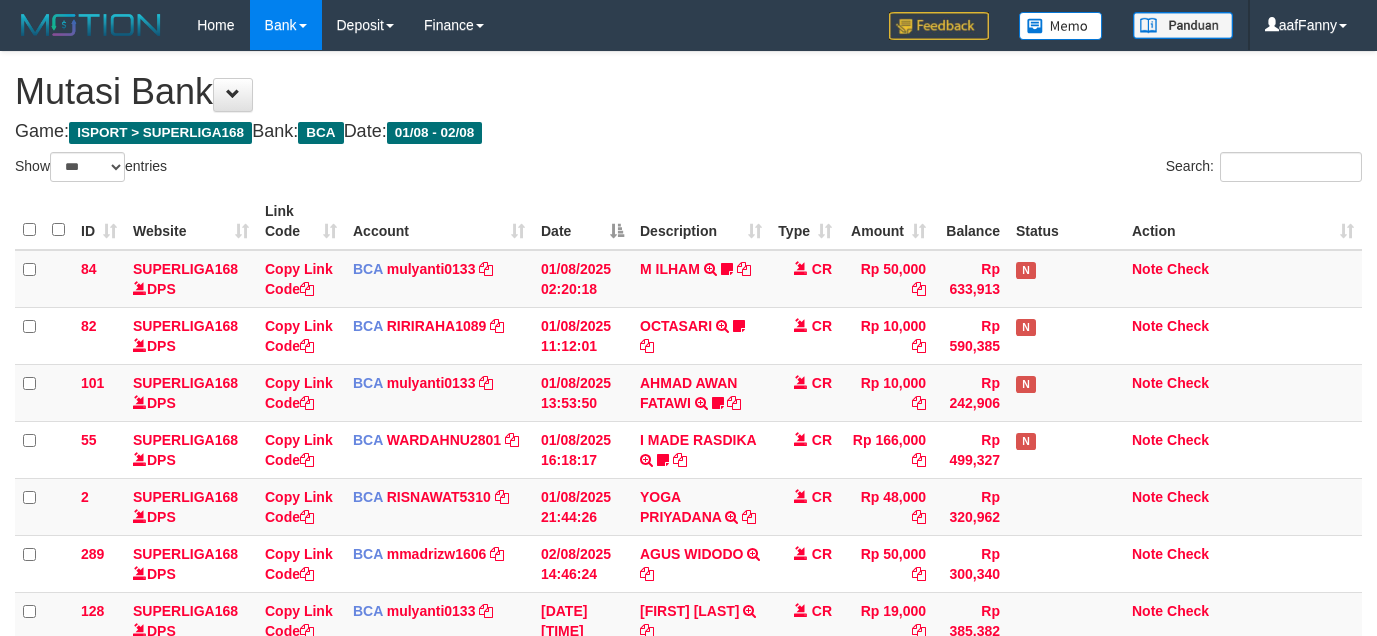 select on "***" 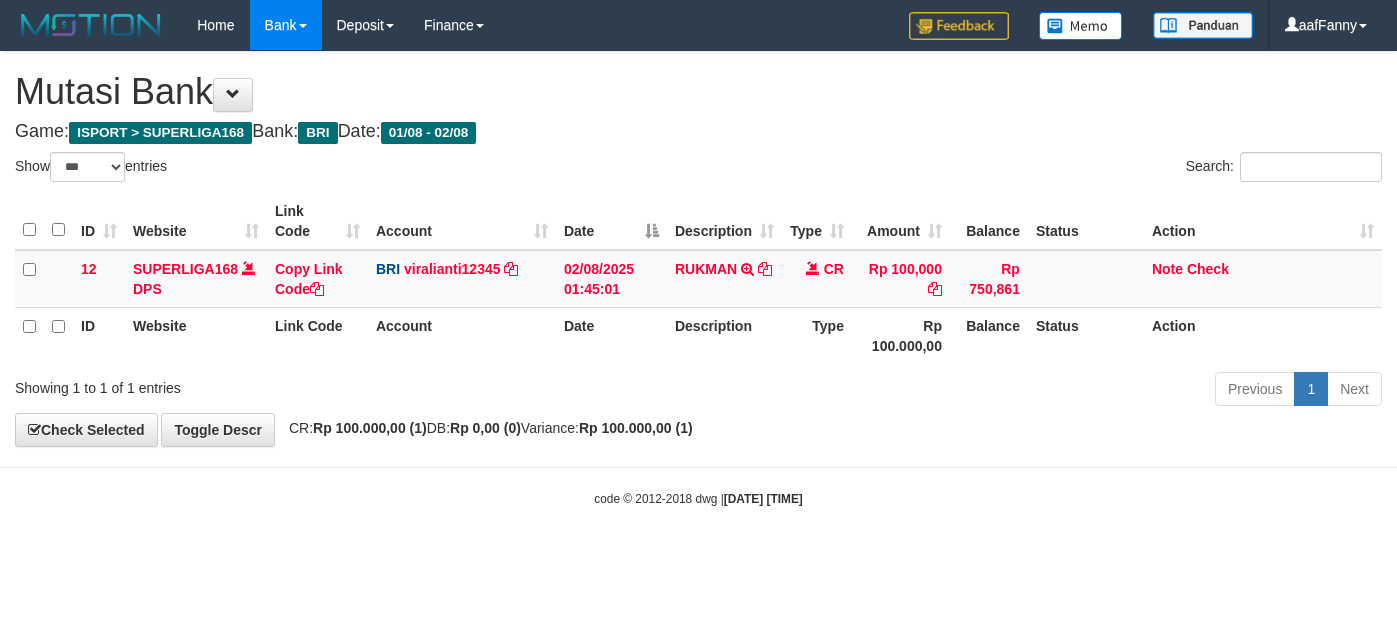 select on "***" 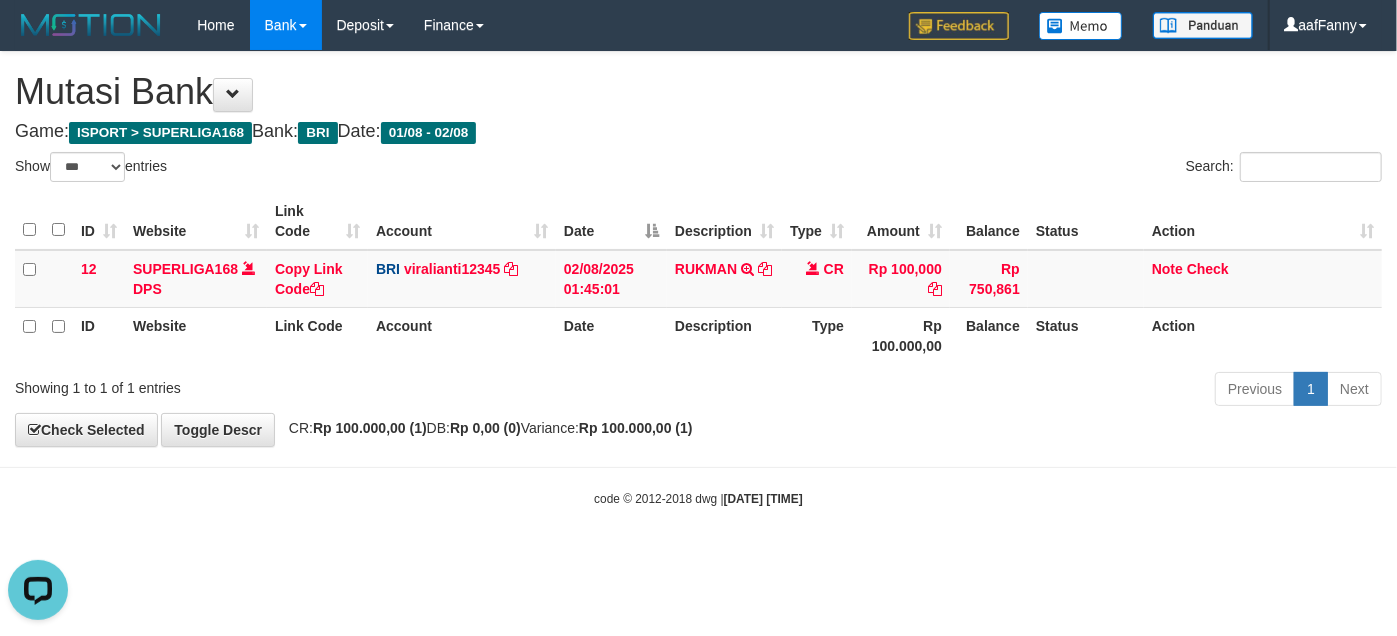 scroll, scrollTop: 0, scrollLeft: 0, axis: both 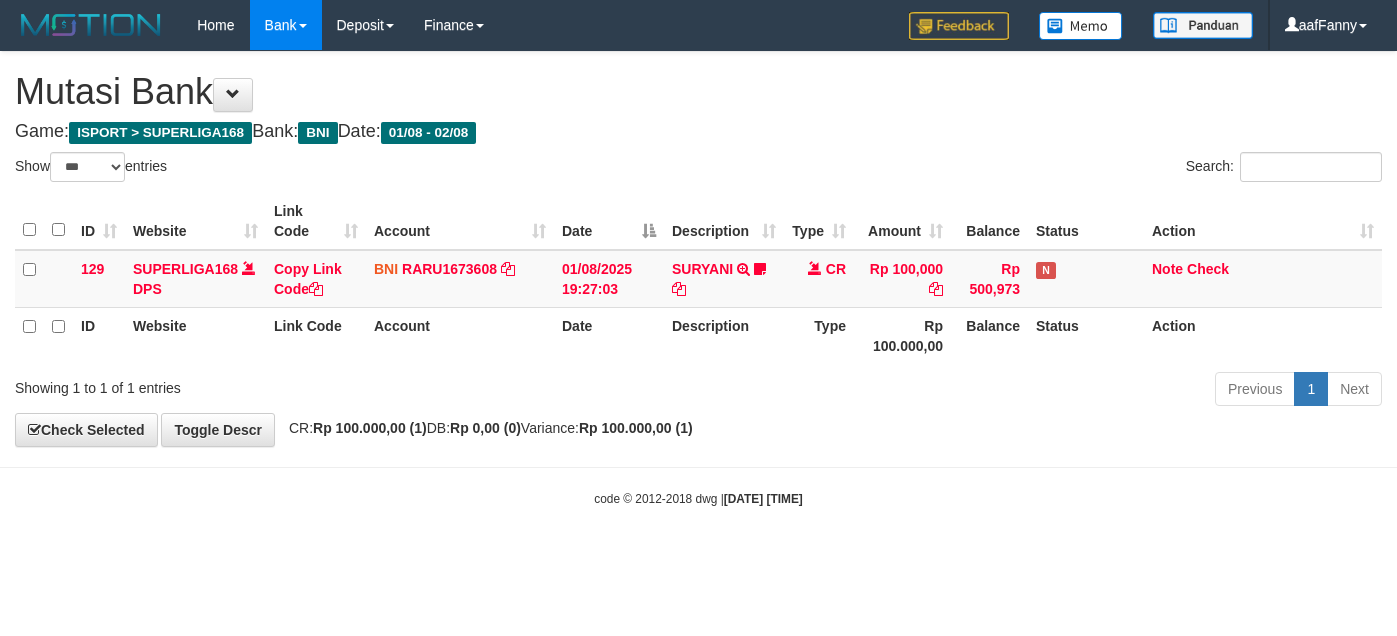 select on "***" 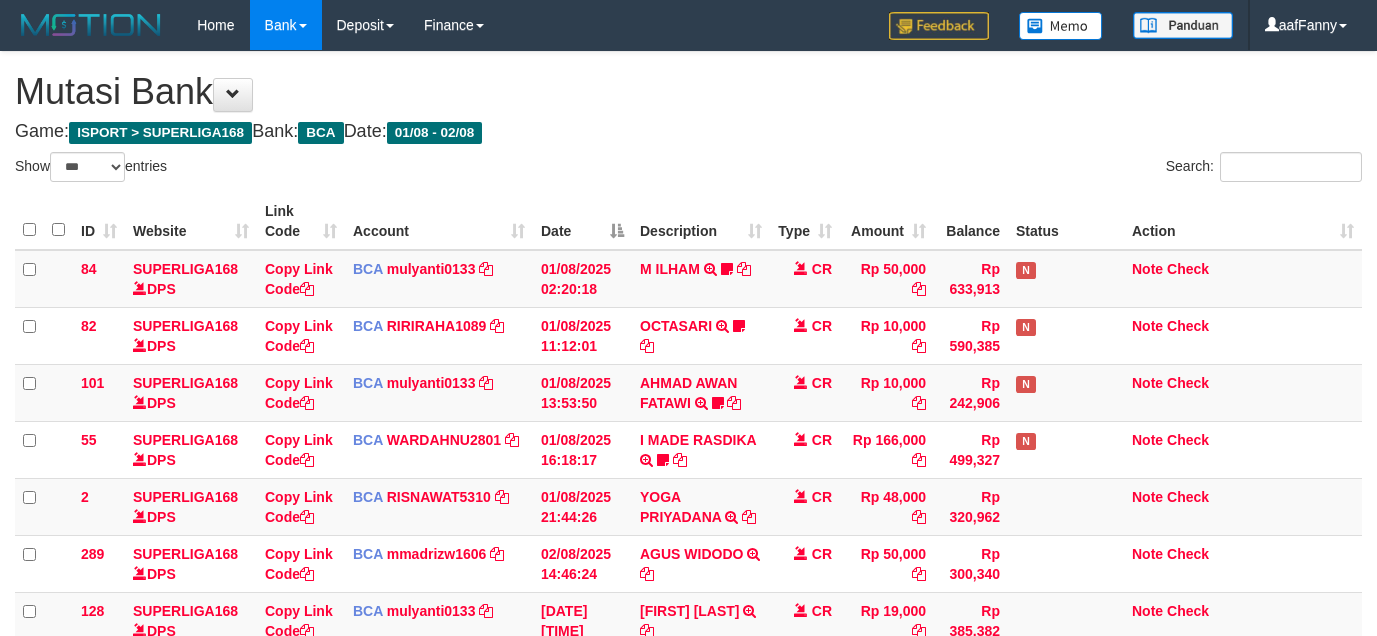 select on "***" 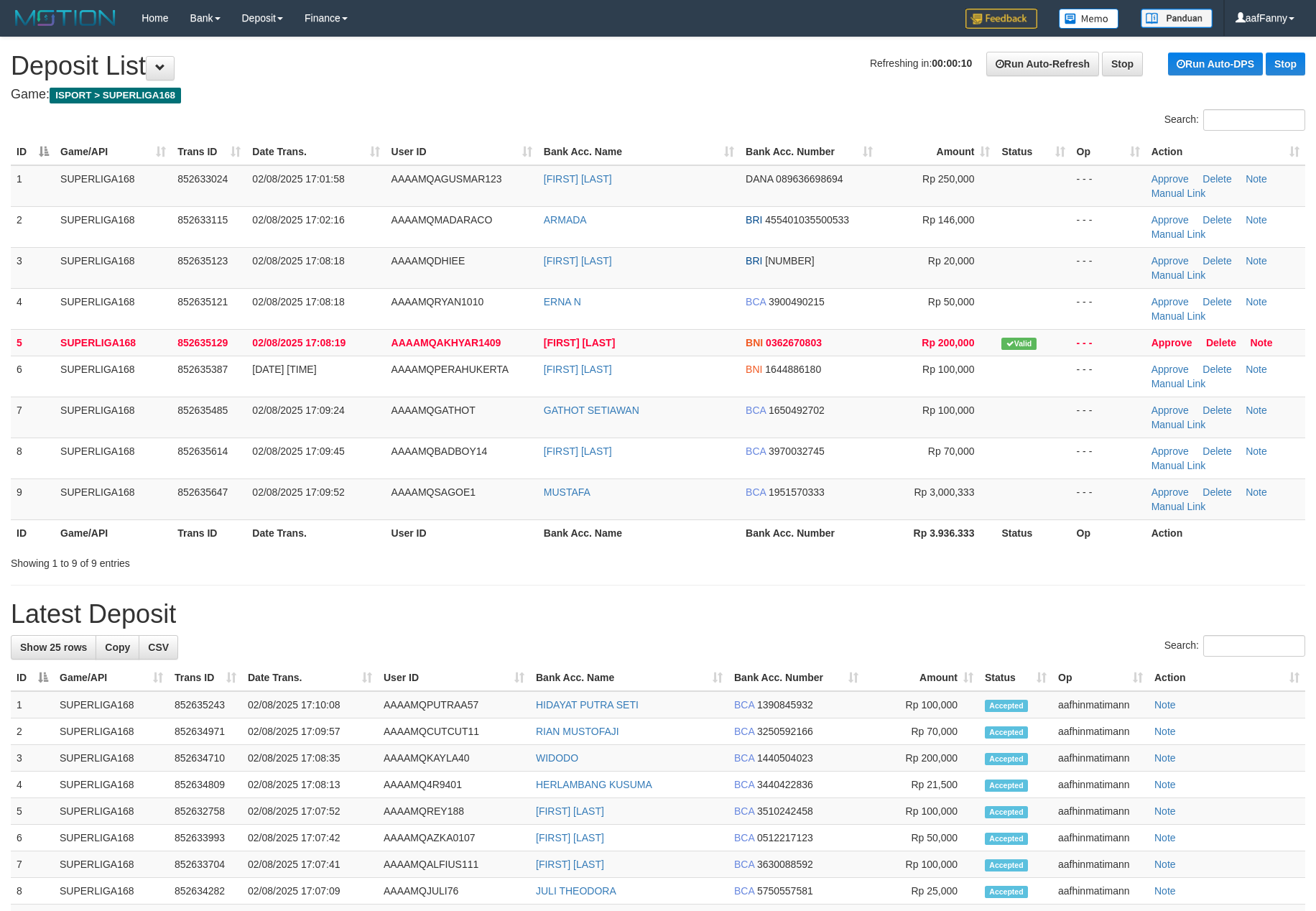 scroll, scrollTop: 0, scrollLeft: 0, axis: both 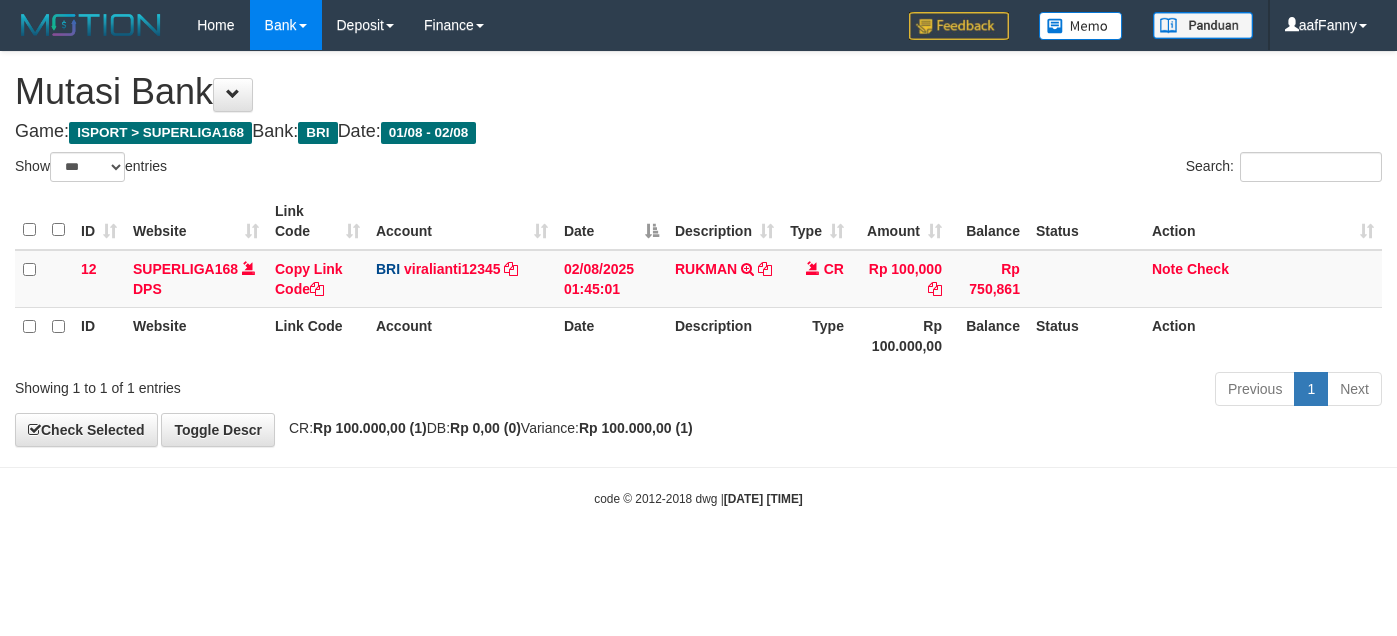 select on "***" 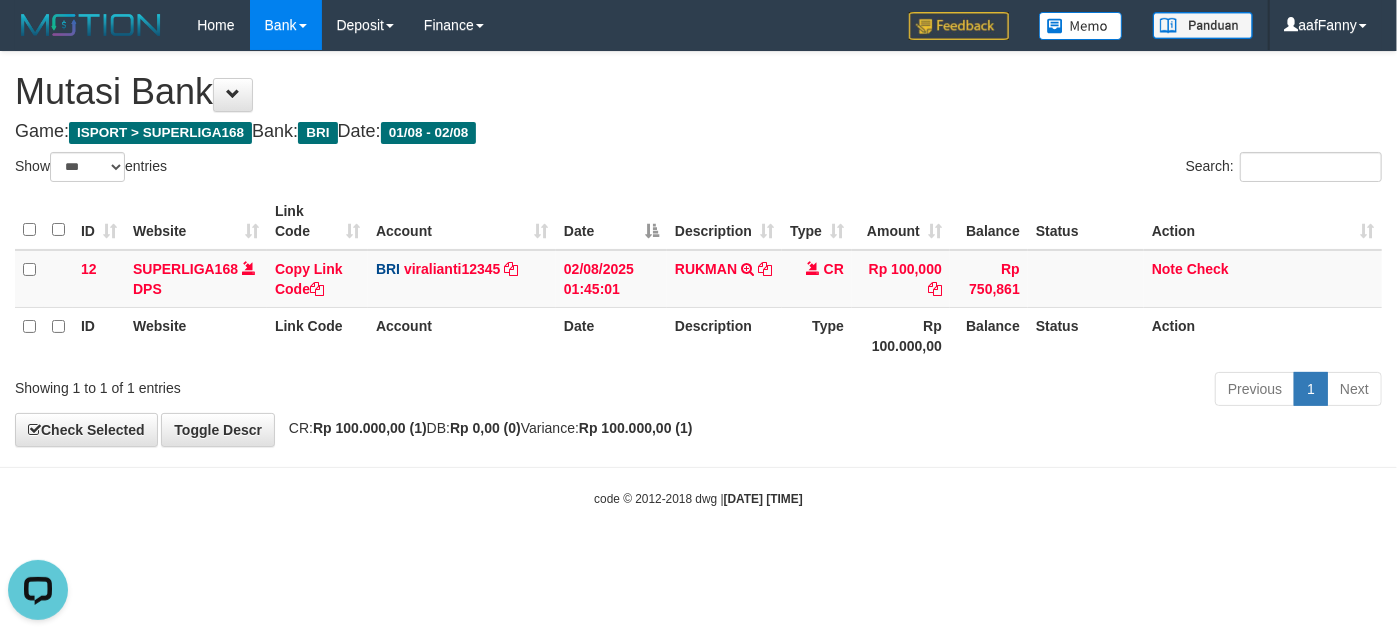 scroll, scrollTop: 0, scrollLeft: 0, axis: both 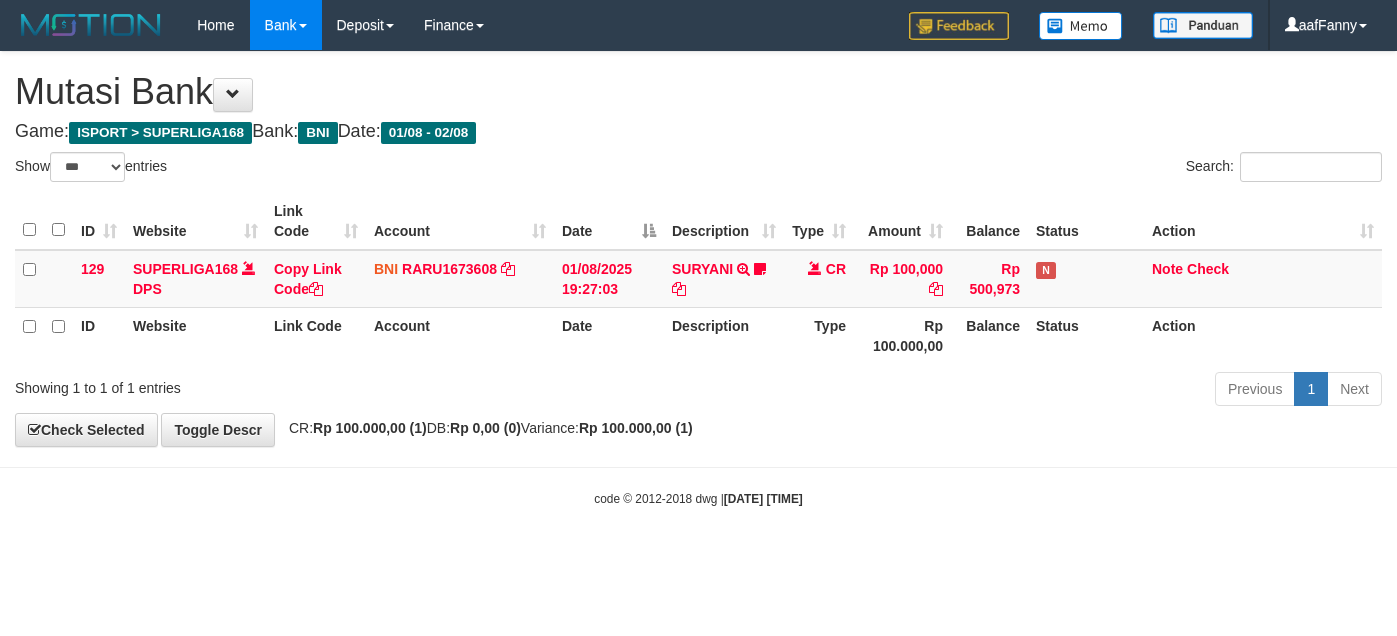select on "***" 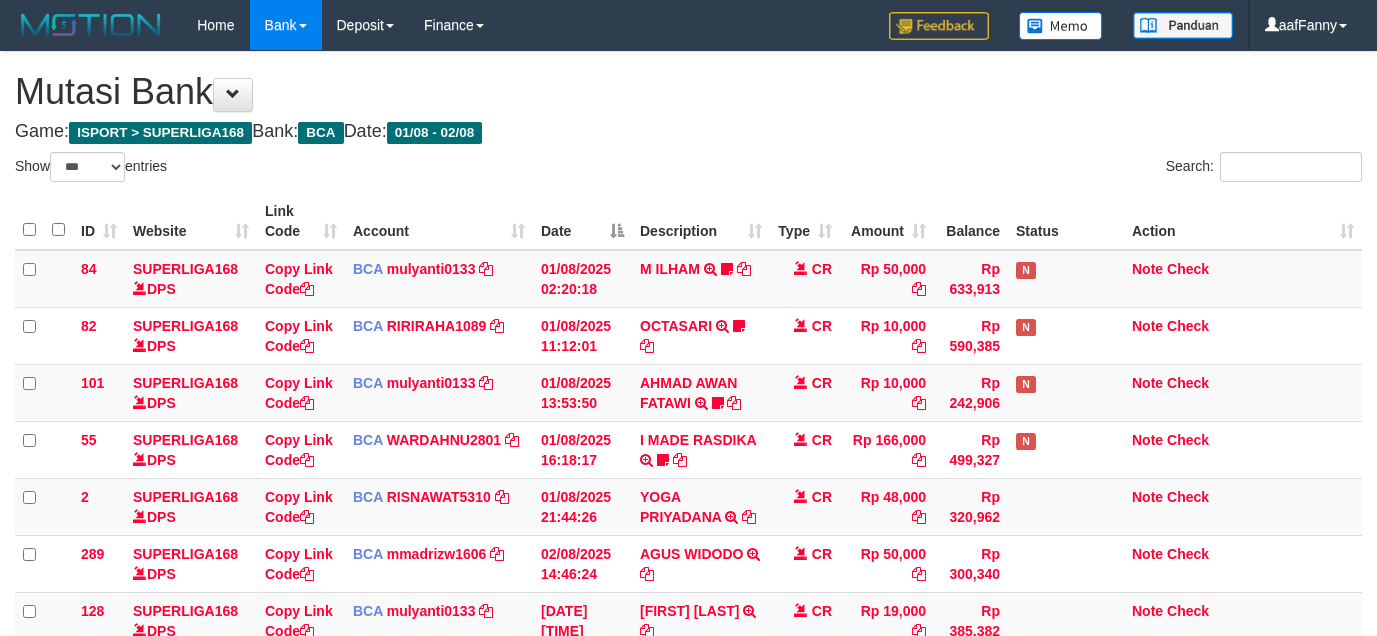 select on "***" 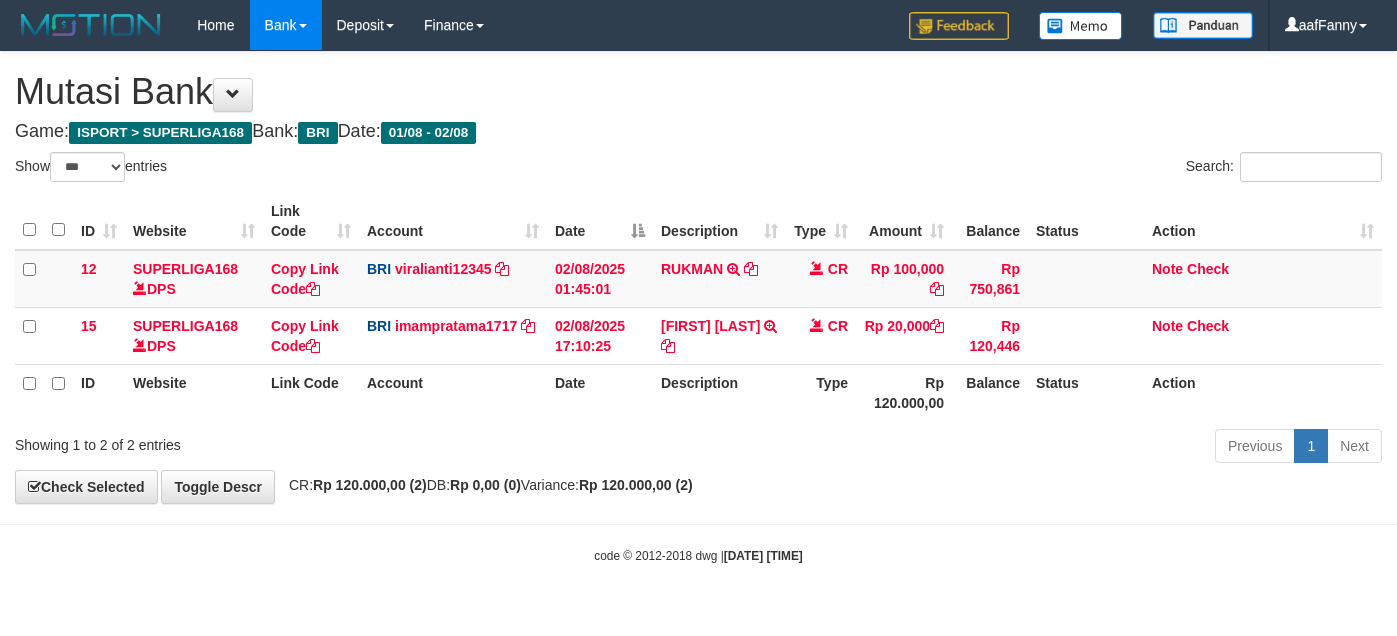 select on "***" 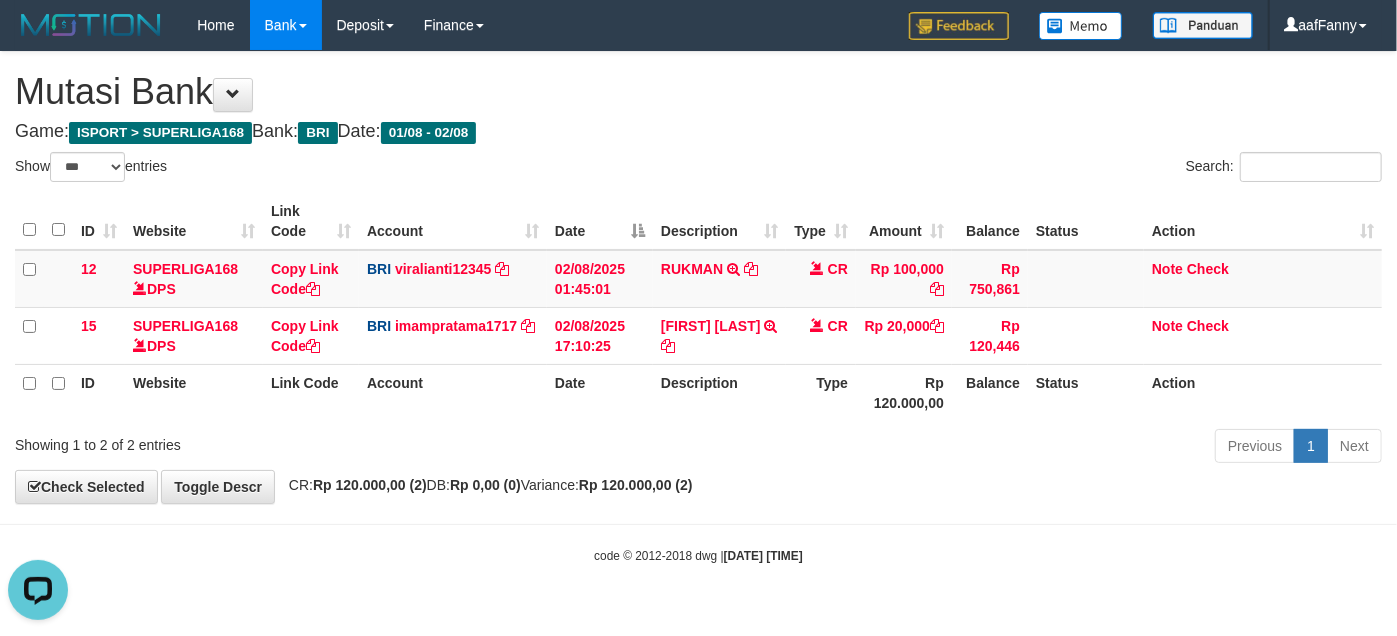 scroll, scrollTop: 0, scrollLeft: 0, axis: both 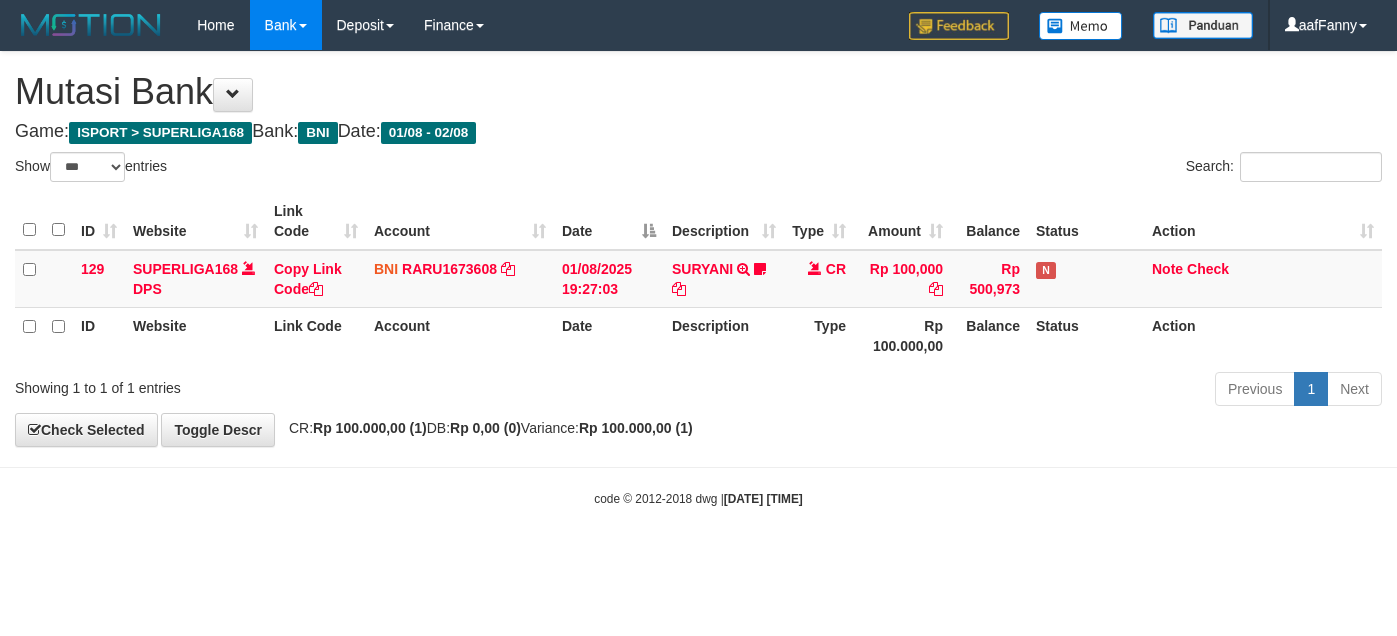 select on "***" 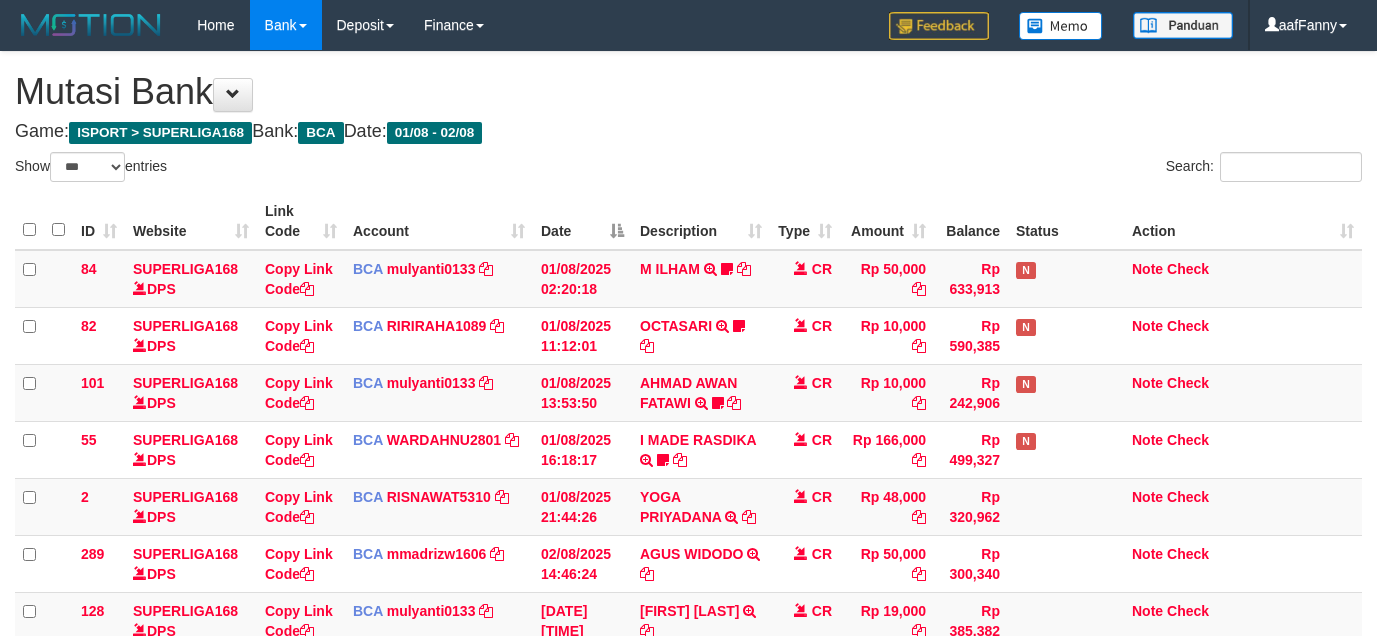 select on "***" 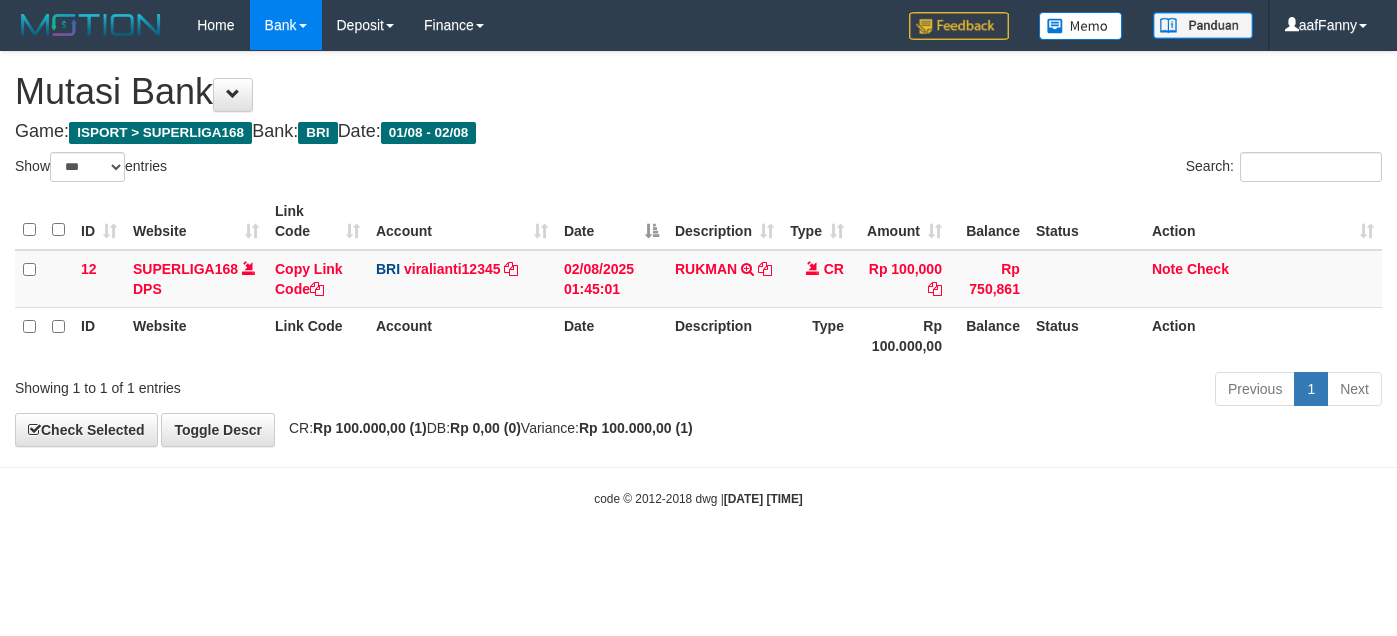 select on "***" 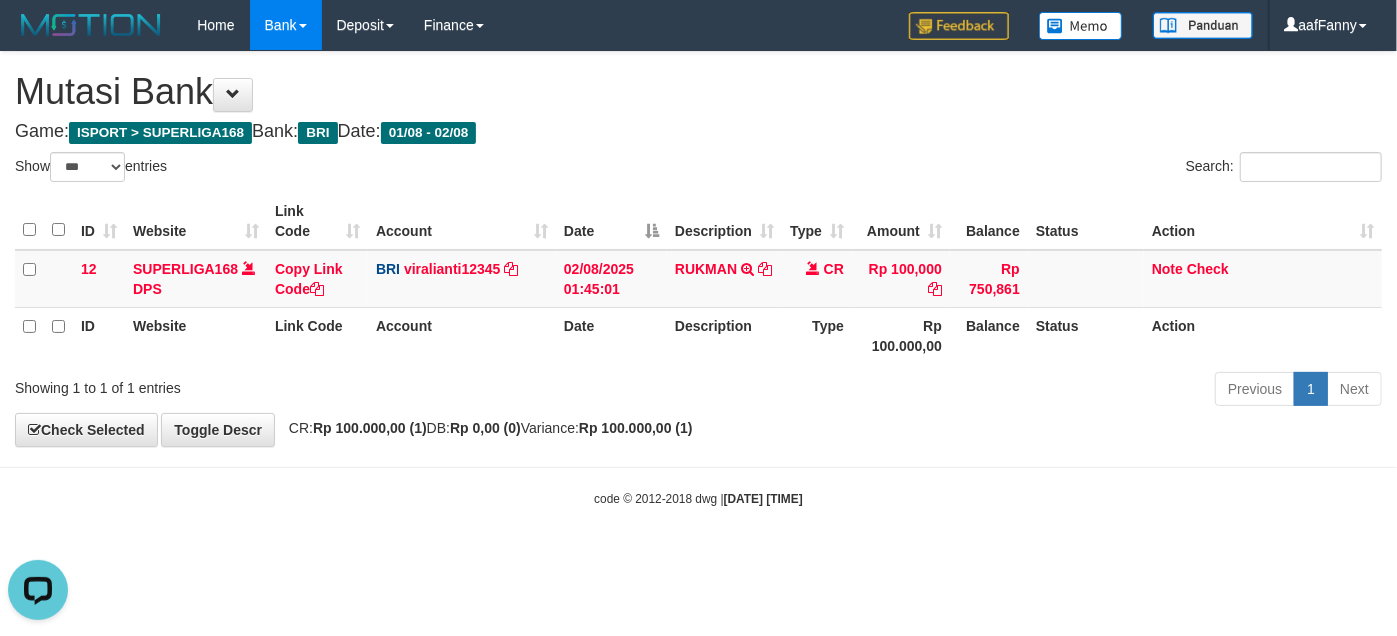 scroll, scrollTop: 0, scrollLeft: 0, axis: both 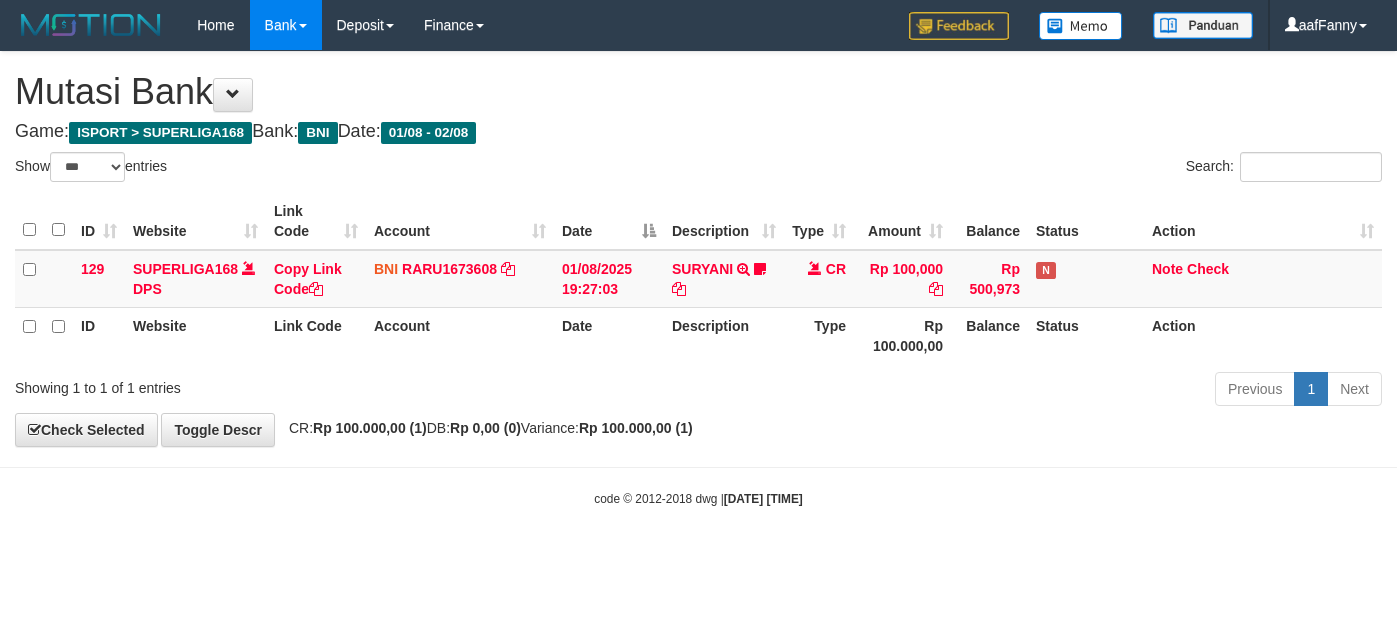 select on "***" 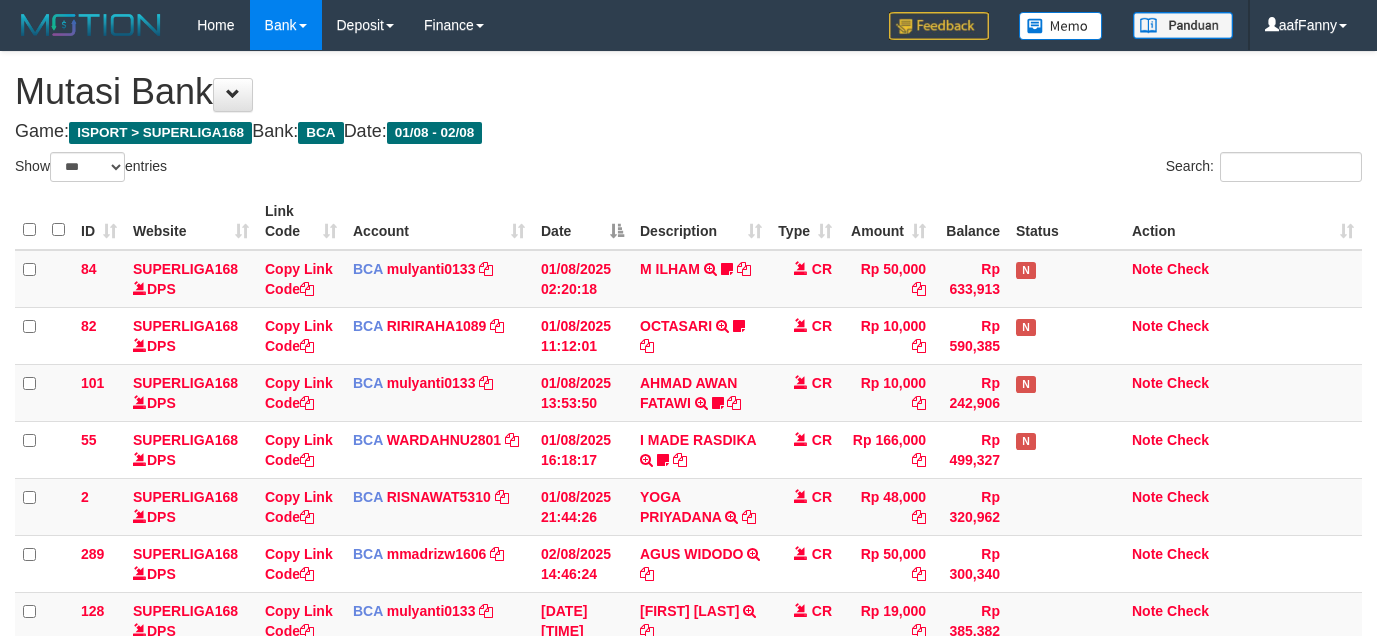 select on "***" 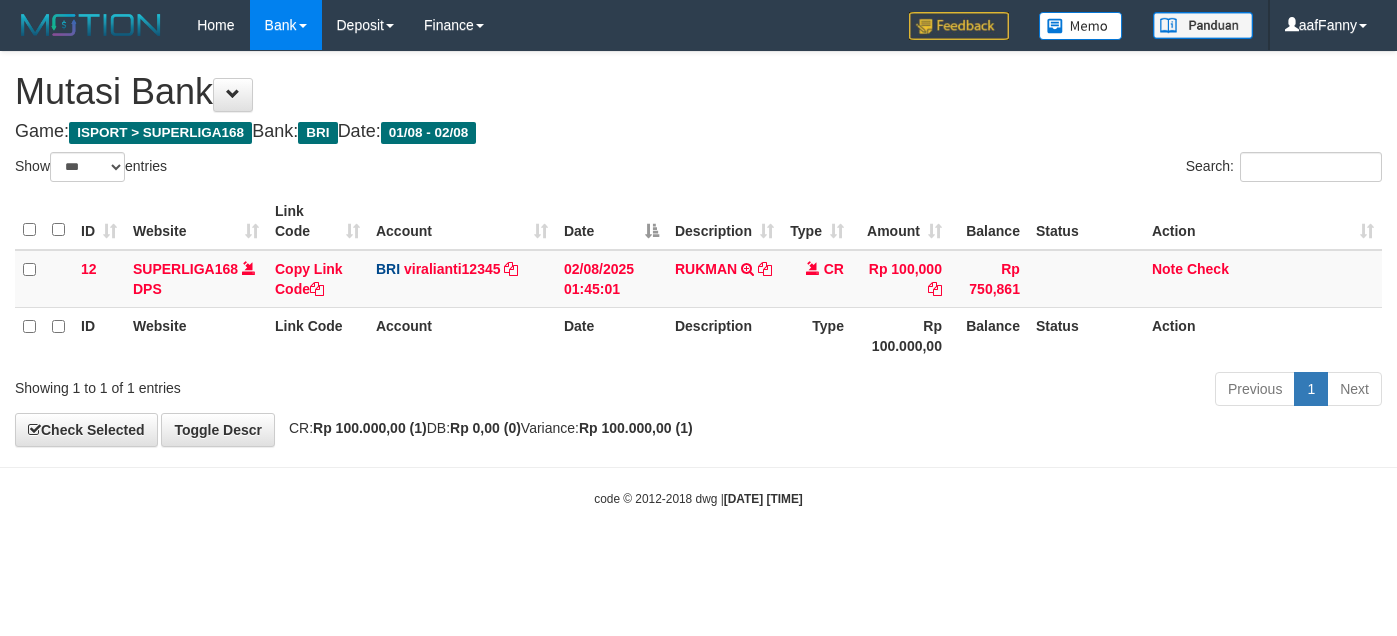 select on "***" 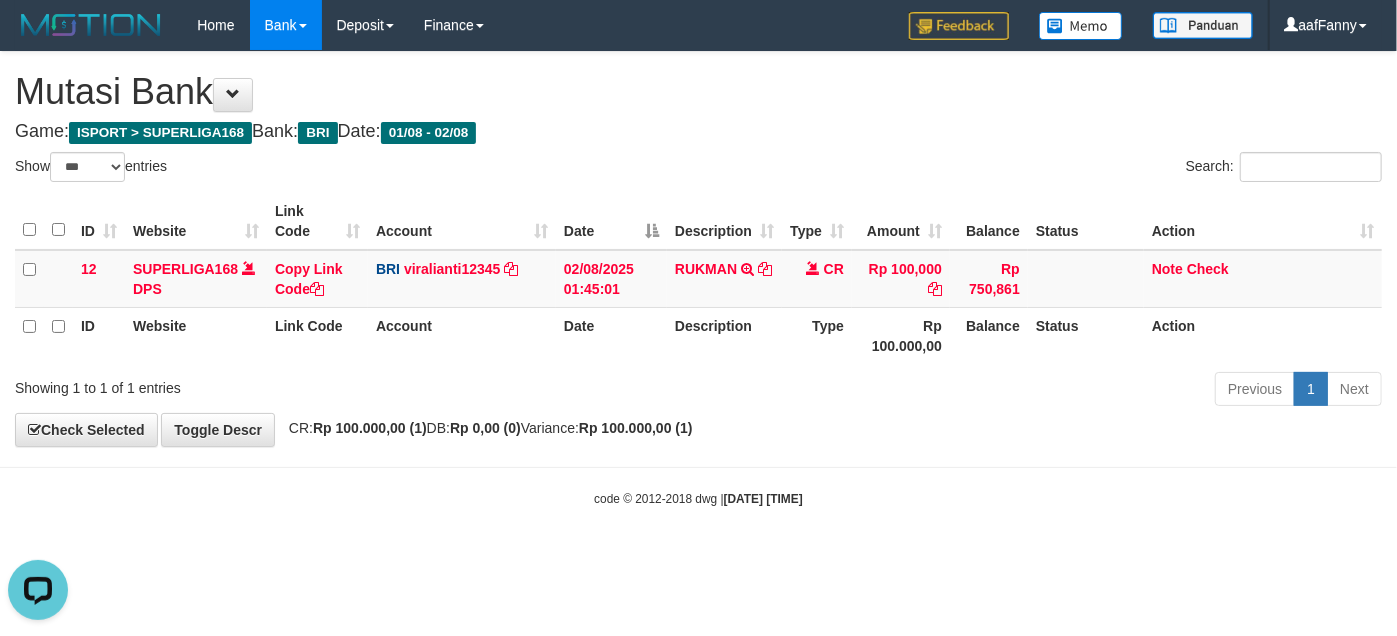 scroll, scrollTop: 0, scrollLeft: 0, axis: both 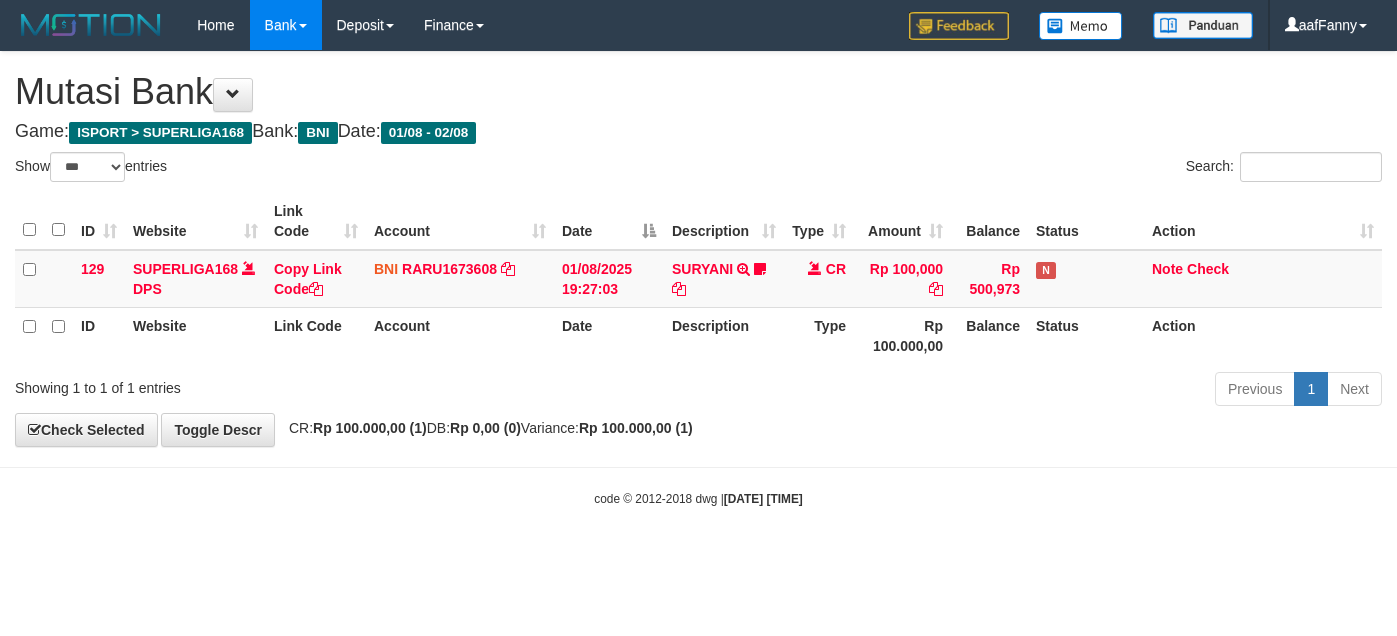 select on "***" 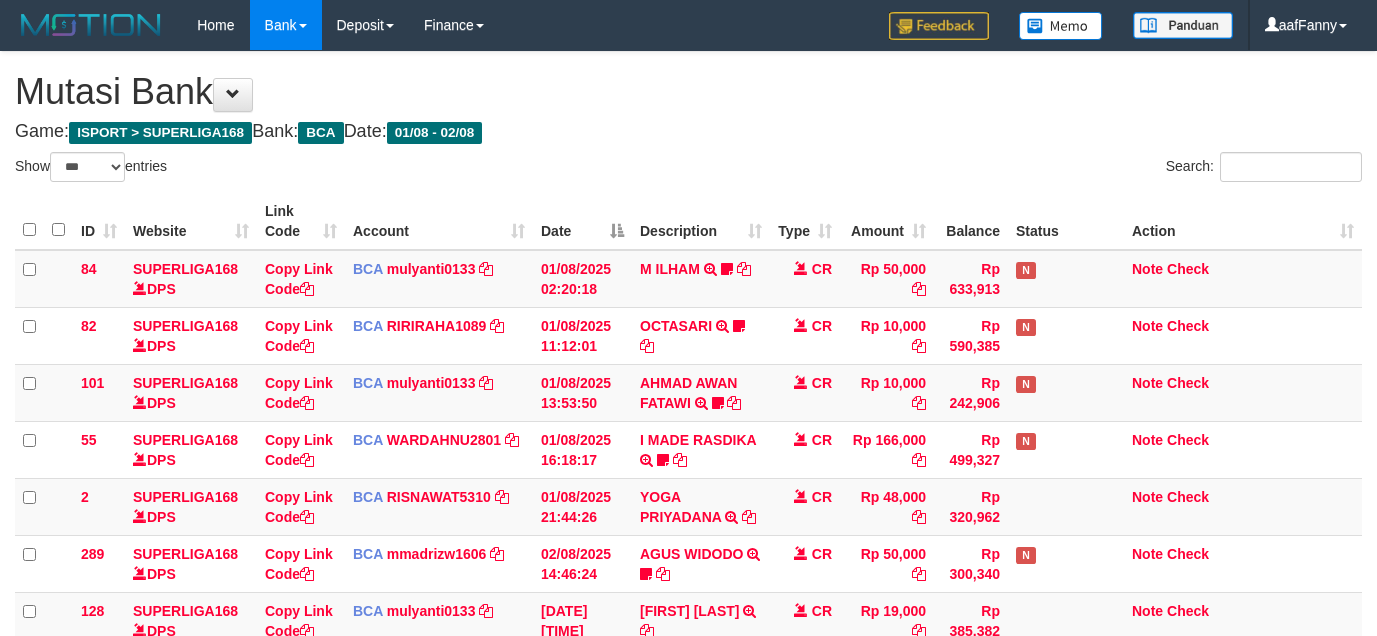 select on "***" 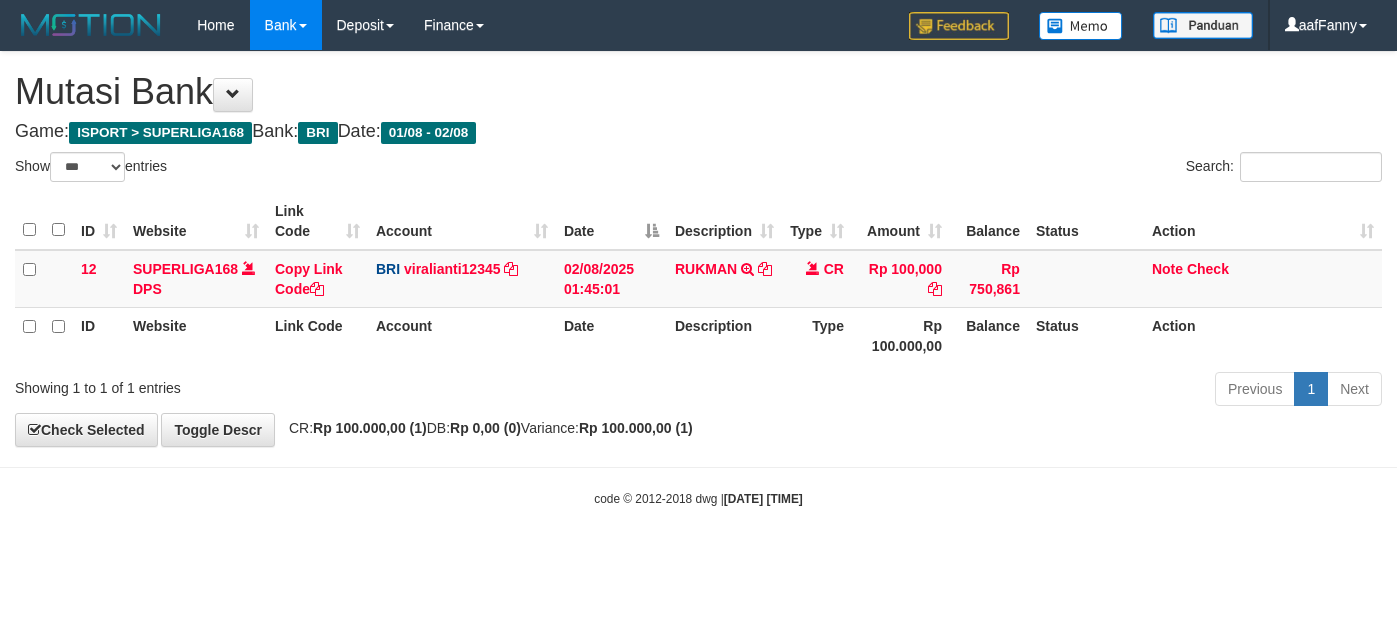 select on "***" 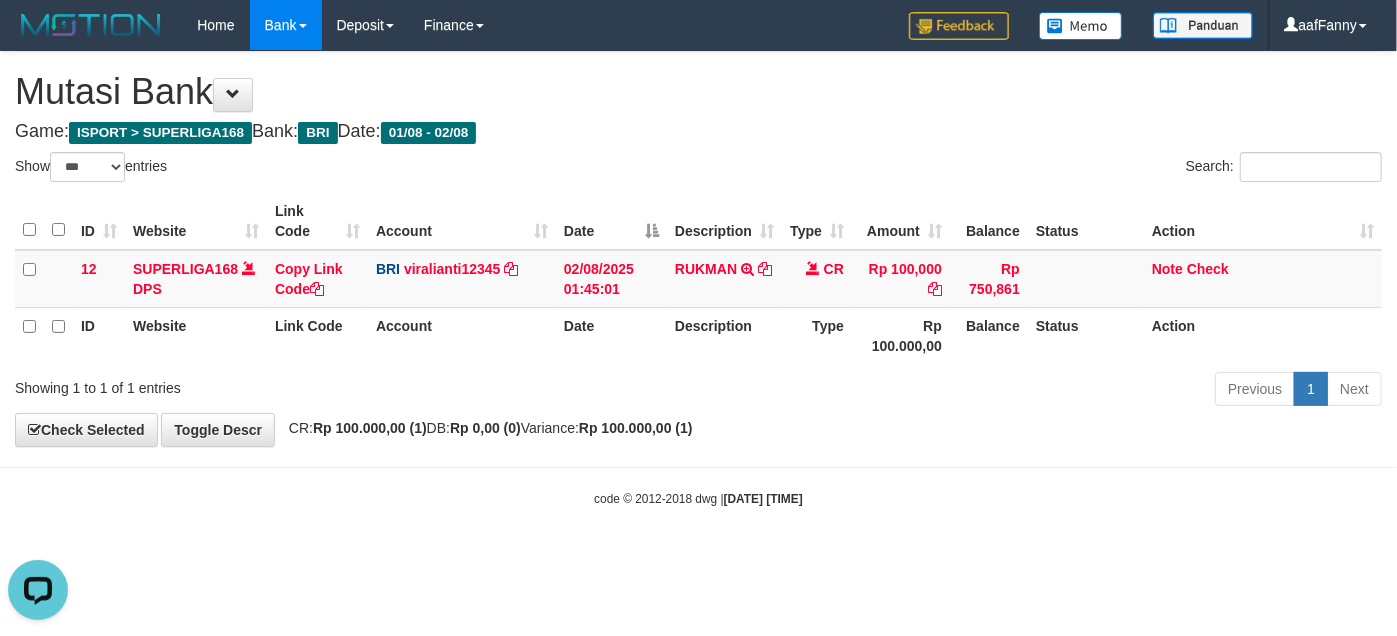 scroll, scrollTop: 0, scrollLeft: 0, axis: both 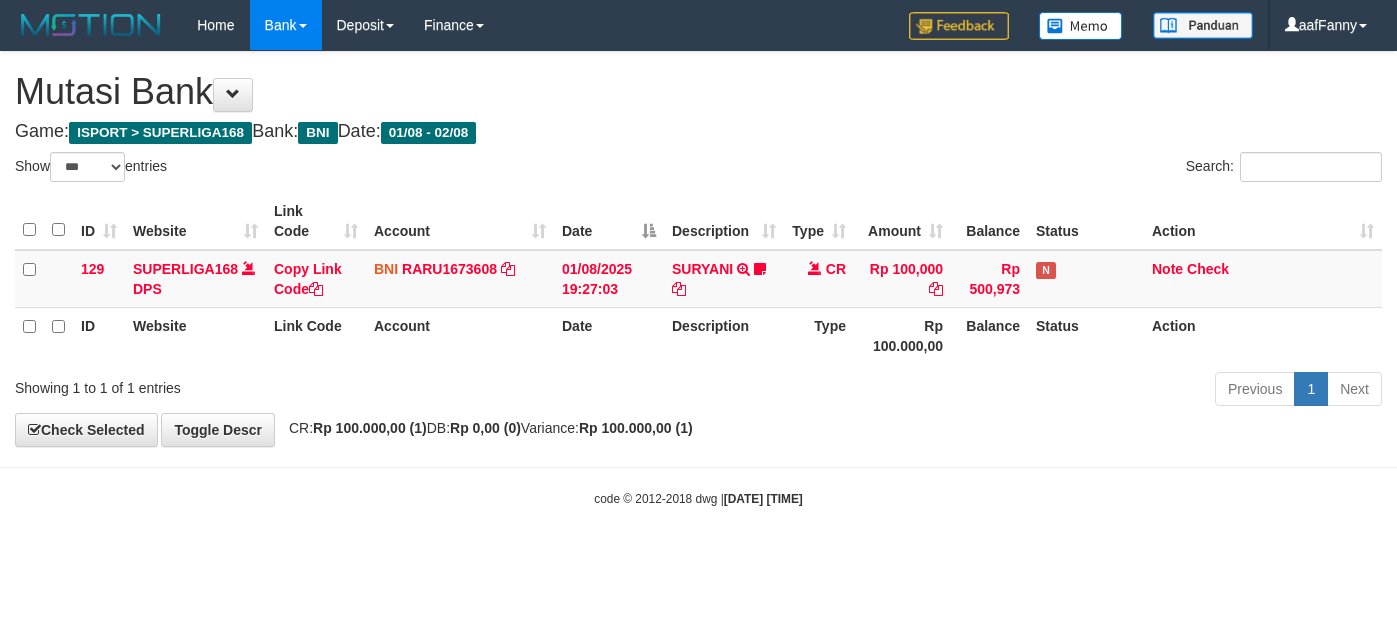 select on "***" 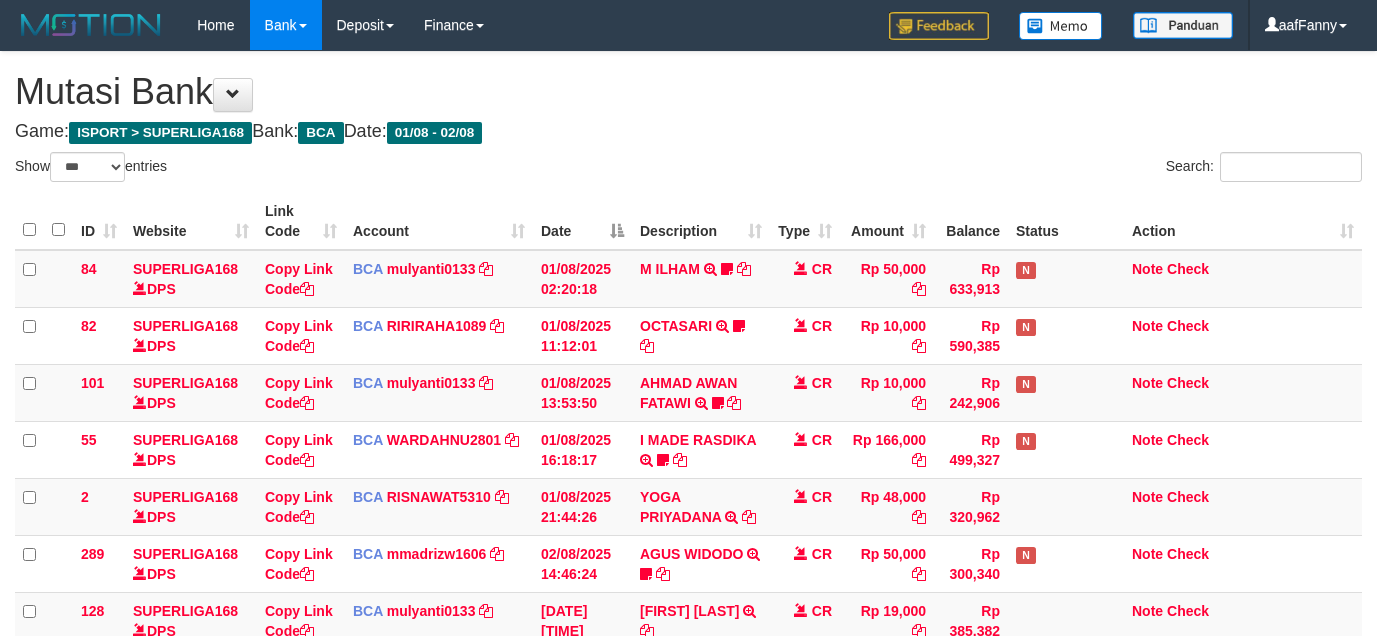 select on "***" 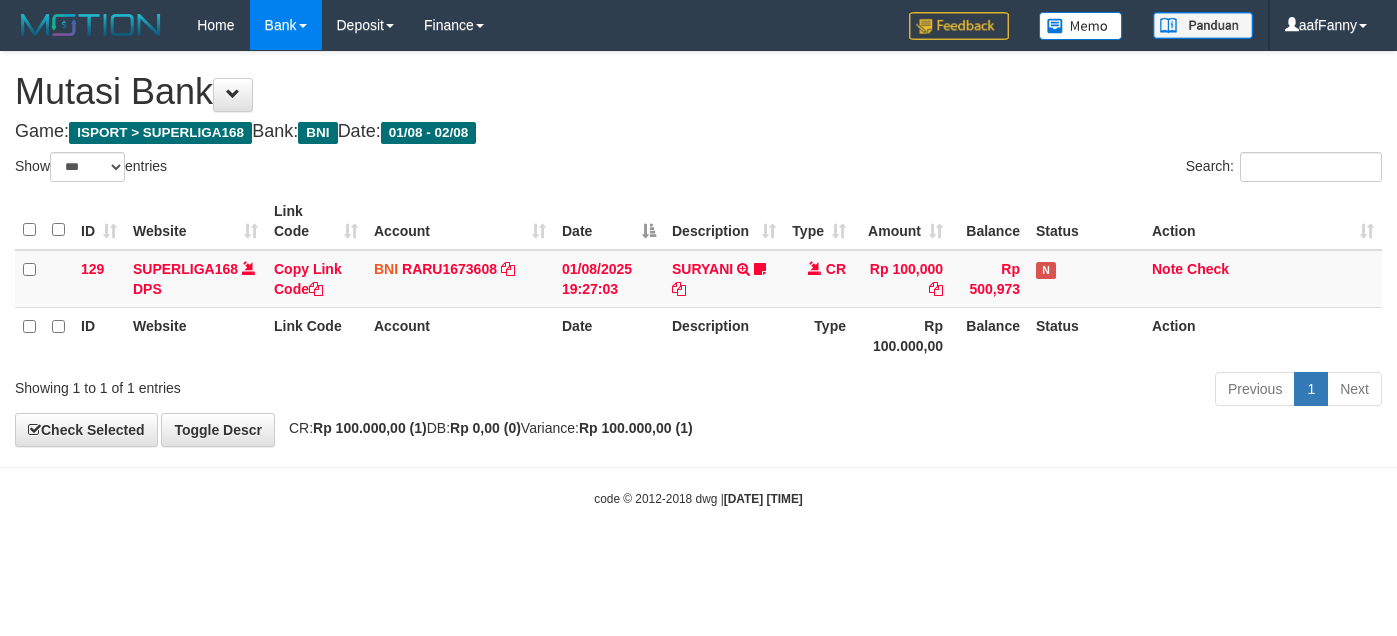 select on "***" 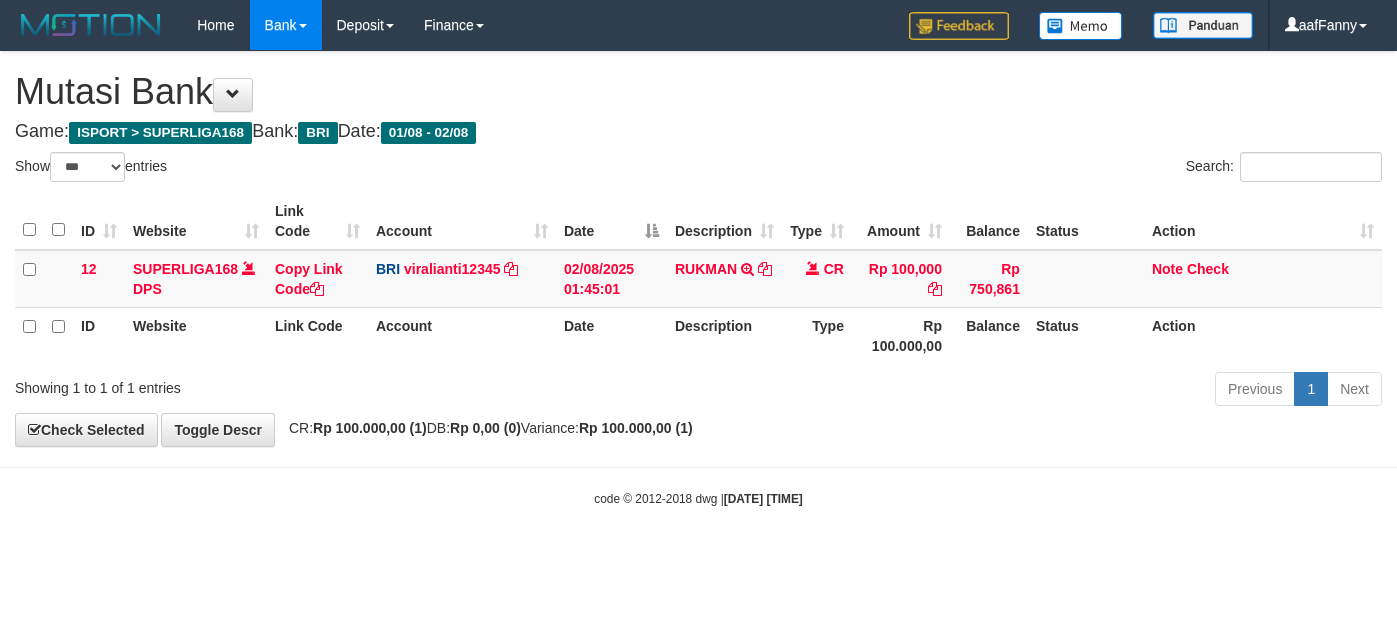 select on "***" 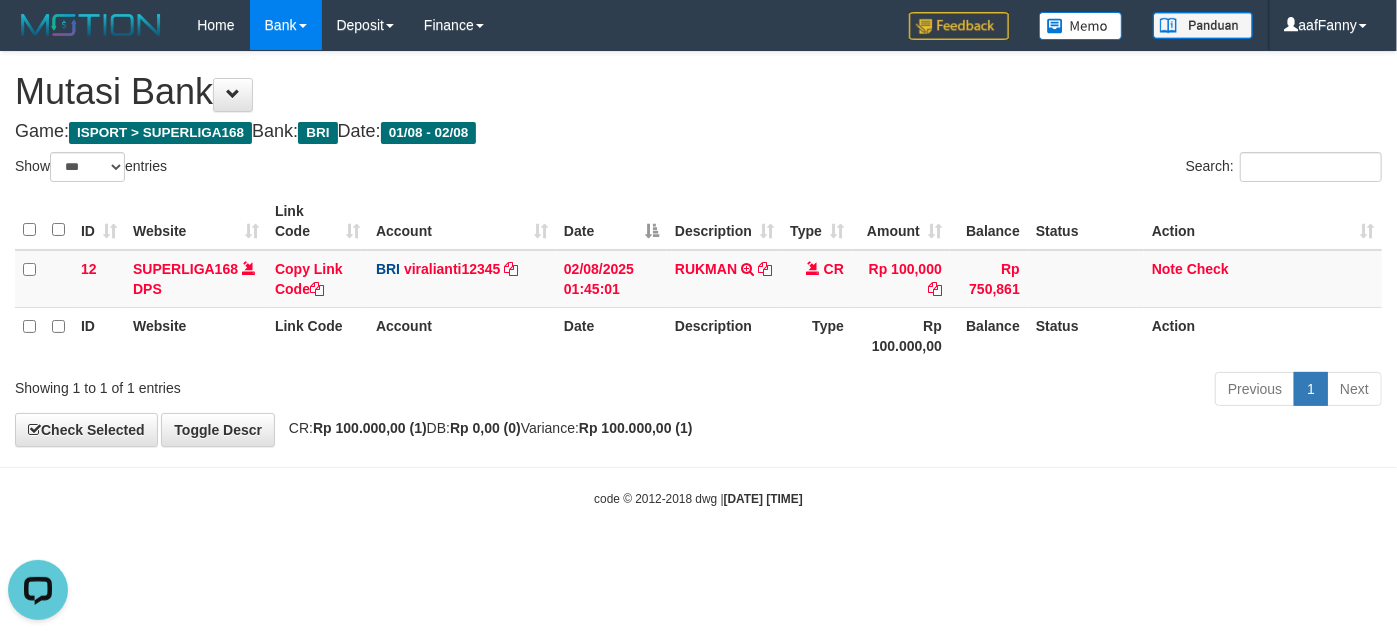 scroll, scrollTop: 0, scrollLeft: 0, axis: both 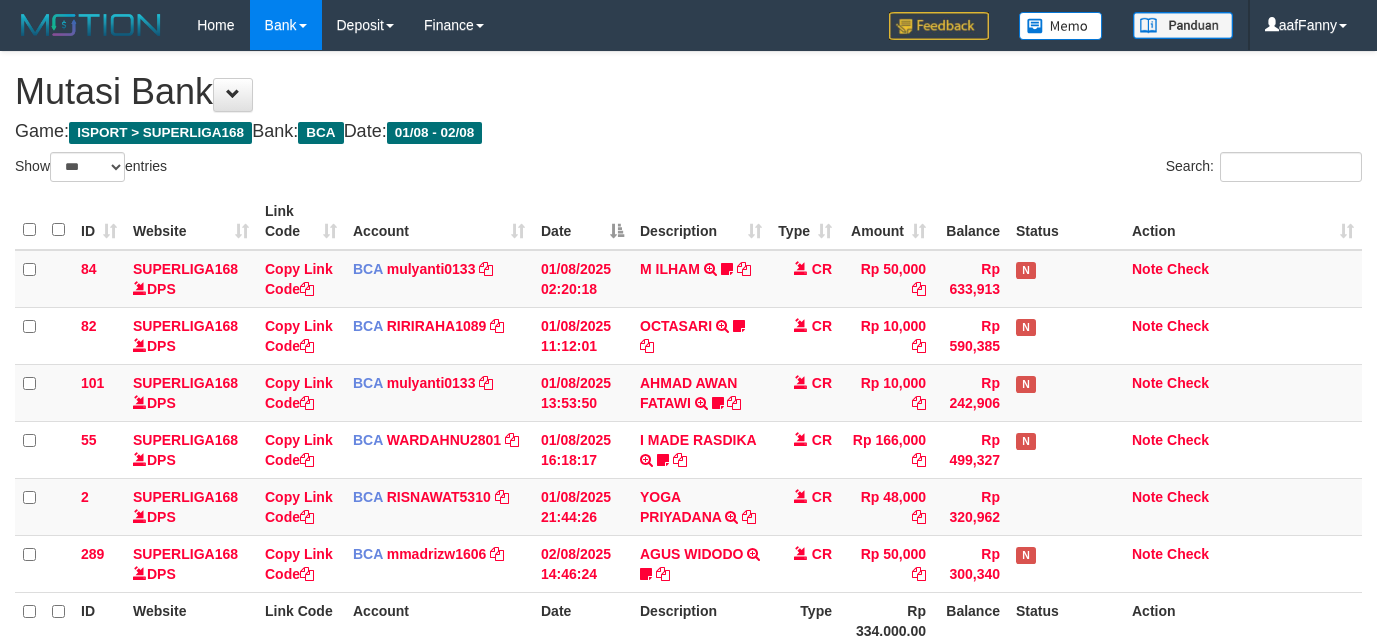 select on "***" 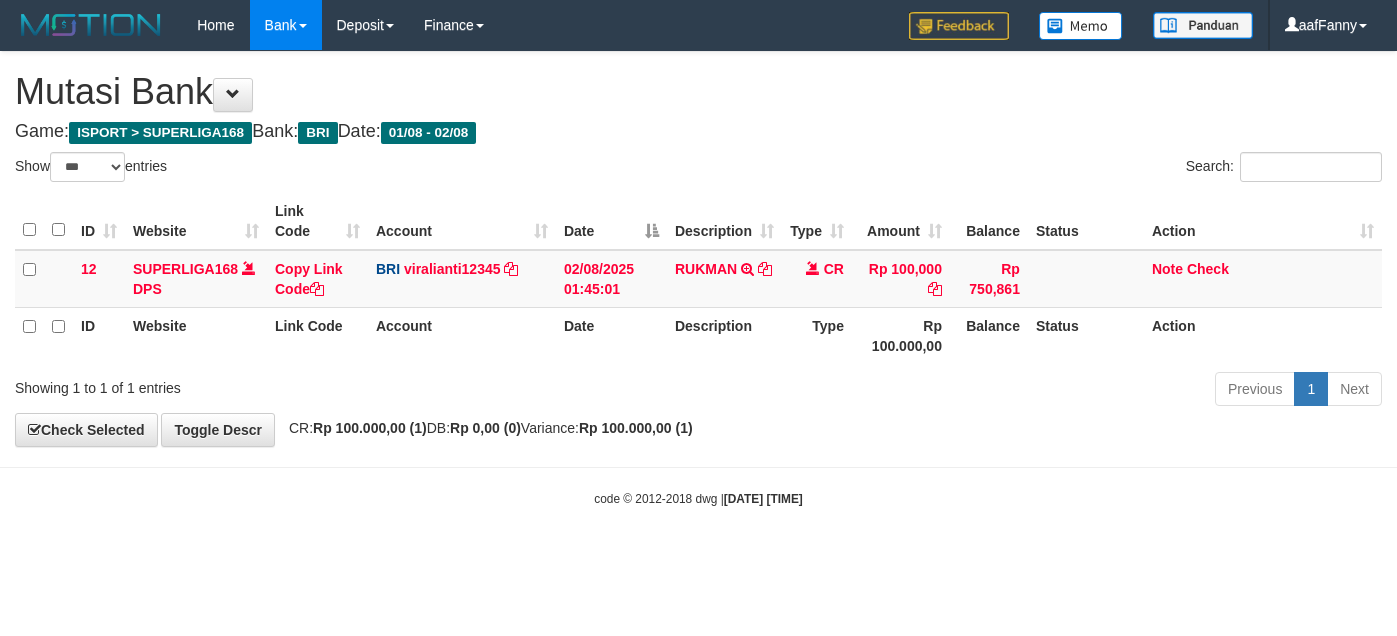 select on "***" 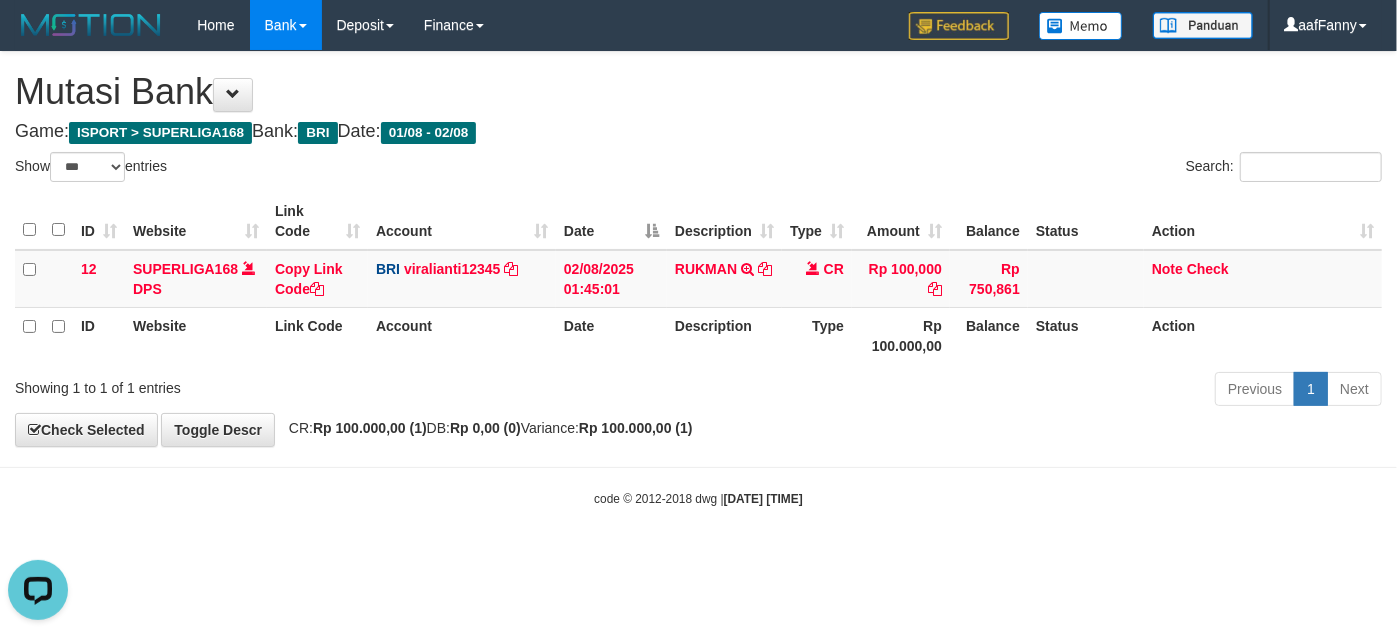 scroll, scrollTop: 0, scrollLeft: 0, axis: both 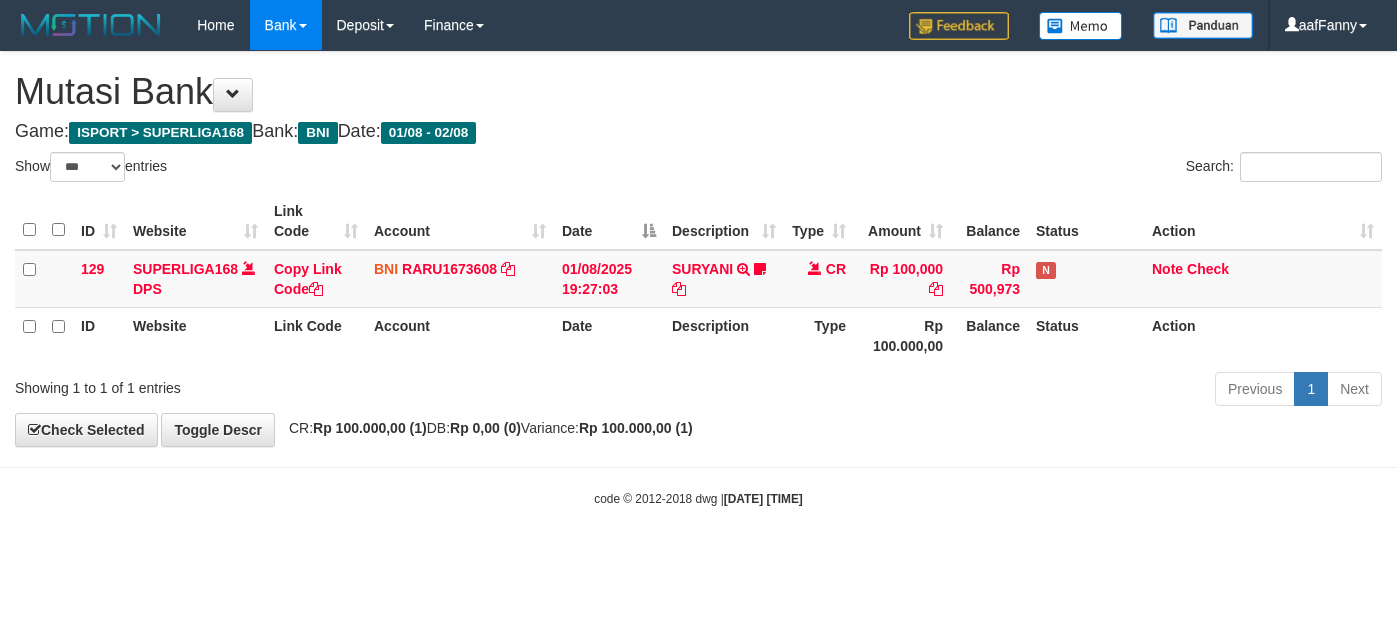 select on "***" 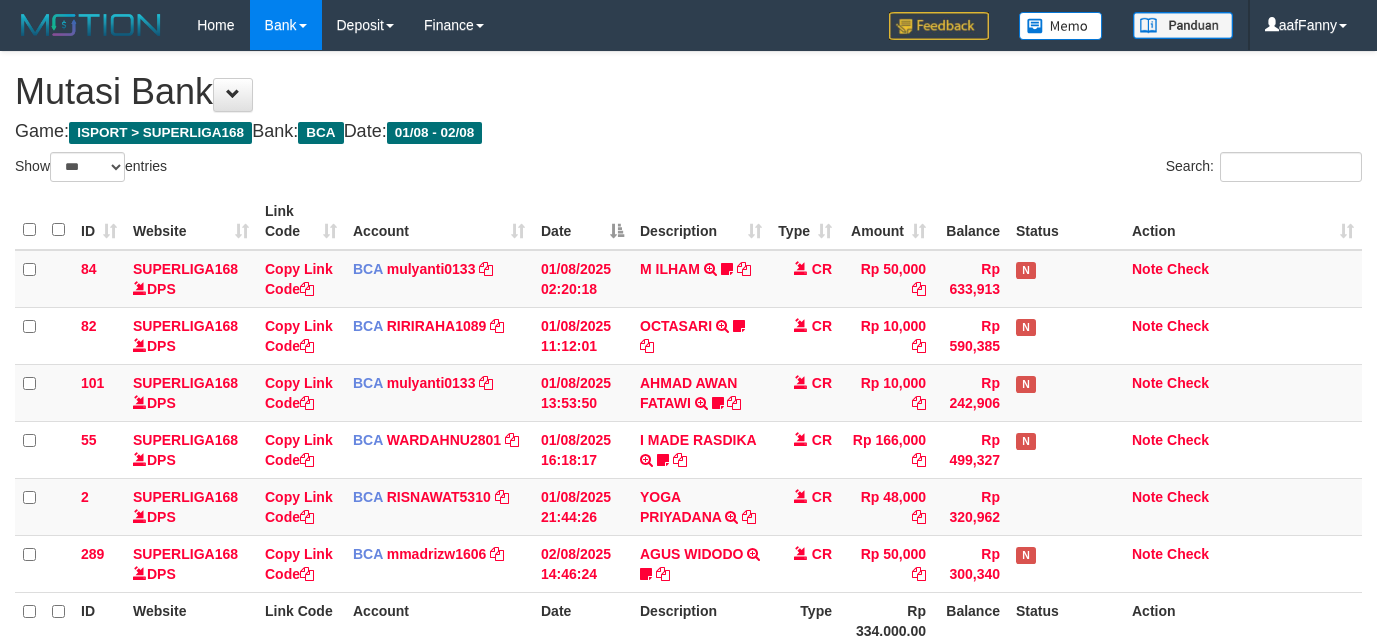 select on "***" 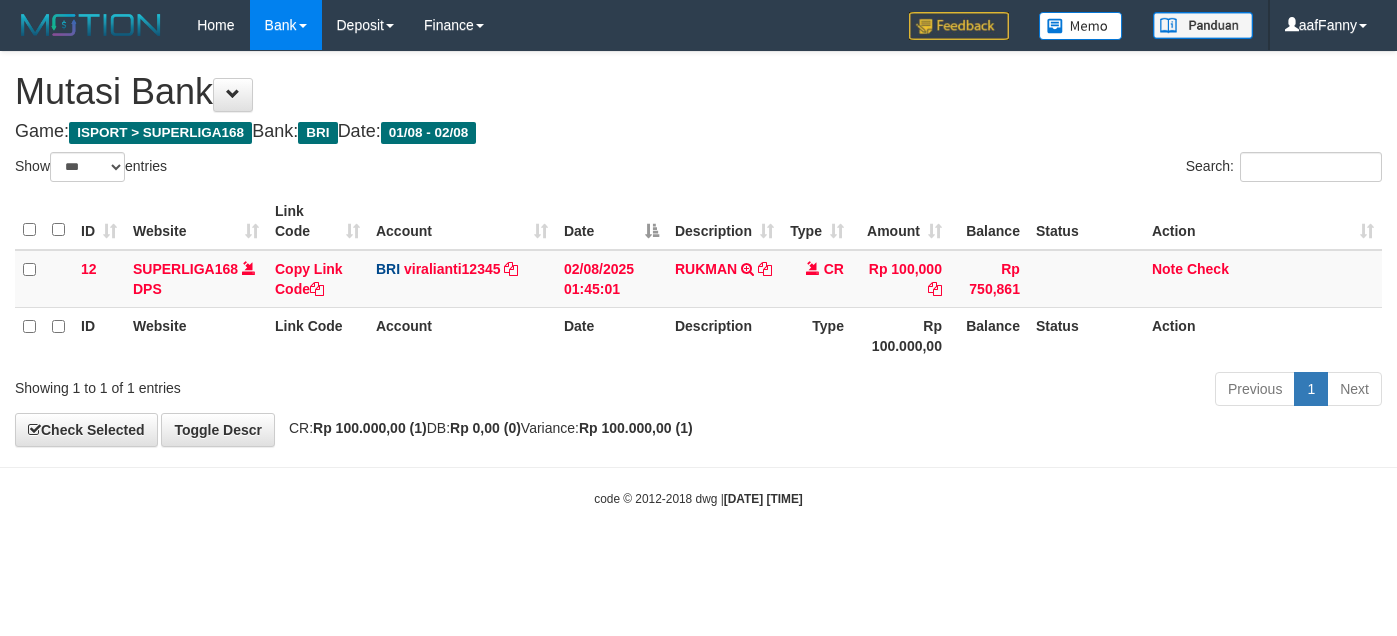 select on "***" 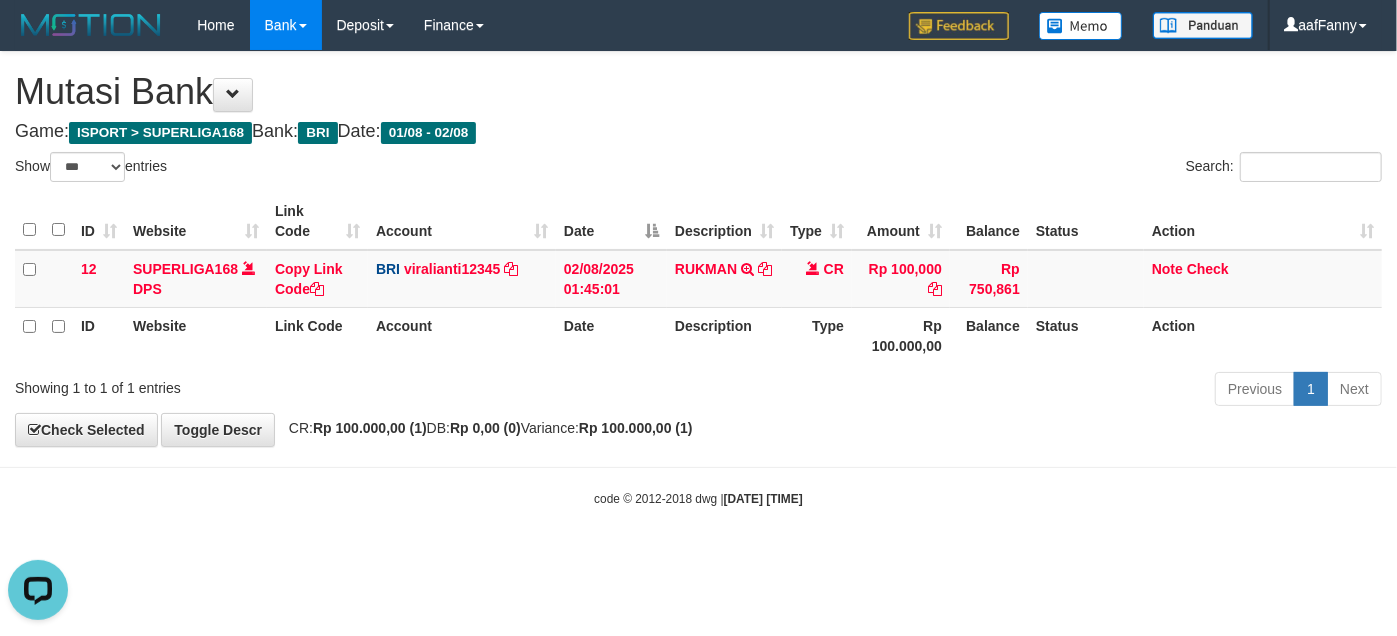 scroll, scrollTop: 0, scrollLeft: 0, axis: both 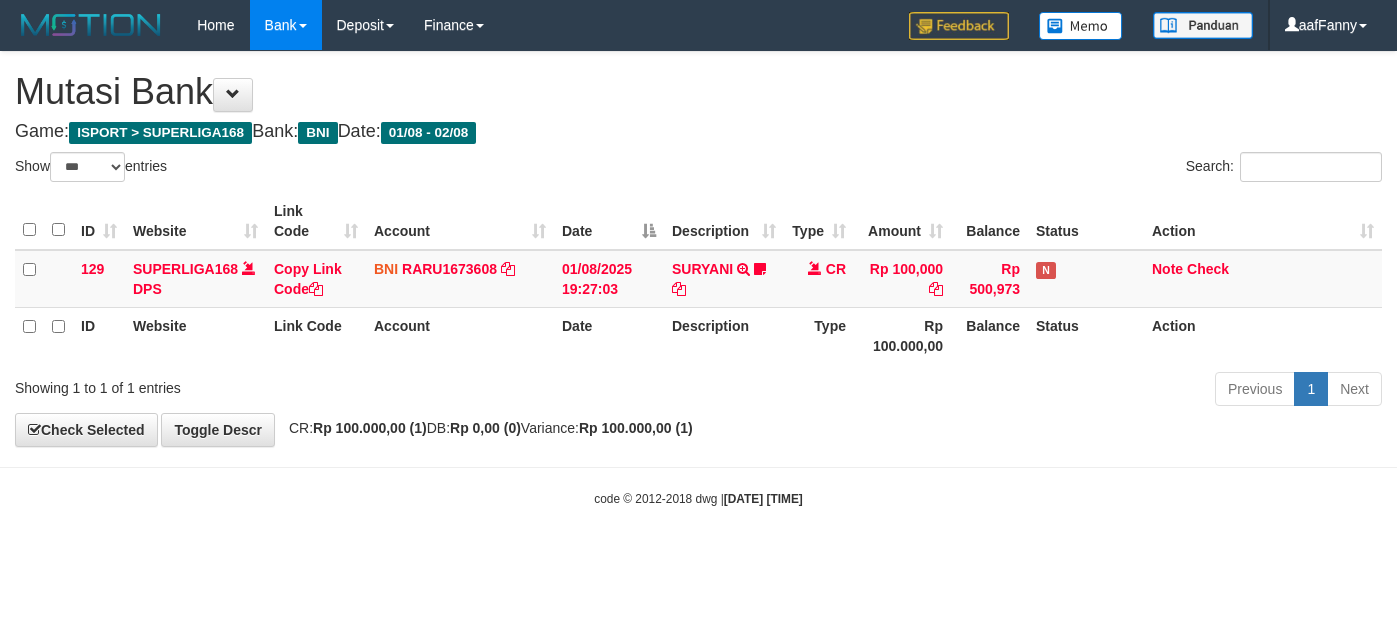 select on "***" 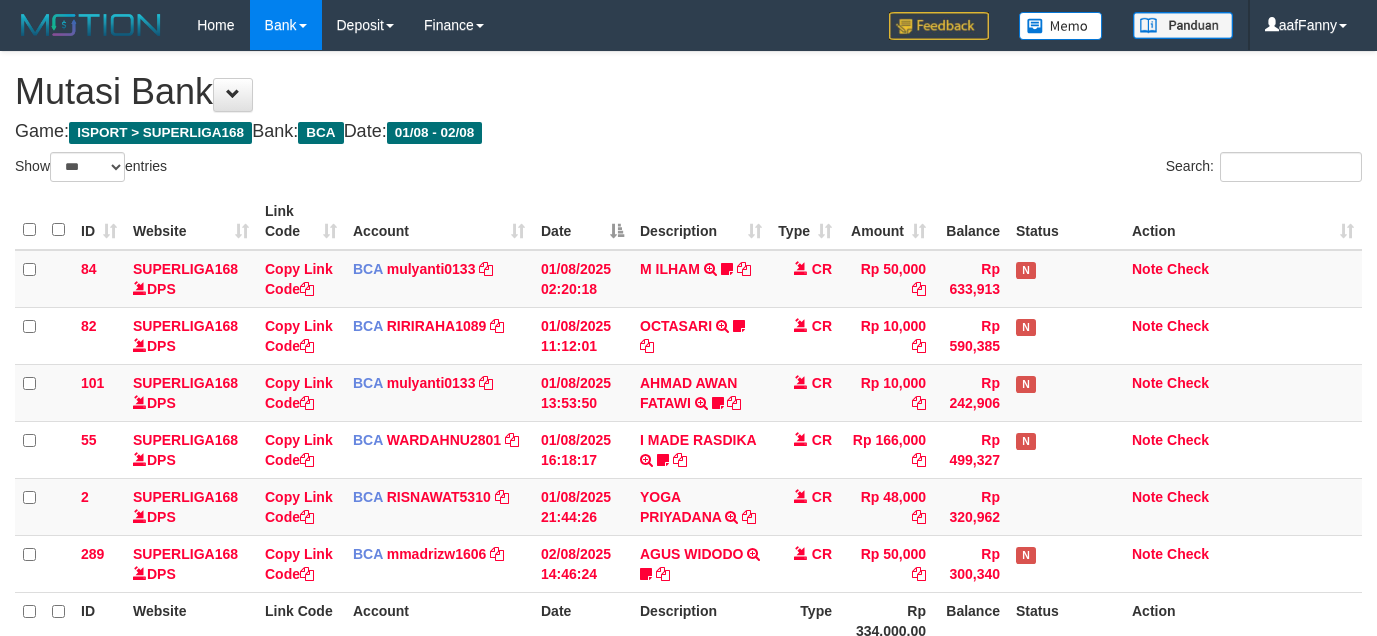 select on "***" 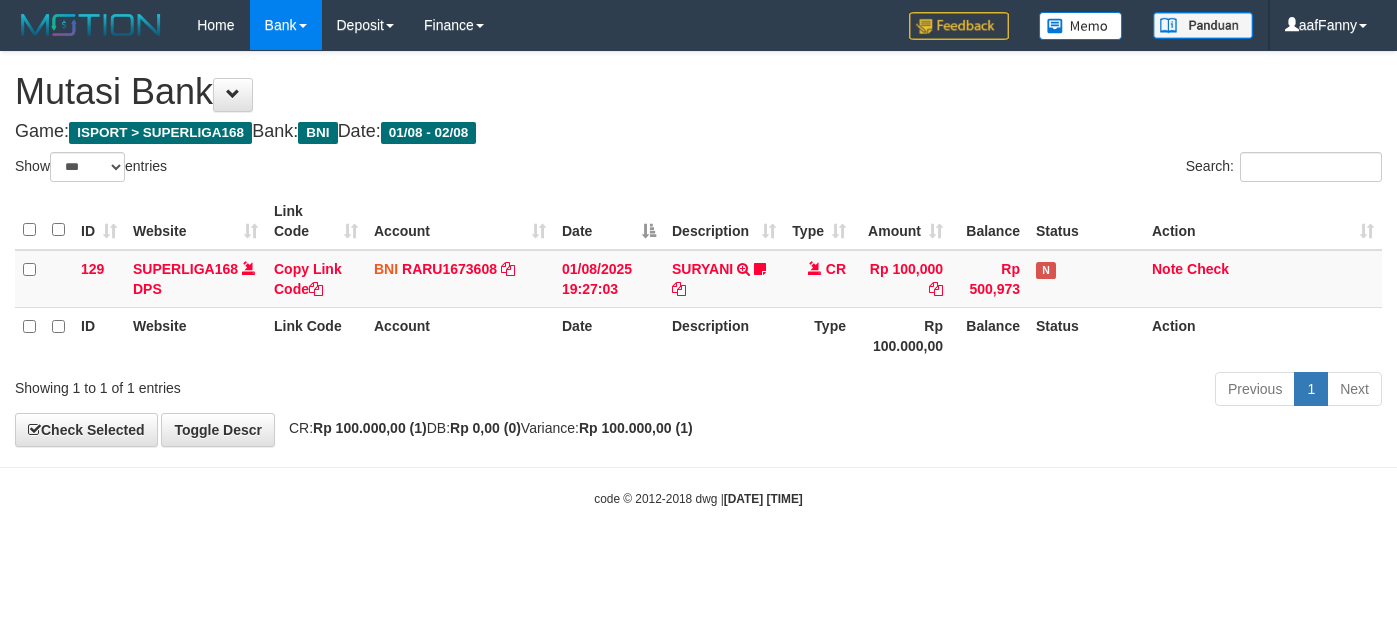 select on "***" 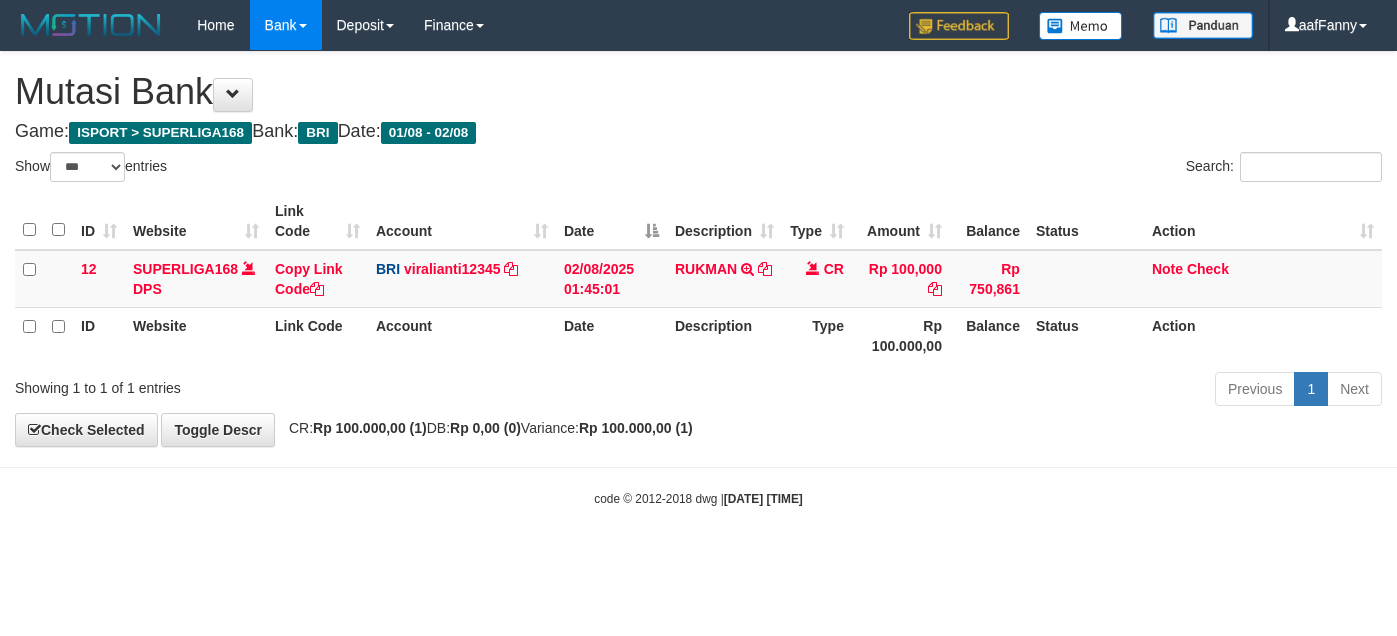 select on "***" 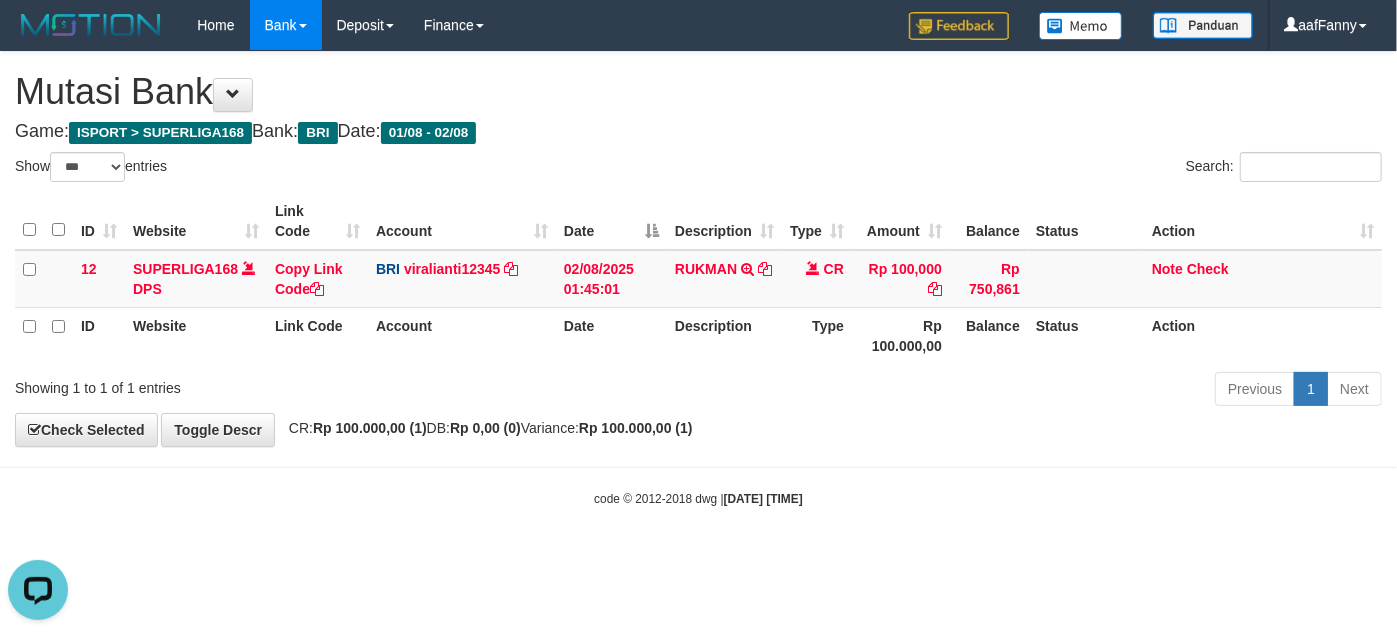 scroll, scrollTop: 0, scrollLeft: 0, axis: both 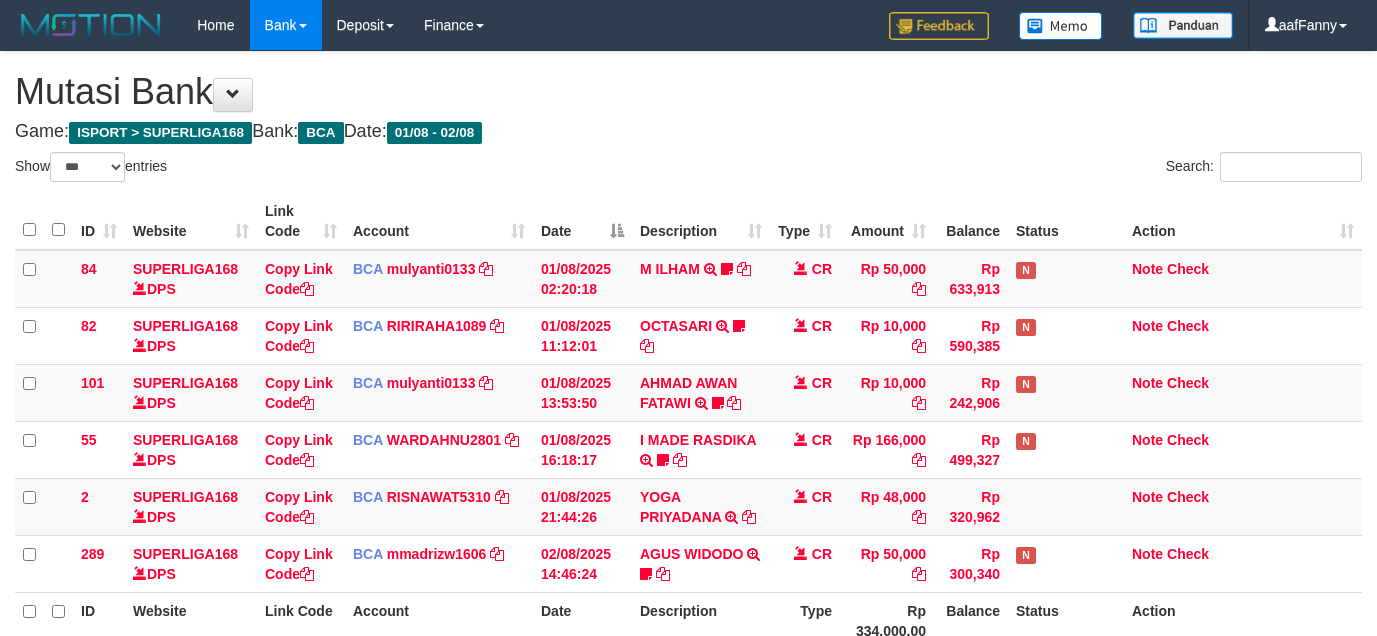 select on "***" 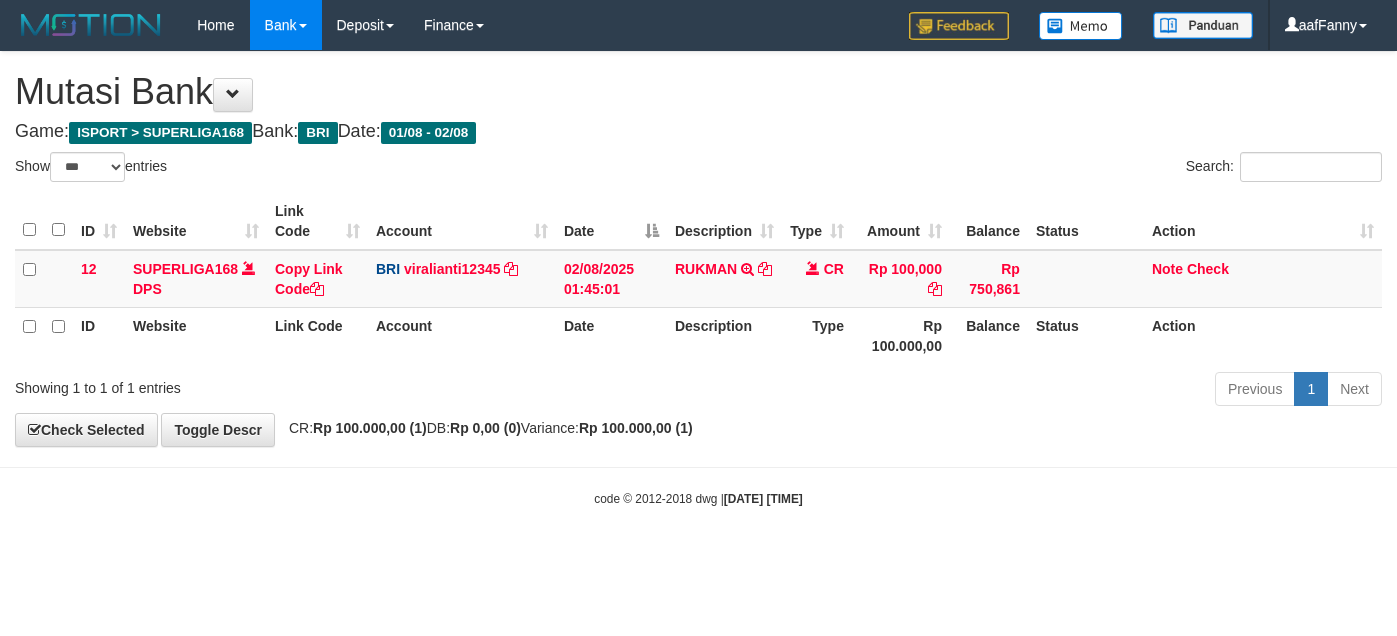 select on "***" 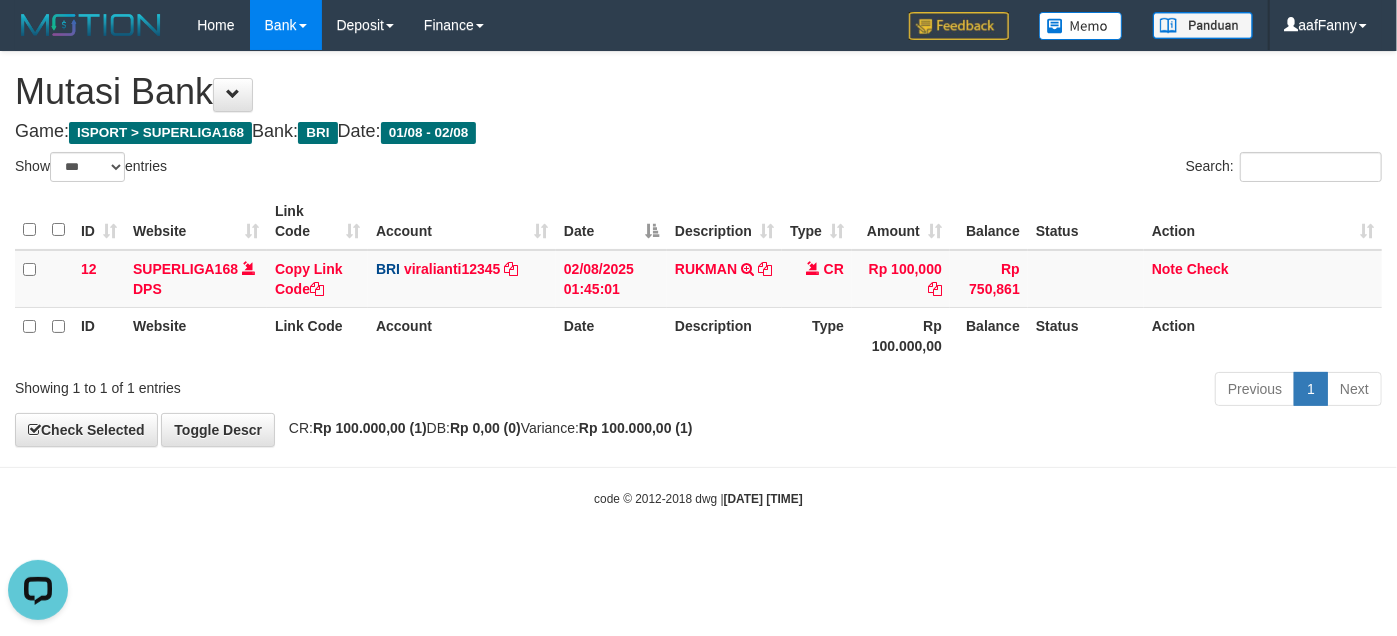 scroll, scrollTop: 0, scrollLeft: 0, axis: both 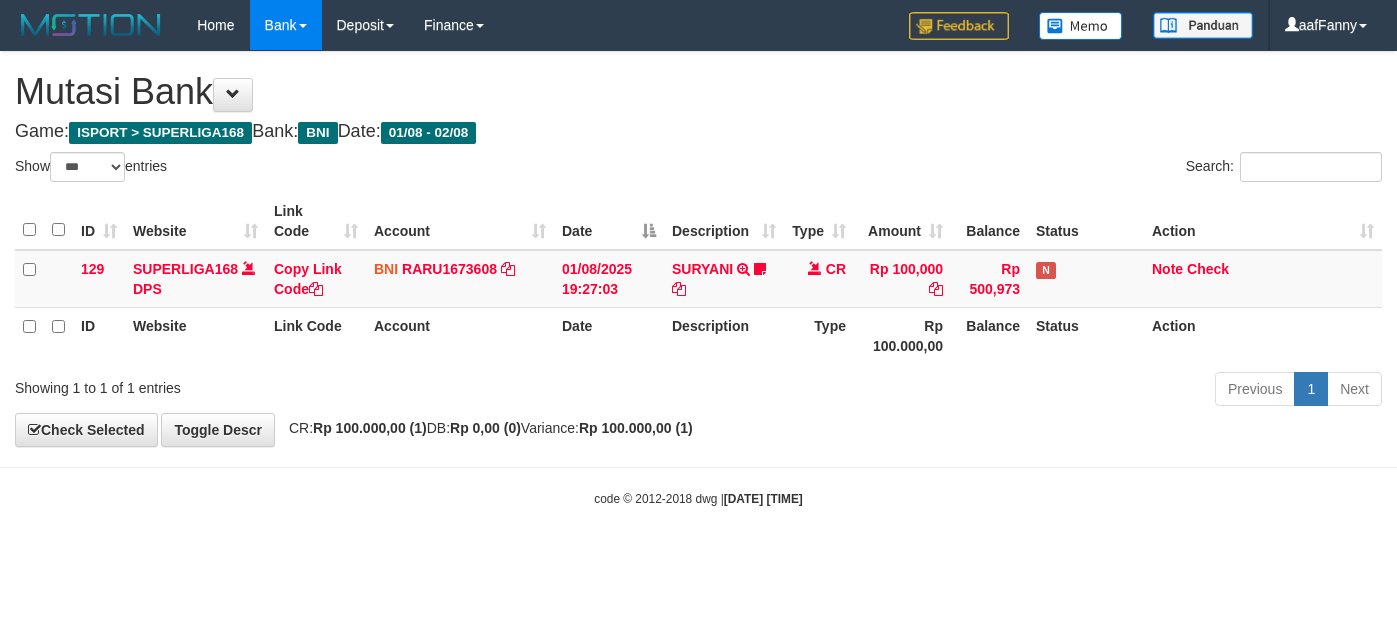select on "***" 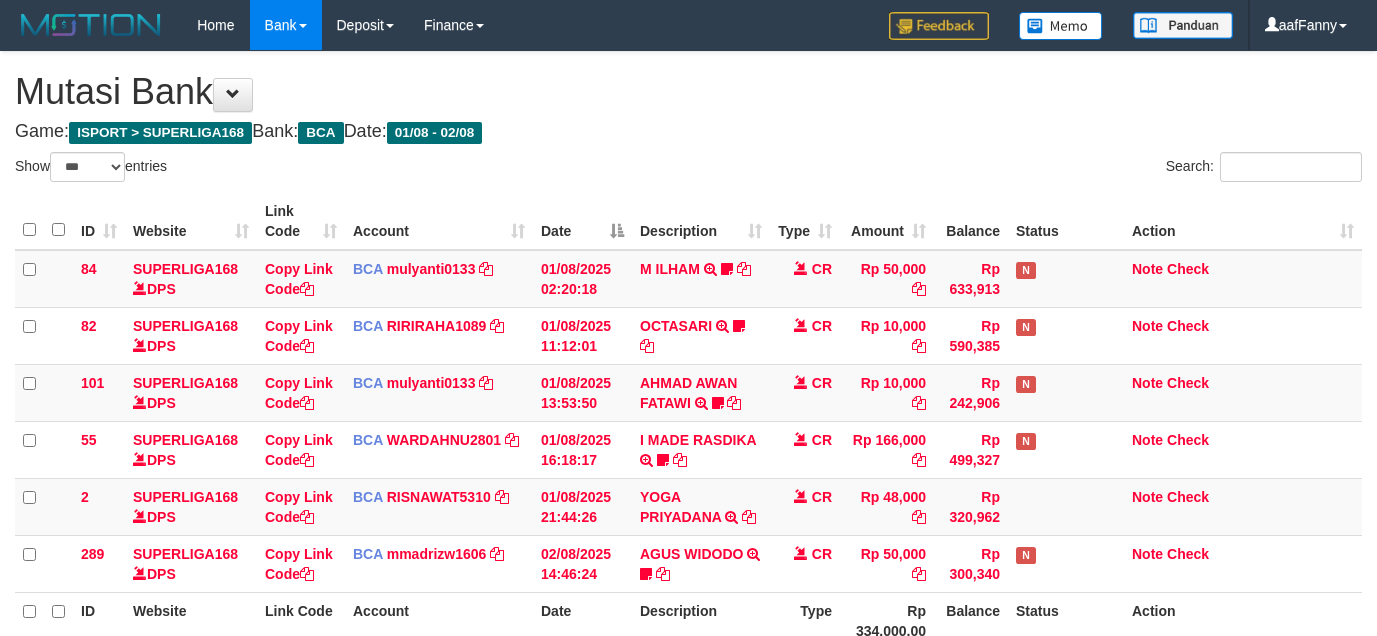 select on "***" 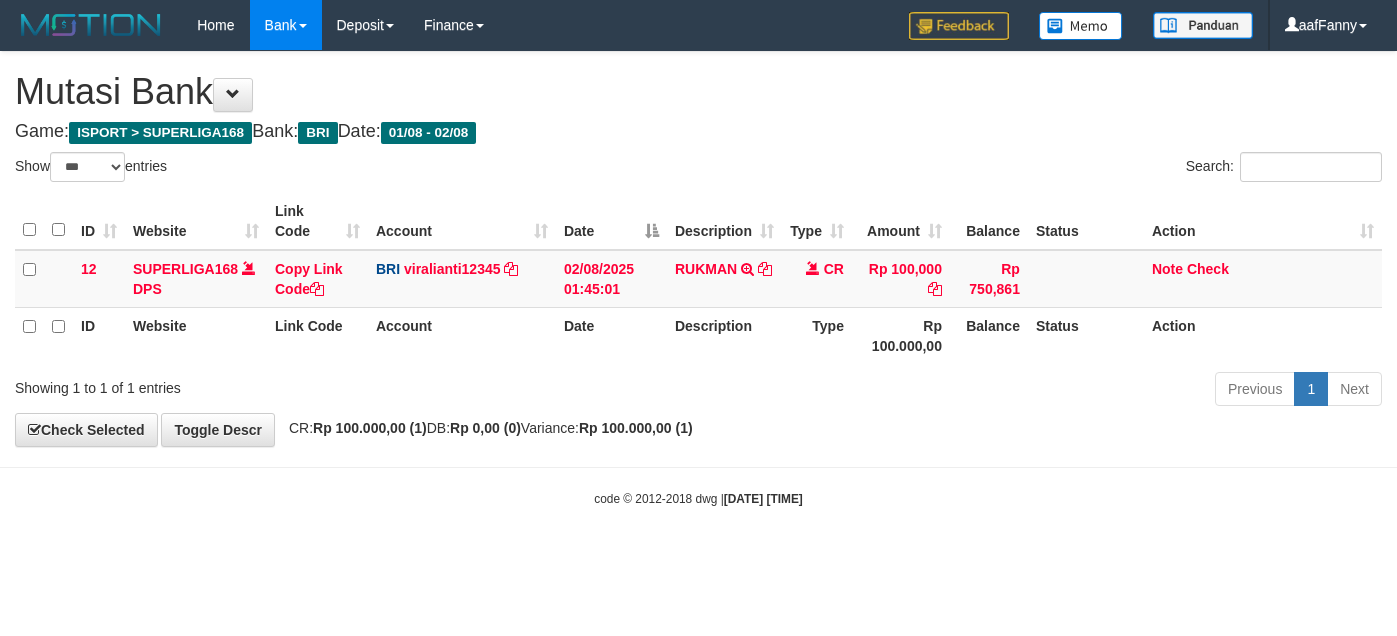 select on "***" 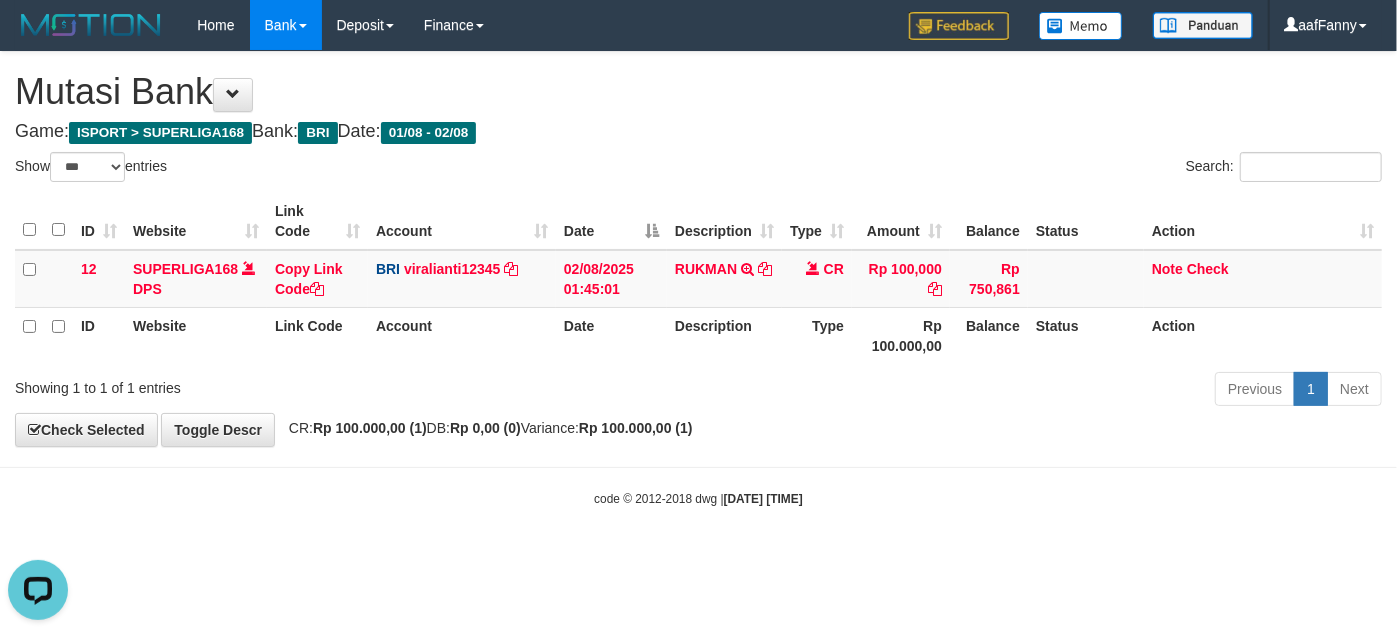 scroll, scrollTop: 0, scrollLeft: 0, axis: both 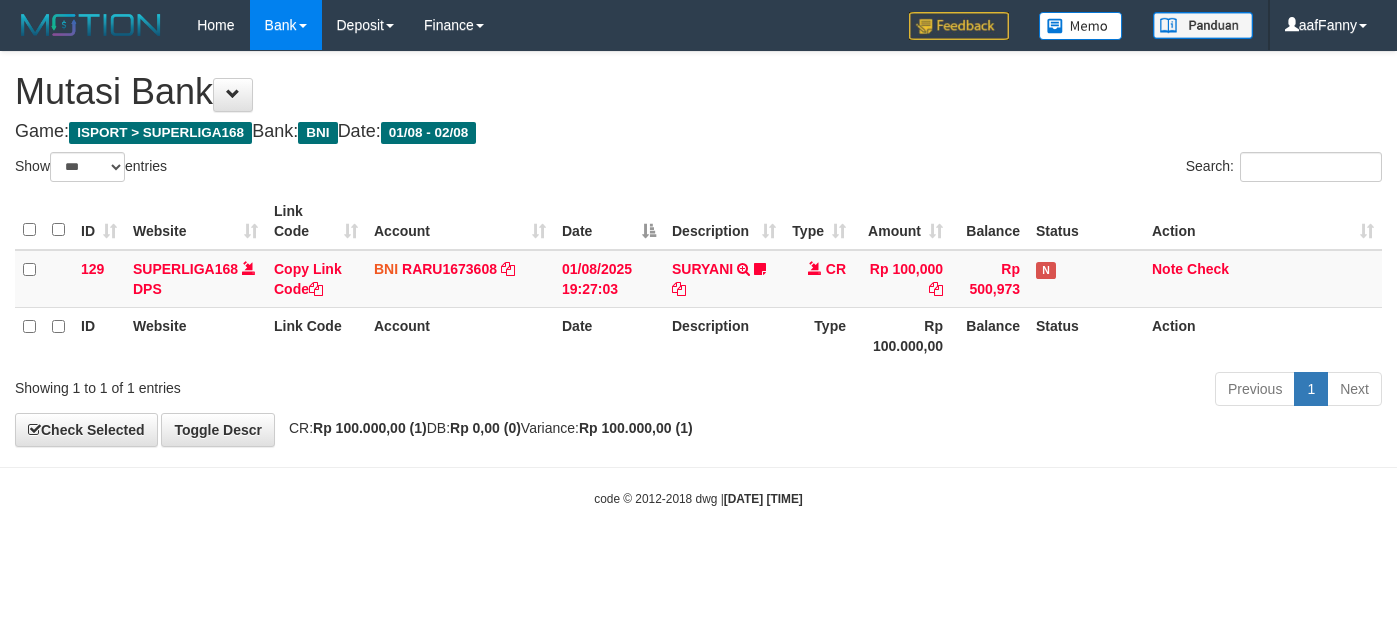 select on "***" 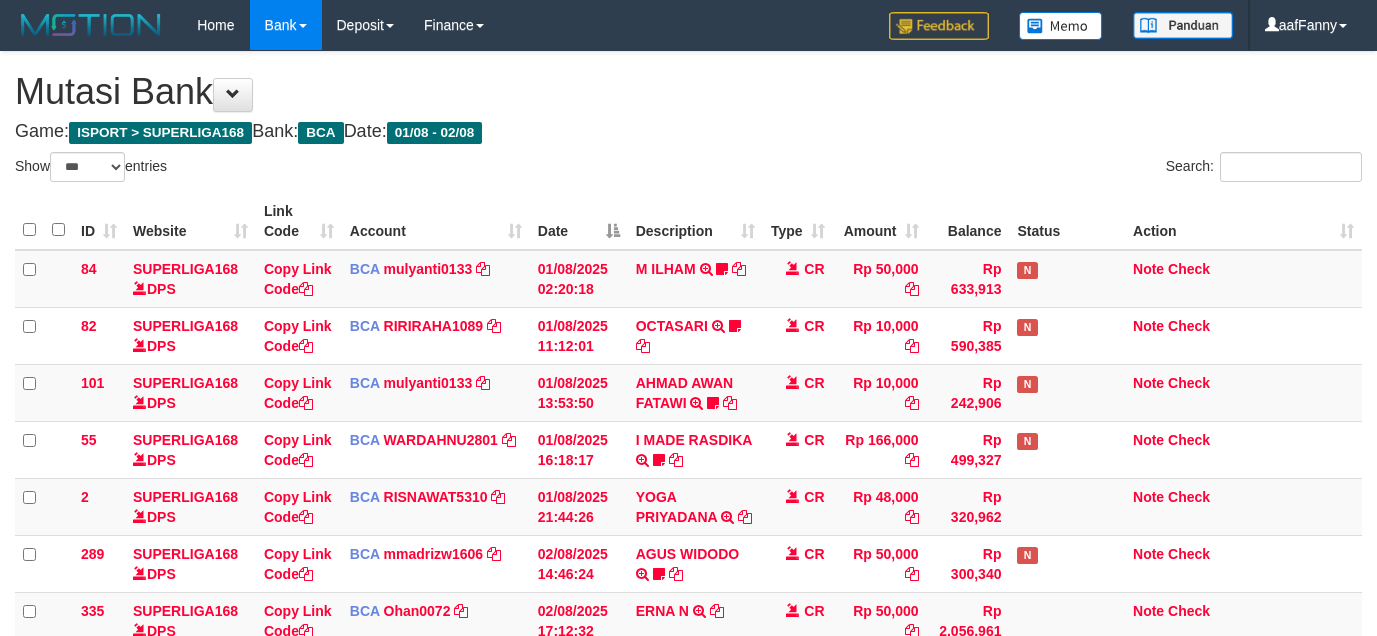 select on "***" 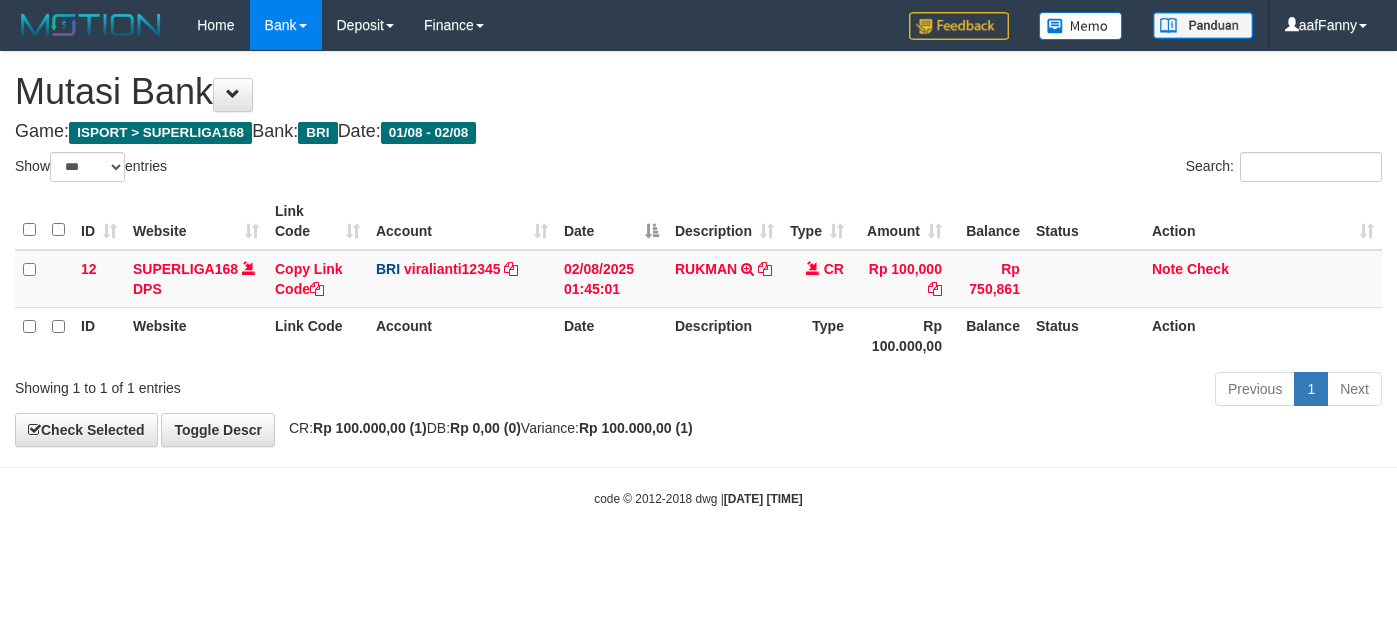 select on "***" 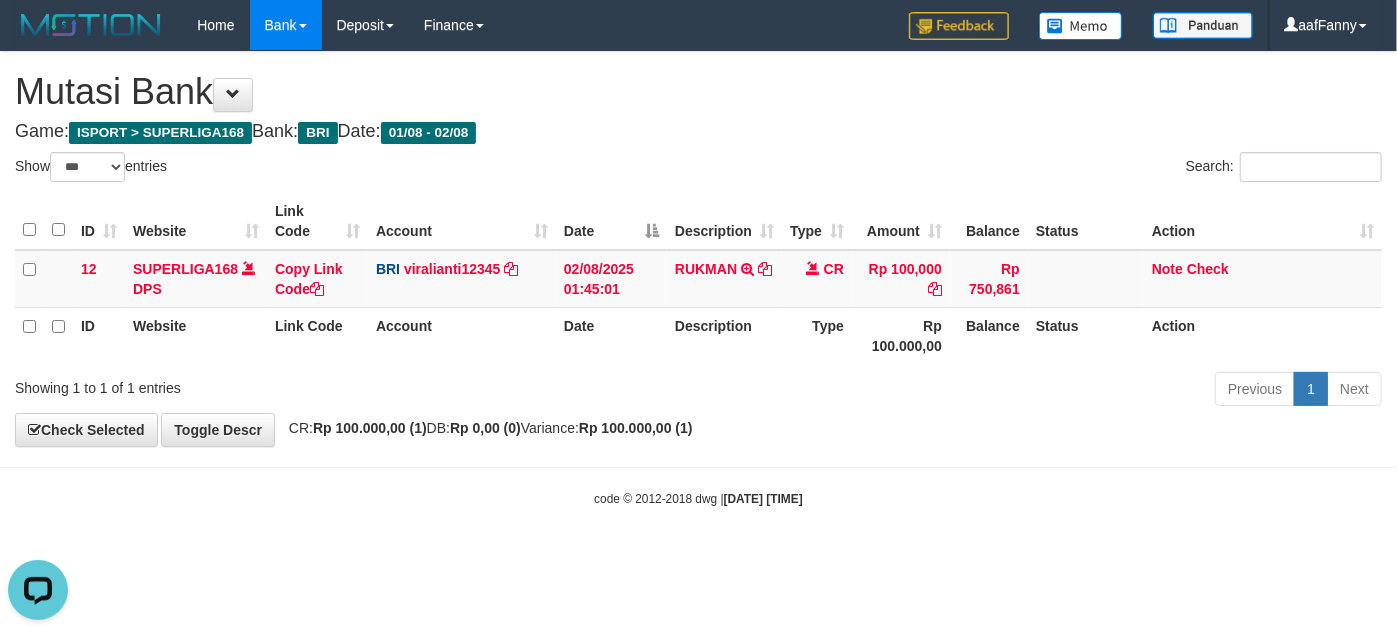 scroll, scrollTop: 0, scrollLeft: 0, axis: both 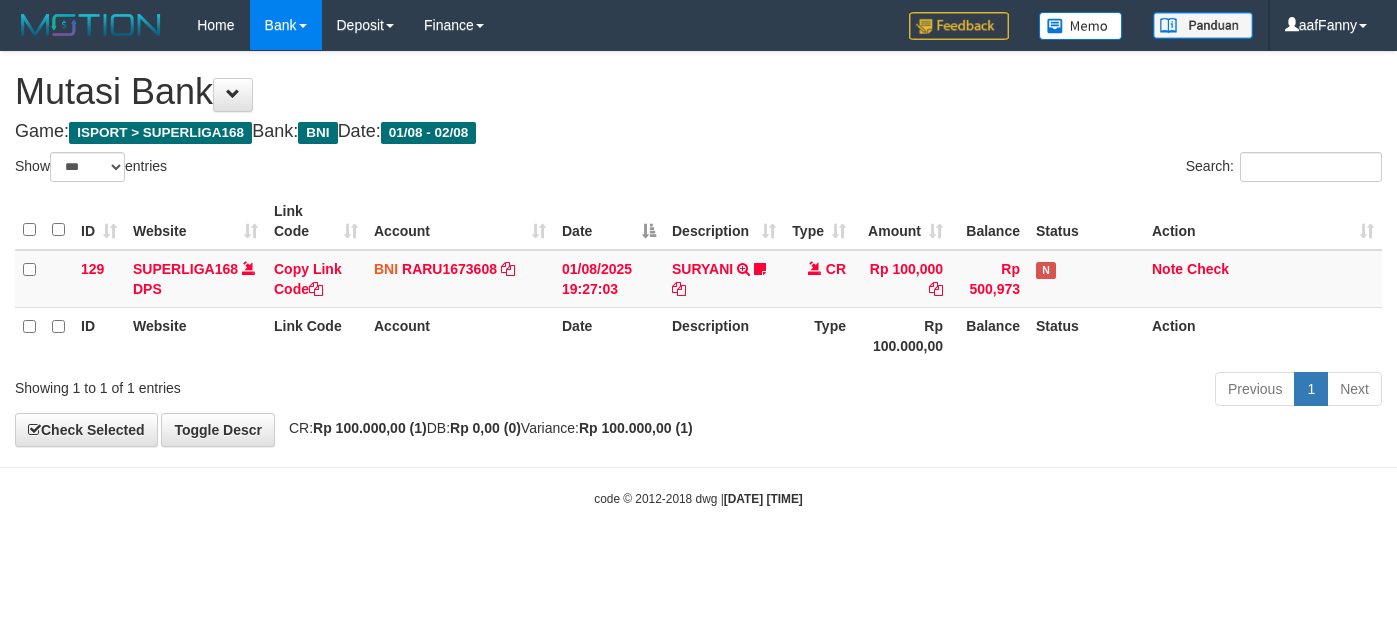 select on "***" 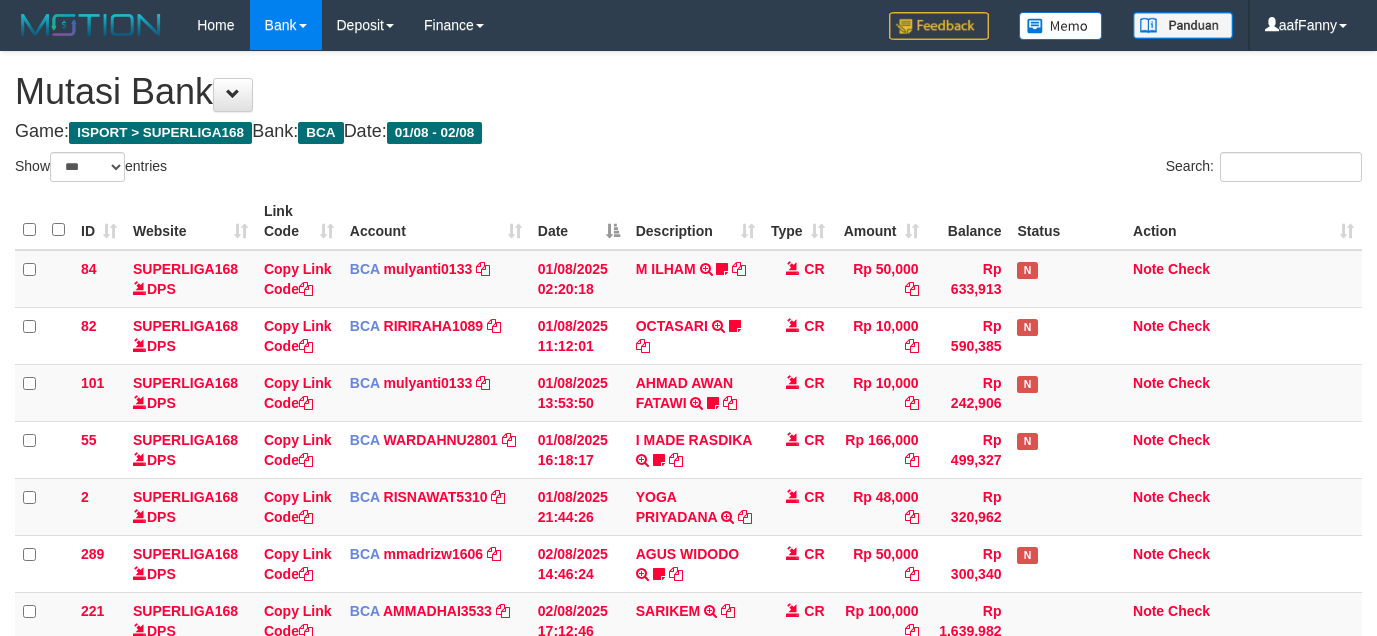 select on "***" 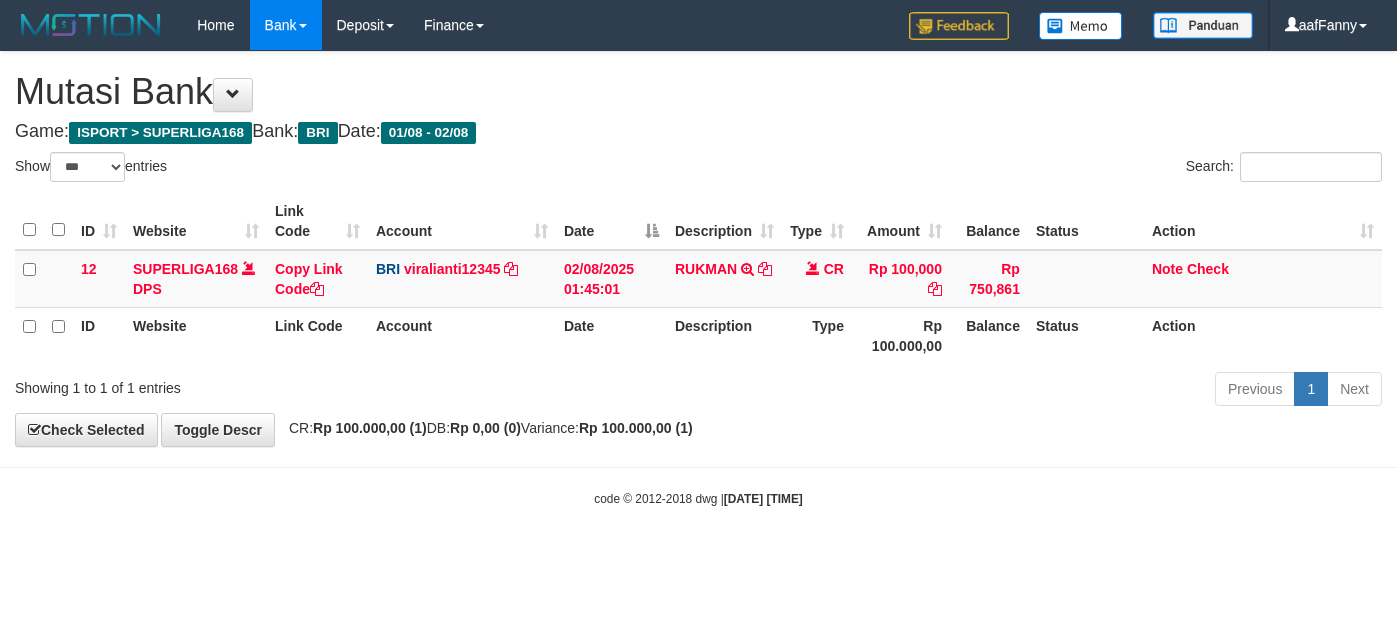 select on "***" 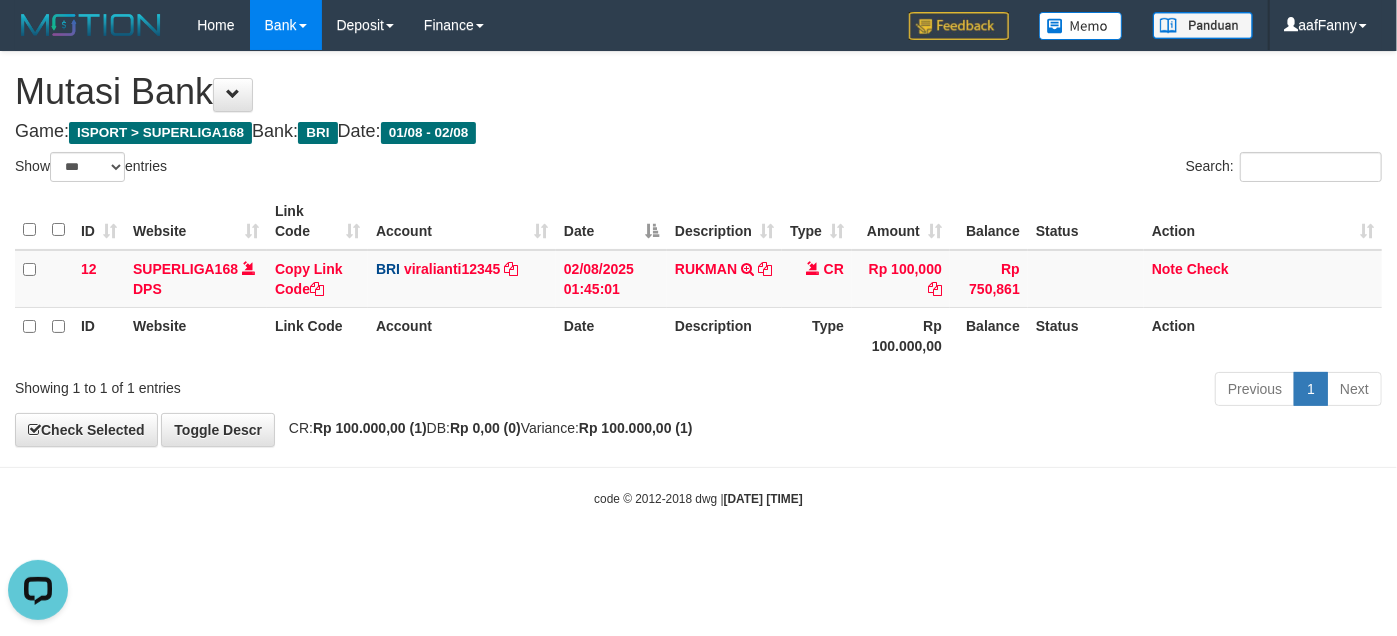 scroll, scrollTop: 0, scrollLeft: 0, axis: both 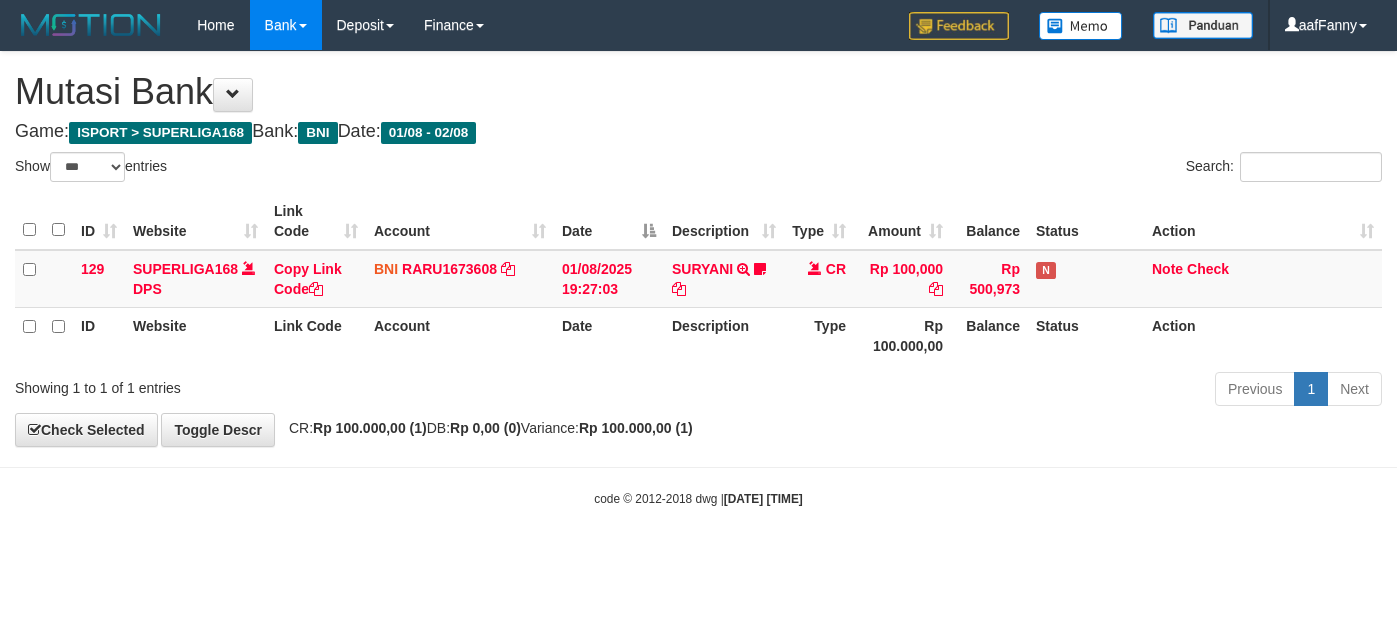 select on "***" 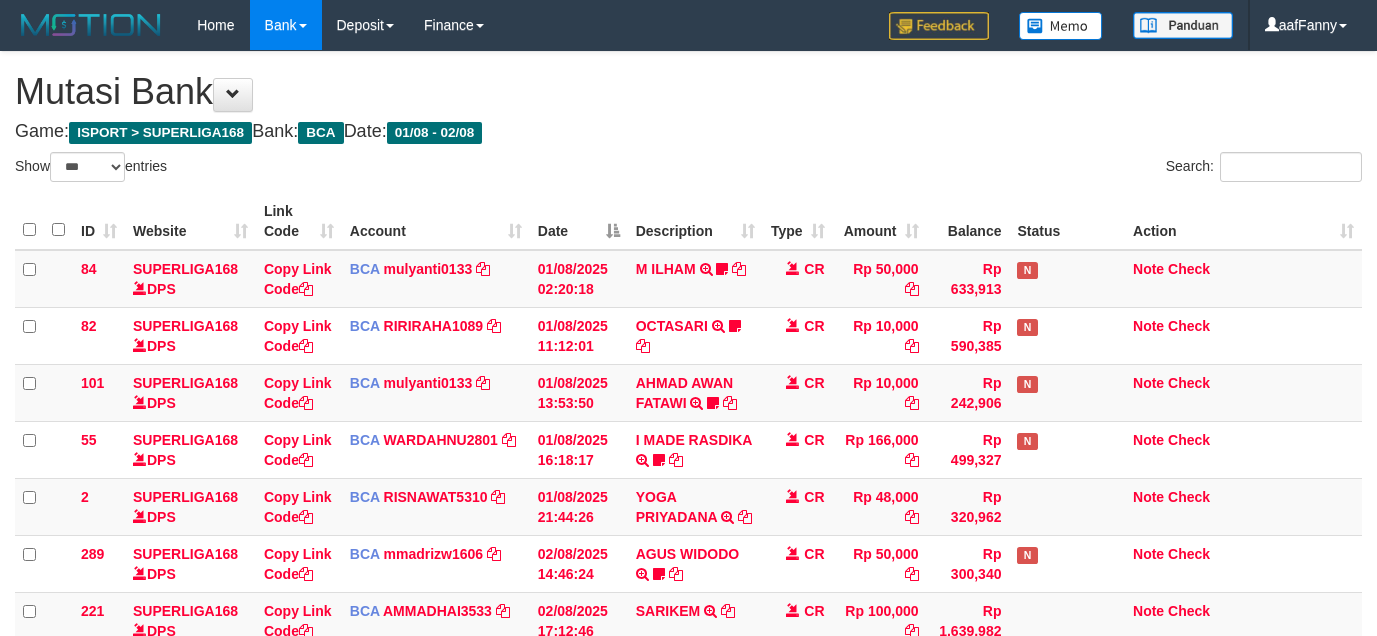 select on "***" 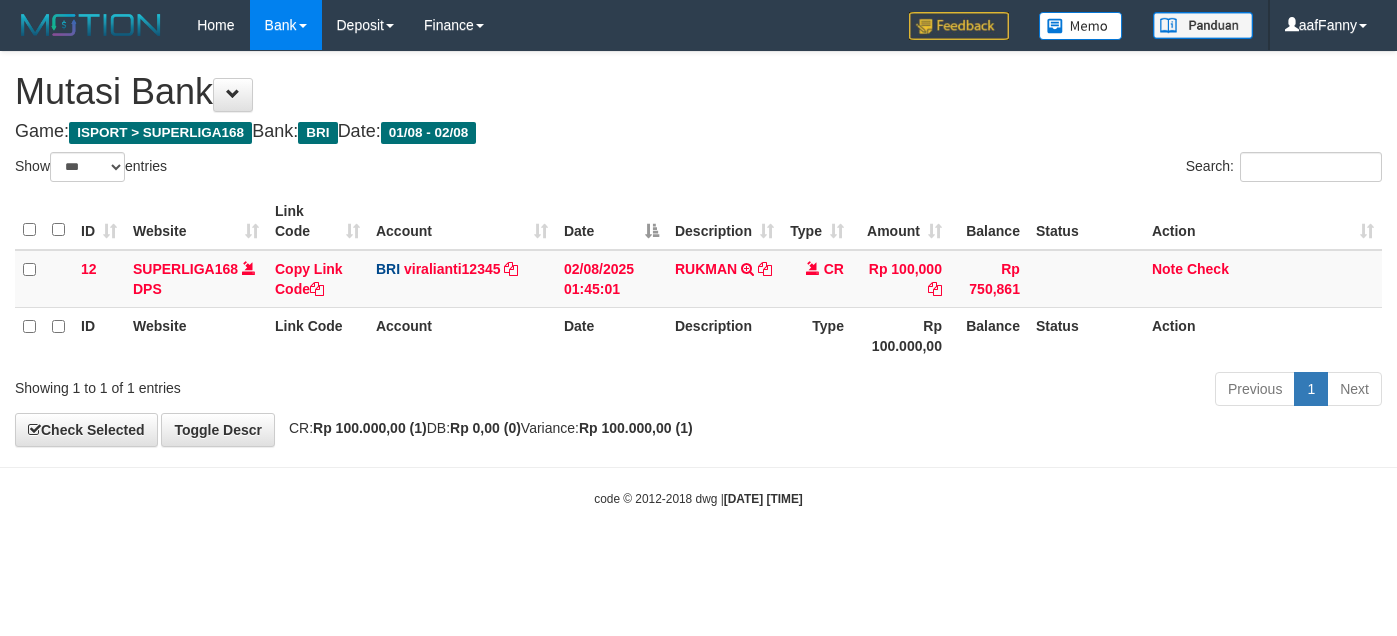 select on "***" 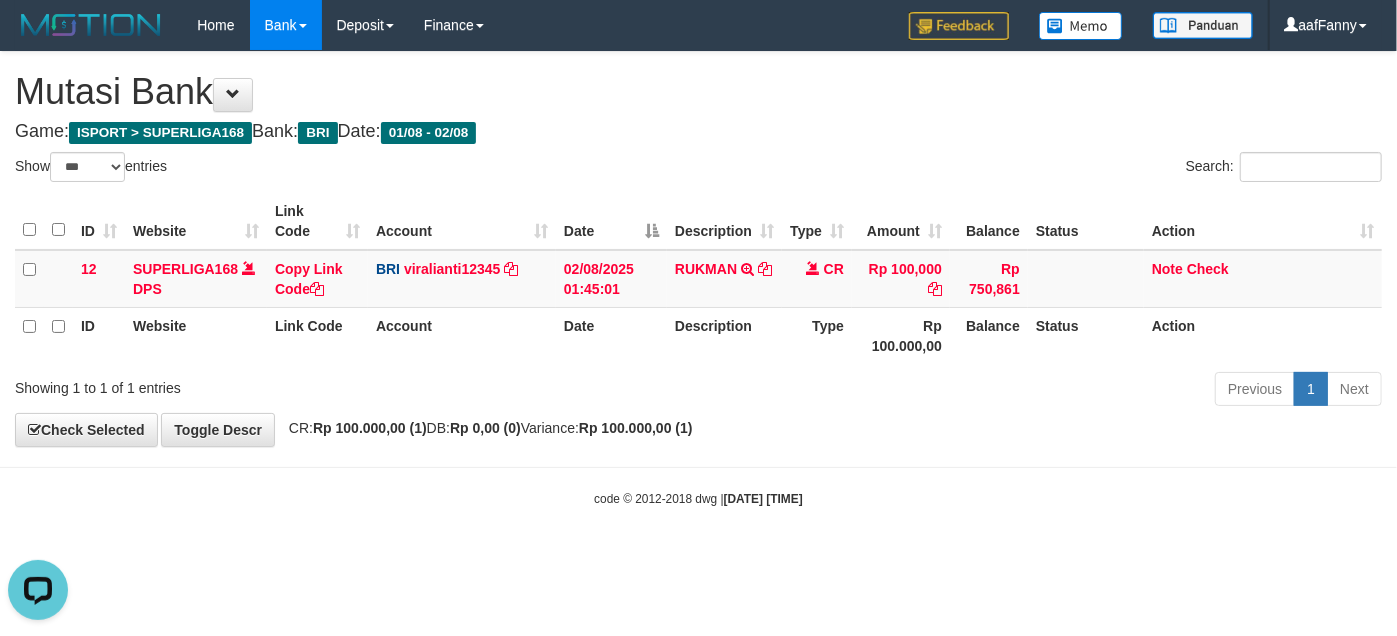 scroll, scrollTop: 0, scrollLeft: 0, axis: both 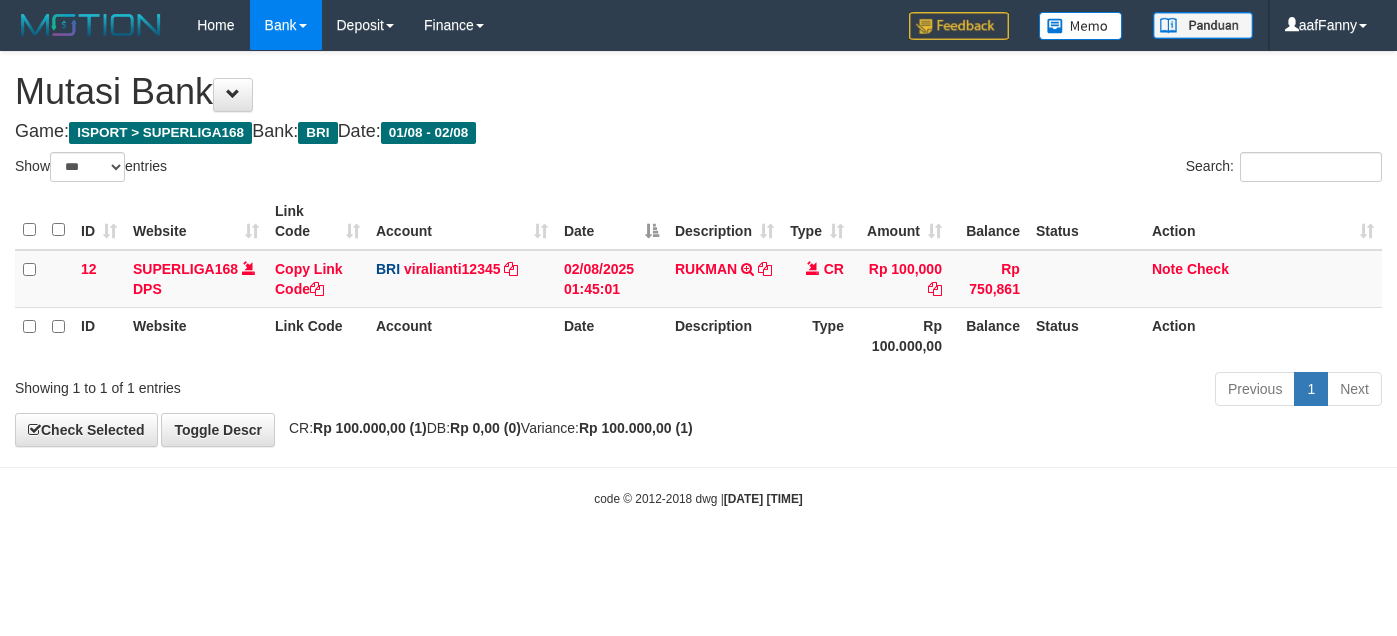select on "***" 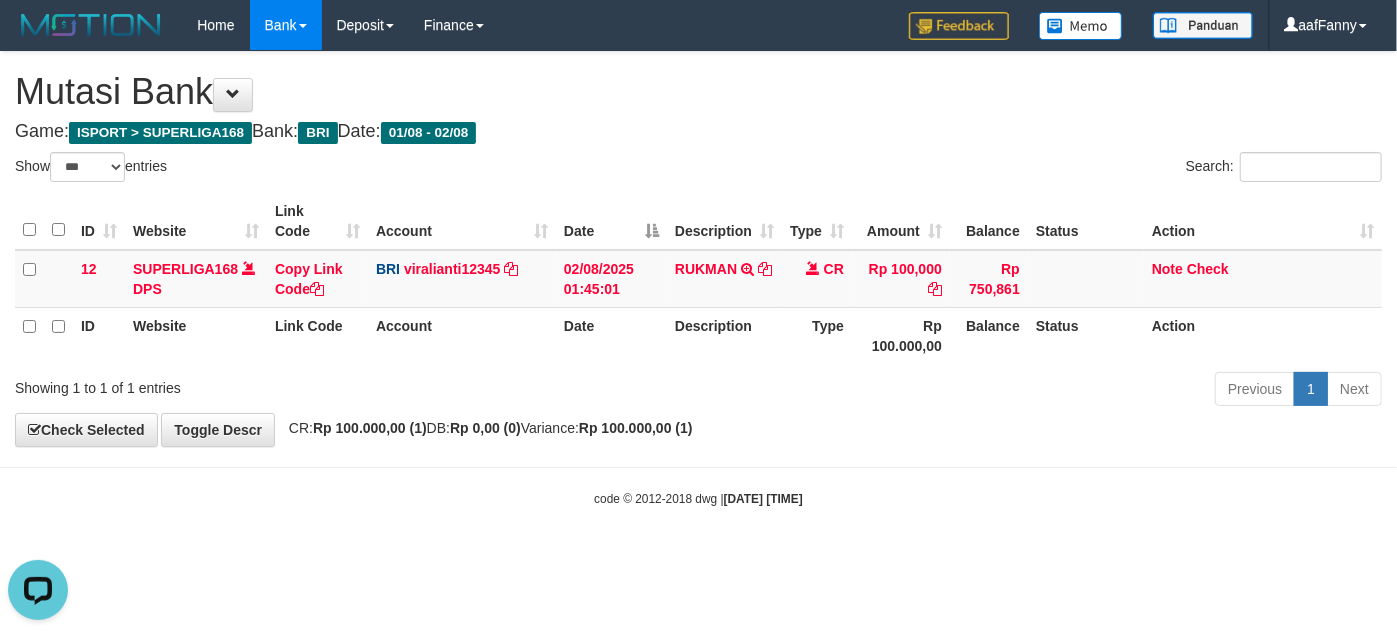 scroll, scrollTop: 0, scrollLeft: 0, axis: both 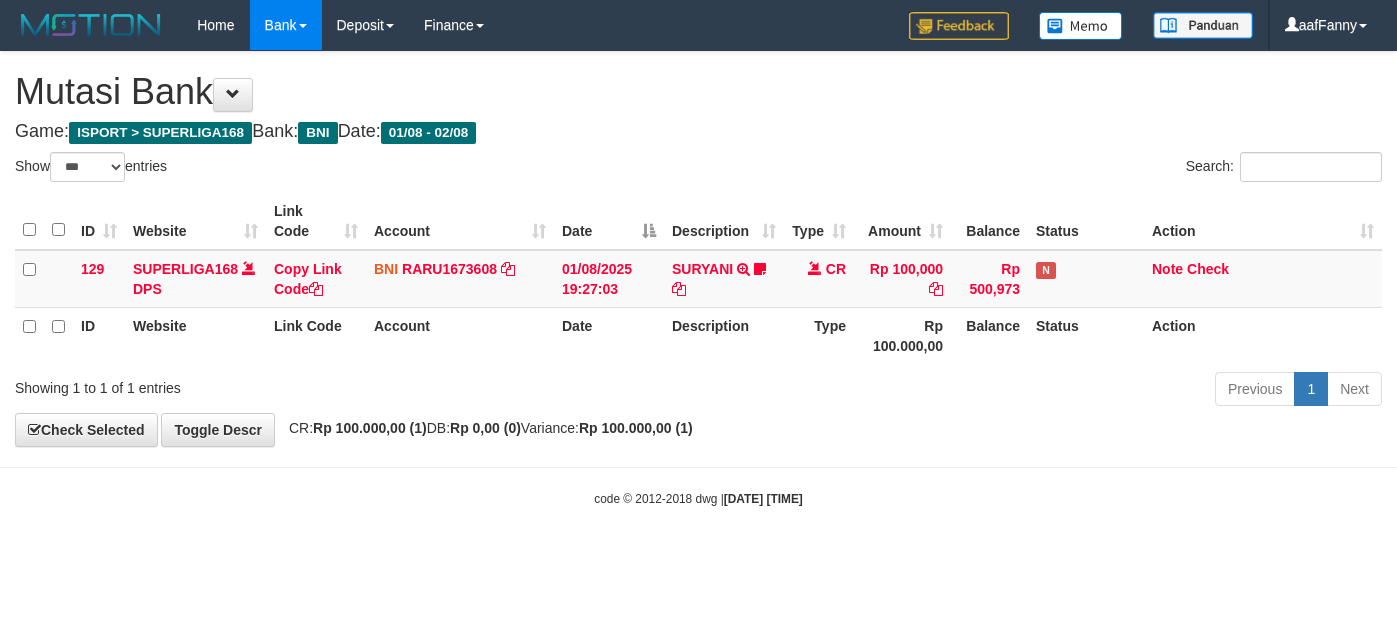 select on "***" 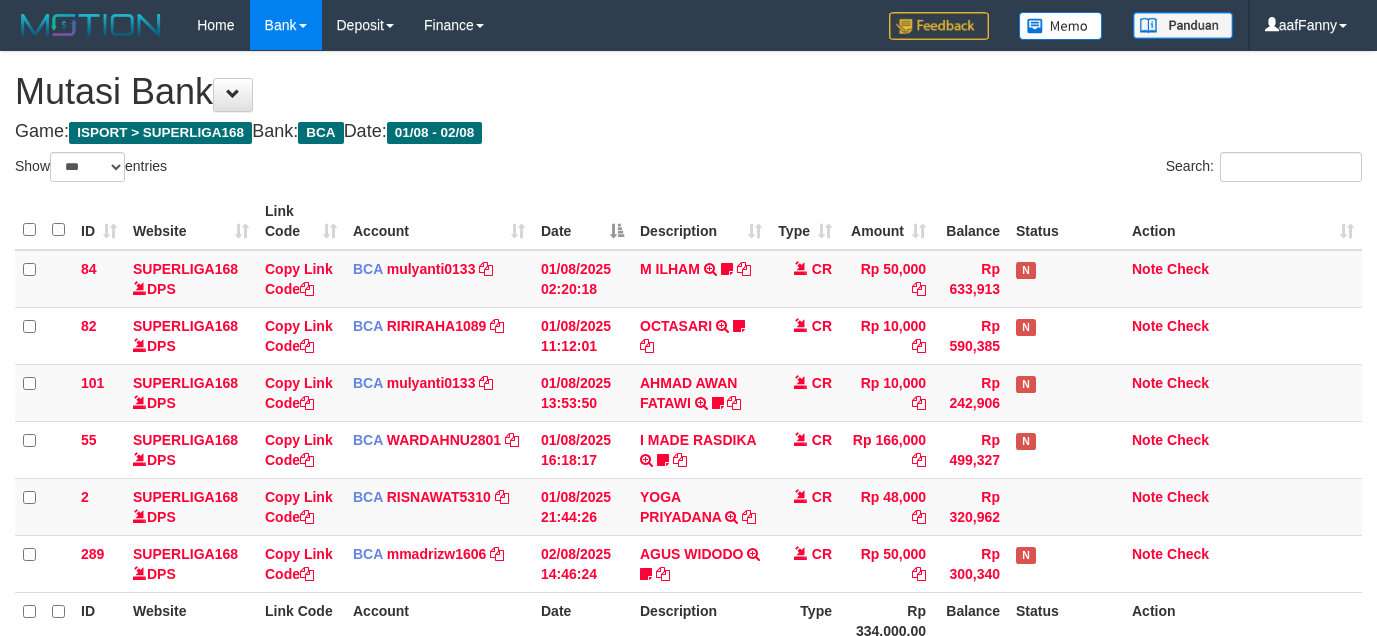 select on "***" 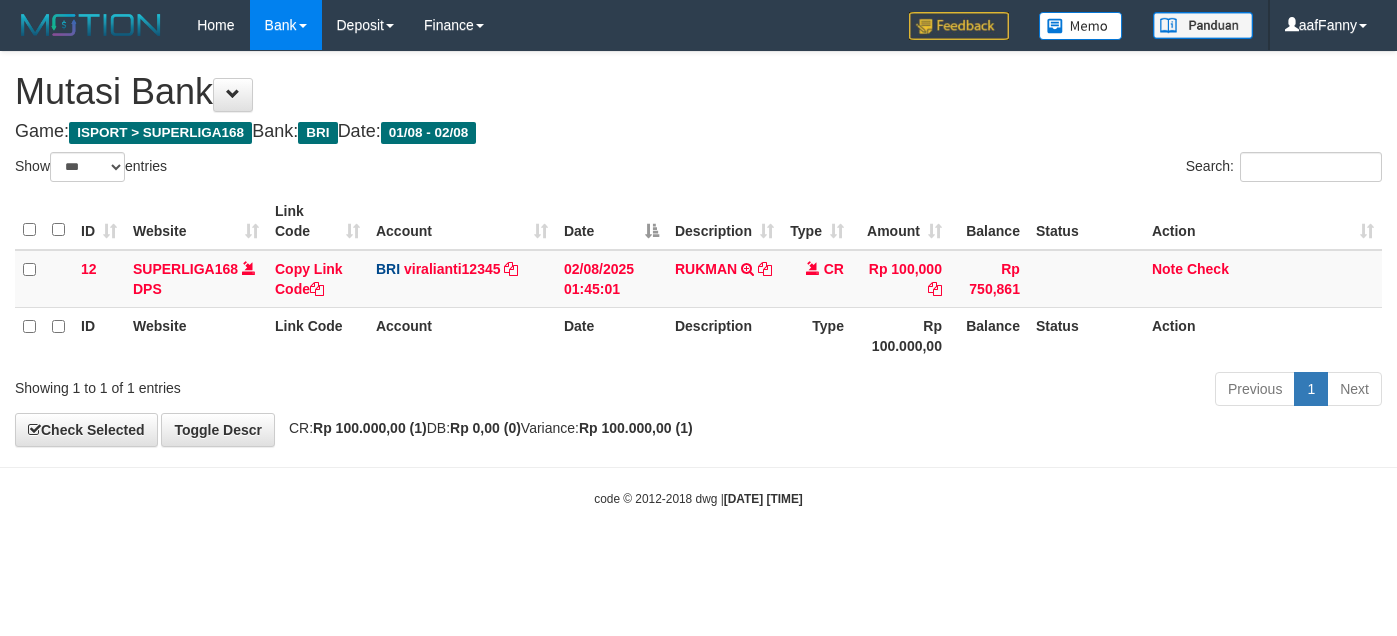 select on "***" 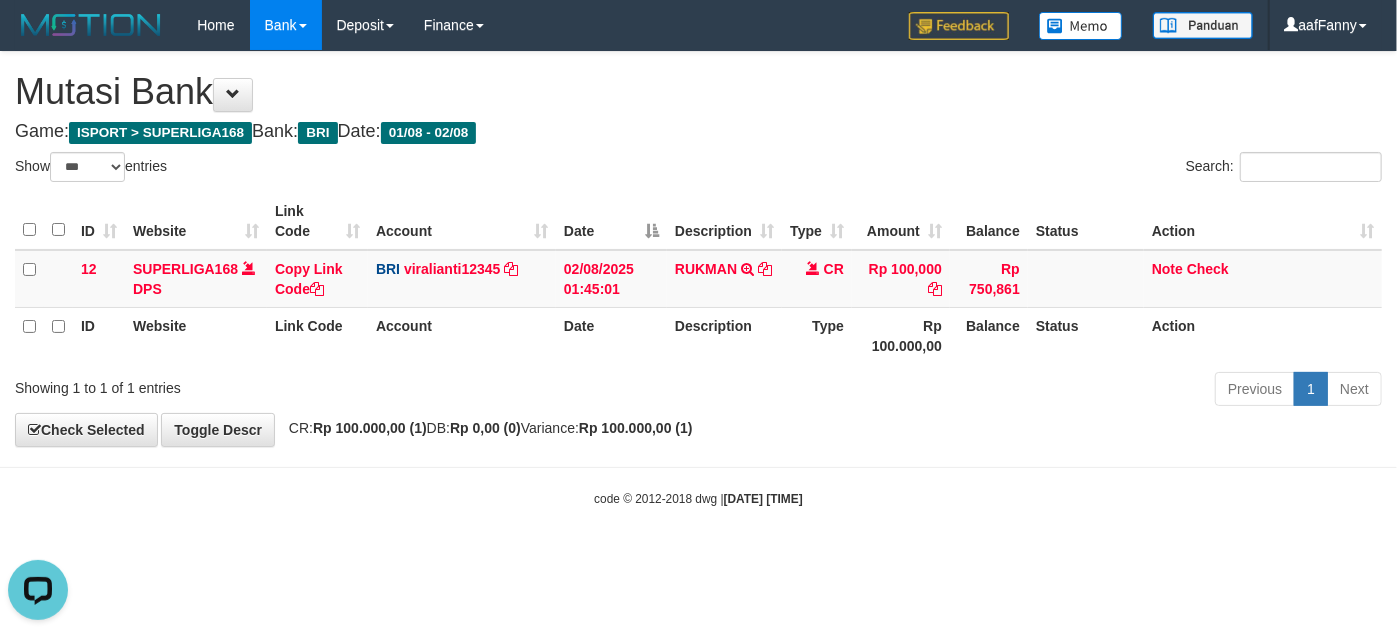 scroll, scrollTop: 0, scrollLeft: 0, axis: both 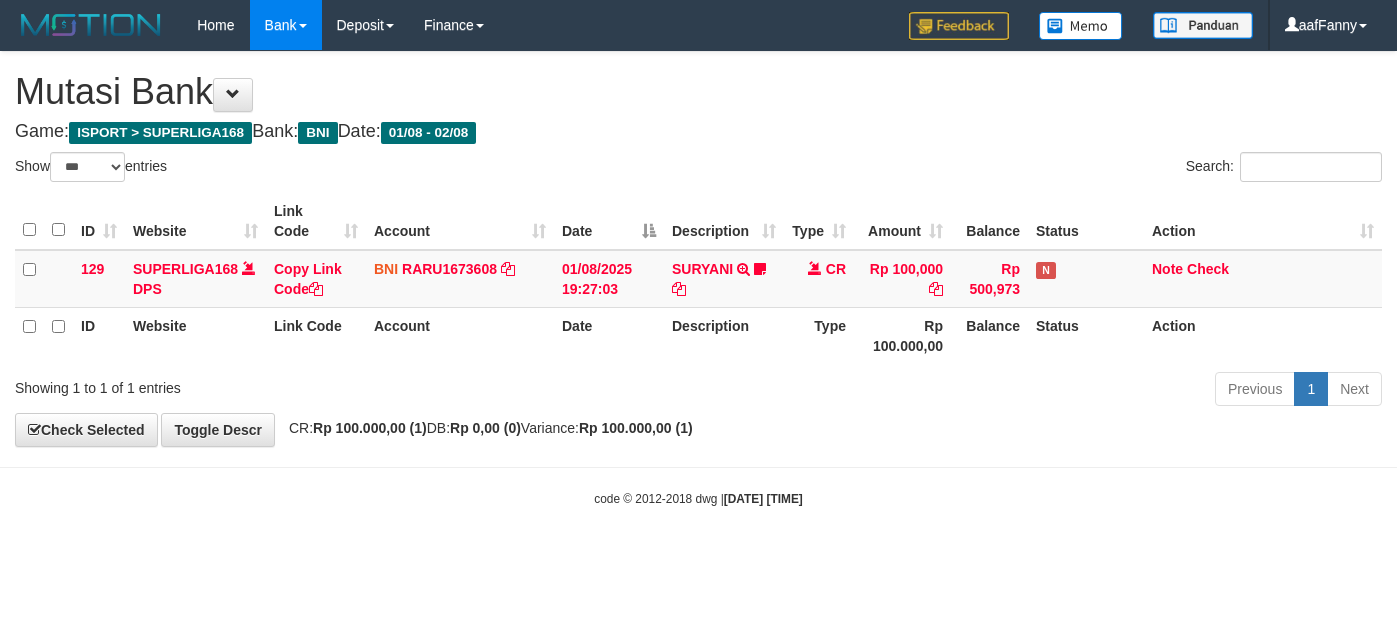 select on "***" 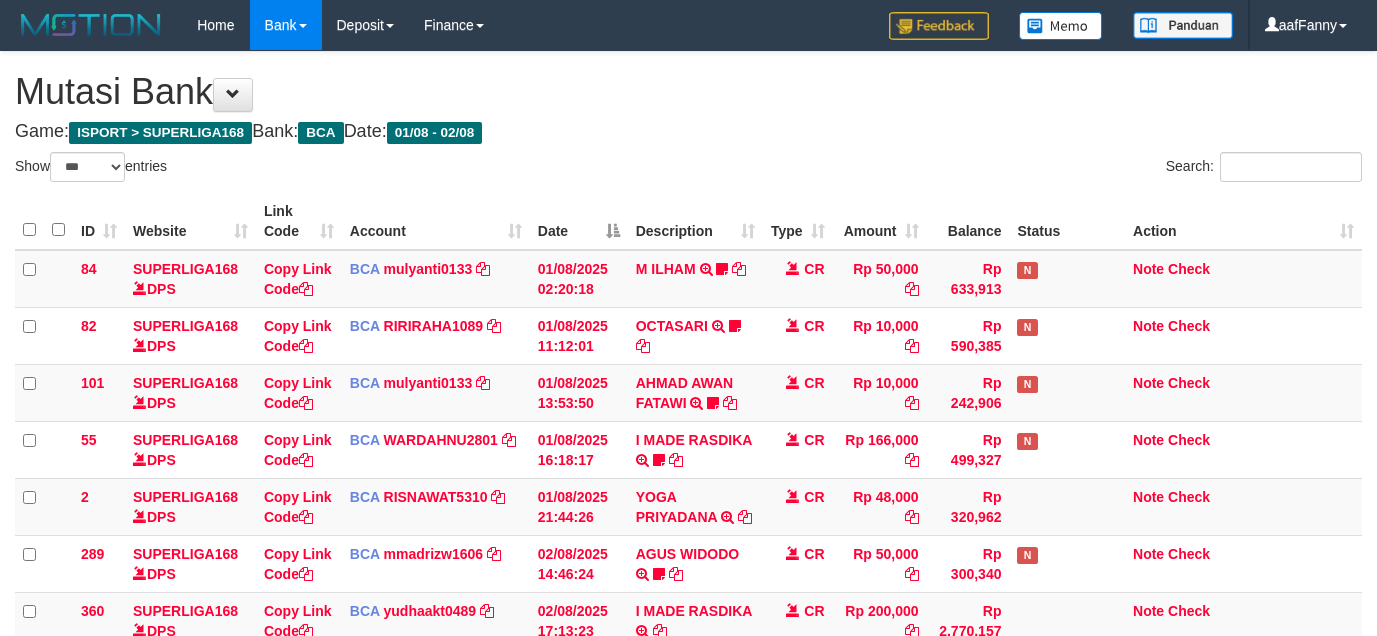 select on "***" 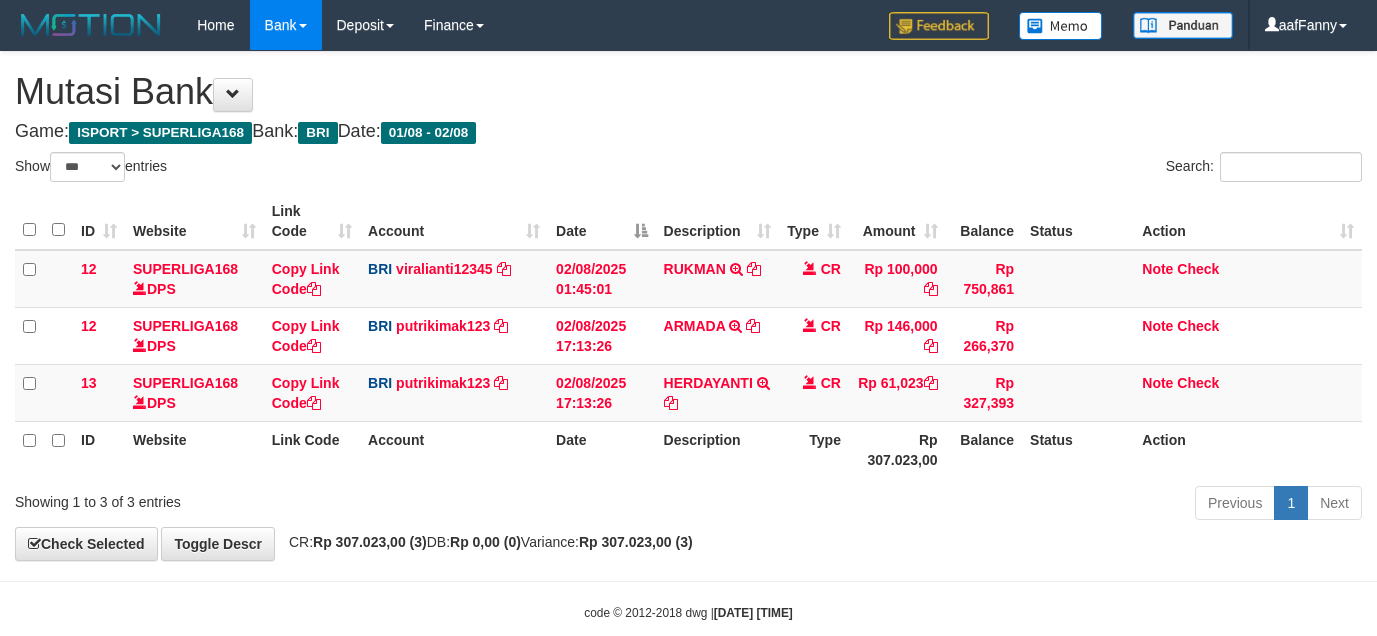 select on "***" 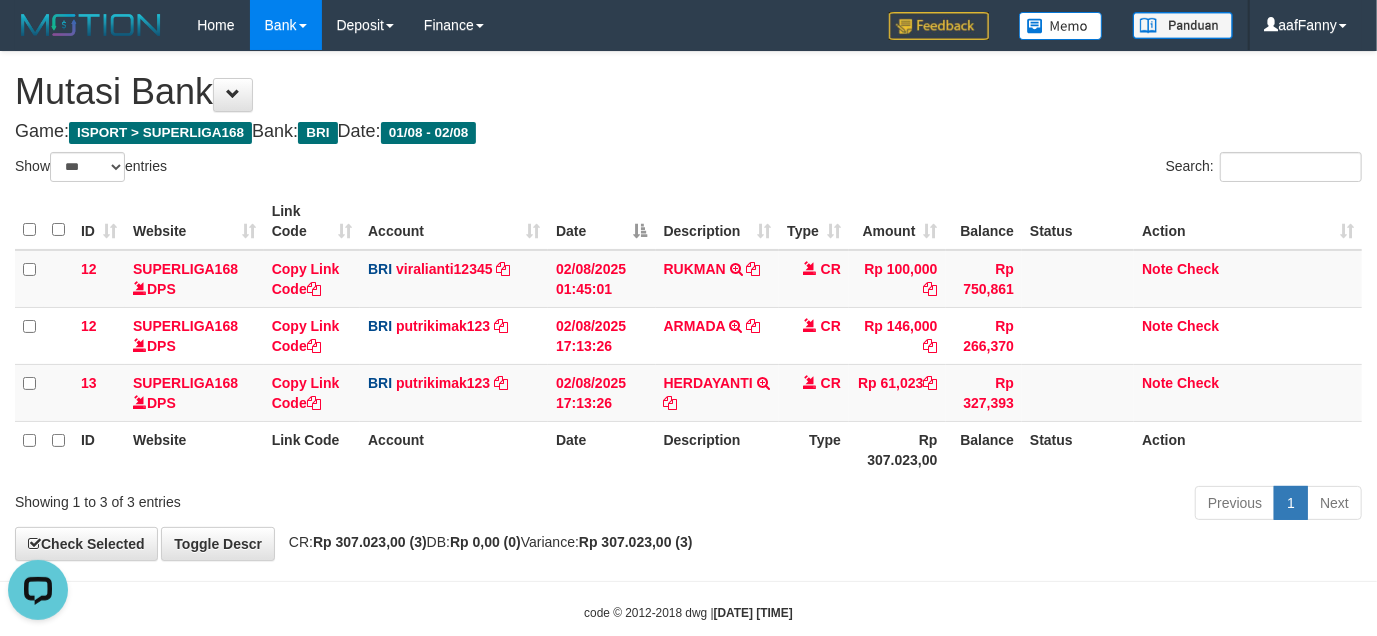 scroll, scrollTop: 0, scrollLeft: 0, axis: both 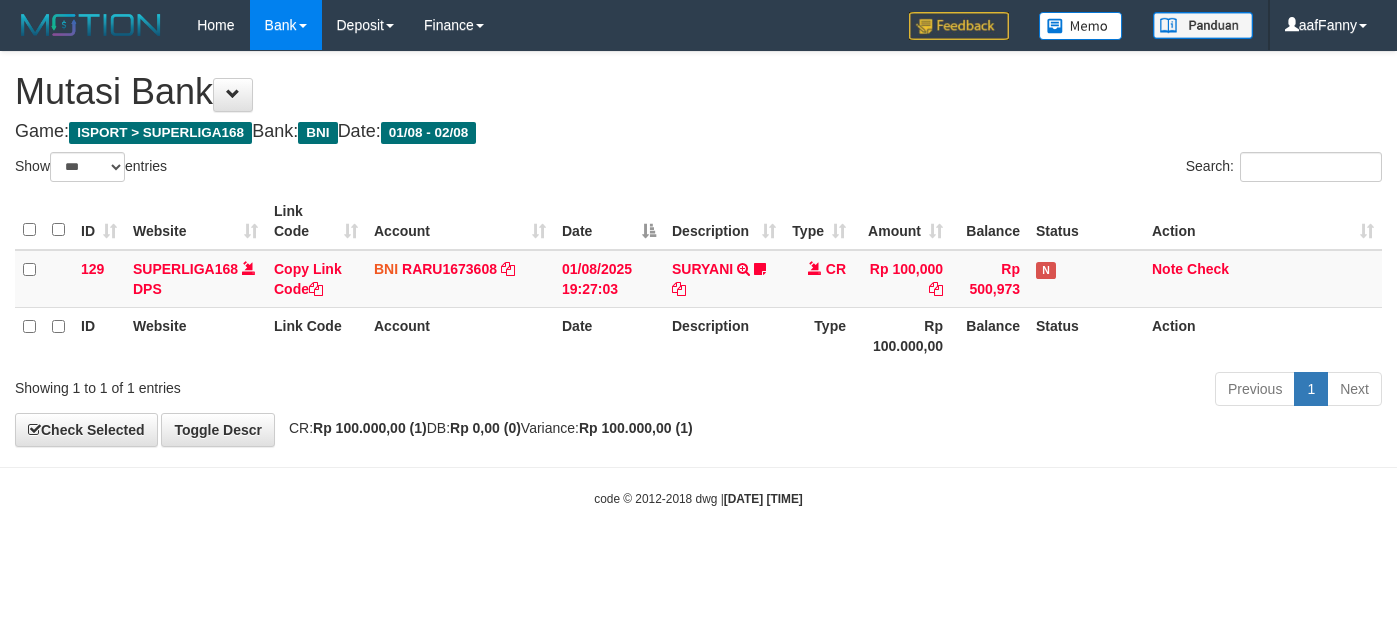 select on "***" 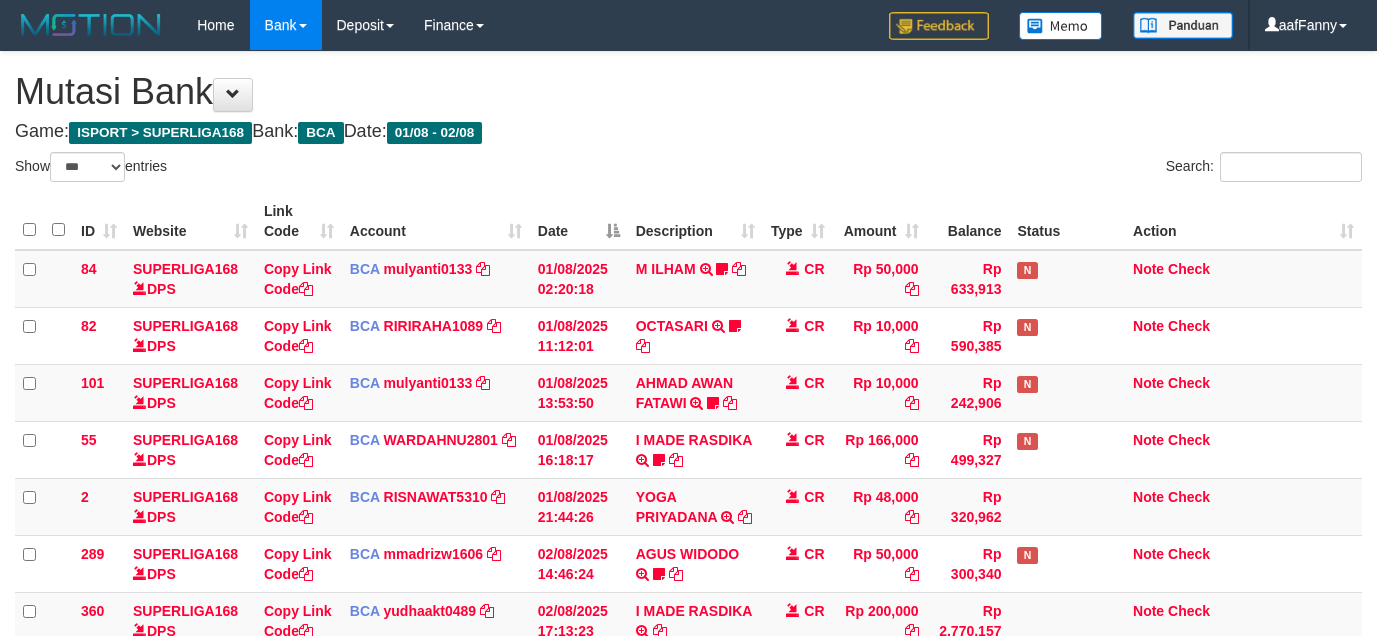select on "***" 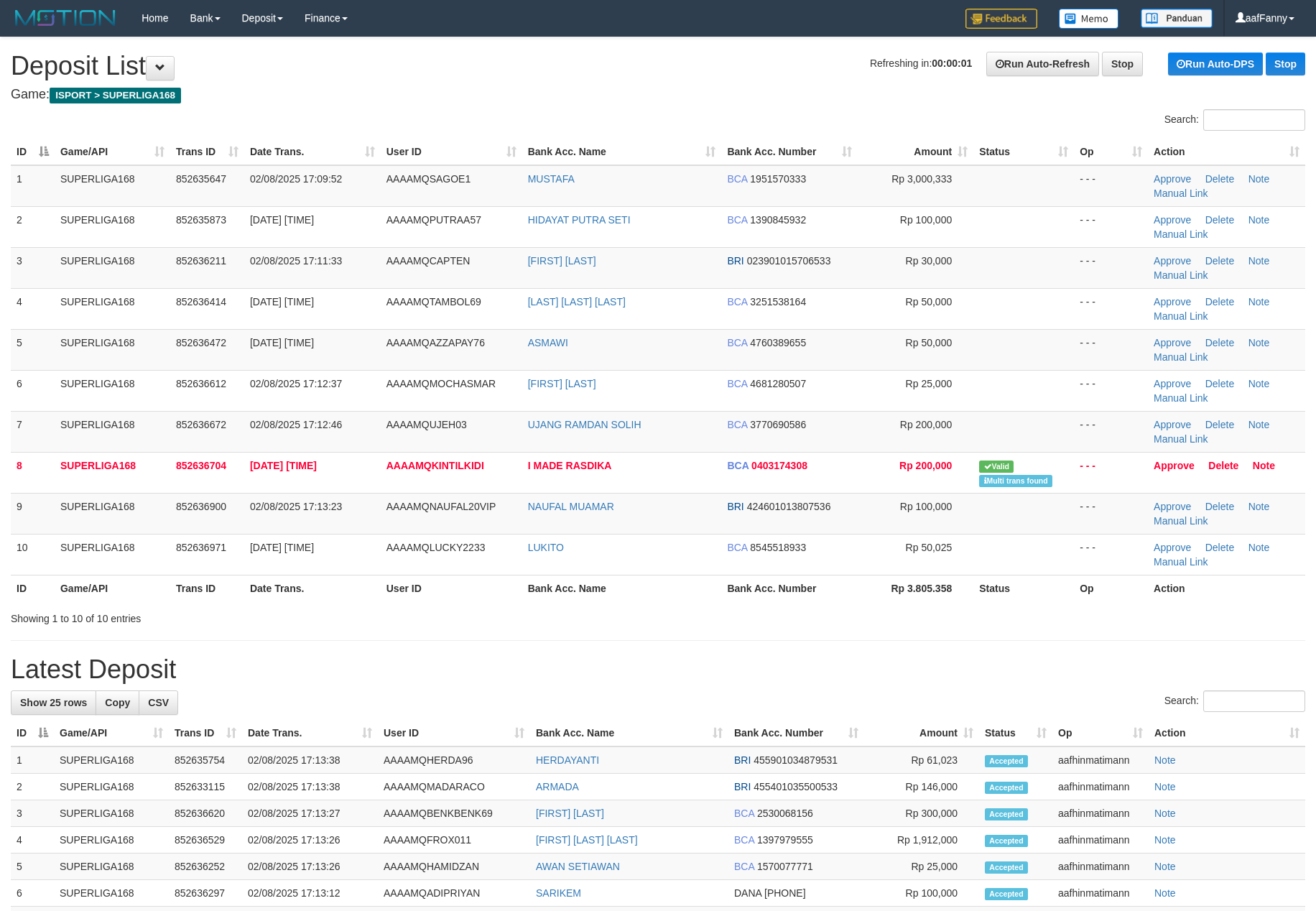 scroll, scrollTop: 0, scrollLeft: 0, axis: both 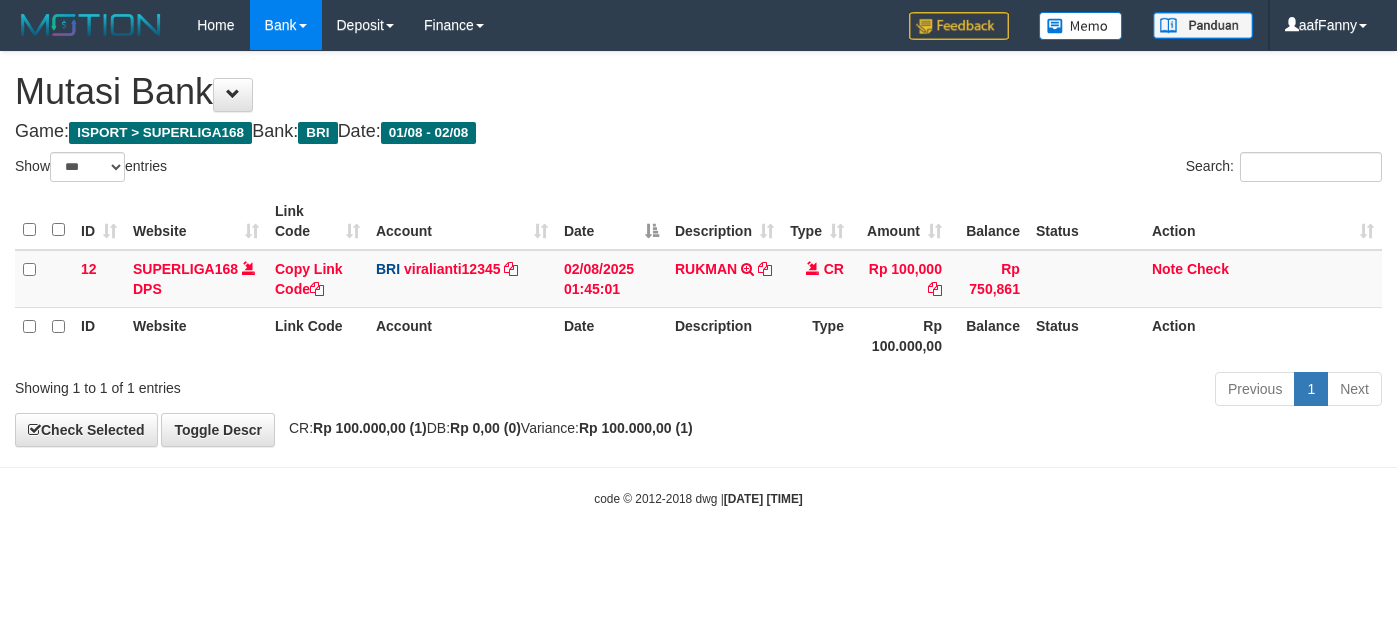 select on "***" 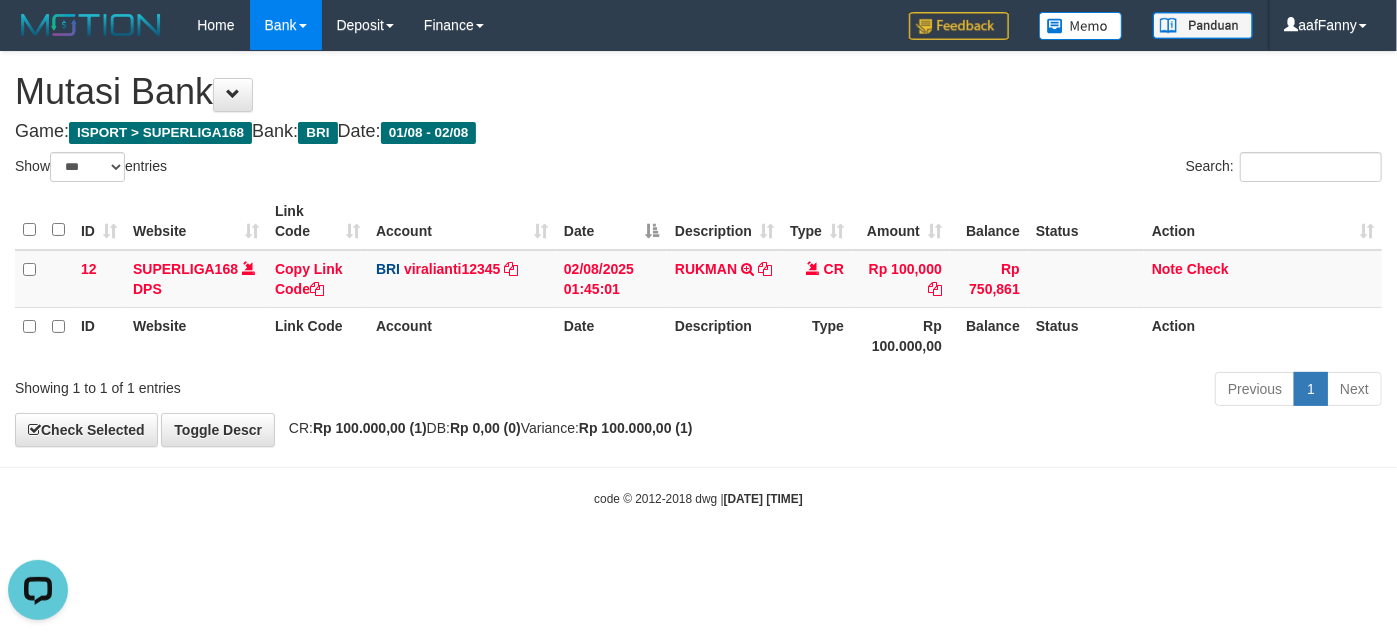 scroll, scrollTop: 0, scrollLeft: 0, axis: both 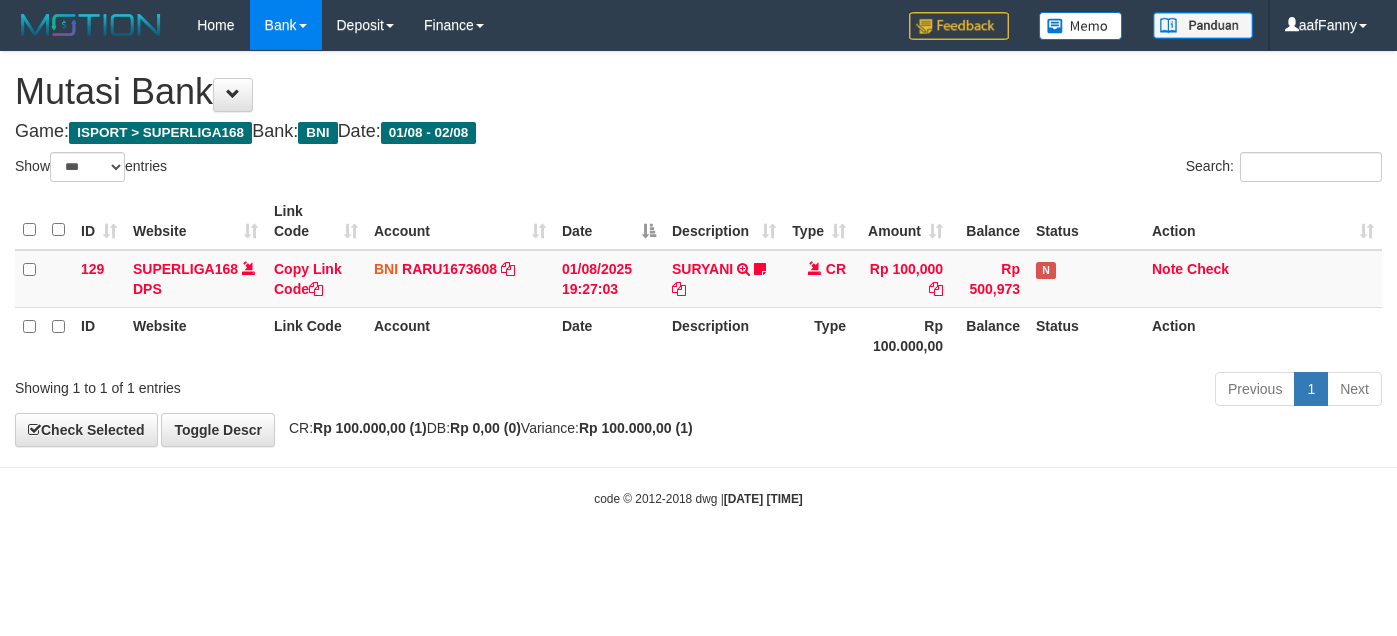 select on "***" 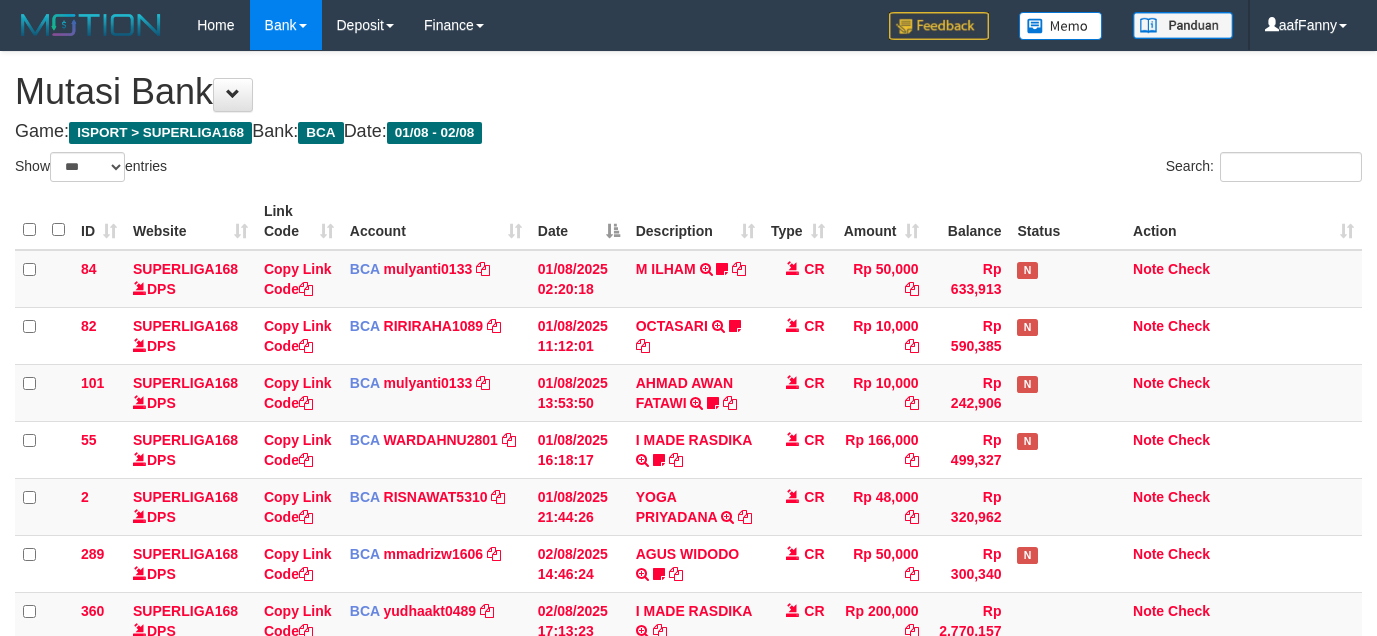 select on "***" 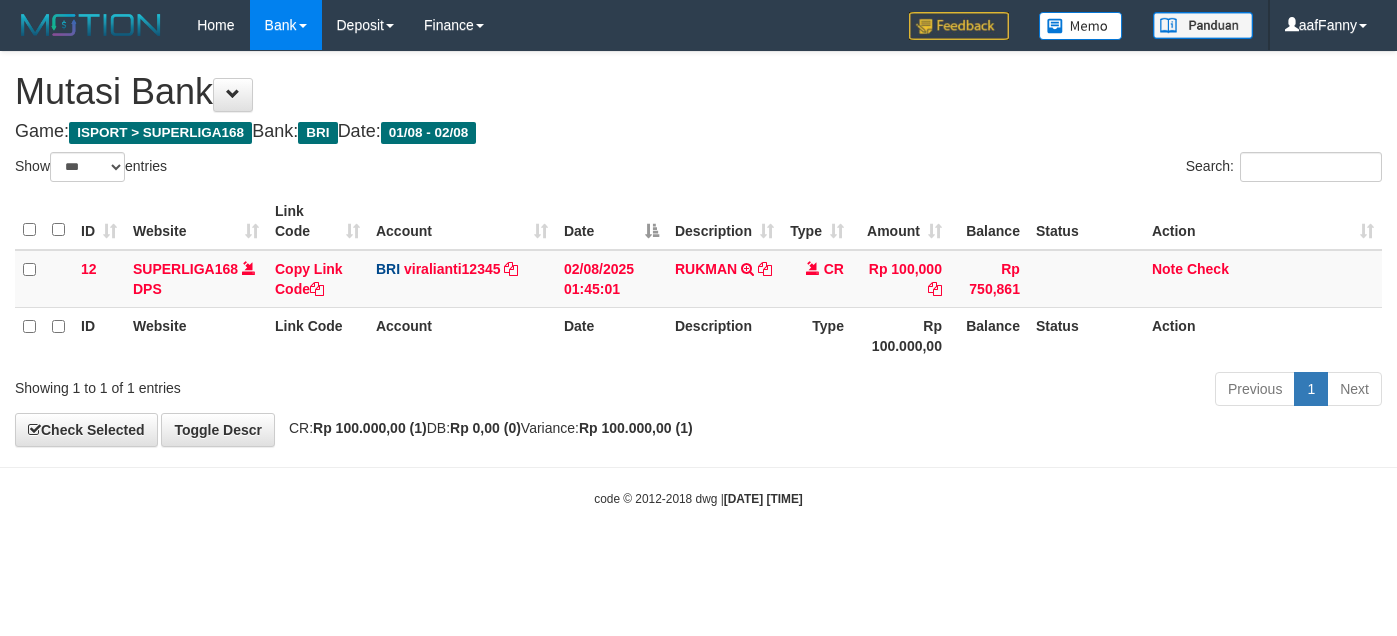 select on "***" 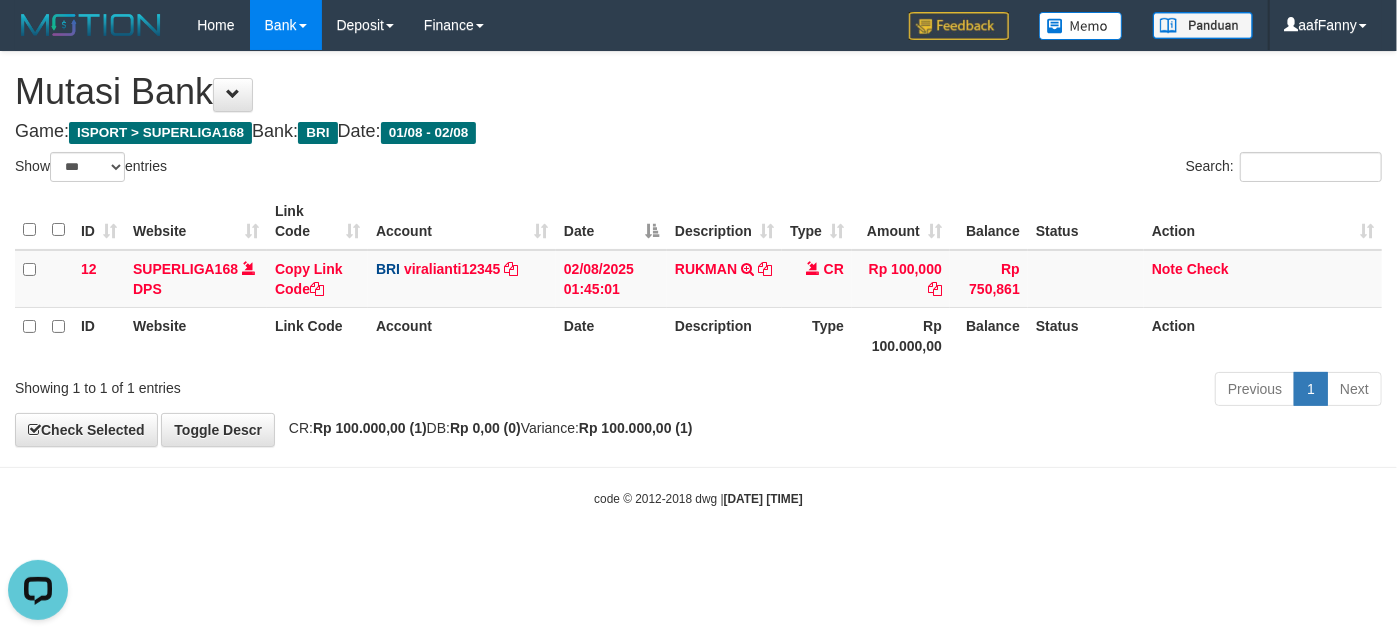 scroll, scrollTop: 0, scrollLeft: 0, axis: both 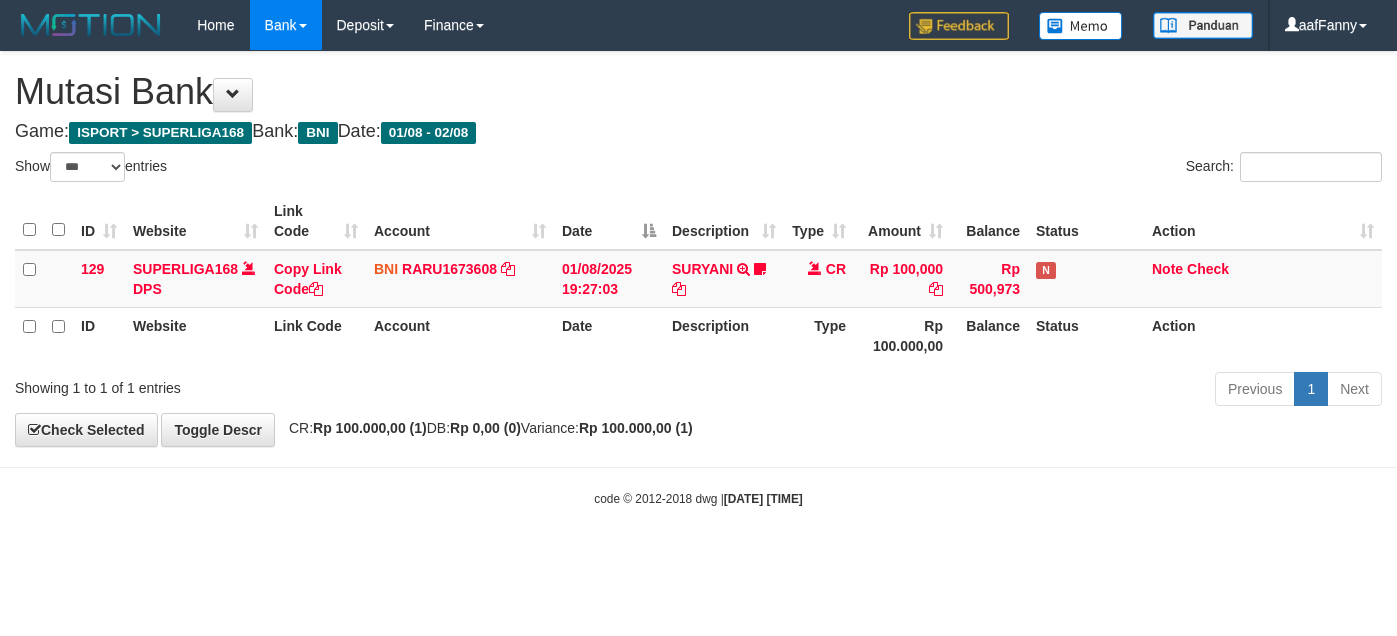 select on "***" 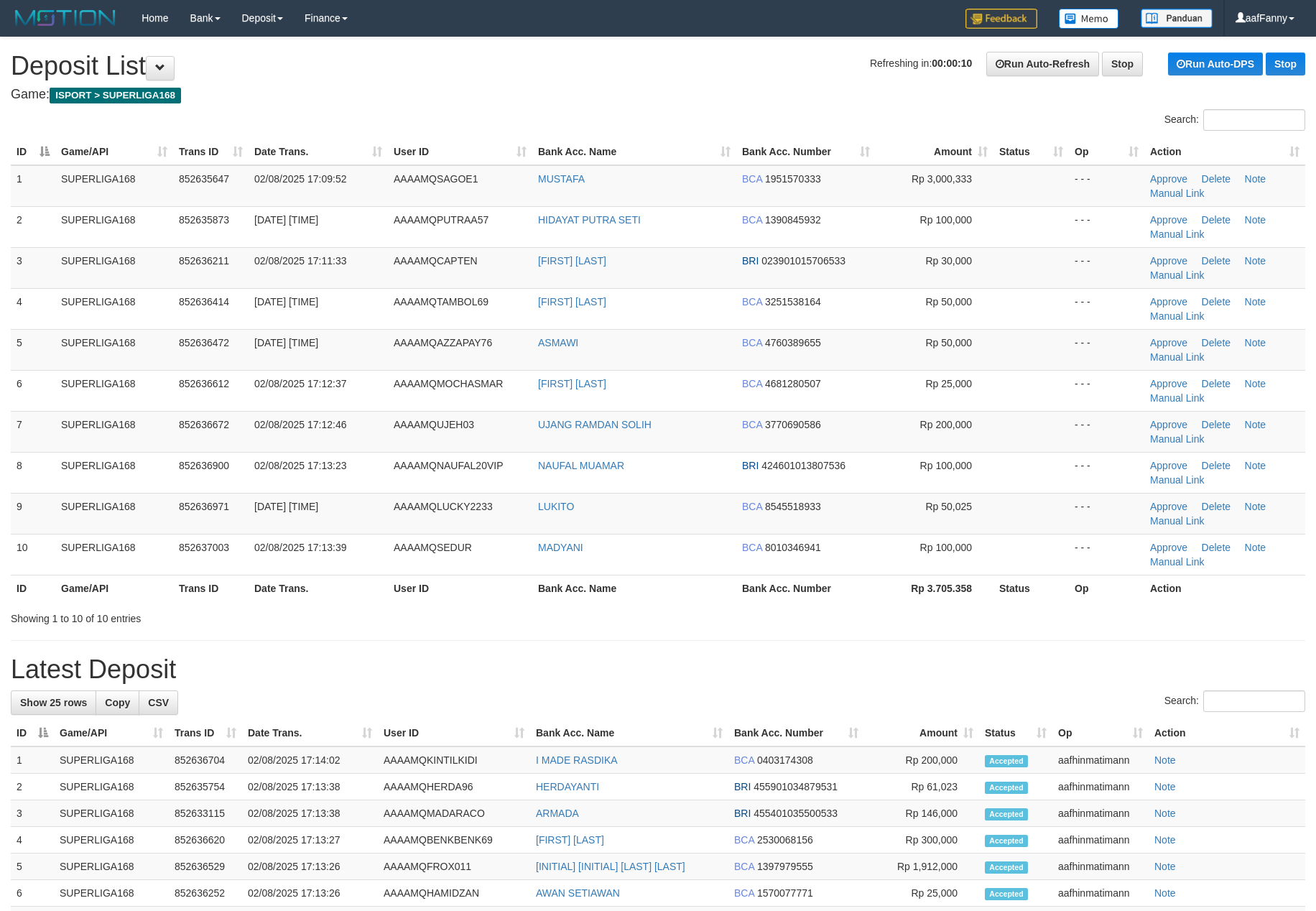 scroll, scrollTop: 0, scrollLeft: 0, axis: both 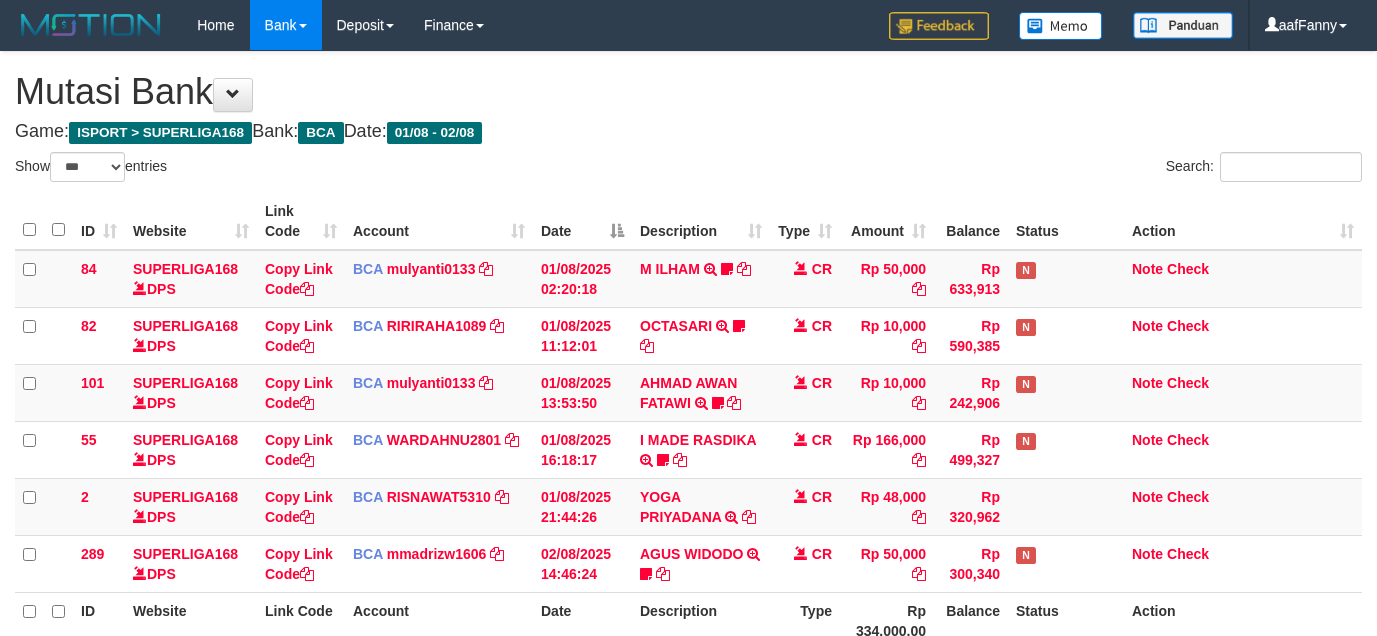 select on "***" 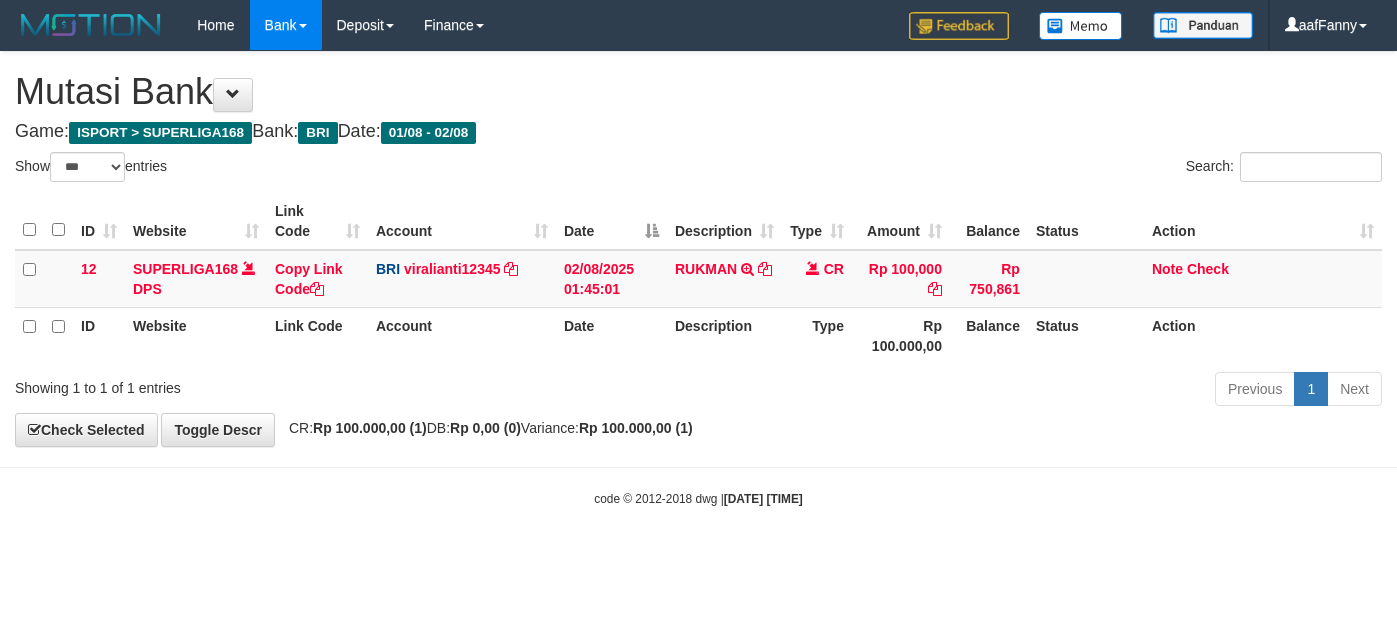 select on "***" 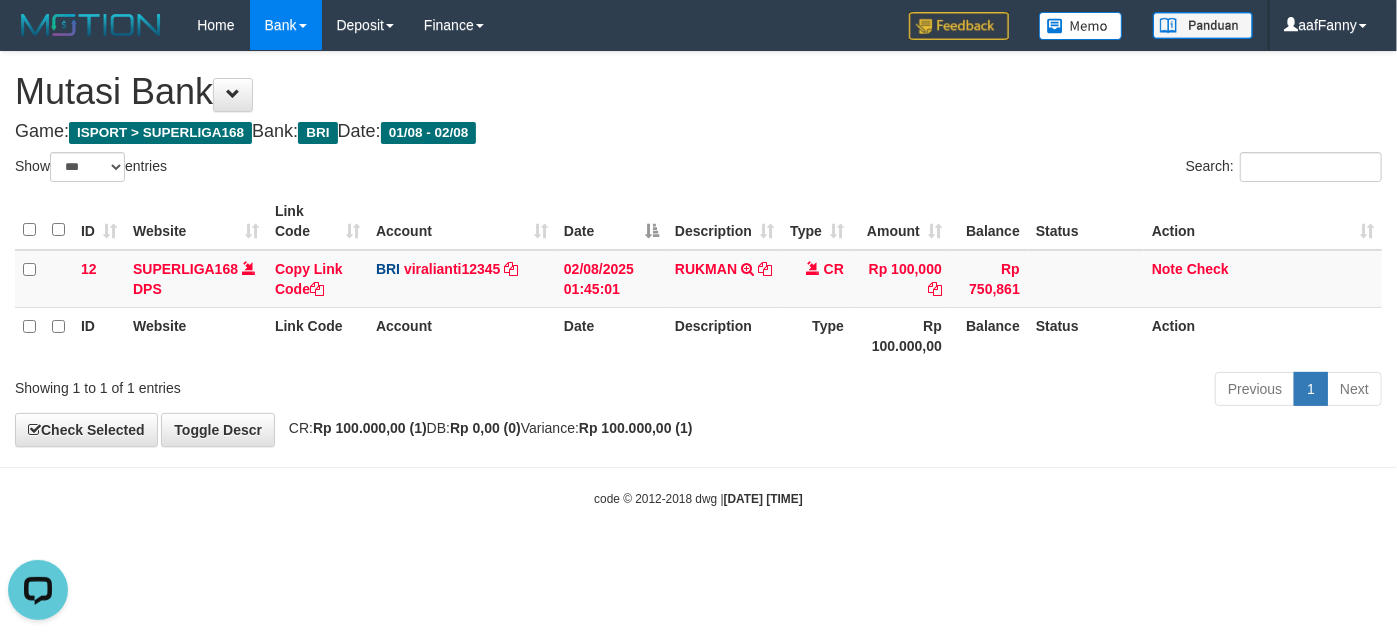 scroll, scrollTop: 0, scrollLeft: 0, axis: both 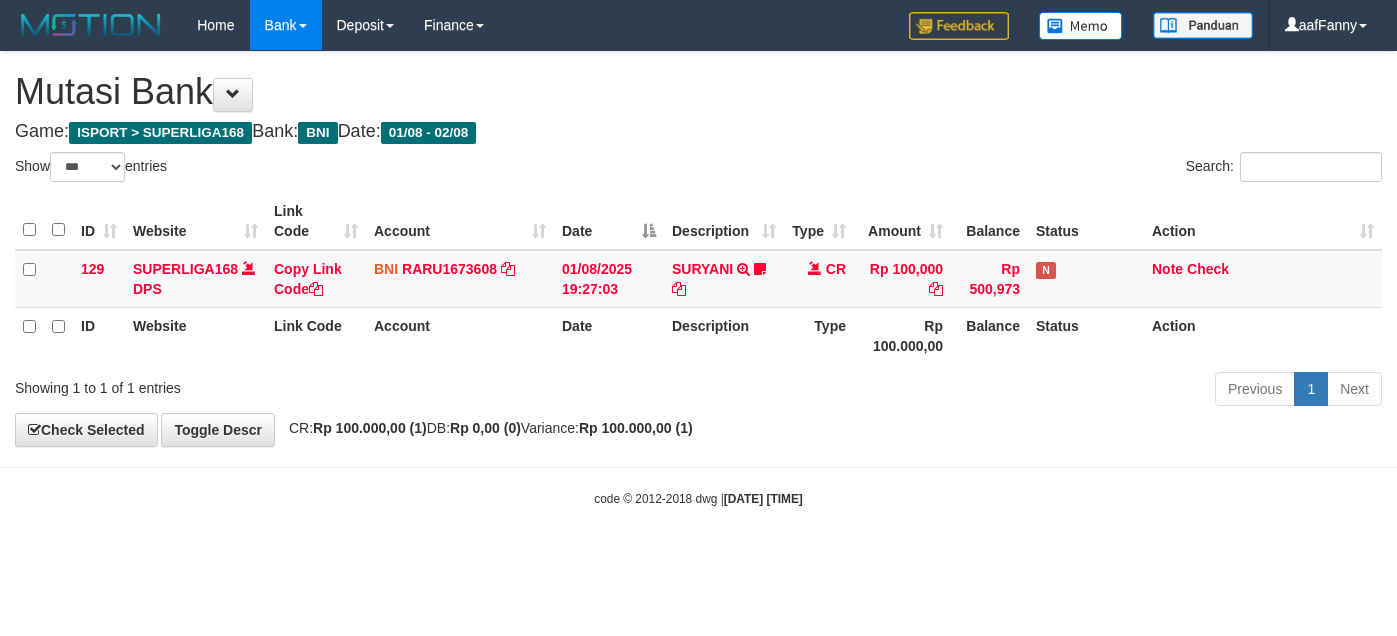 select on "***" 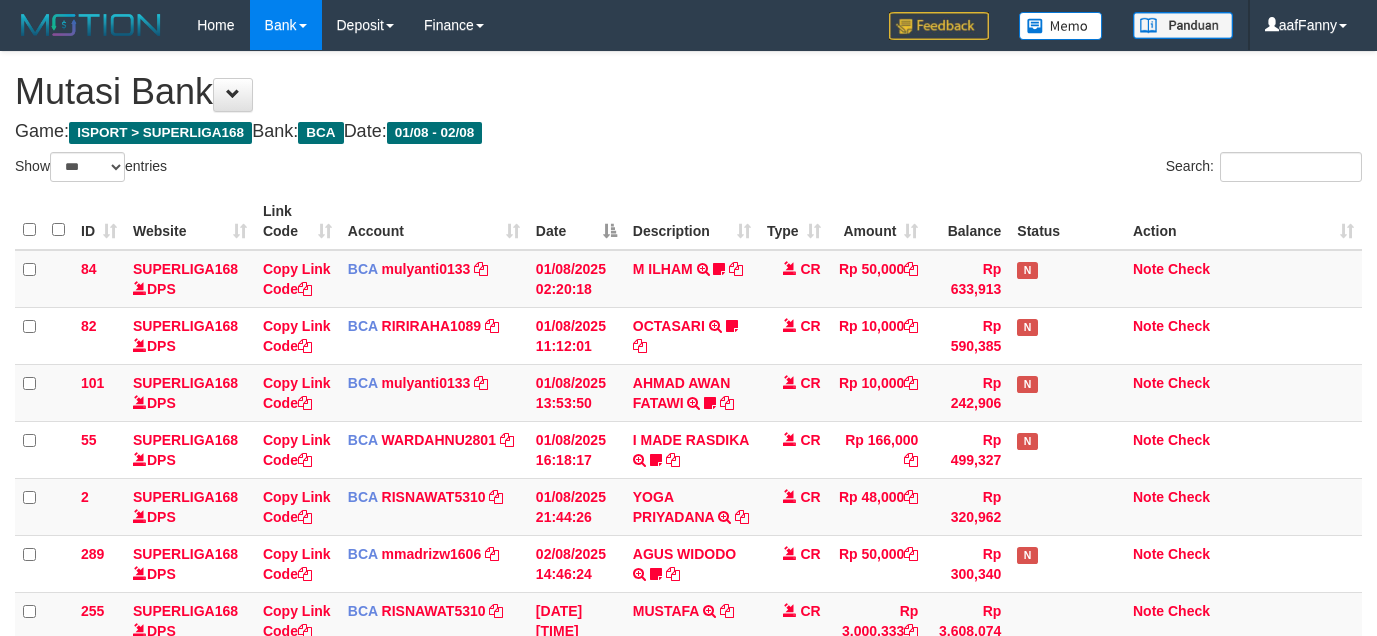 select on "***" 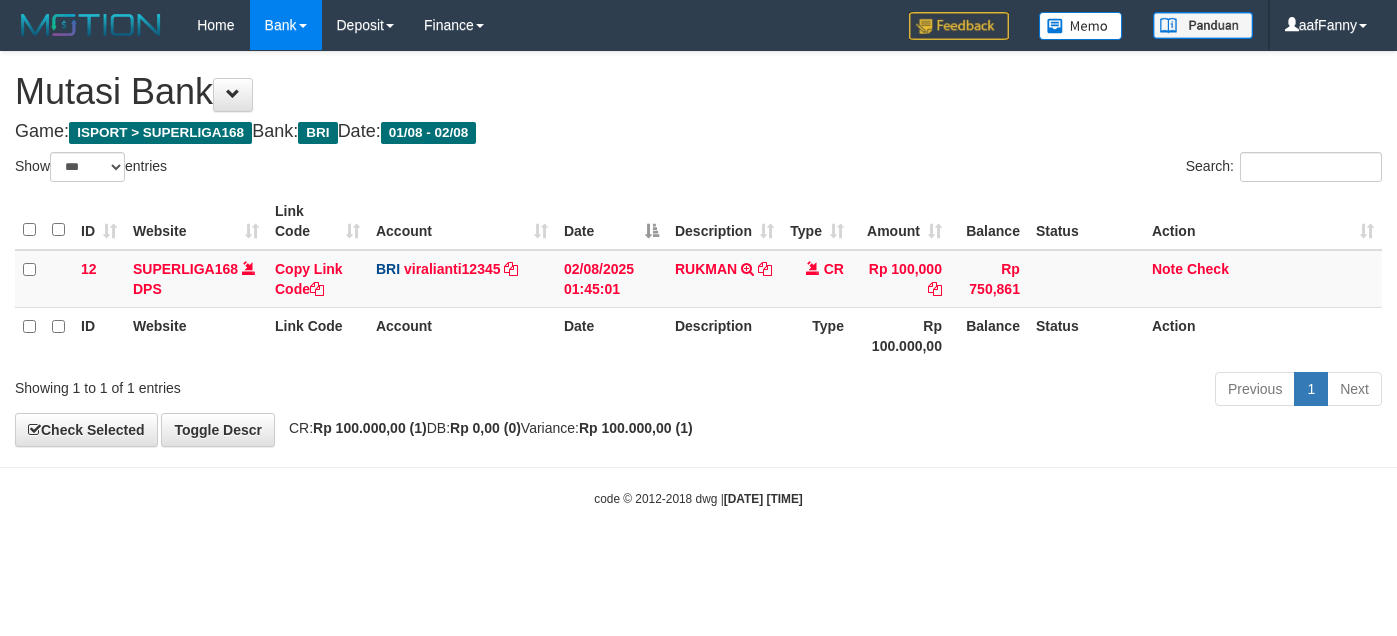 select on "***" 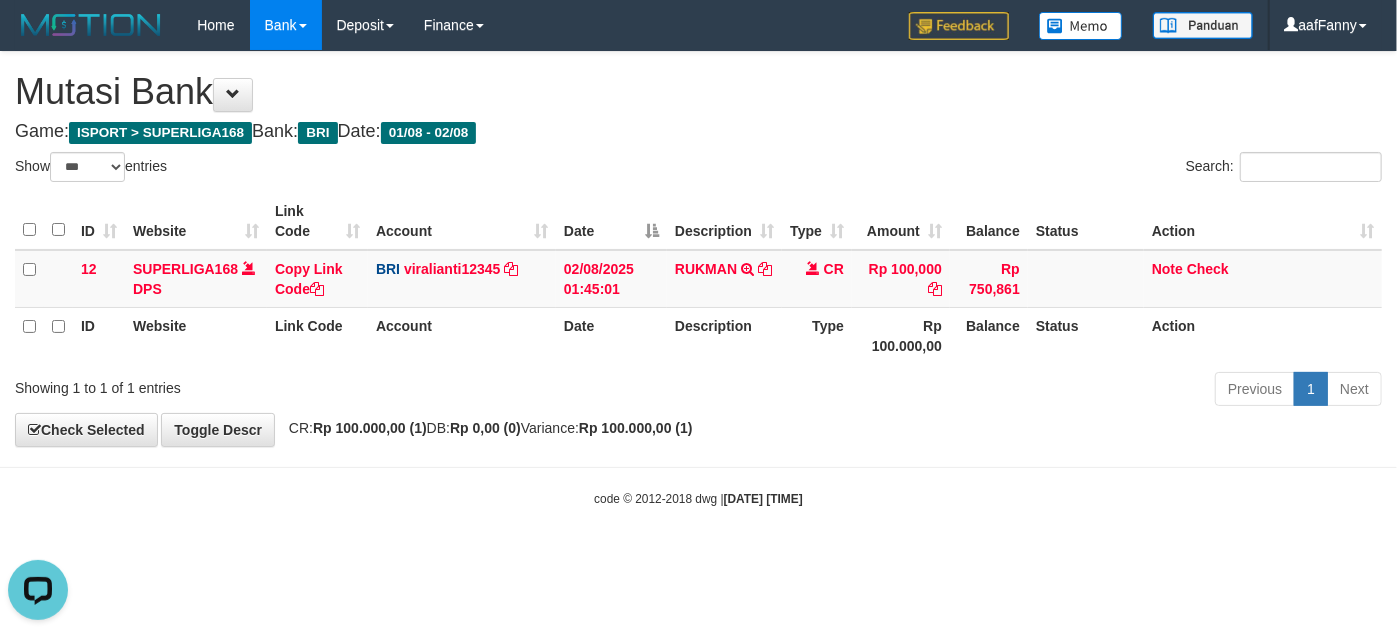 scroll, scrollTop: 0, scrollLeft: 0, axis: both 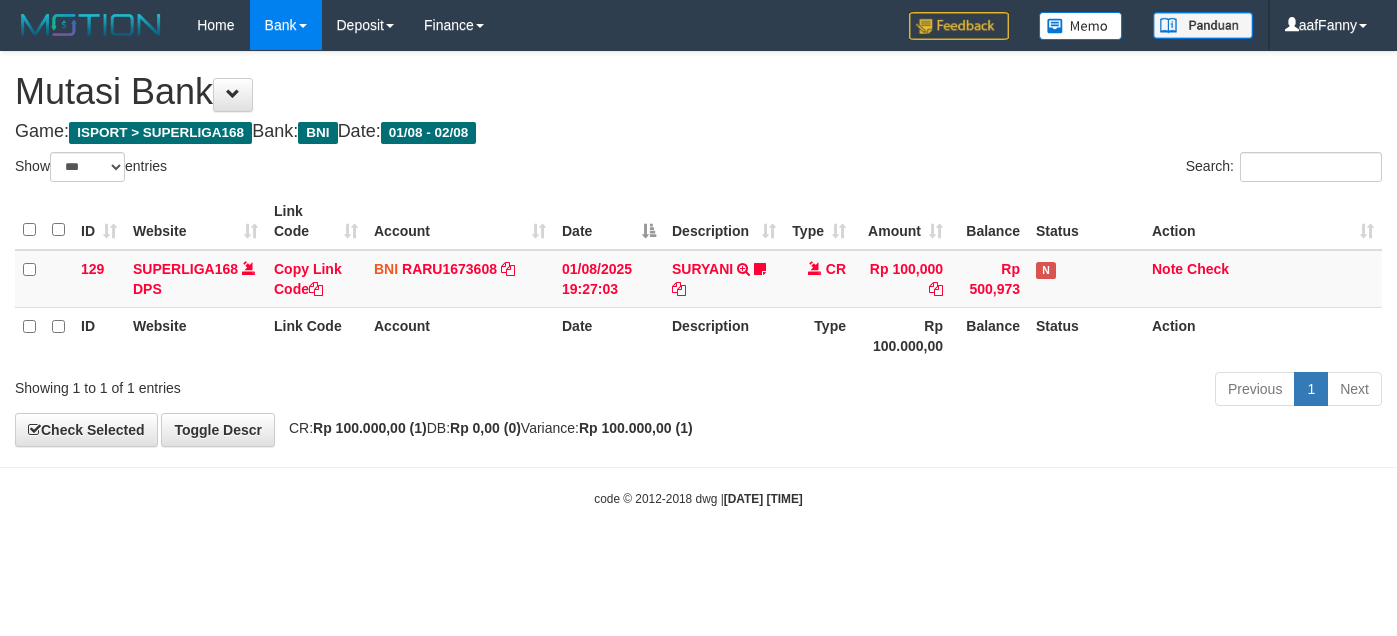 select on "***" 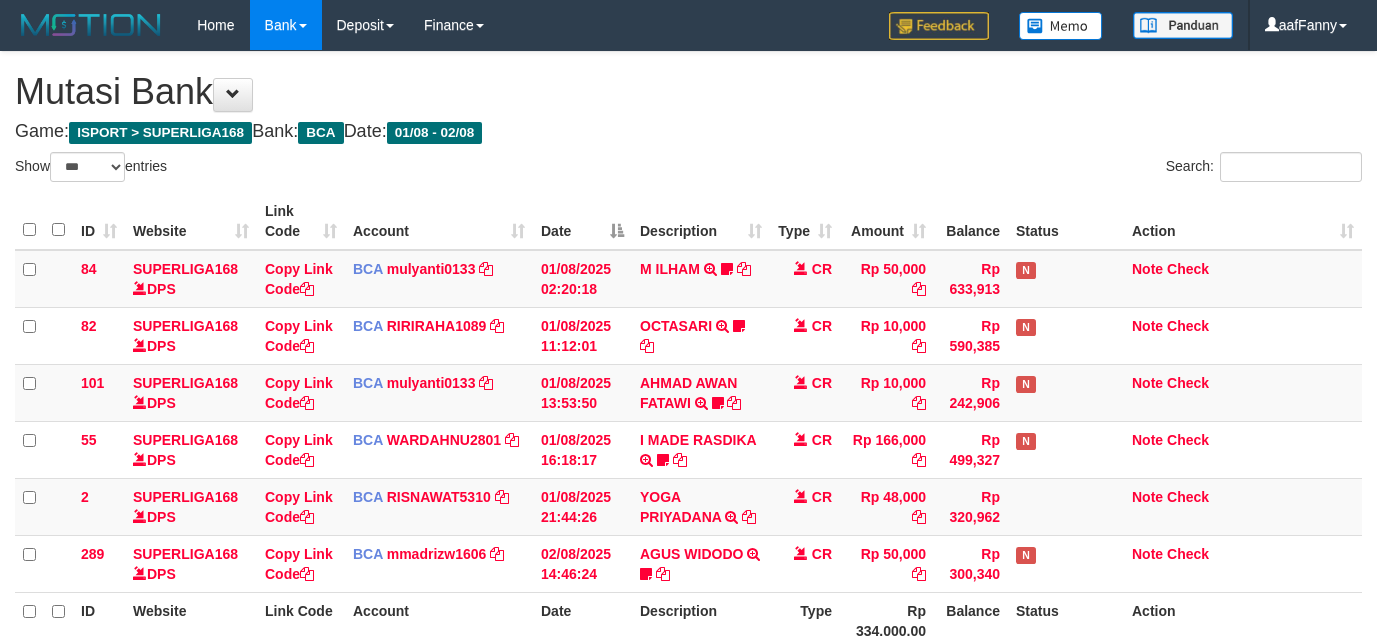select on "***" 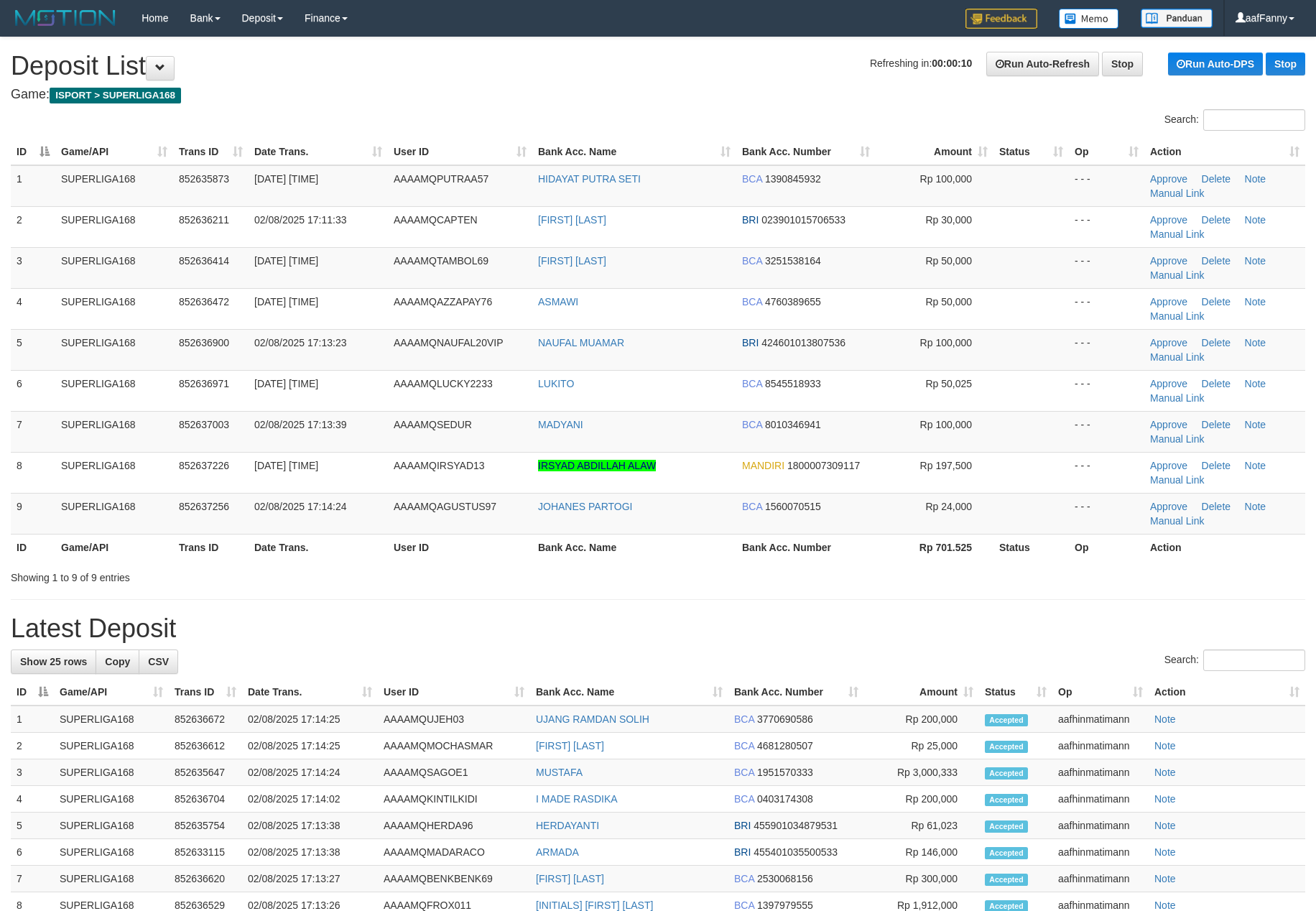 scroll, scrollTop: 0, scrollLeft: 0, axis: both 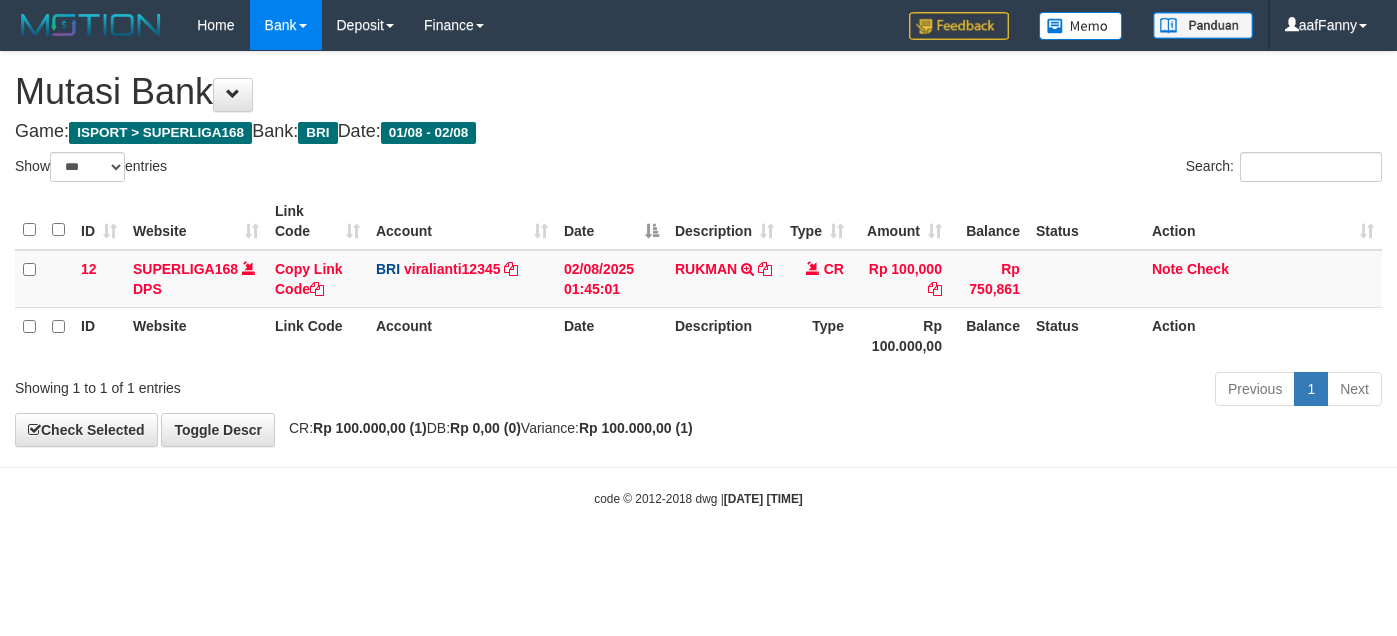 select on "***" 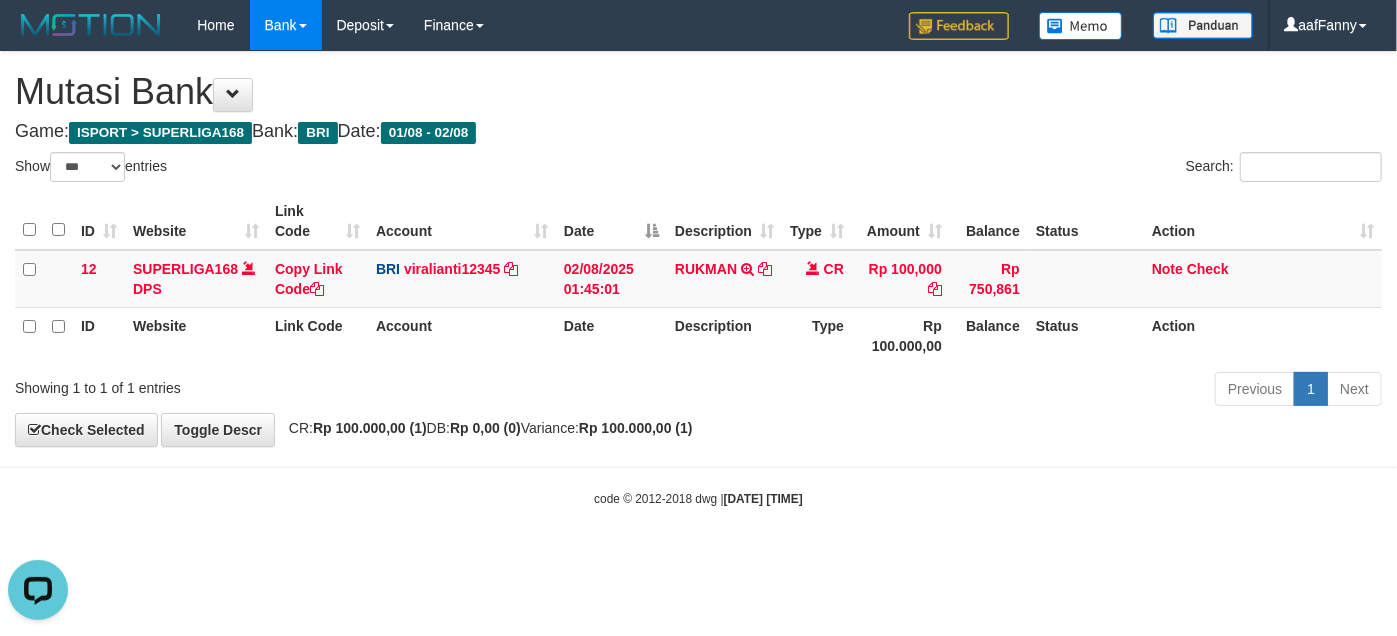 scroll, scrollTop: 0, scrollLeft: 0, axis: both 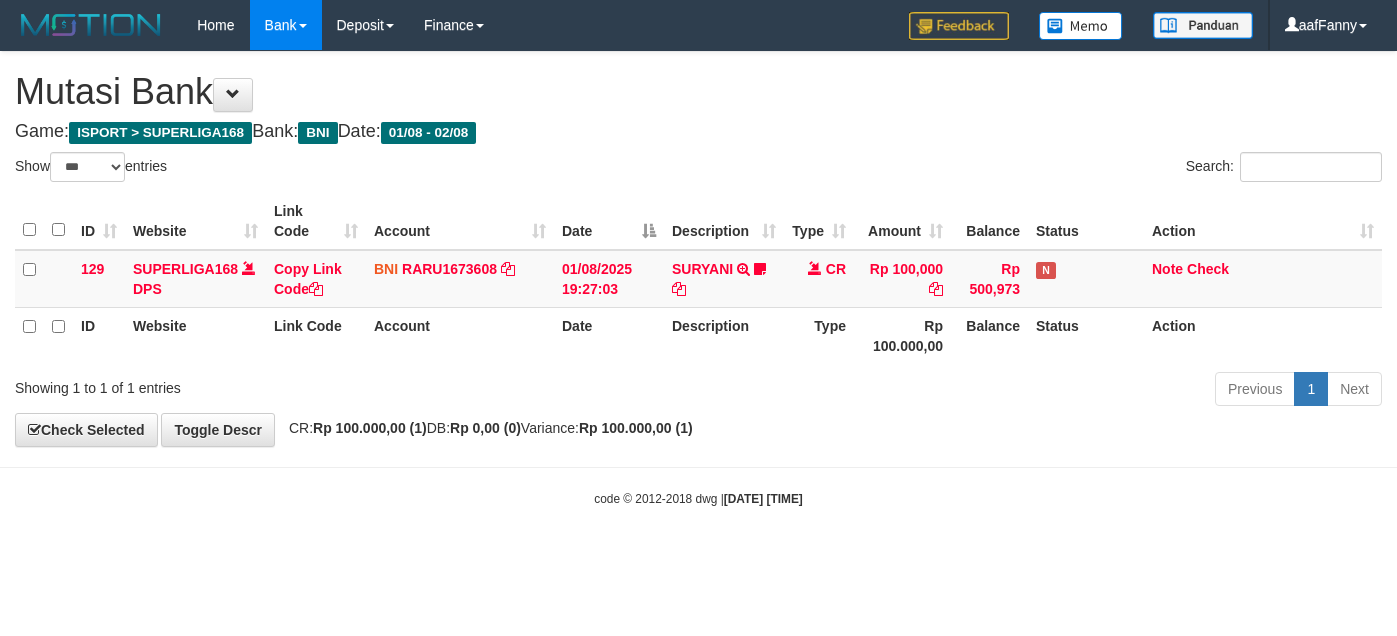 select on "***" 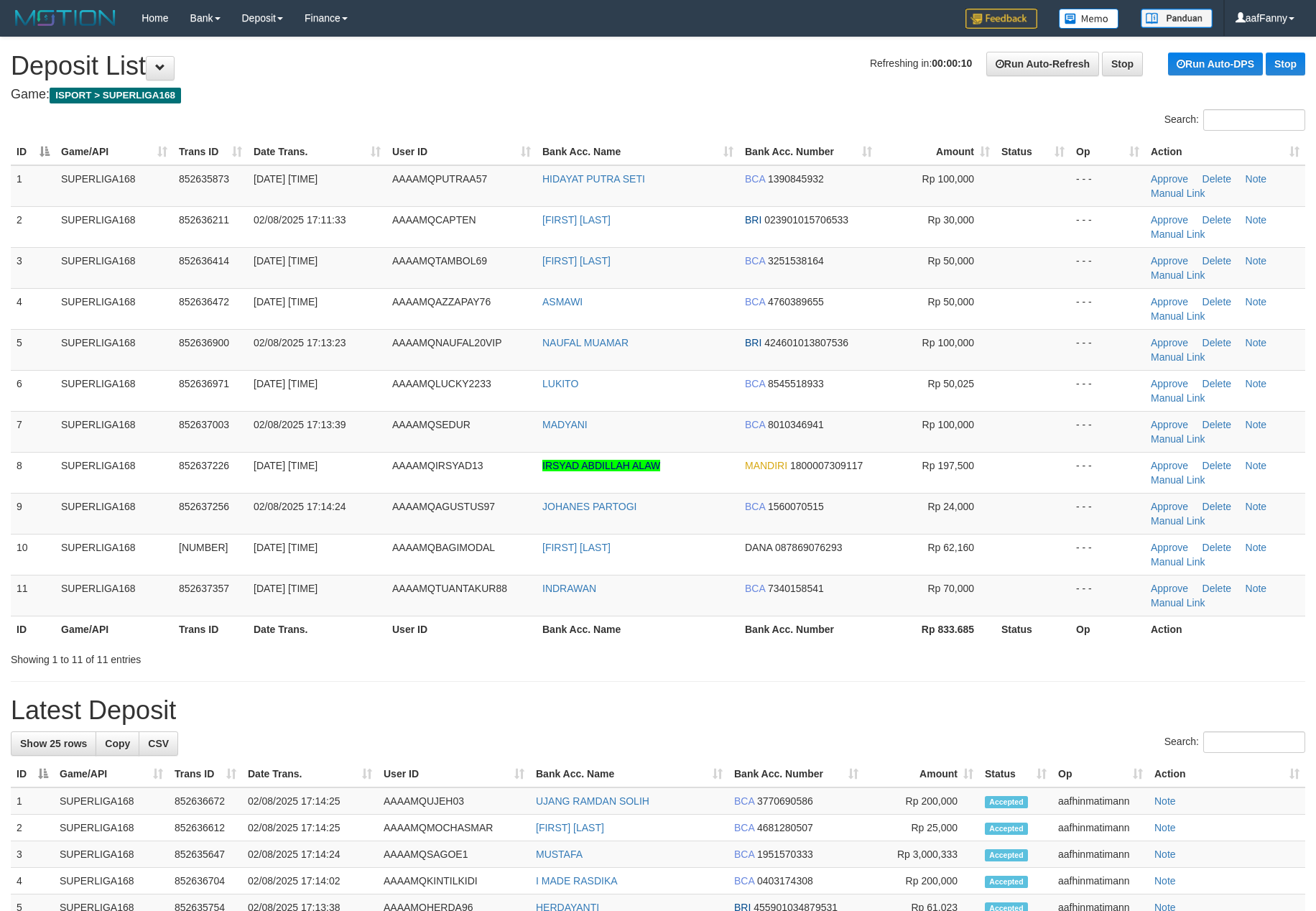 scroll, scrollTop: 0, scrollLeft: 0, axis: both 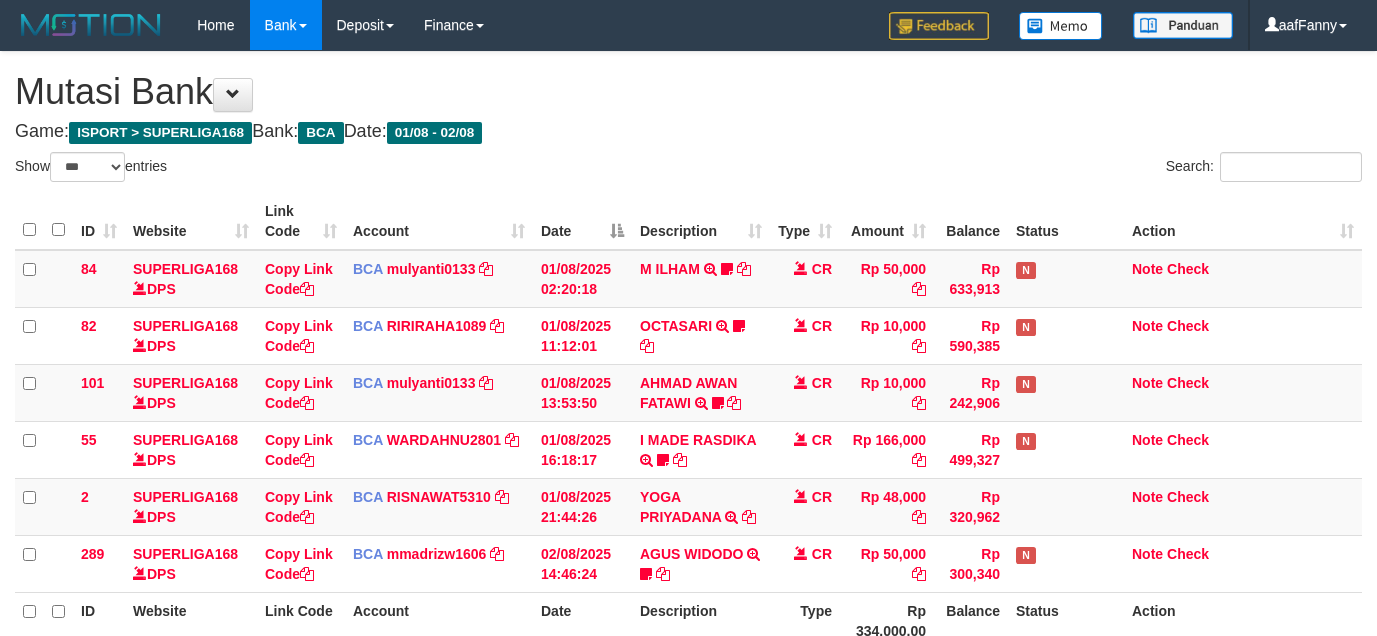 select on "***" 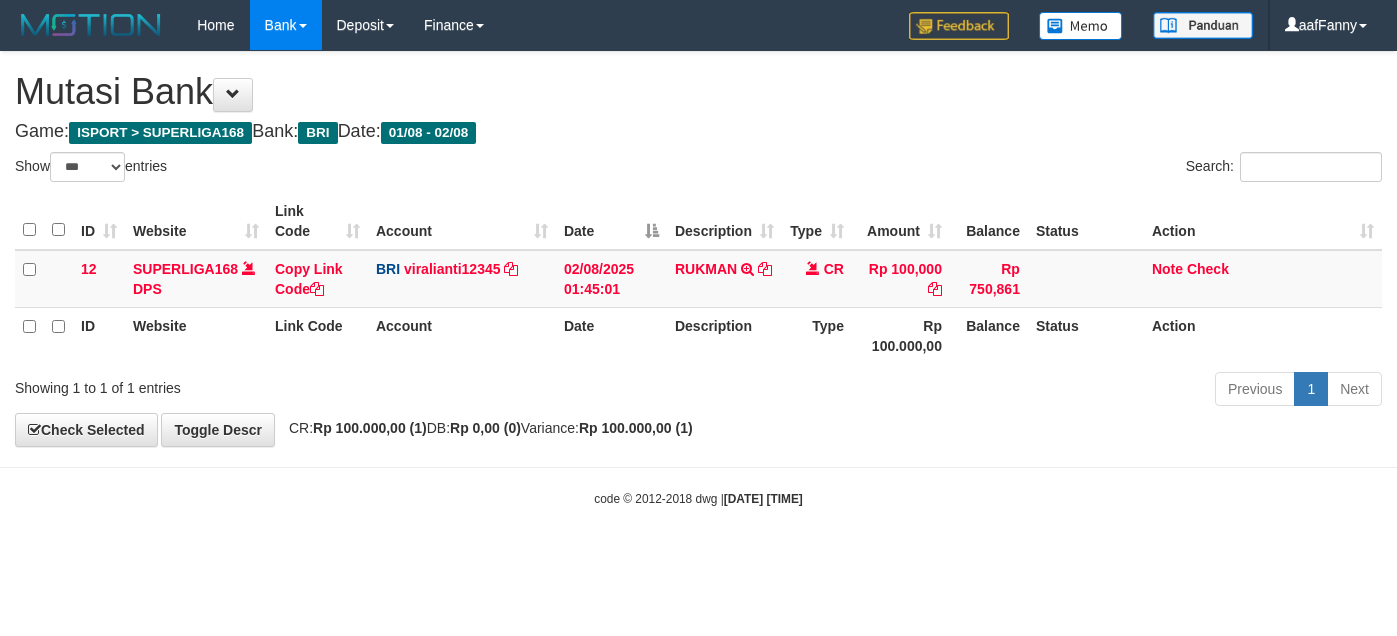 select on "***" 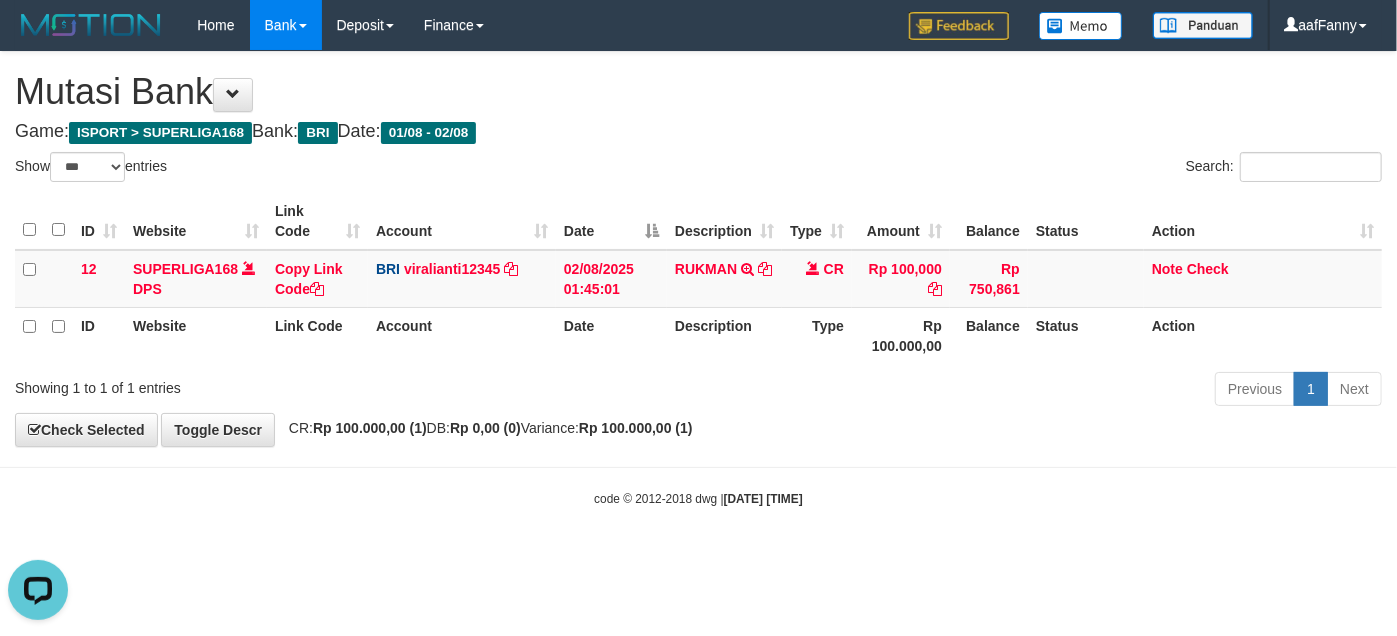 scroll, scrollTop: 0, scrollLeft: 0, axis: both 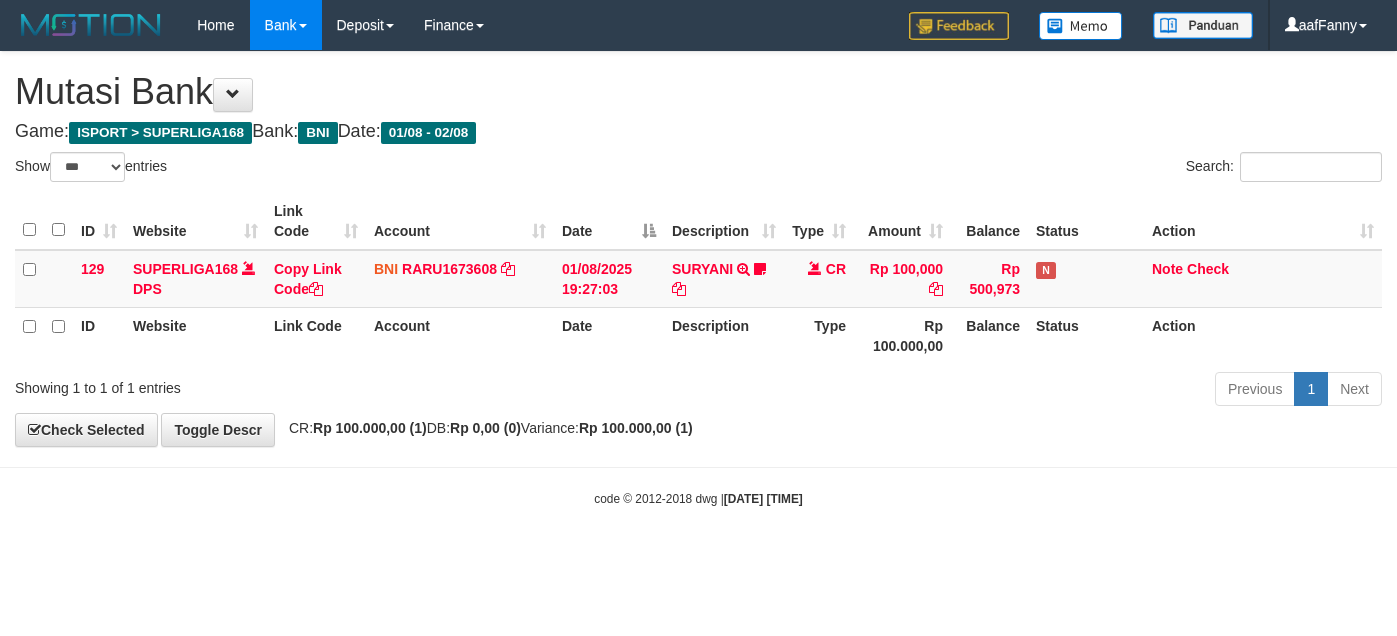select on "***" 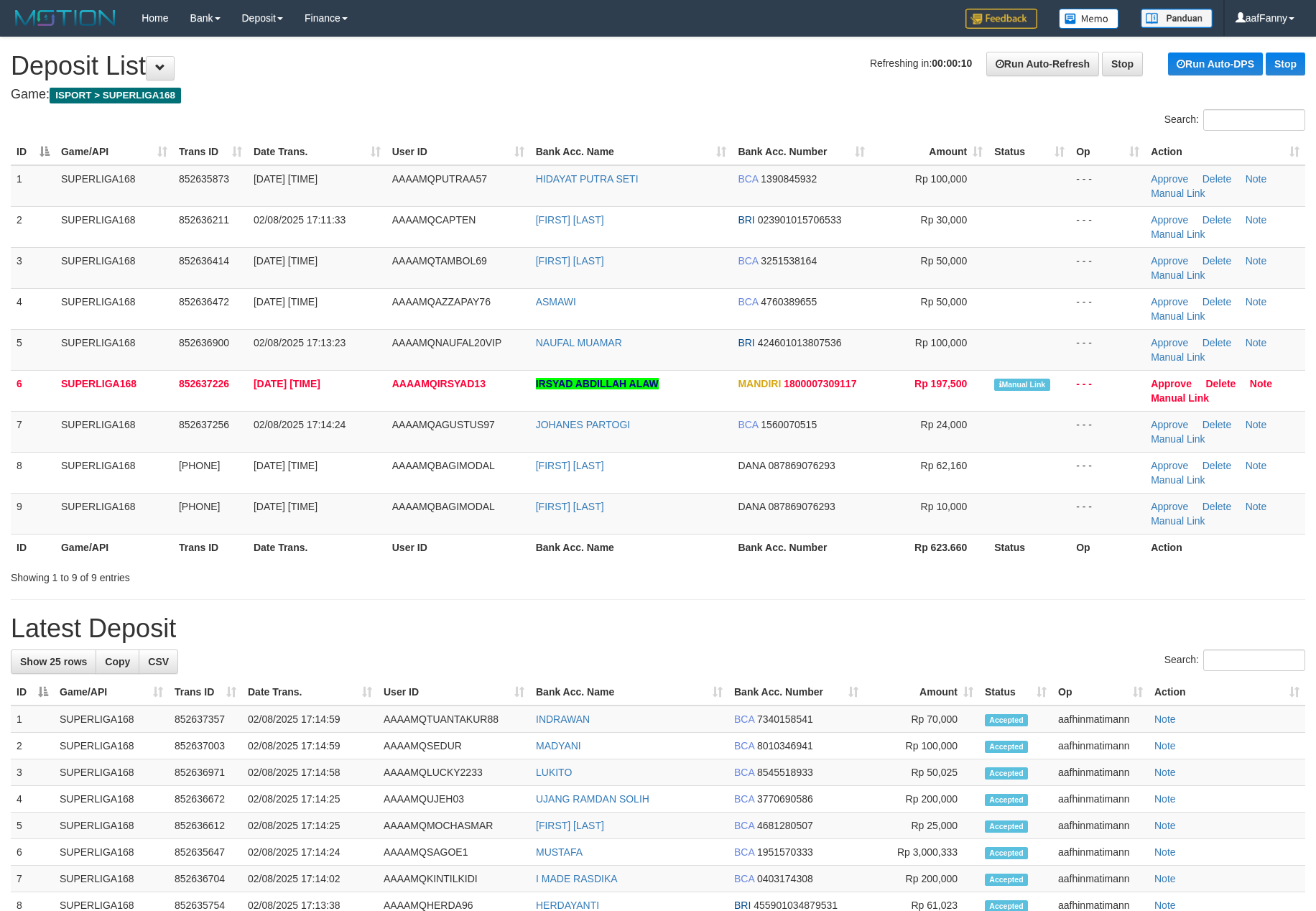 scroll, scrollTop: 0, scrollLeft: 0, axis: both 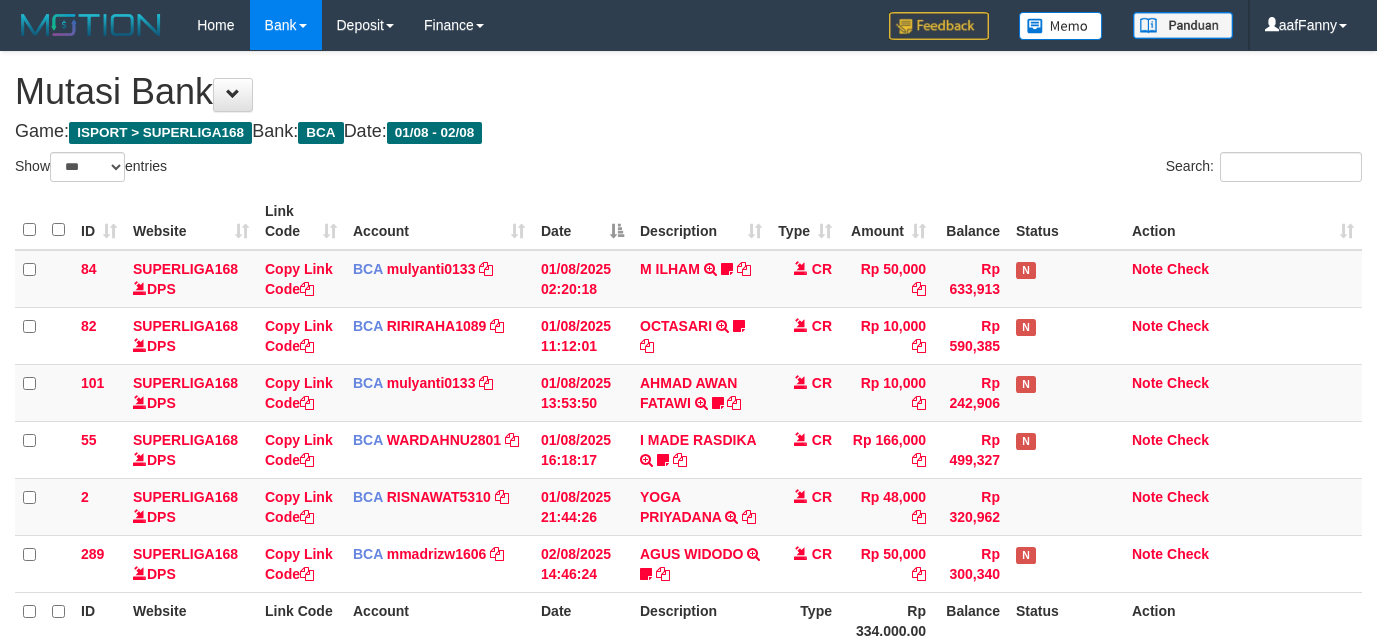 select on "***" 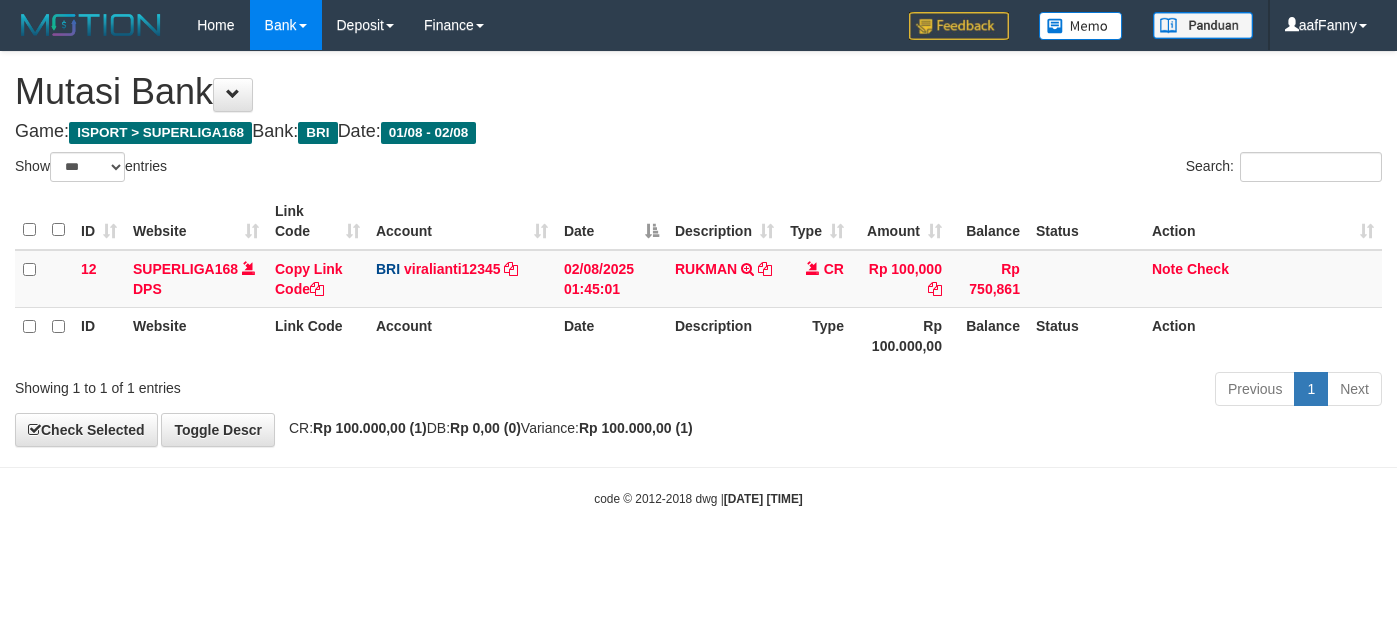 select on "***" 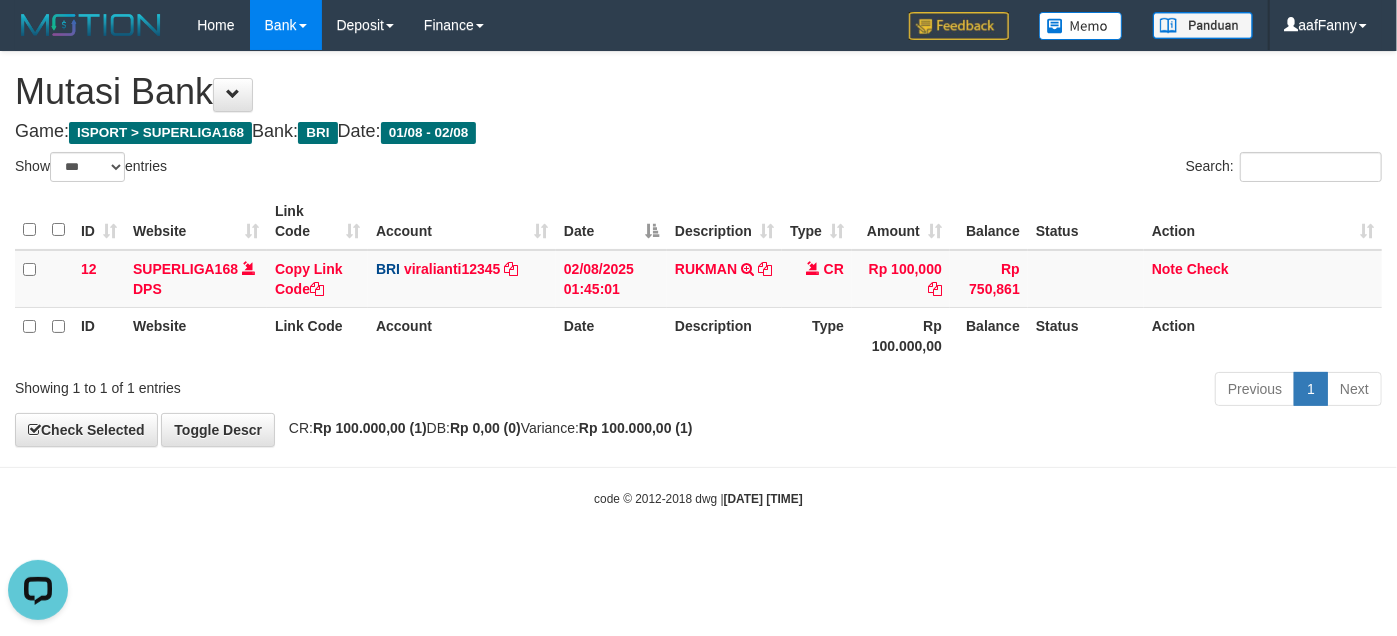 scroll, scrollTop: 0, scrollLeft: 0, axis: both 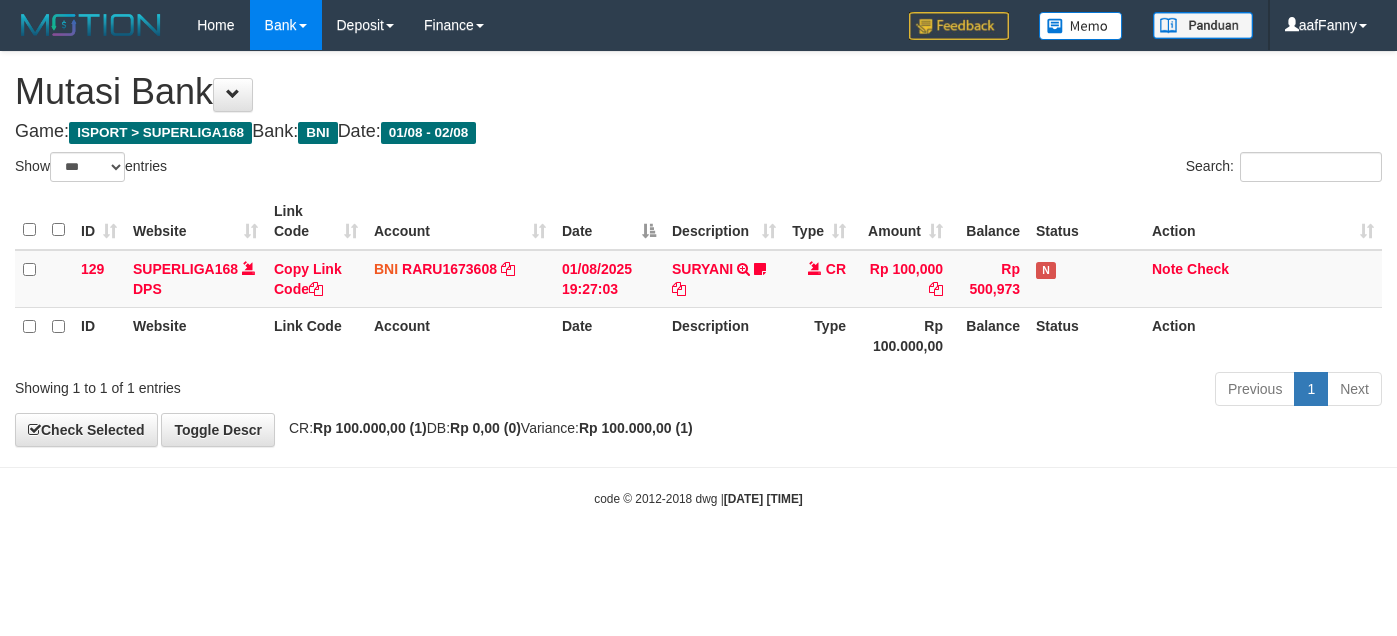 select on "***" 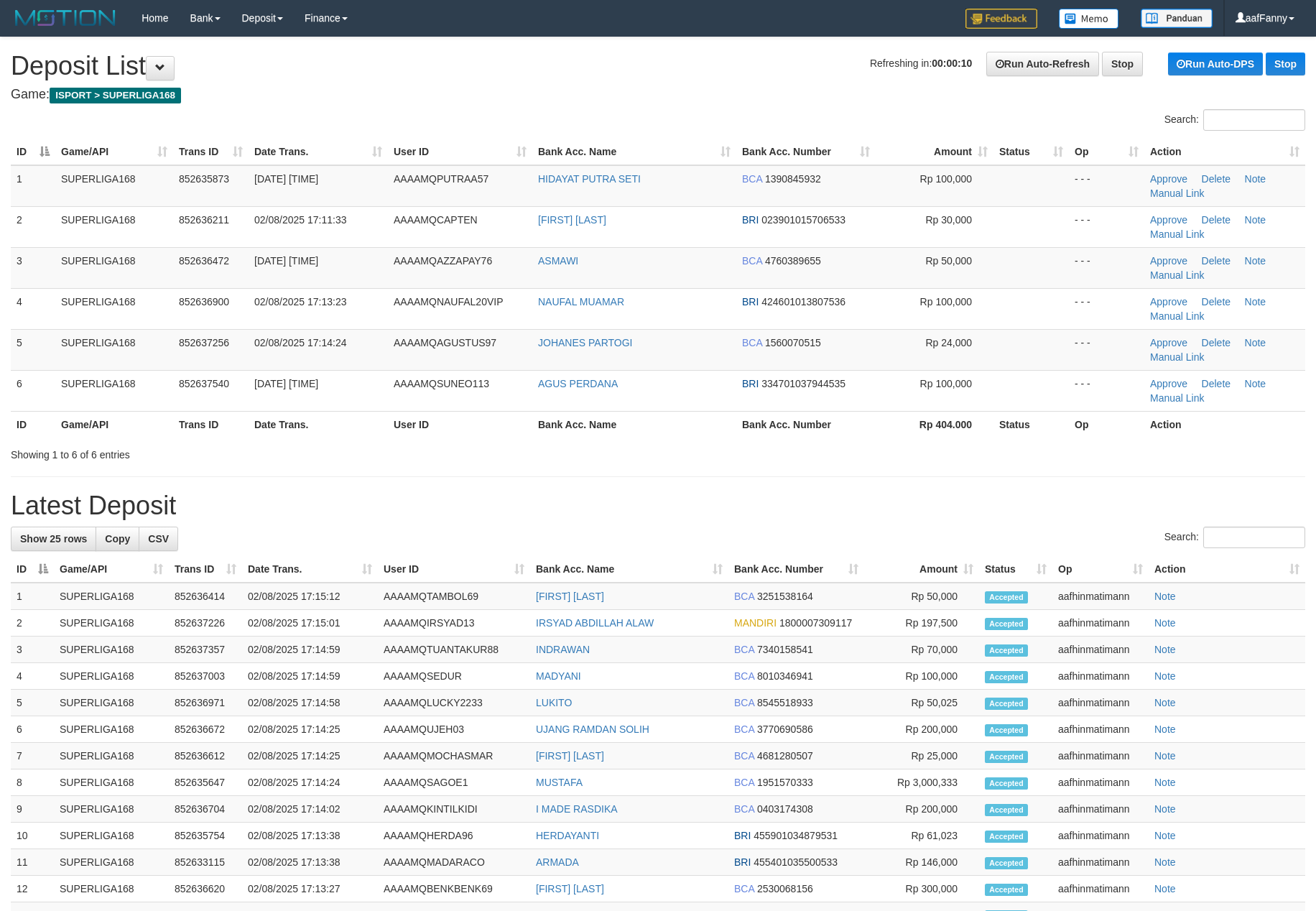 scroll, scrollTop: 0, scrollLeft: 0, axis: both 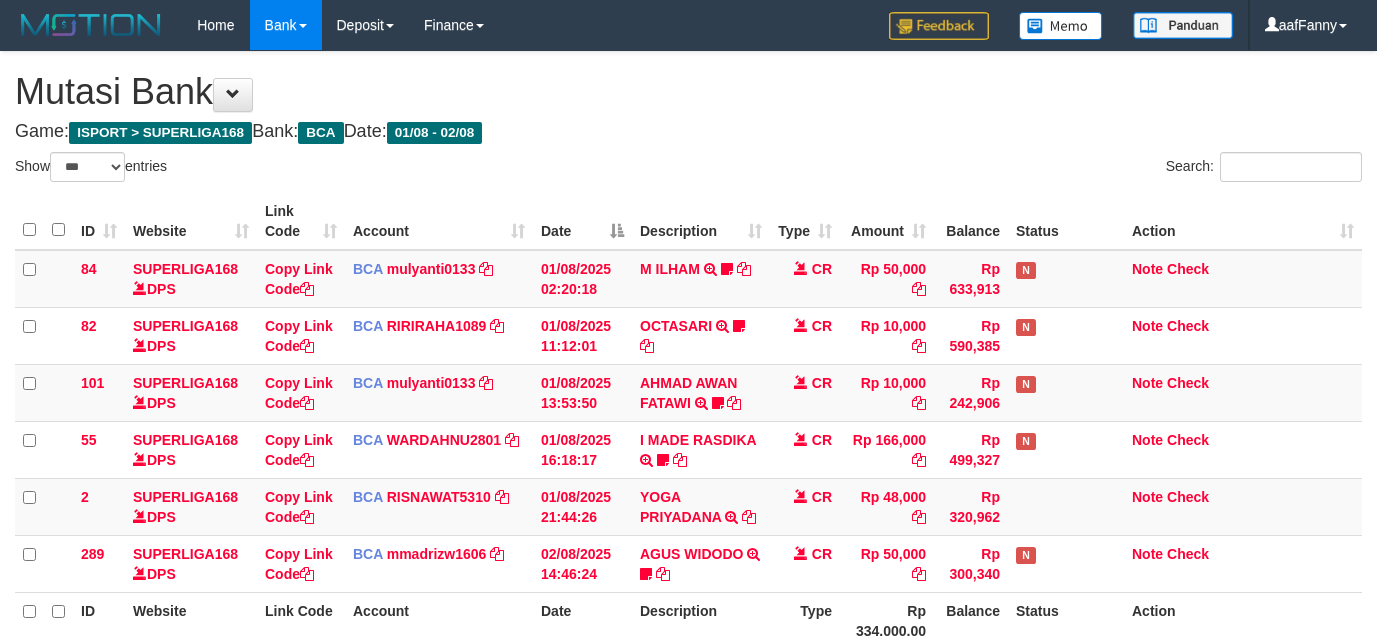 select on "***" 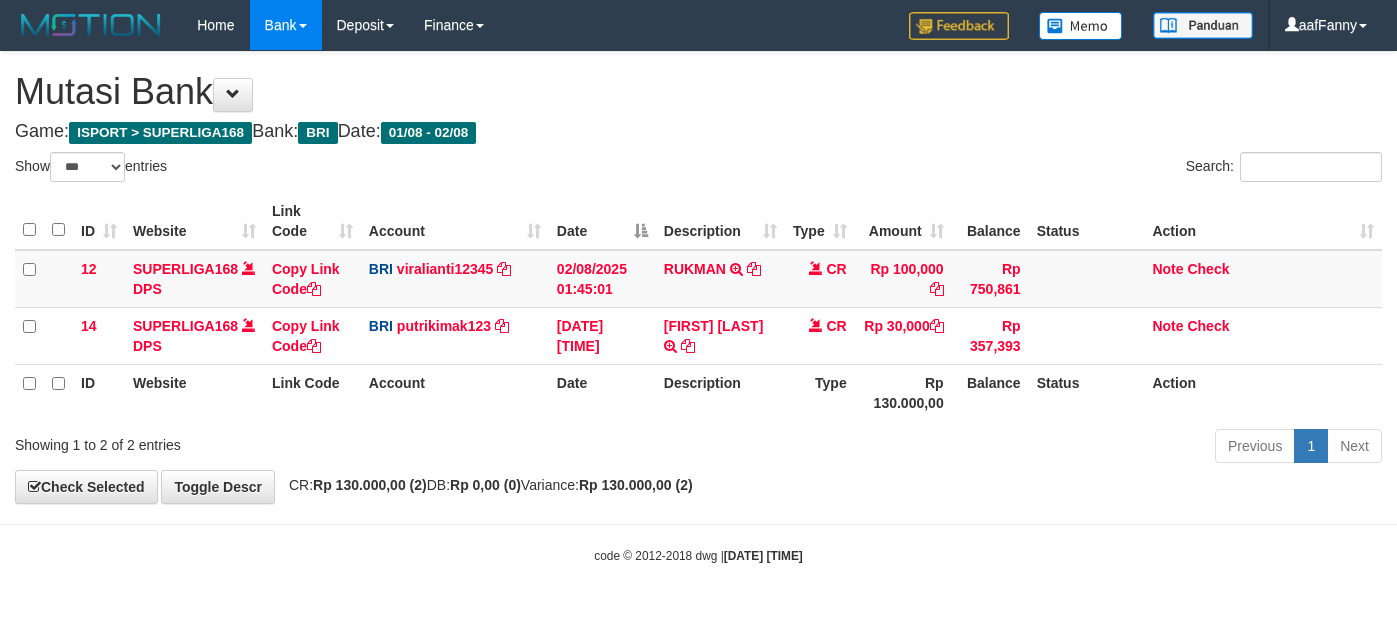 select on "***" 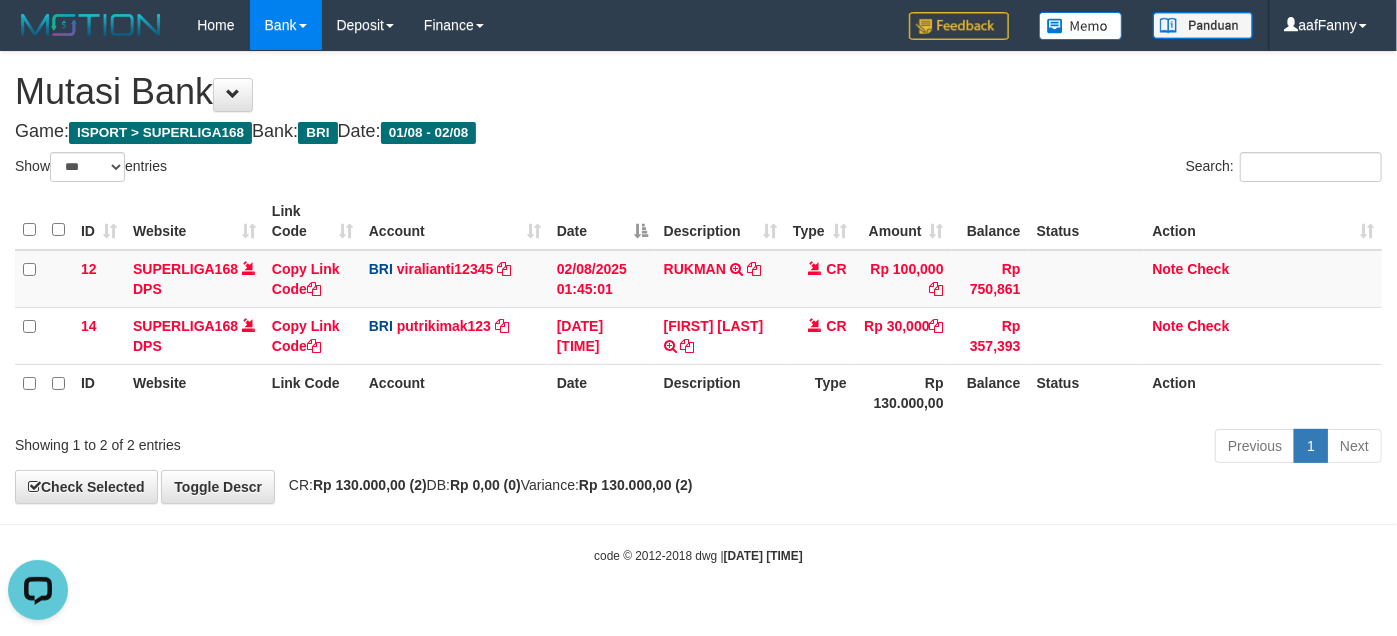 scroll, scrollTop: 0, scrollLeft: 0, axis: both 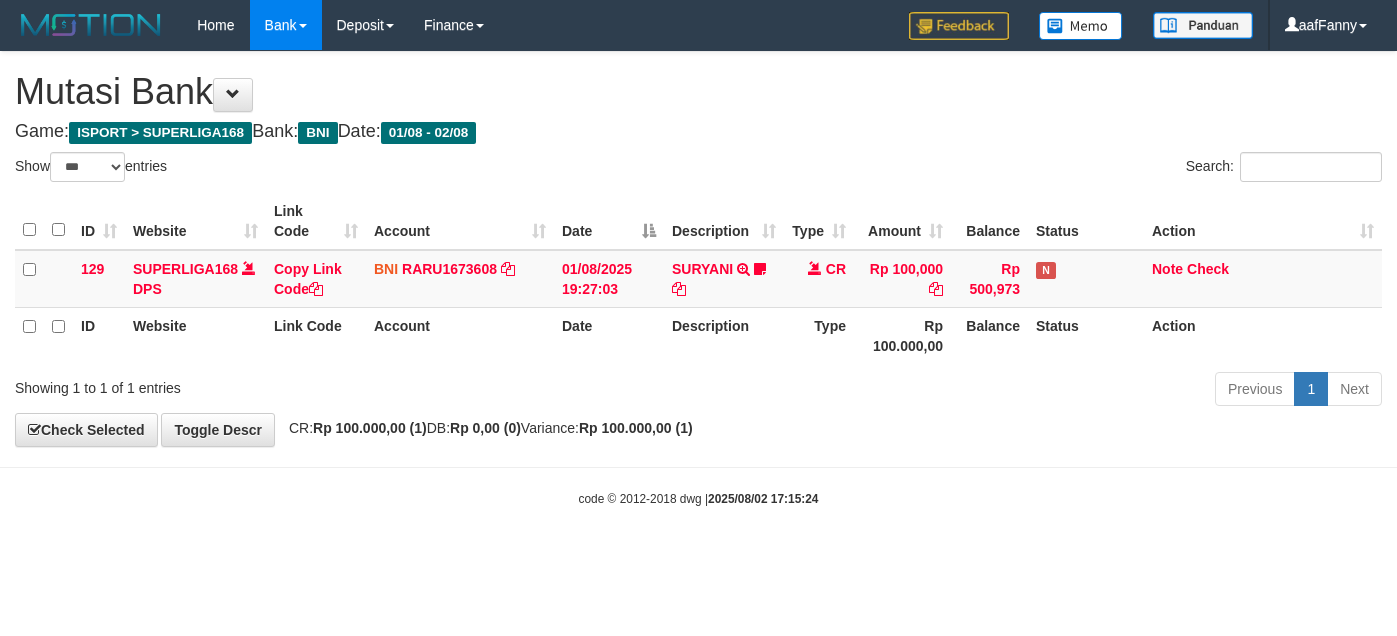 select on "***" 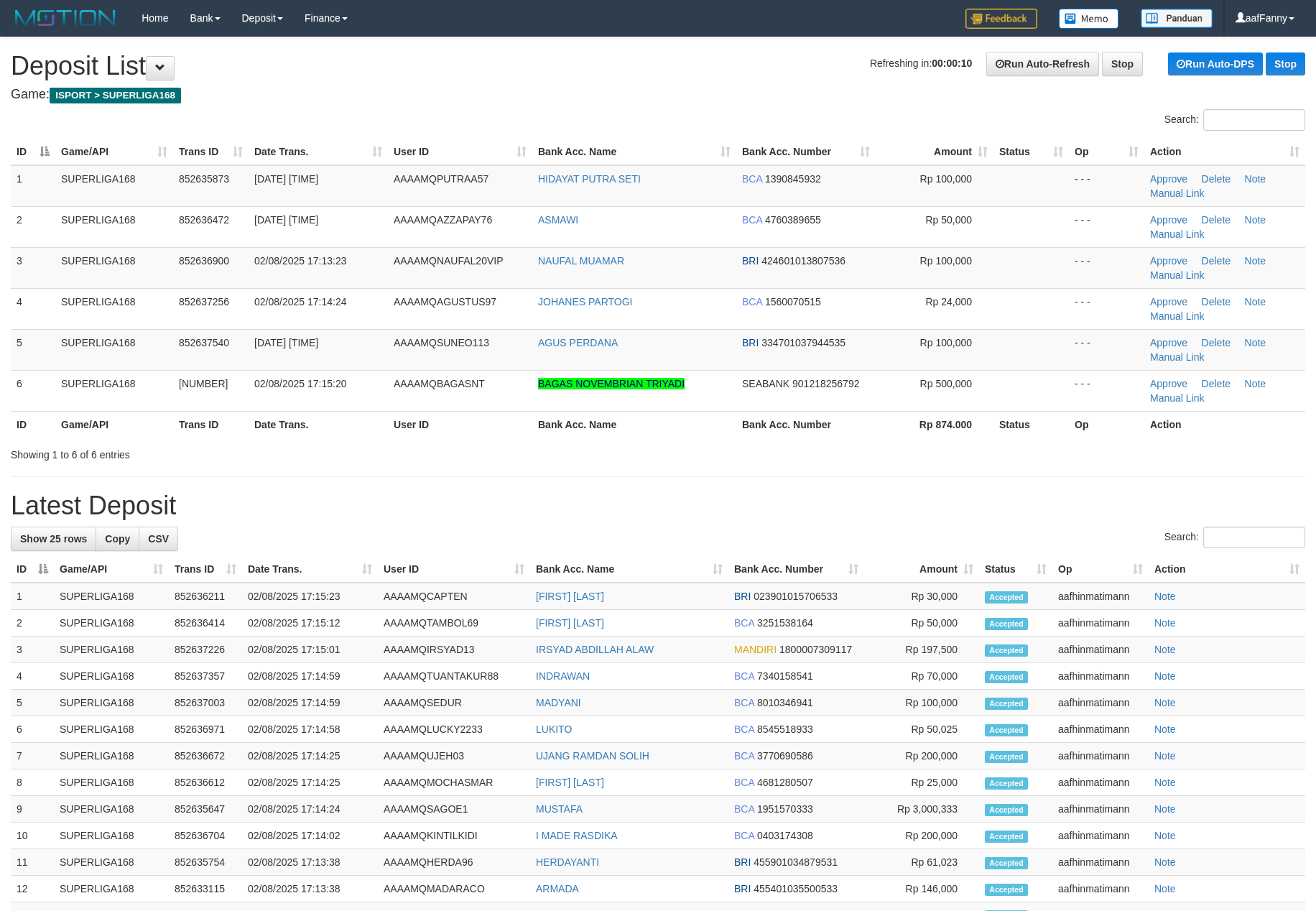 scroll, scrollTop: 0, scrollLeft: 0, axis: both 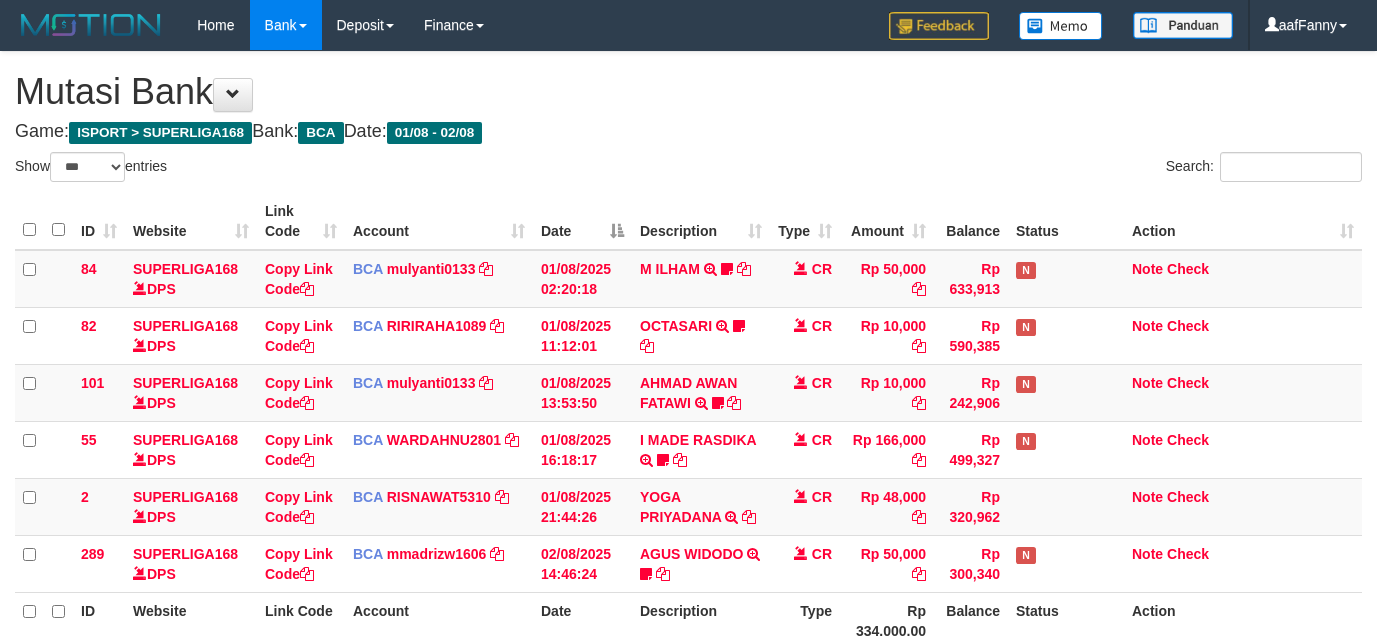 select on "***" 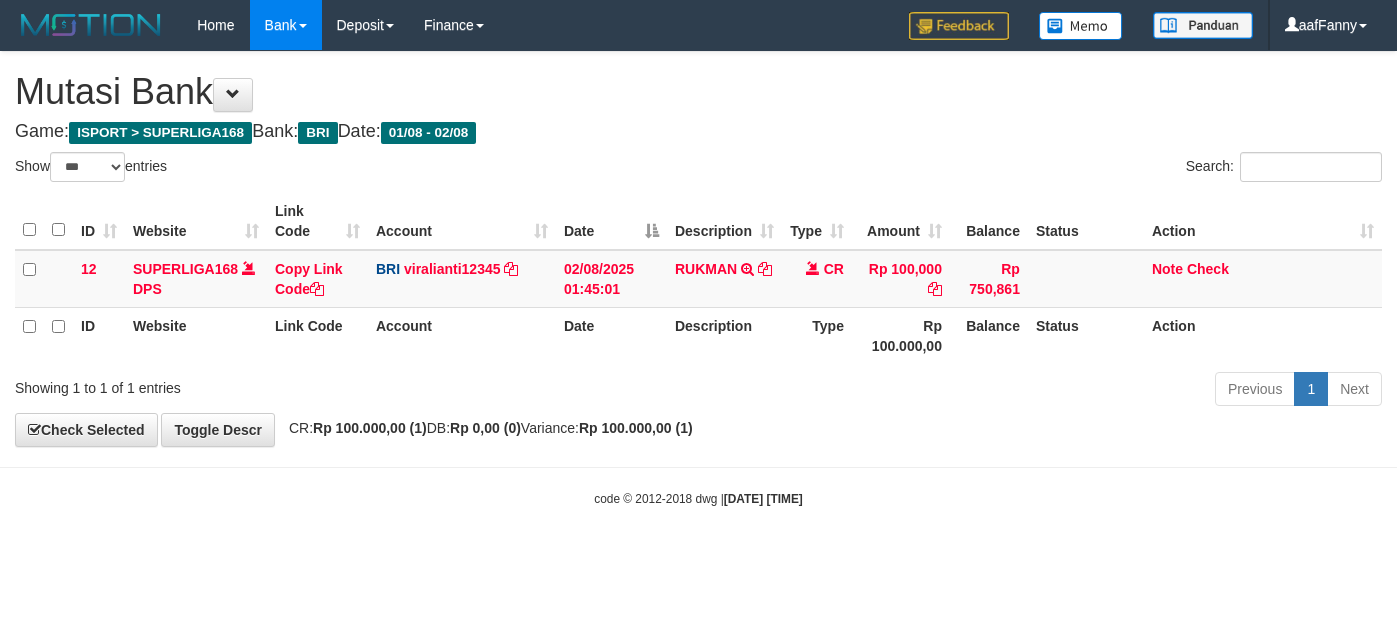 select on "***" 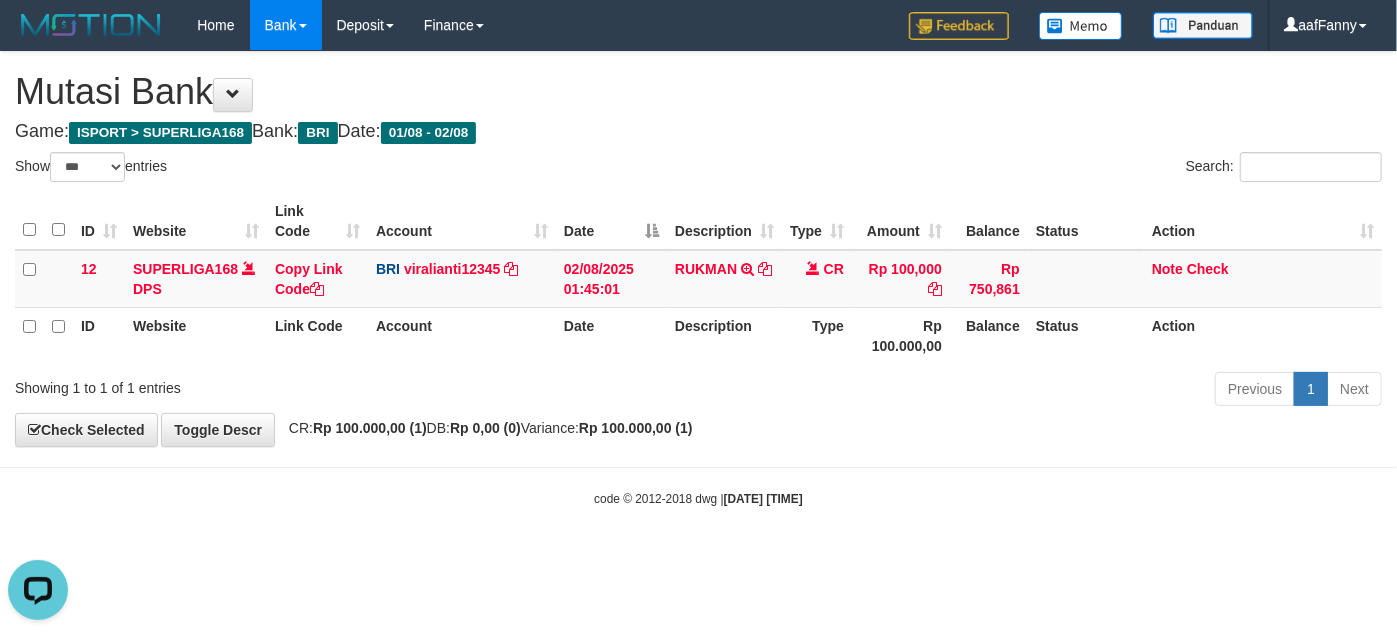 scroll, scrollTop: 0, scrollLeft: 0, axis: both 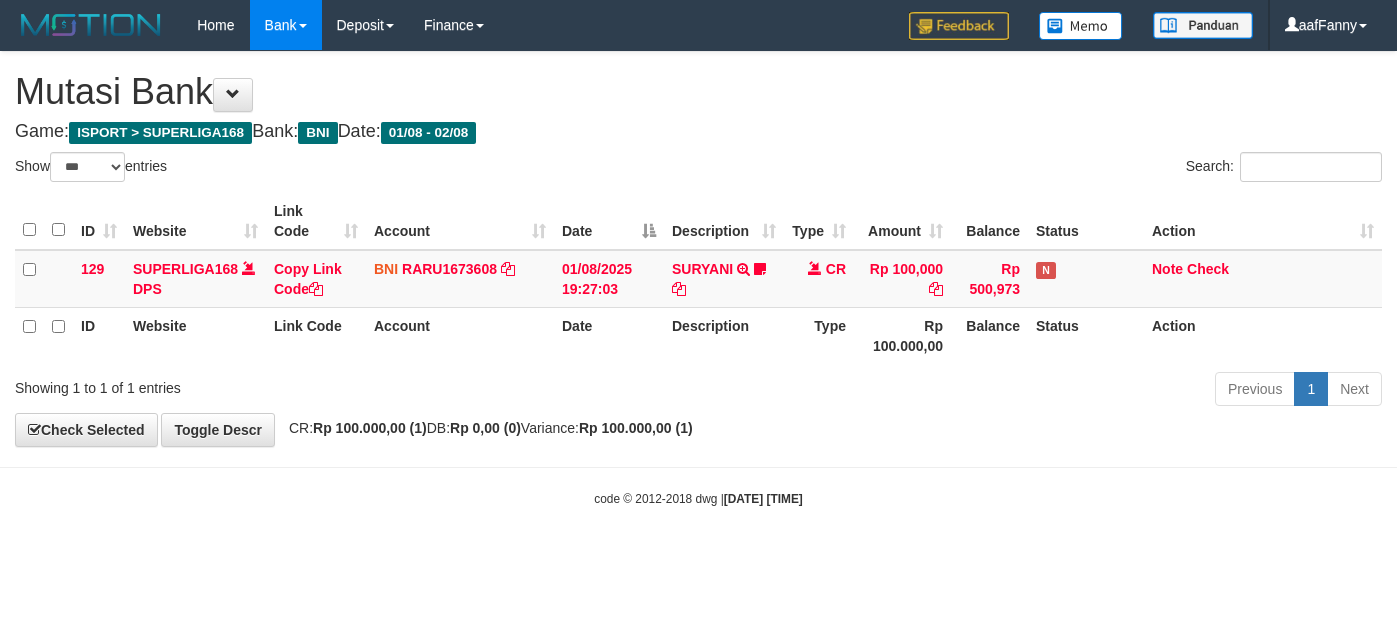 select on "***" 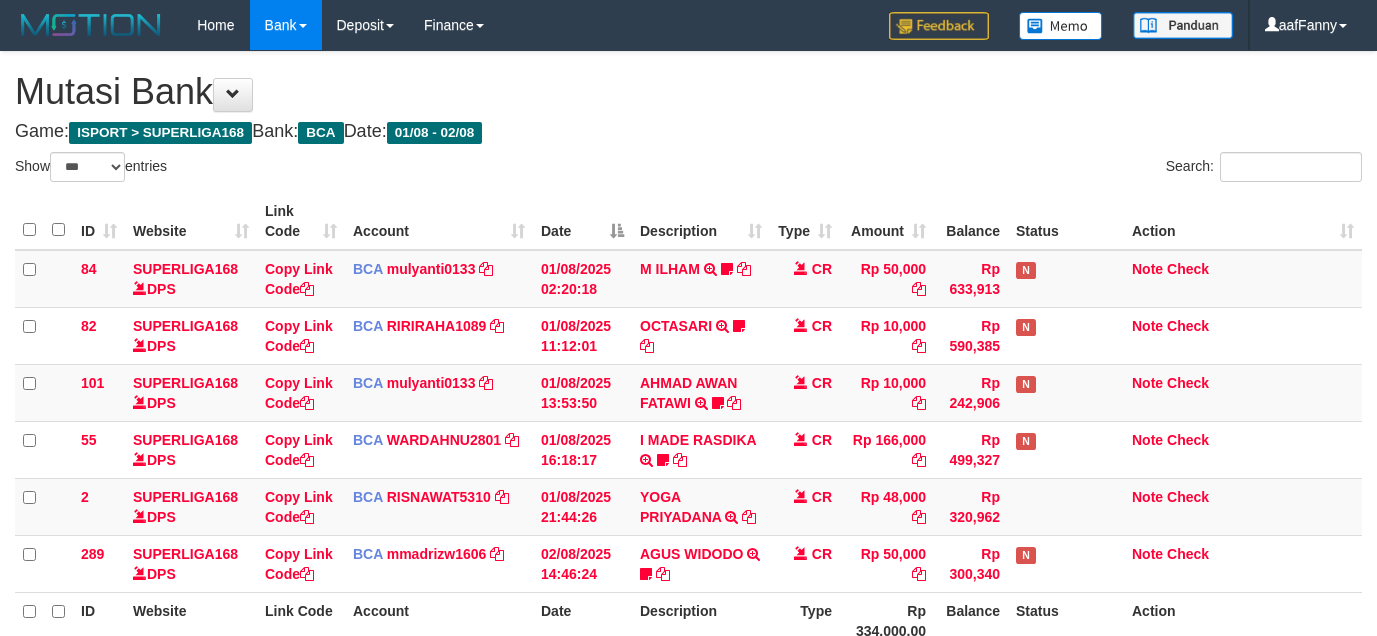 select on "***" 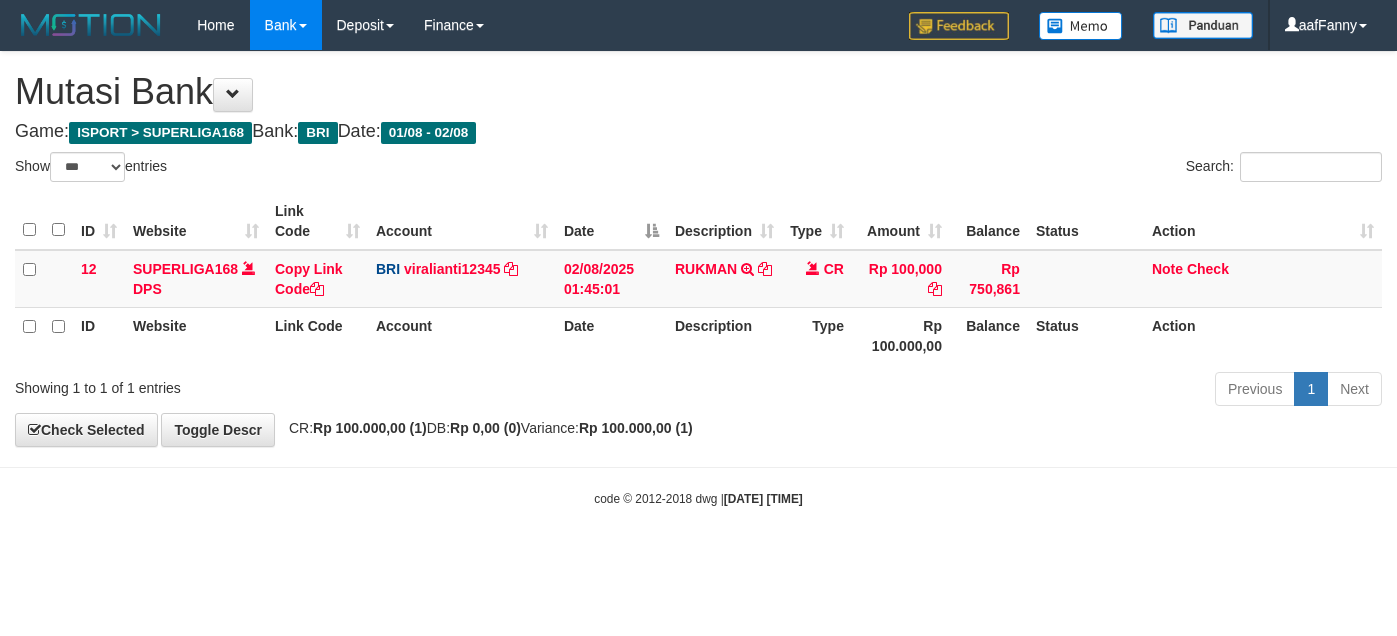 select on "***" 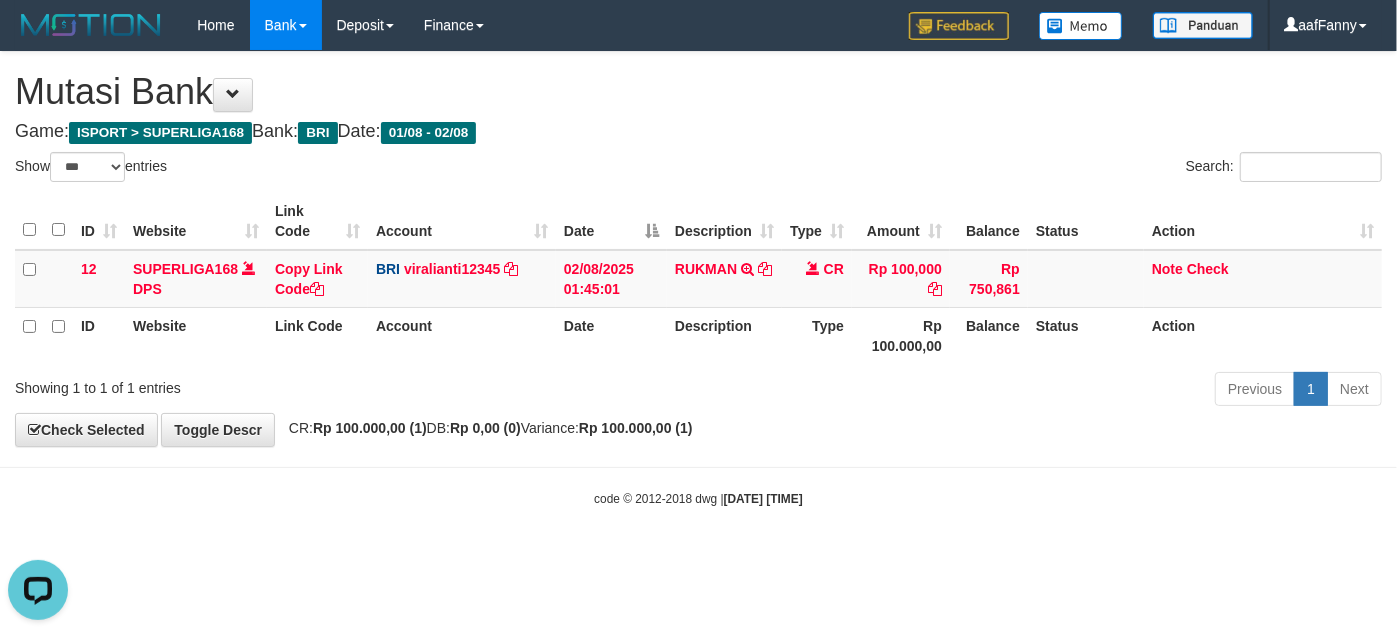 scroll, scrollTop: 0, scrollLeft: 0, axis: both 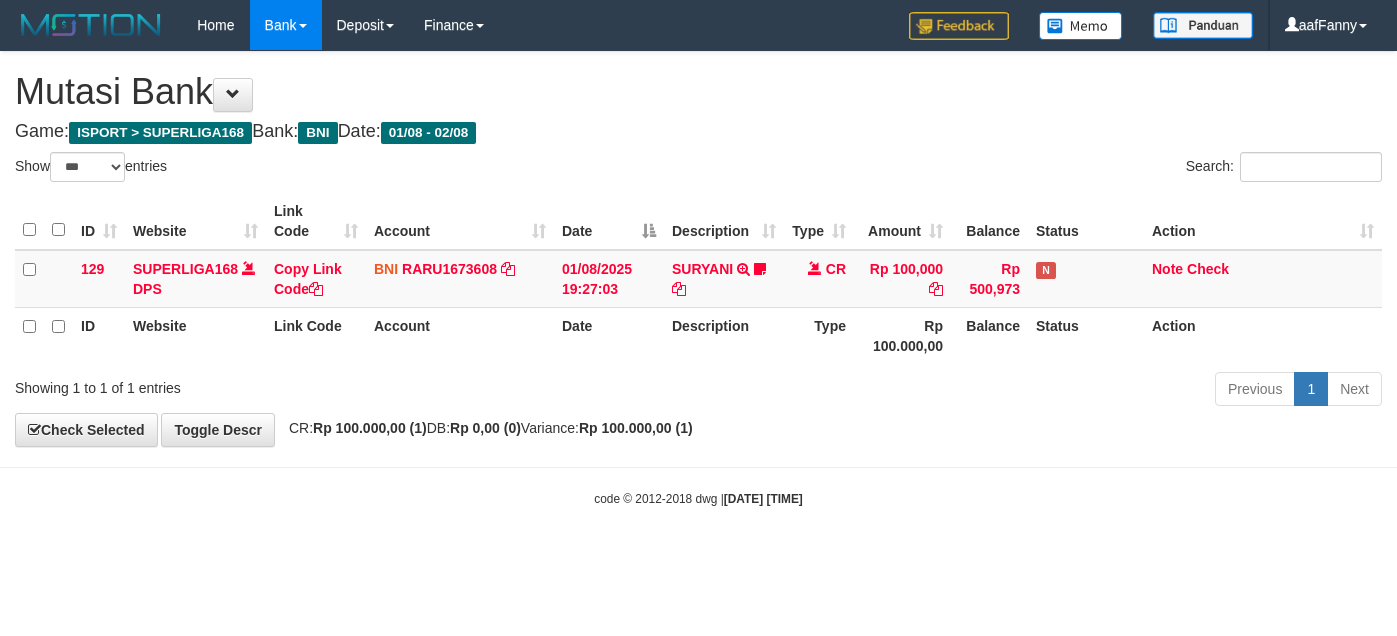 select on "***" 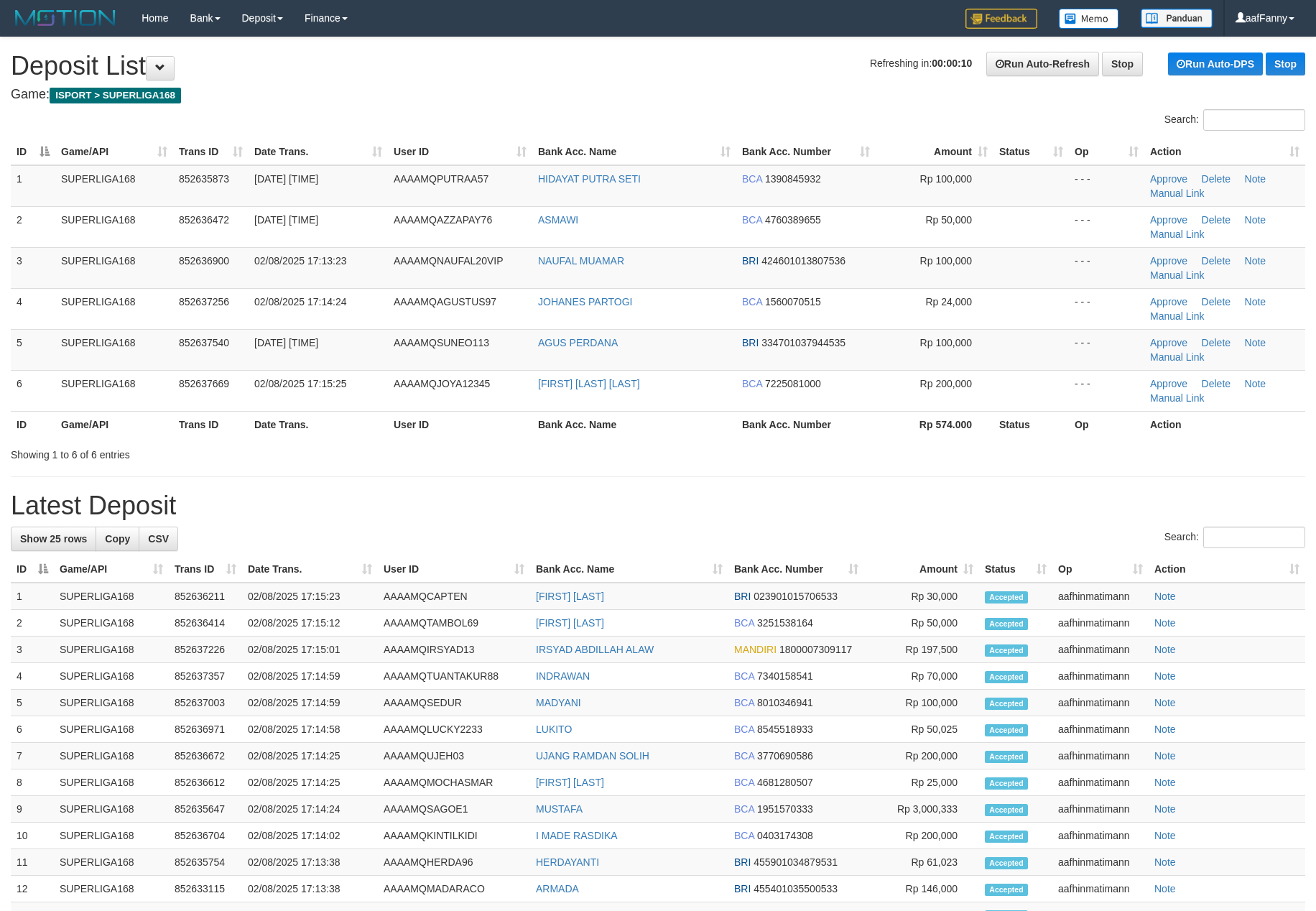 scroll, scrollTop: 0, scrollLeft: 0, axis: both 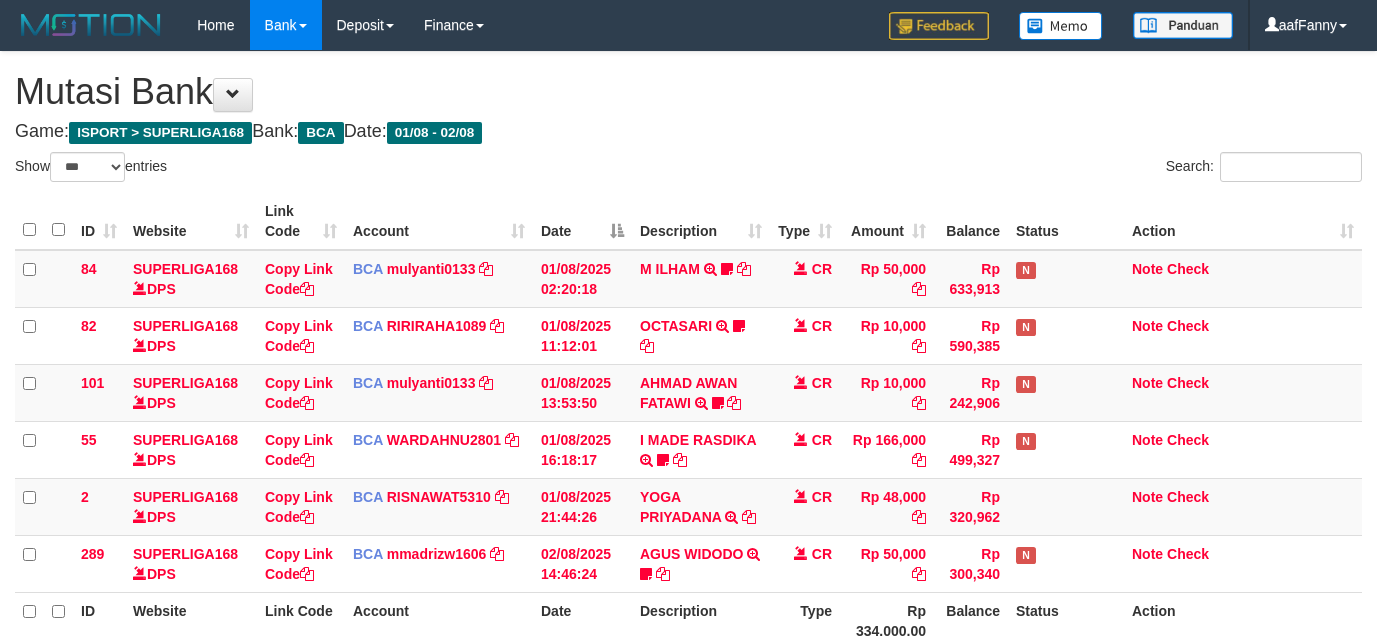 select on "***" 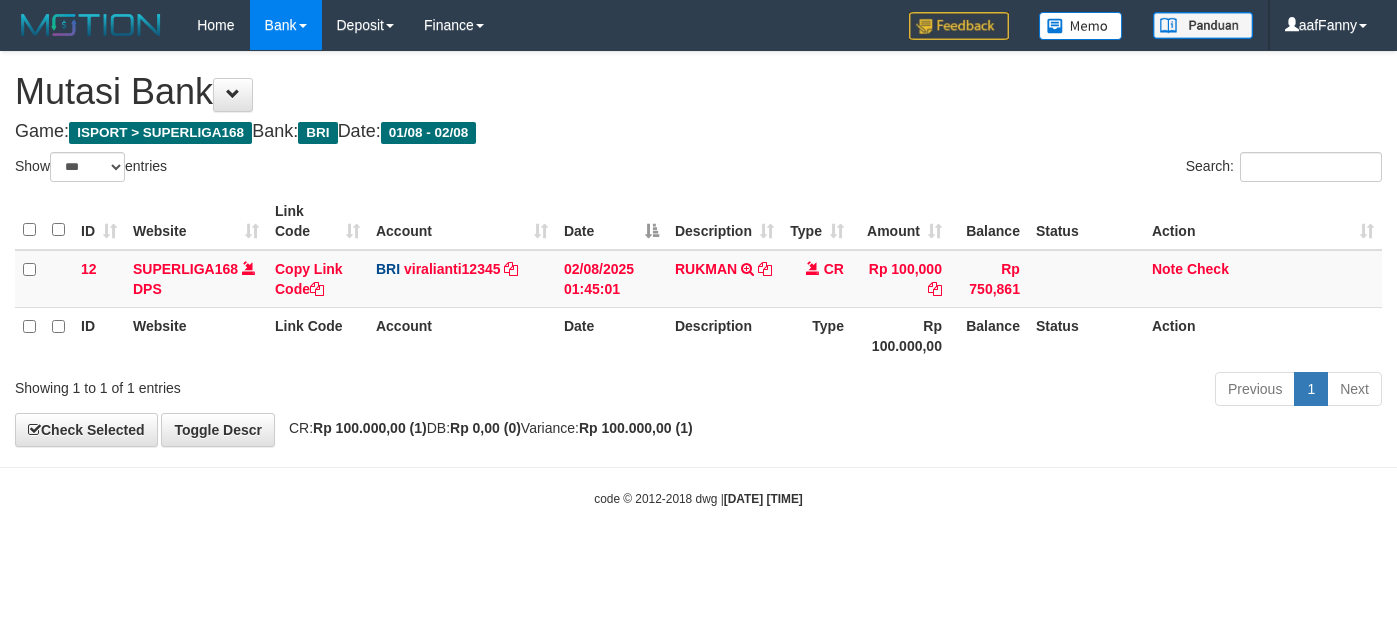select on "***" 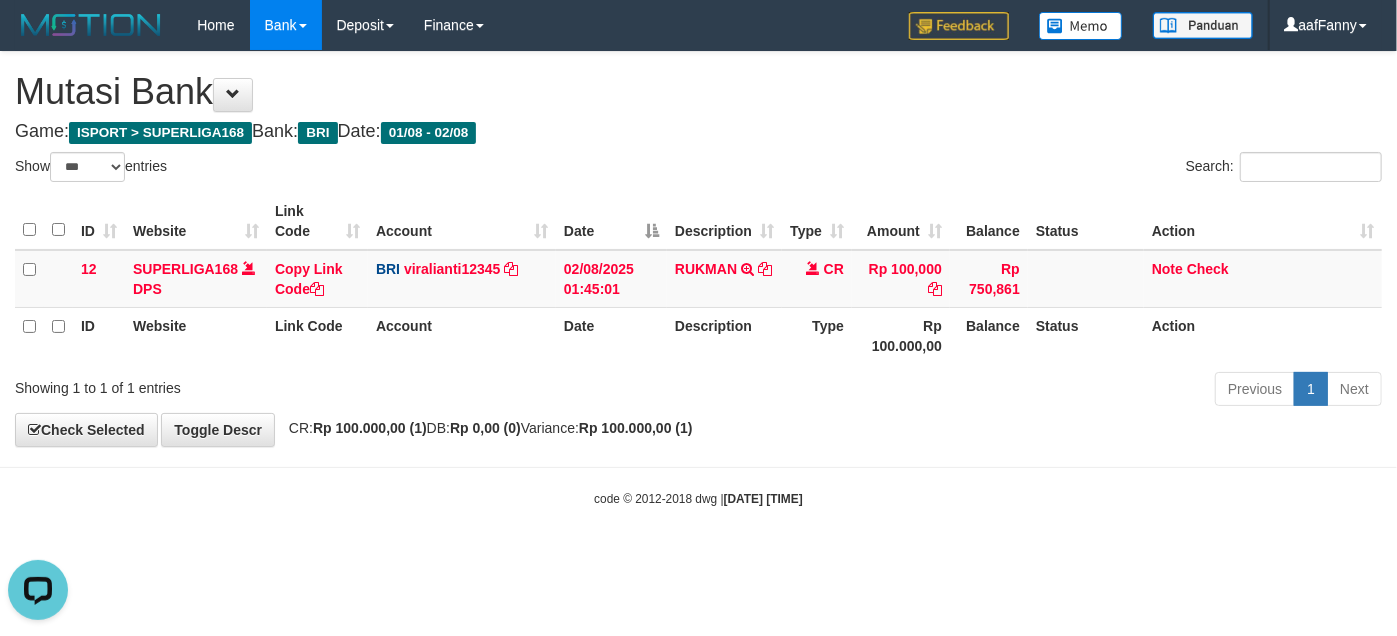 scroll, scrollTop: 0, scrollLeft: 0, axis: both 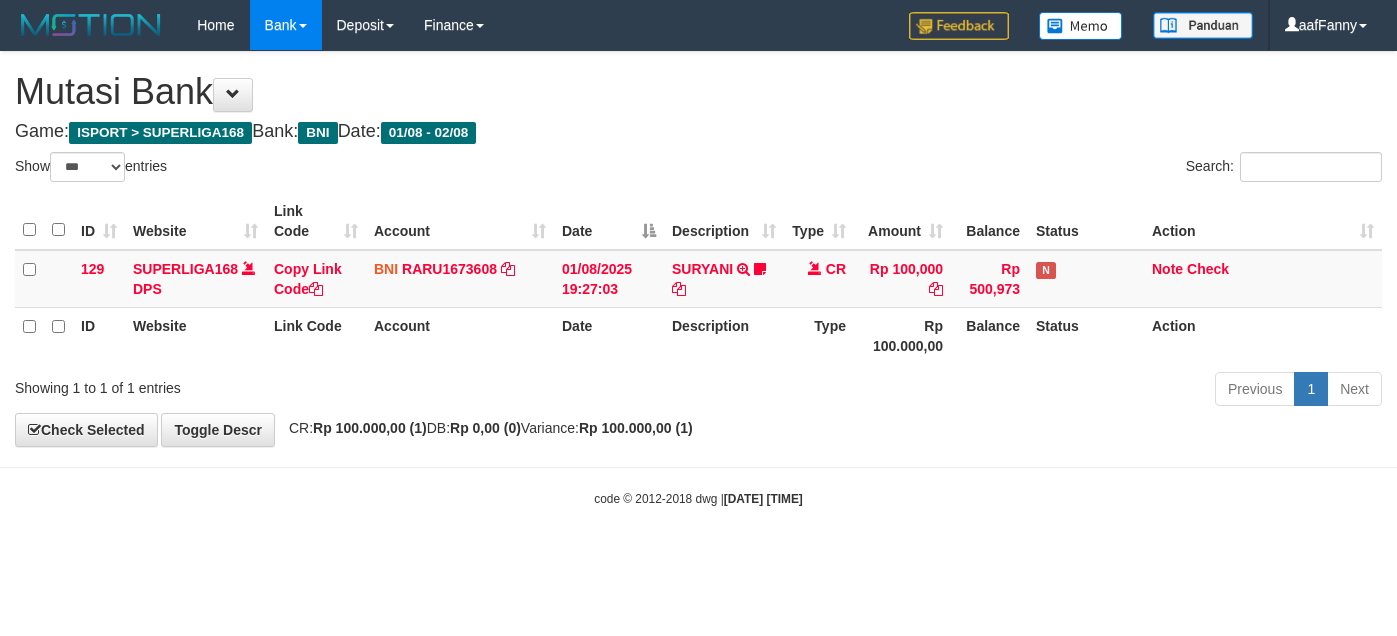 select on "***" 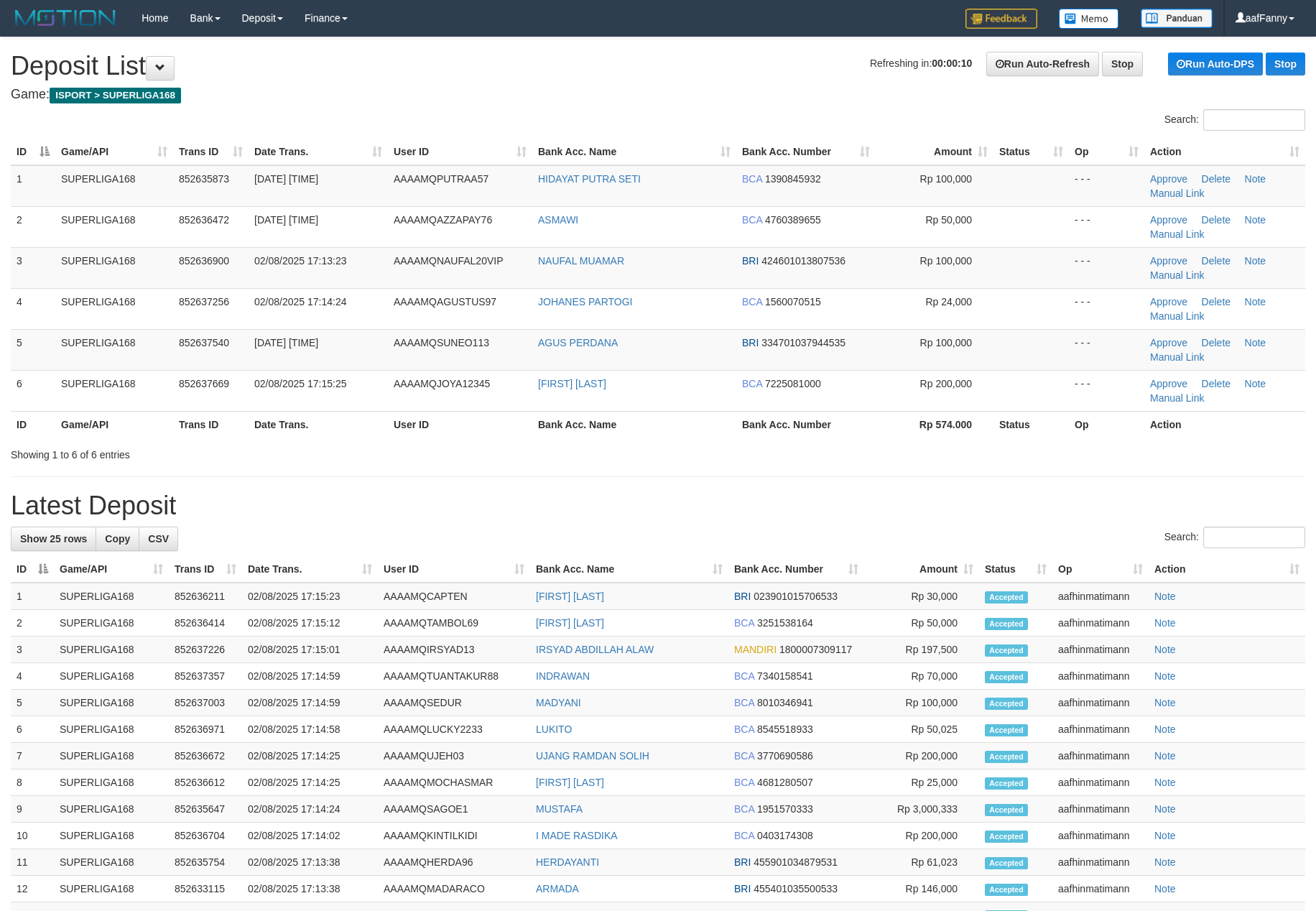 scroll, scrollTop: 0, scrollLeft: 0, axis: both 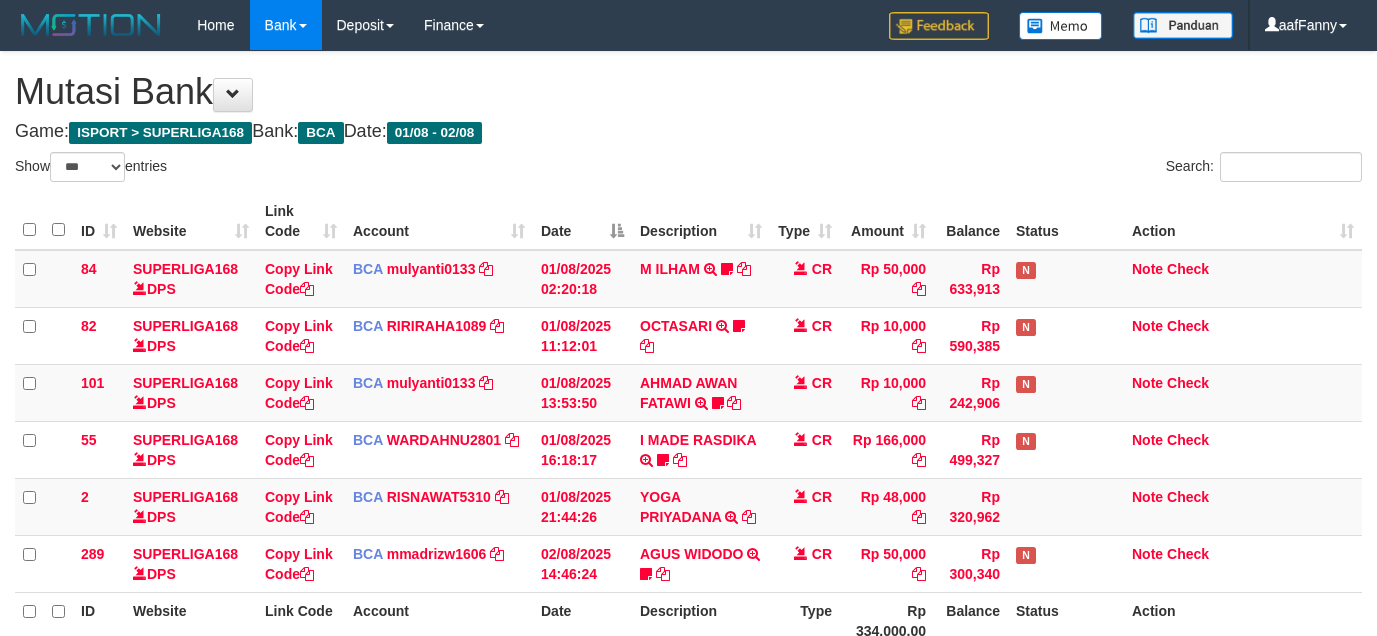 select on "***" 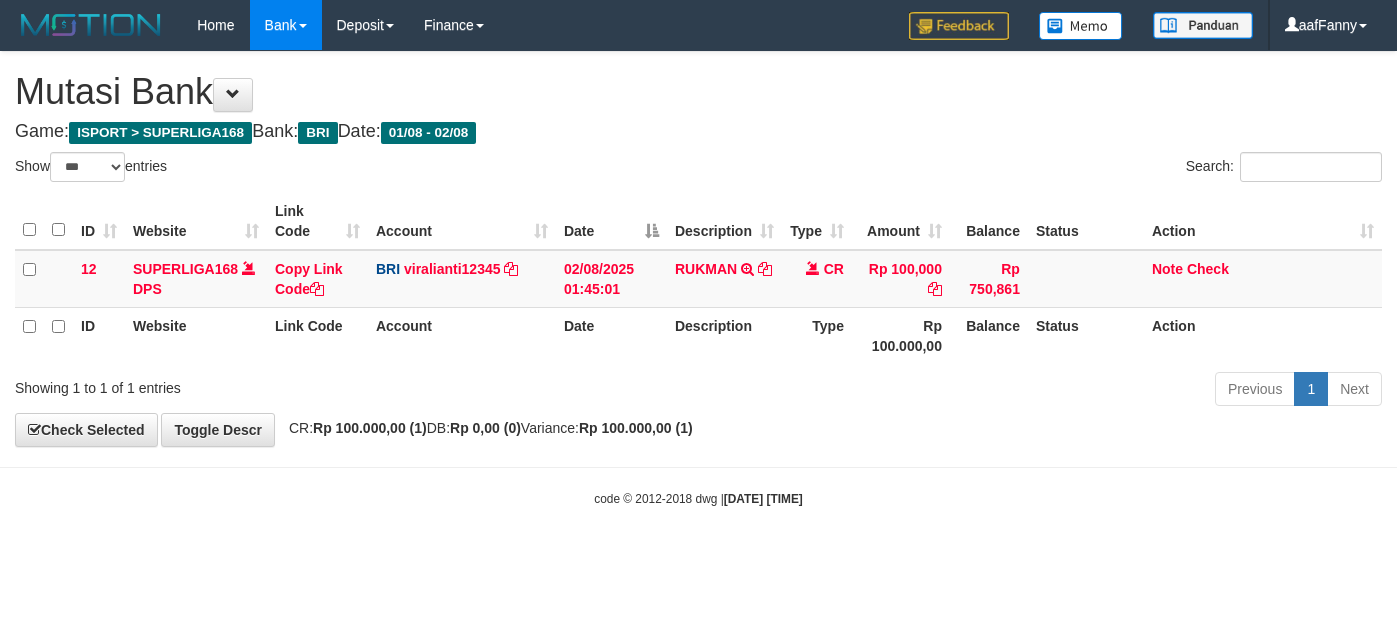 select on "***" 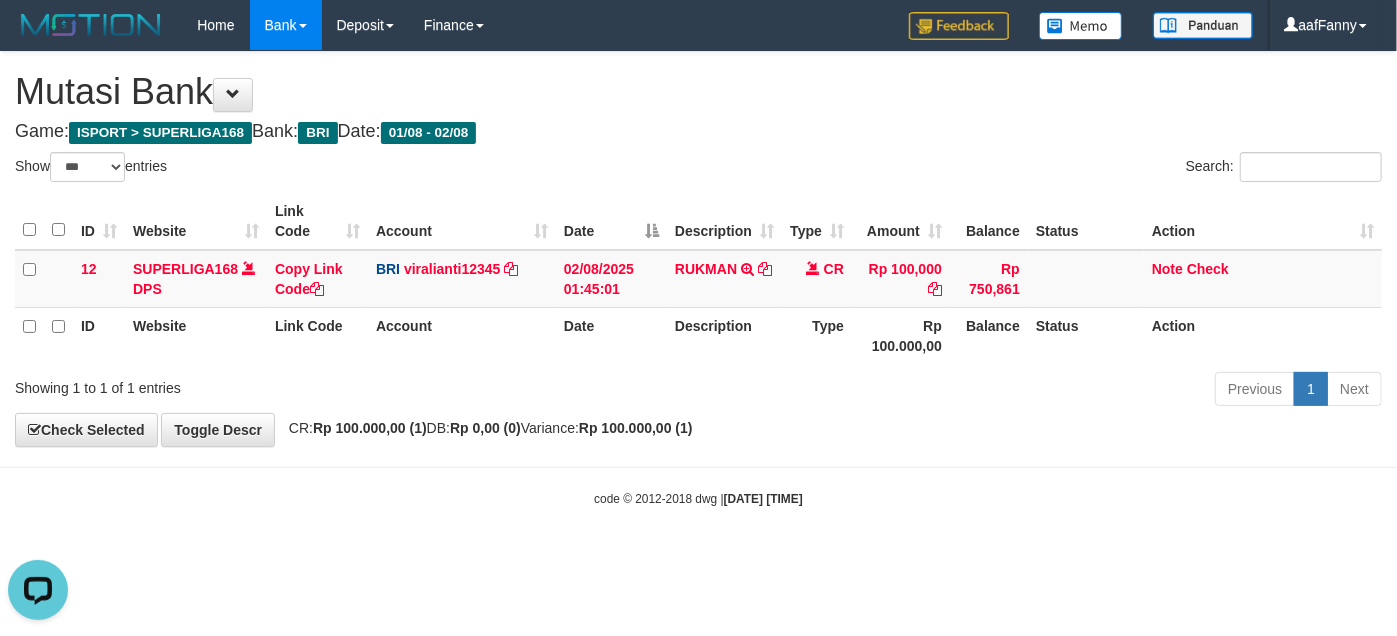 scroll, scrollTop: 0, scrollLeft: 0, axis: both 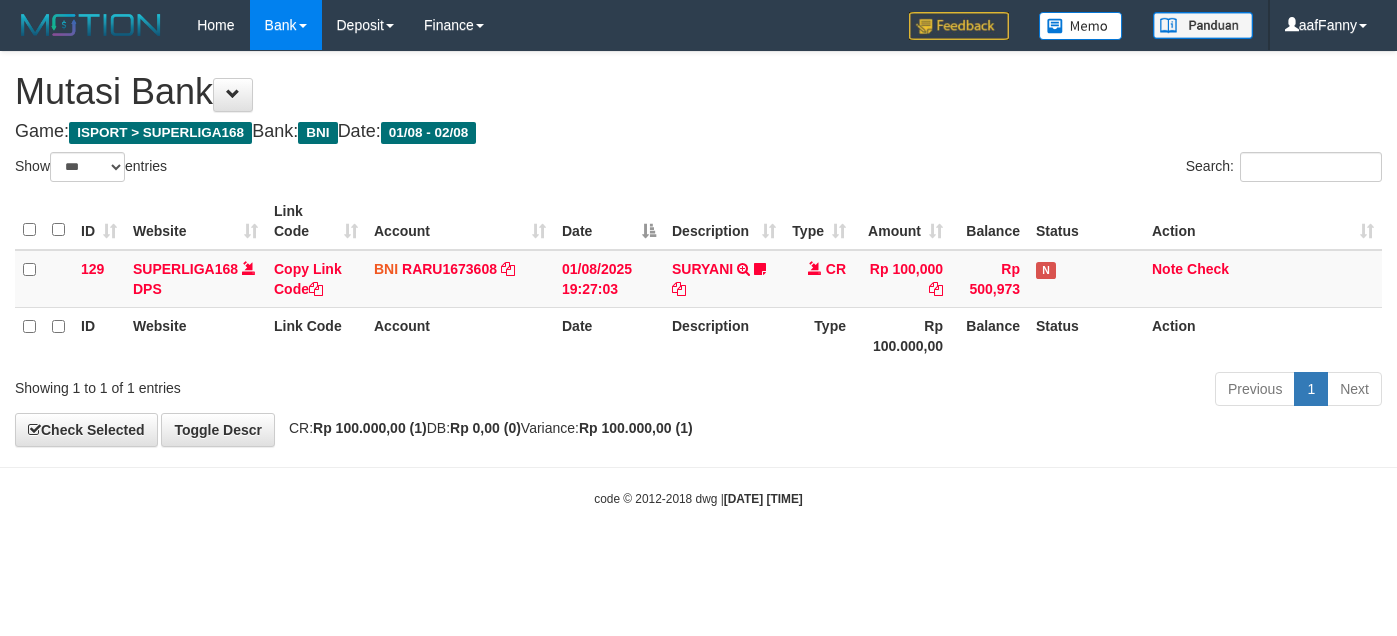 select on "***" 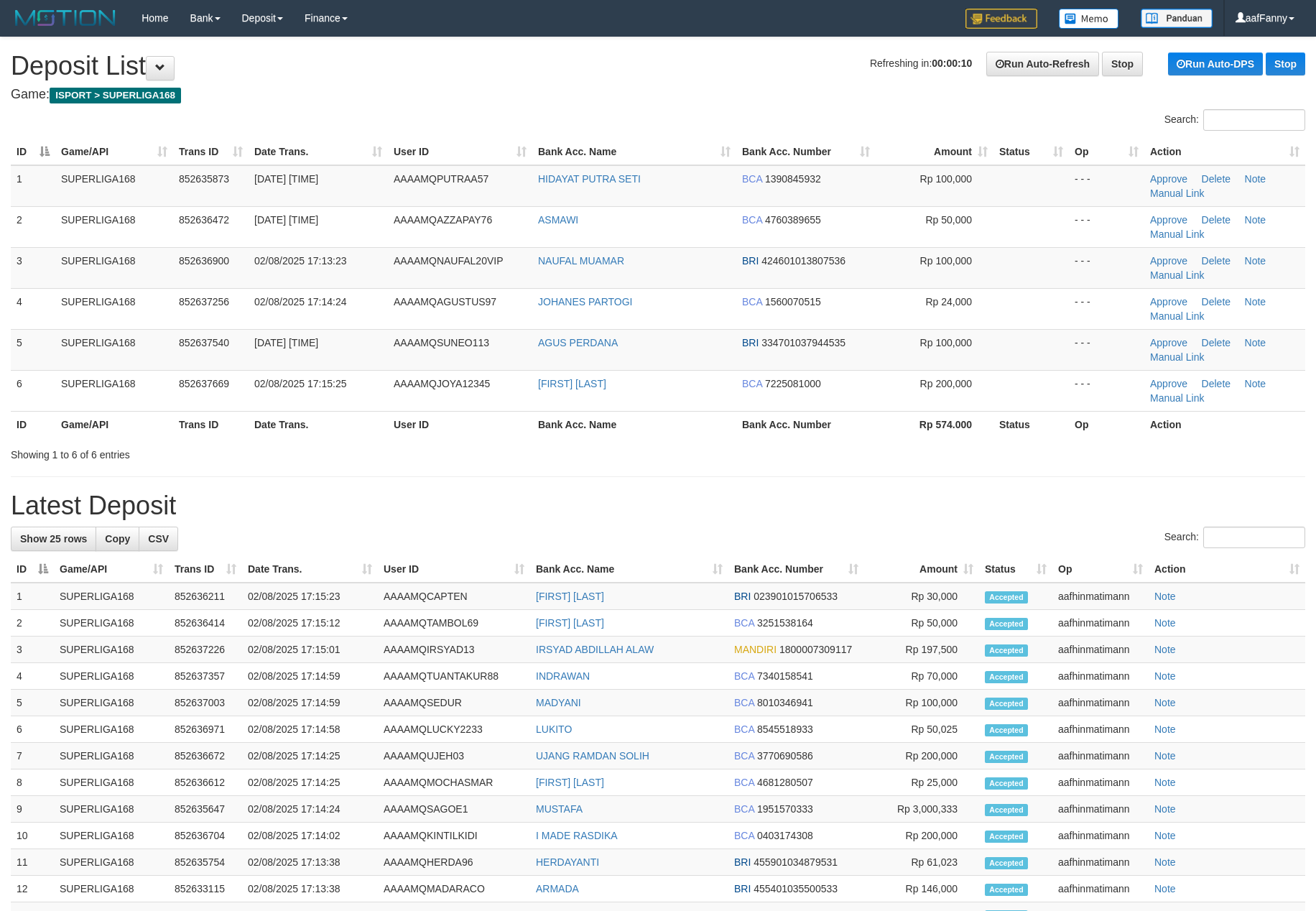scroll, scrollTop: 0, scrollLeft: 0, axis: both 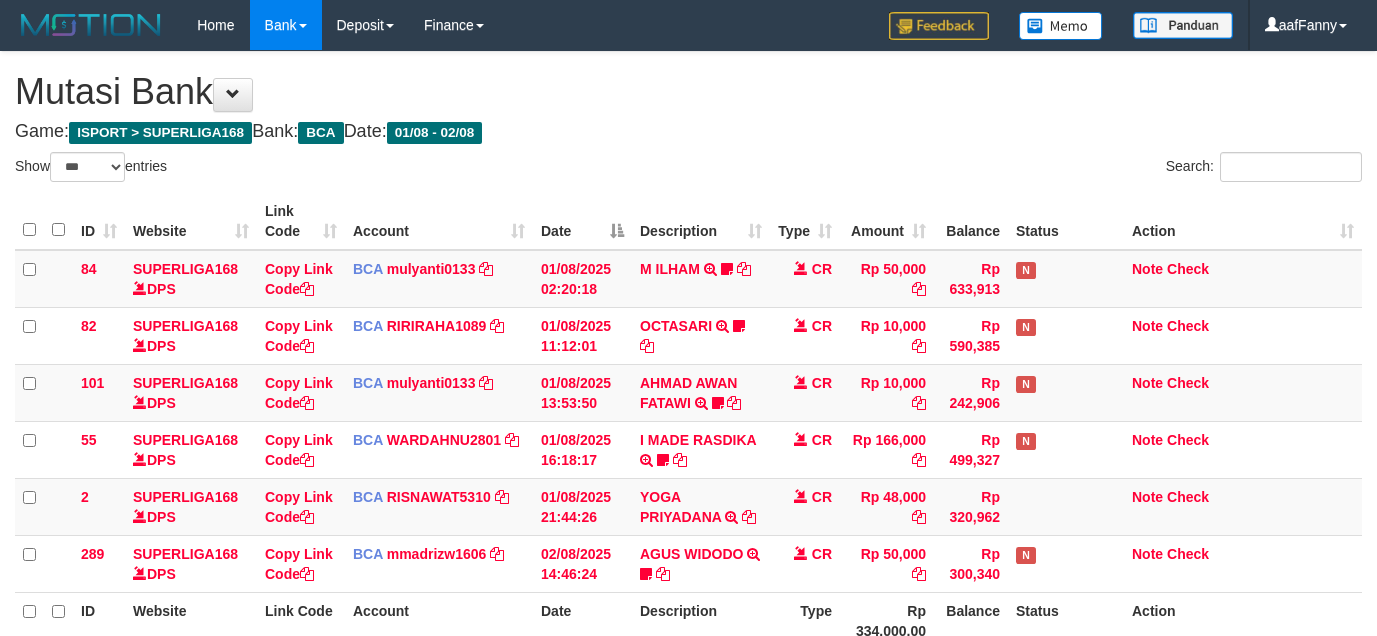 select on "***" 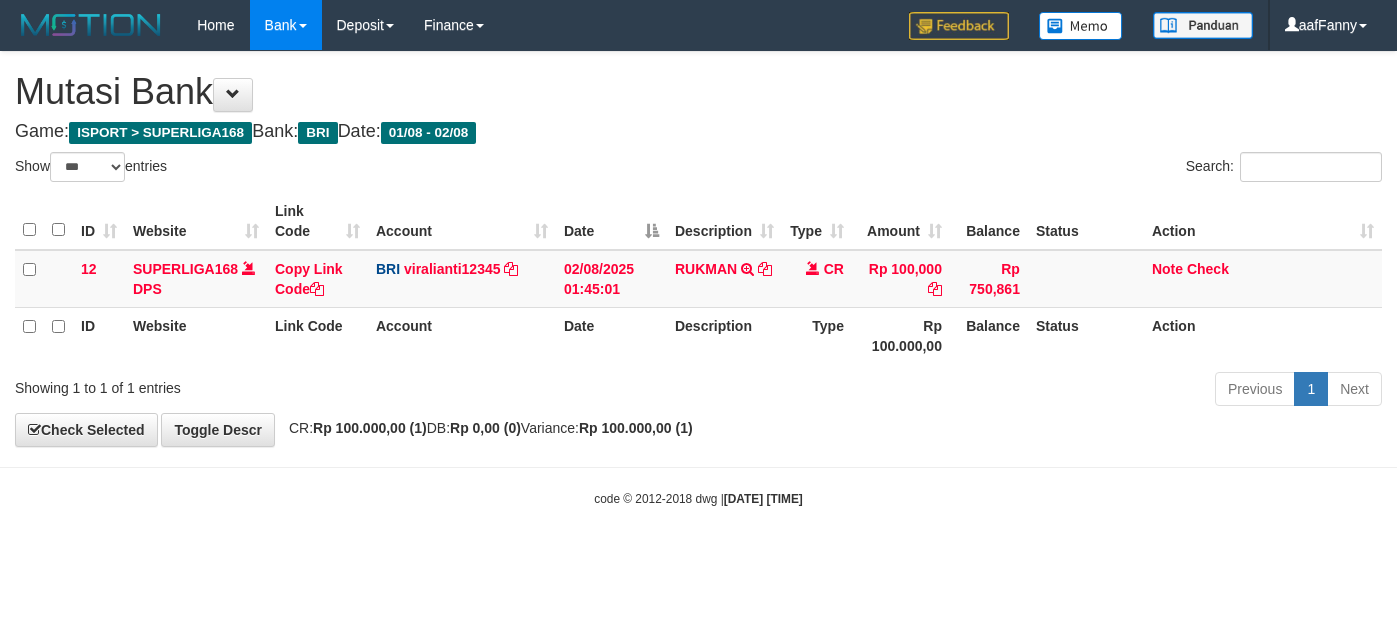 select on "***" 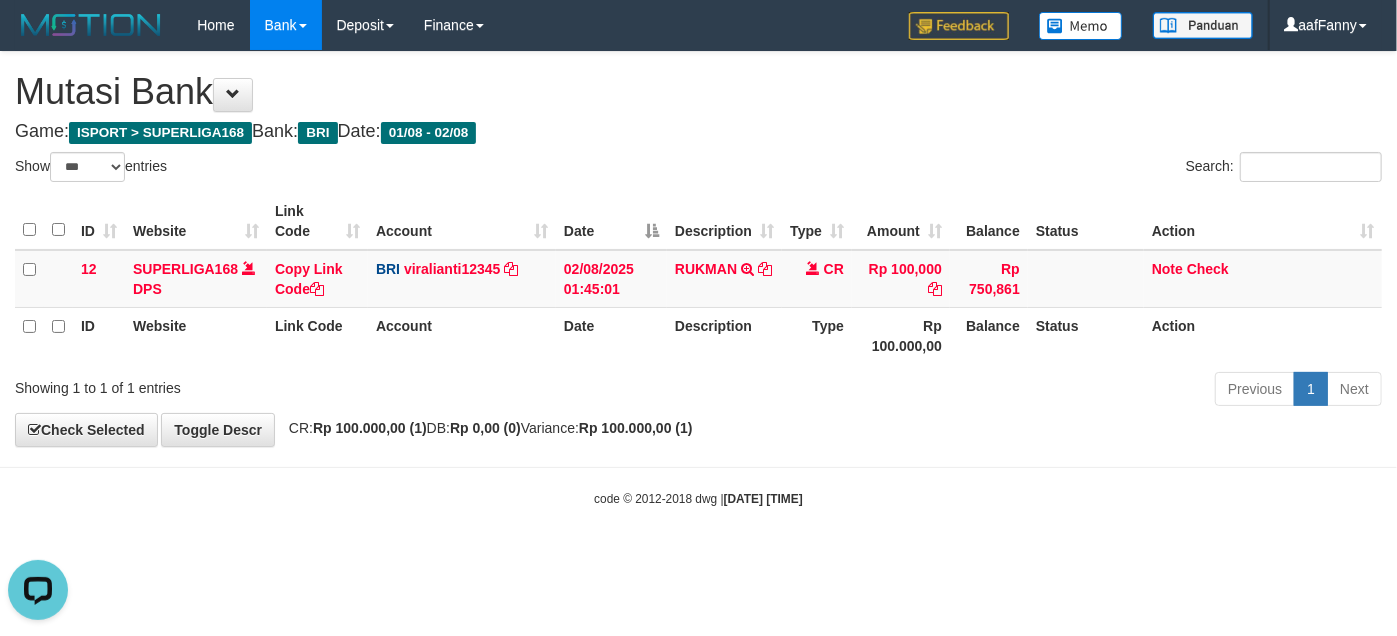scroll, scrollTop: 0, scrollLeft: 0, axis: both 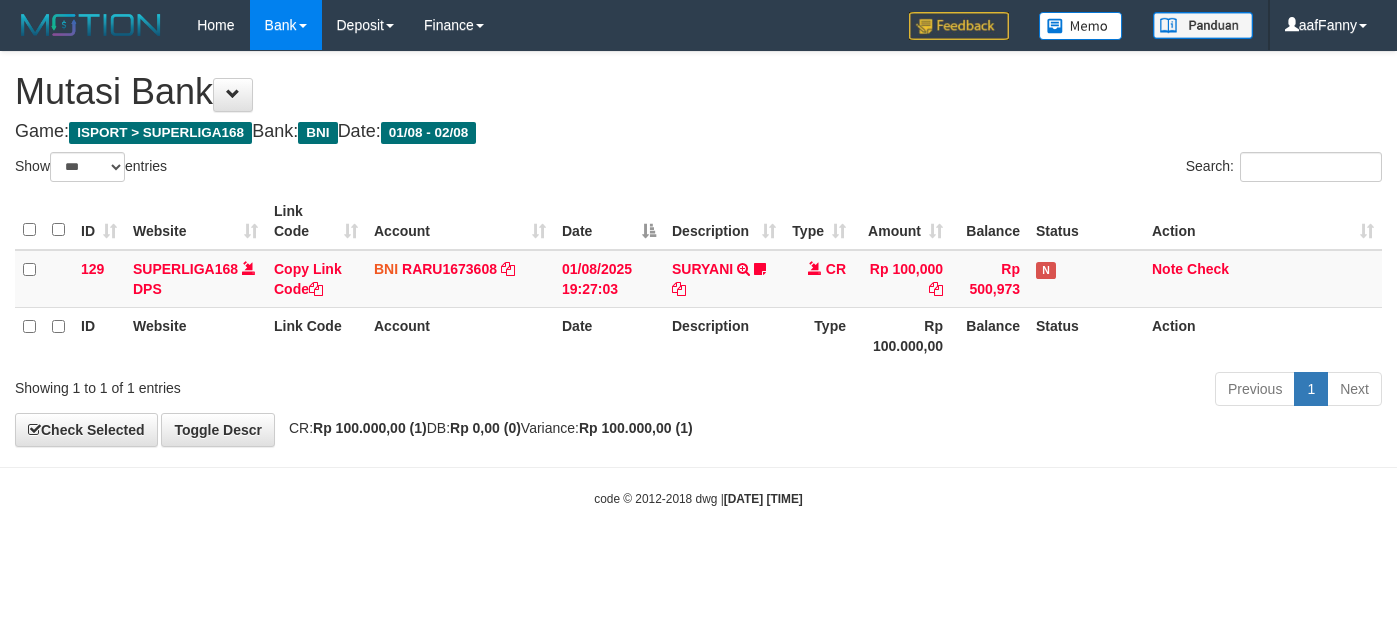 select on "***" 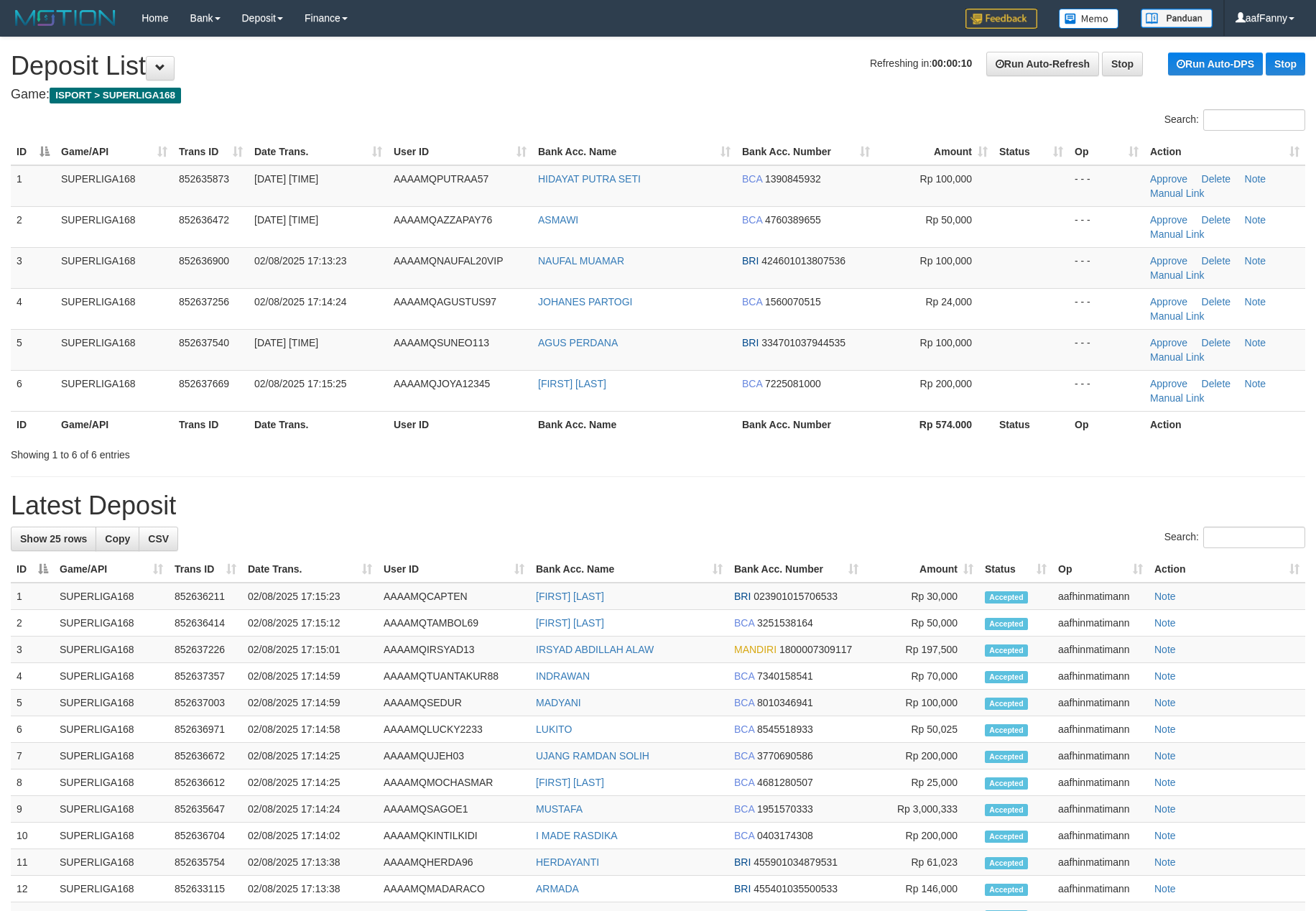 scroll, scrollTop: 0, scrollLeft: 0, axis: both 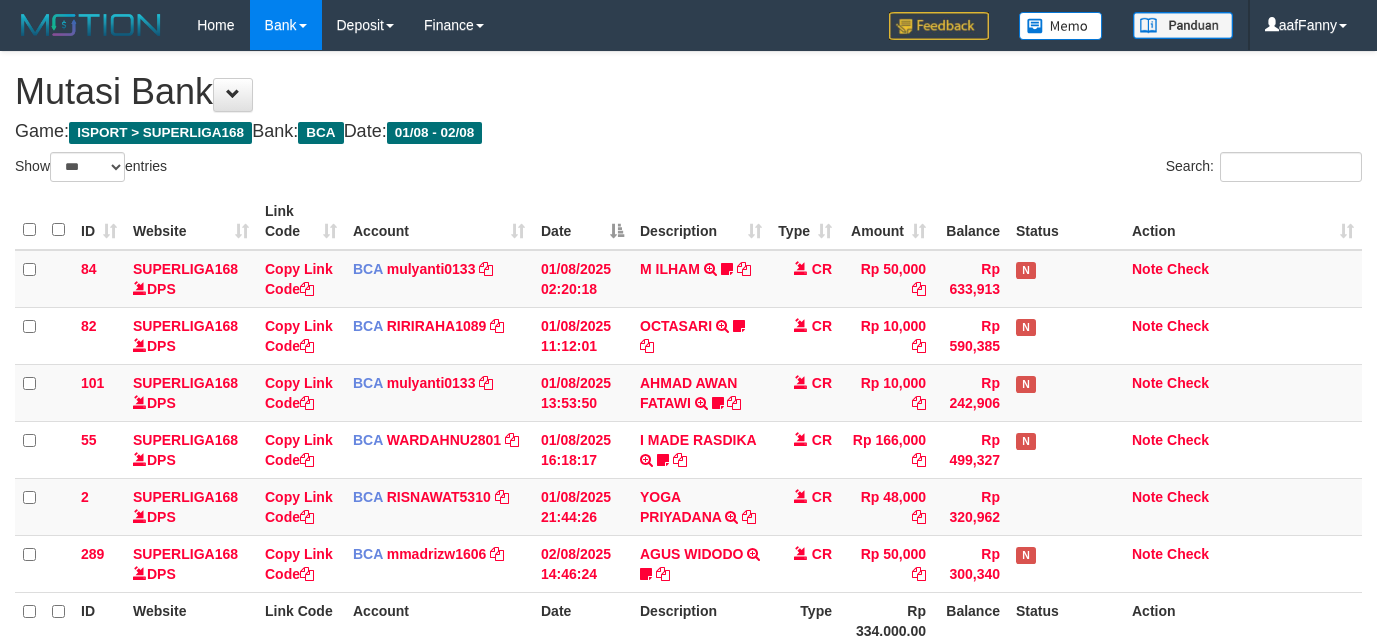 select on "***" 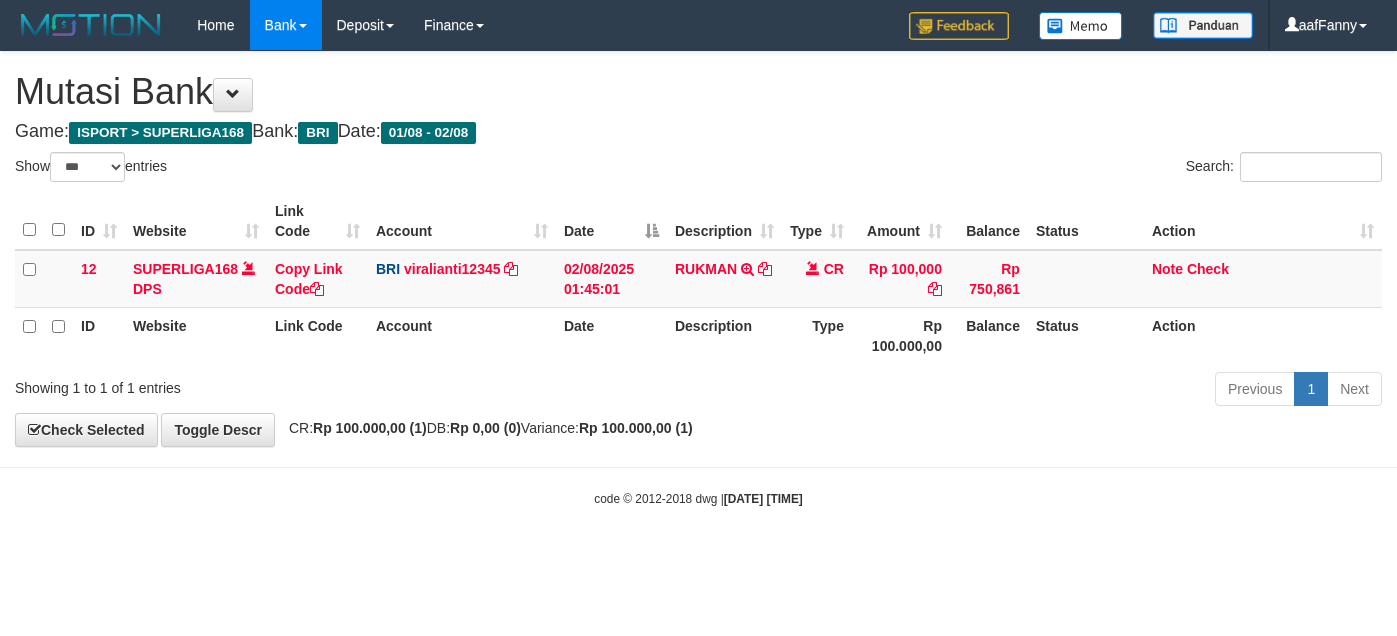 select on "***" 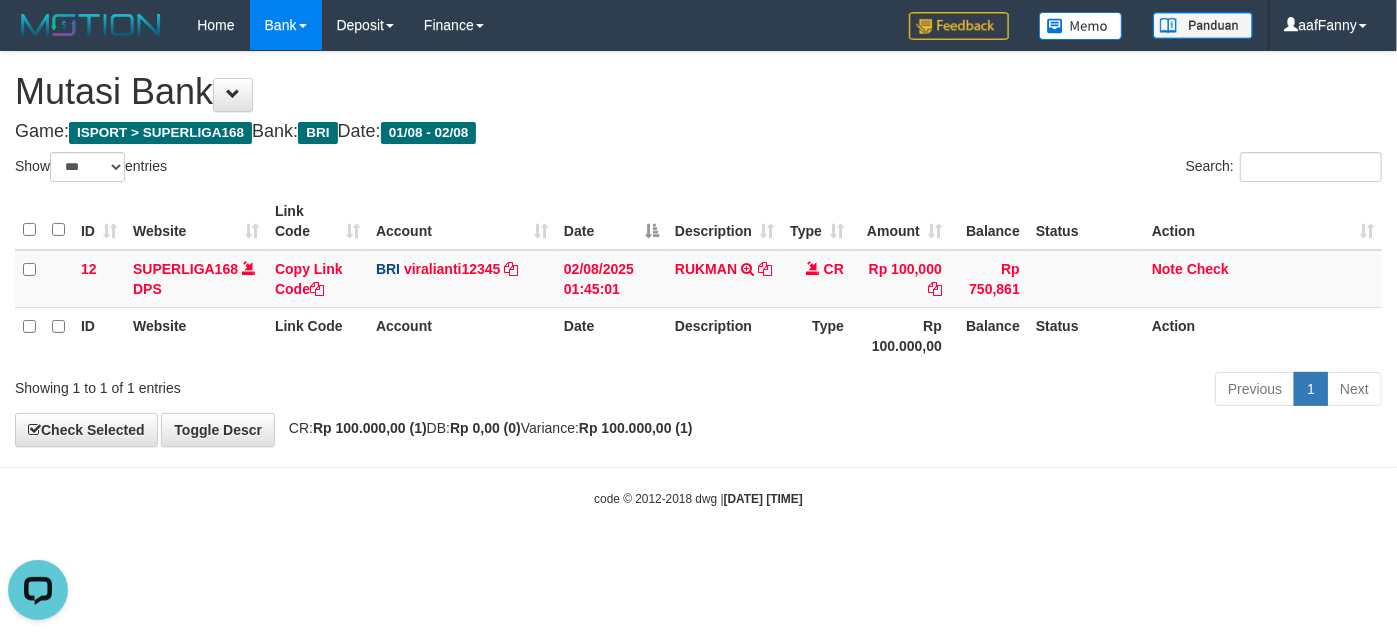 scroll, scrollTop: 0, scrollLeft: 0, axis: both 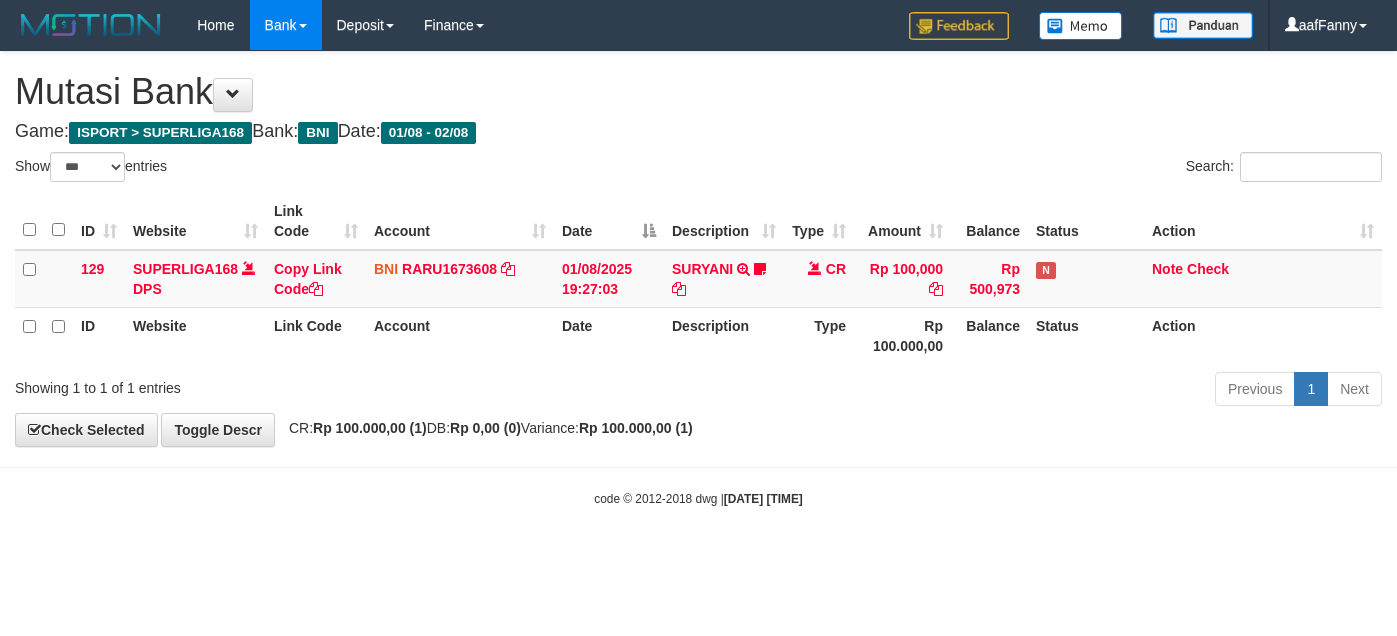select on "***" 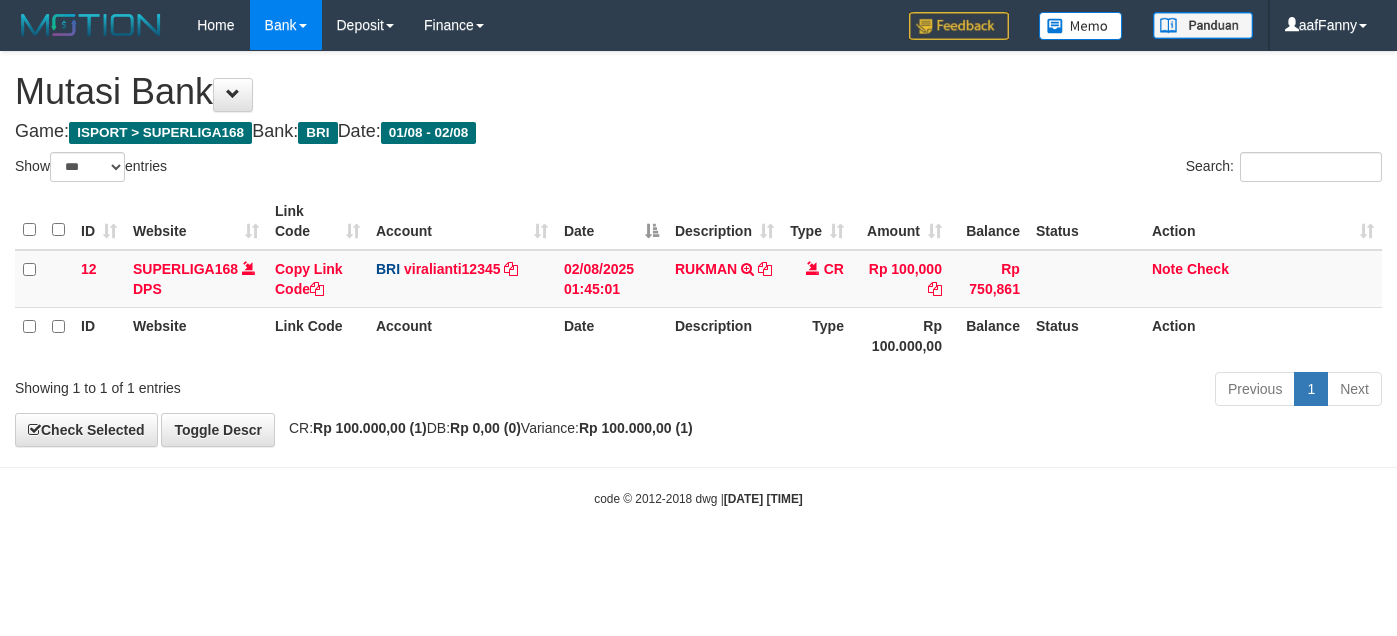 select on "***" 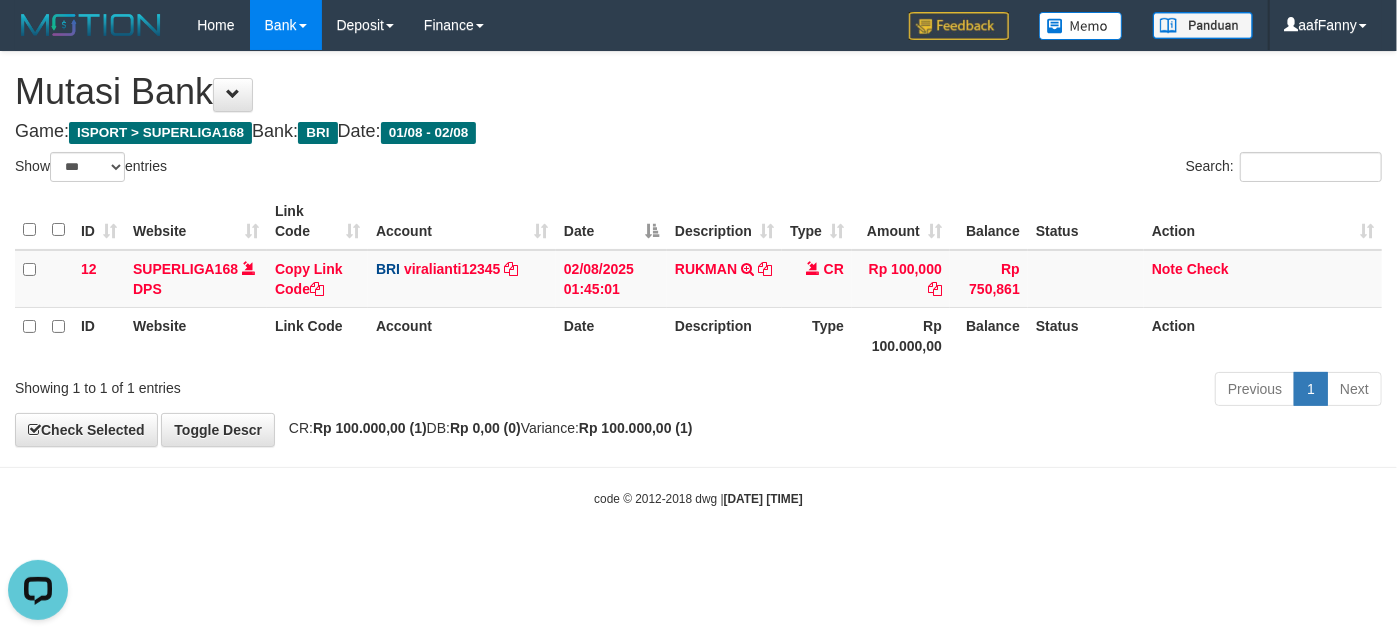 scroll, scrollTop: 0, scrollLeft: 0, axis: both 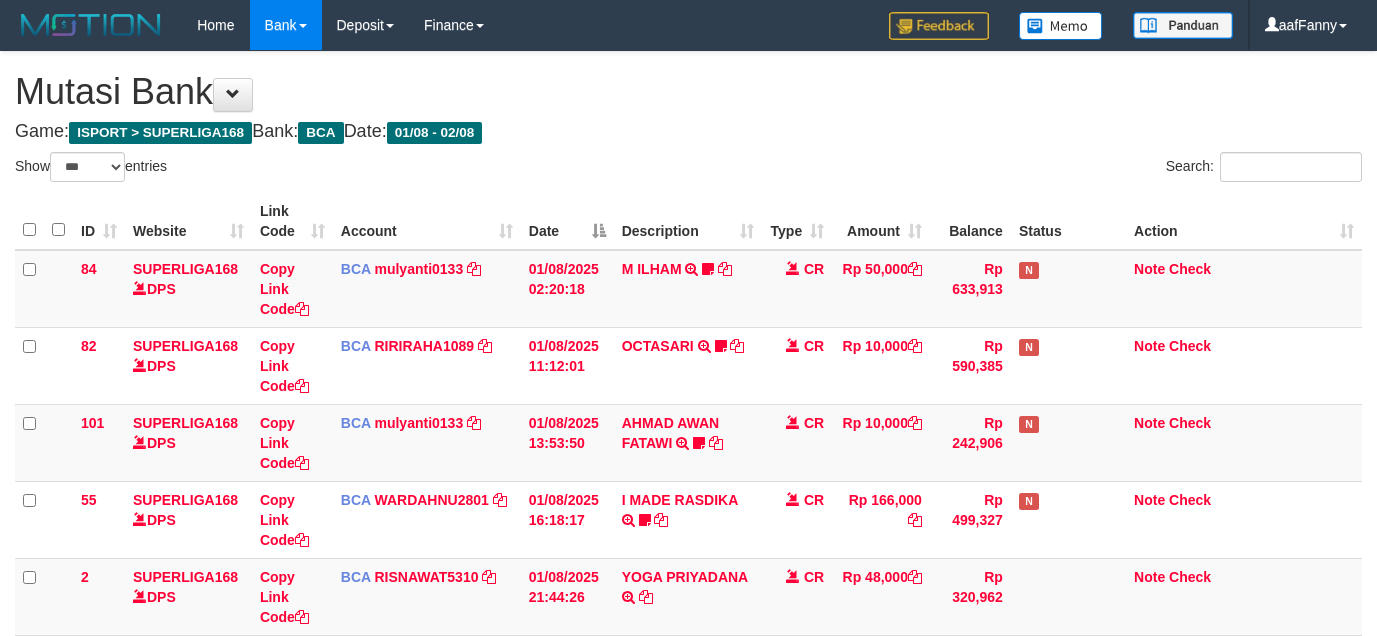 select on "***" 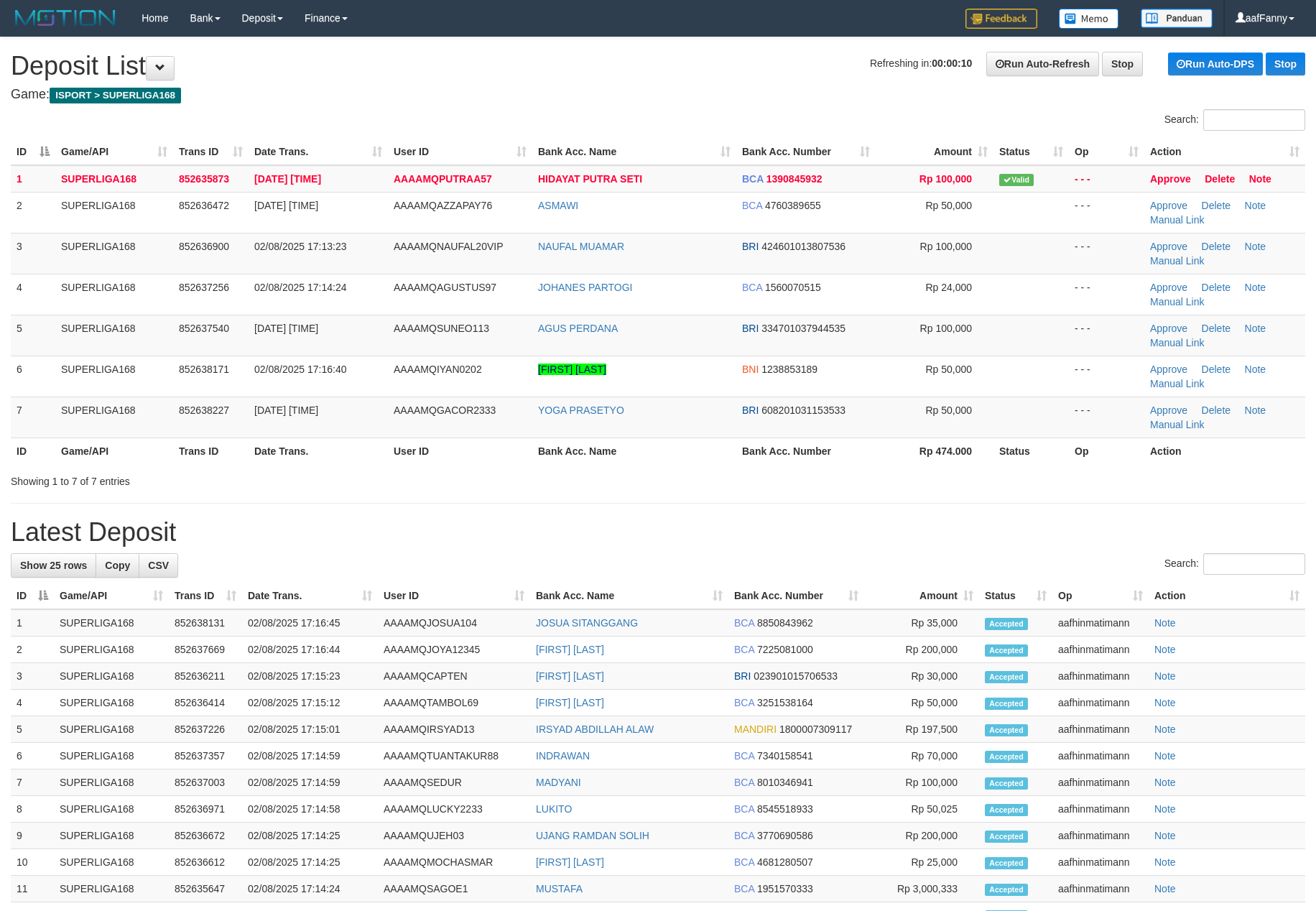 scroll, scrollTop: 0, scrollLeft: 0, axis: both 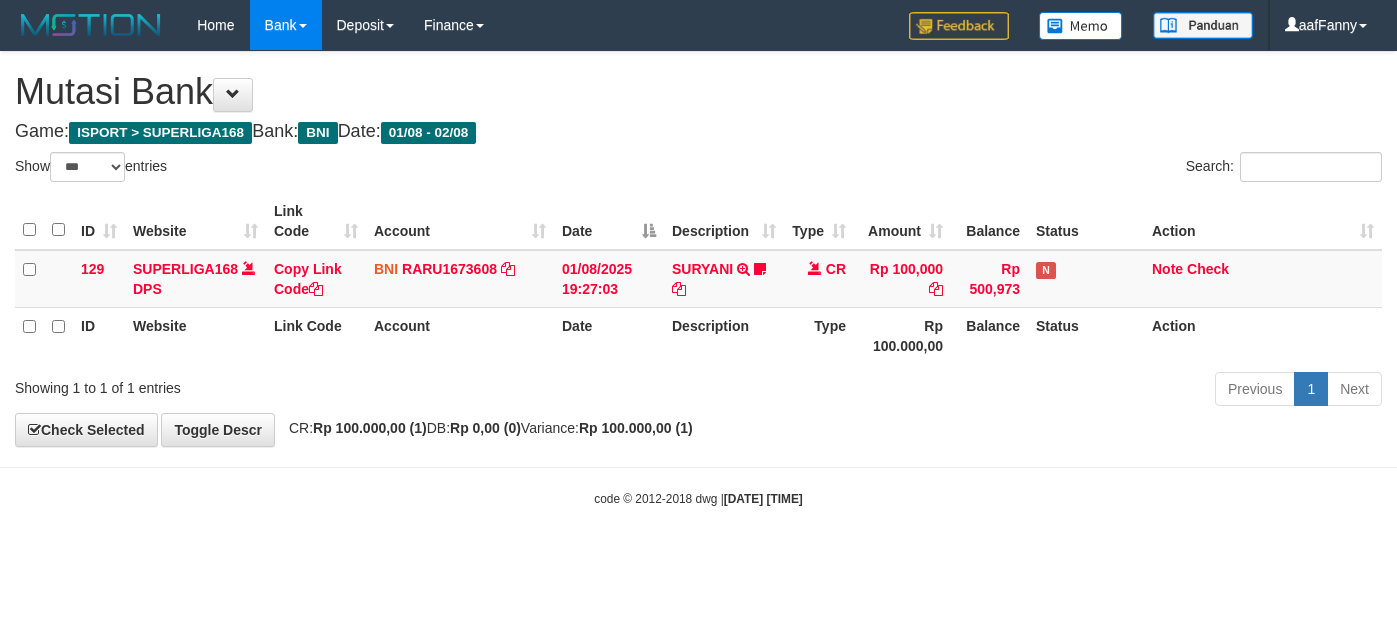 select on "***" 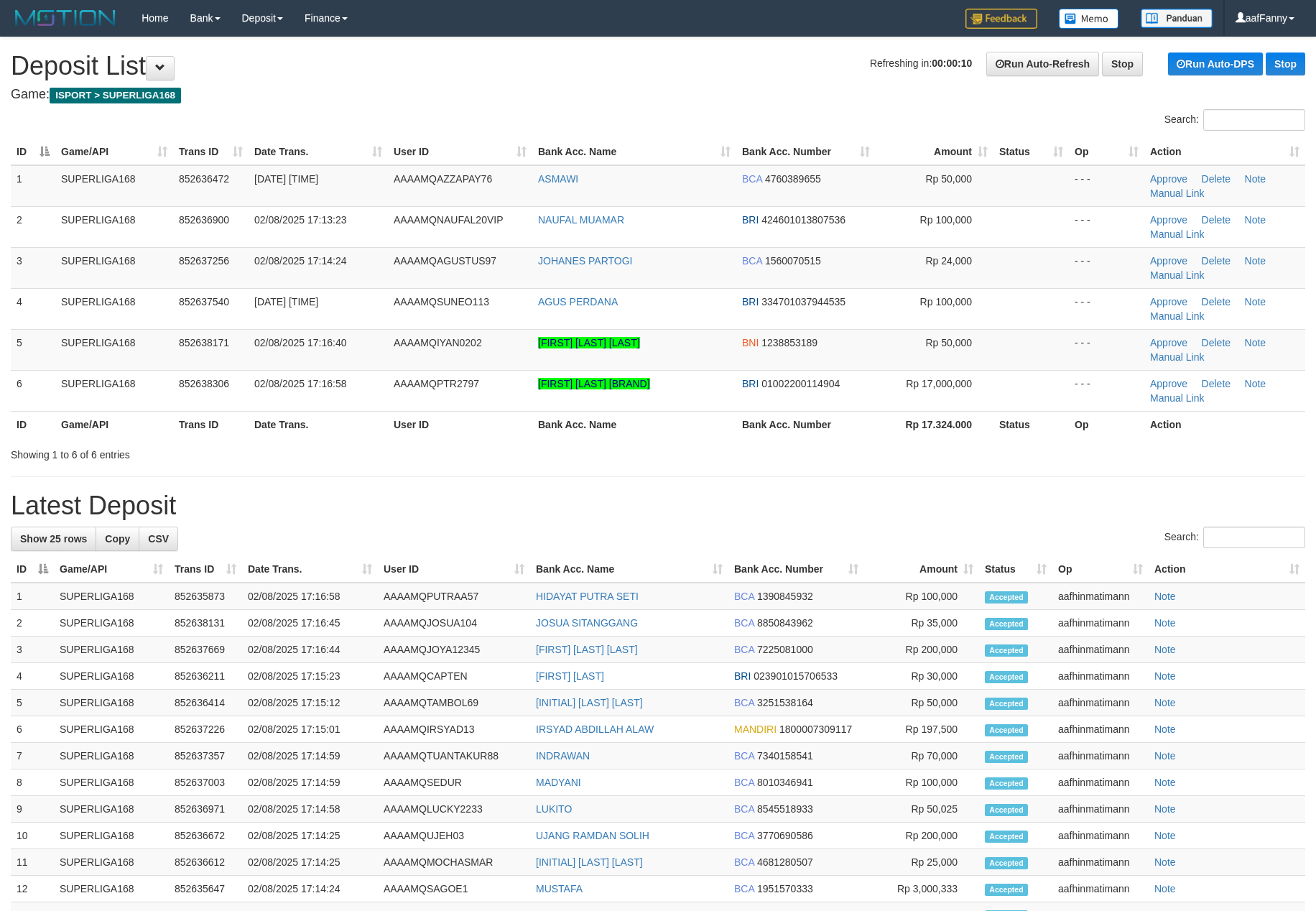 scroll, scrollTop: 0, scrollLeft: 0, axis: both 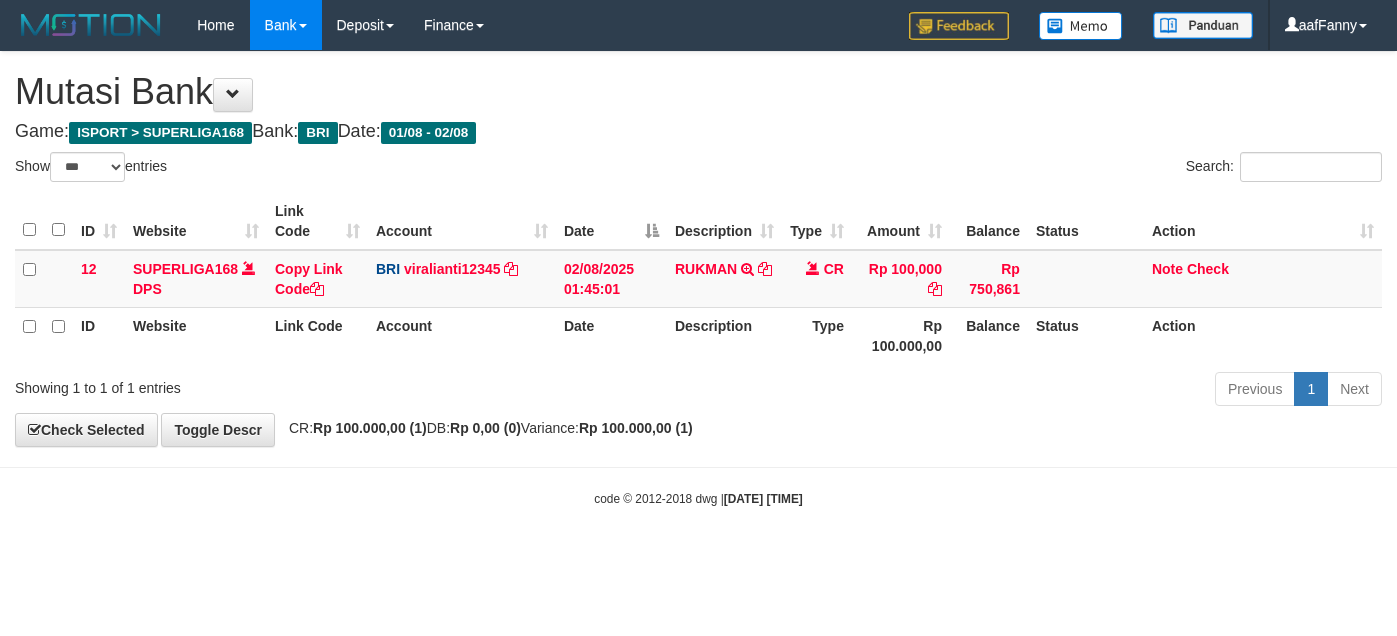 select on "***" 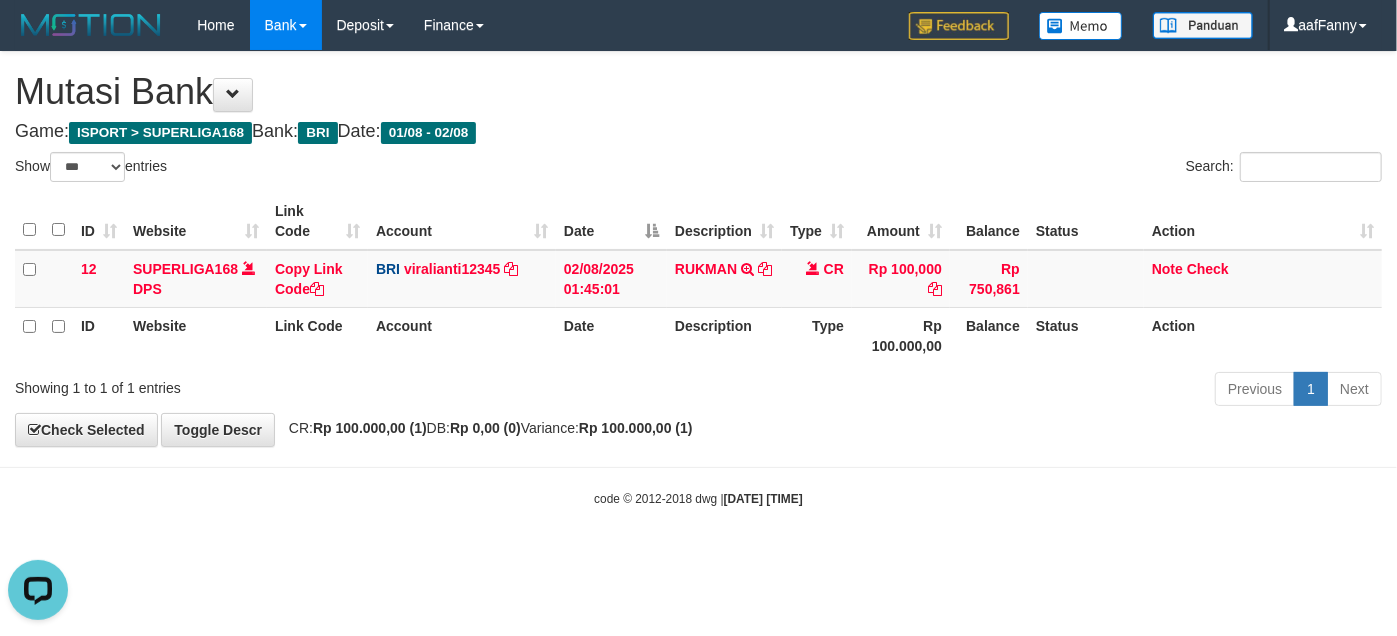 scroll, scrollTop: 0, scrollLeft: 0, axis: both 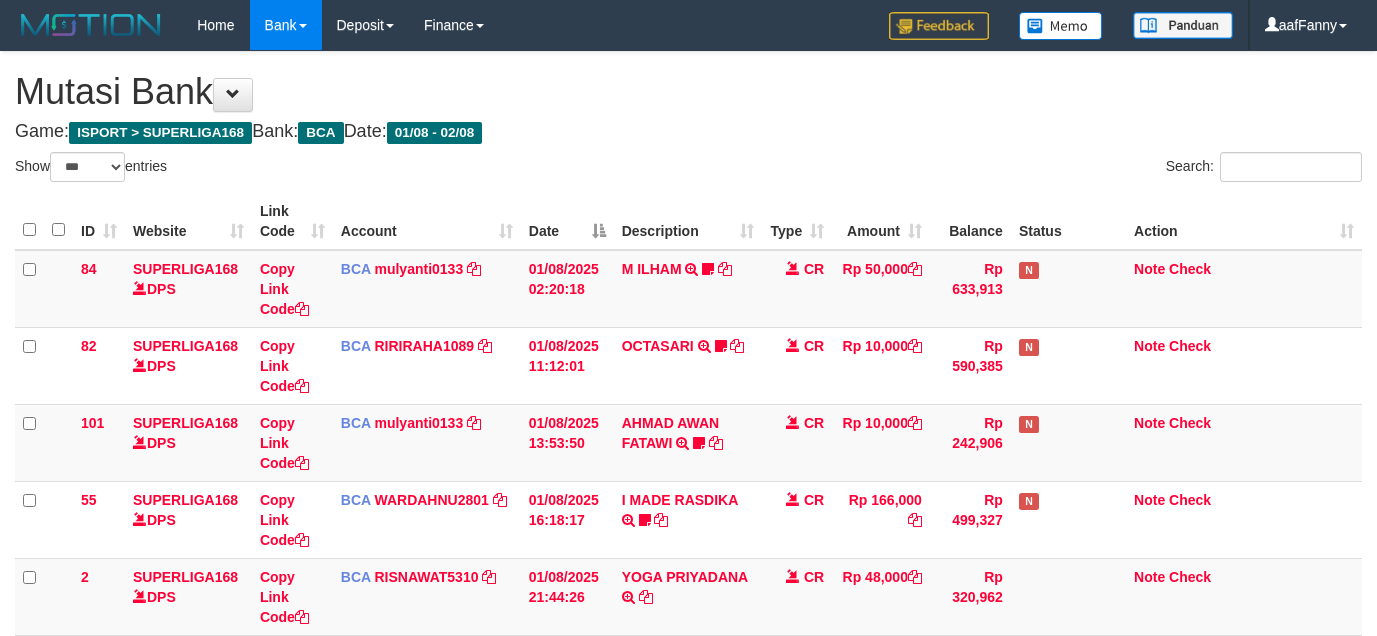 select on "***" 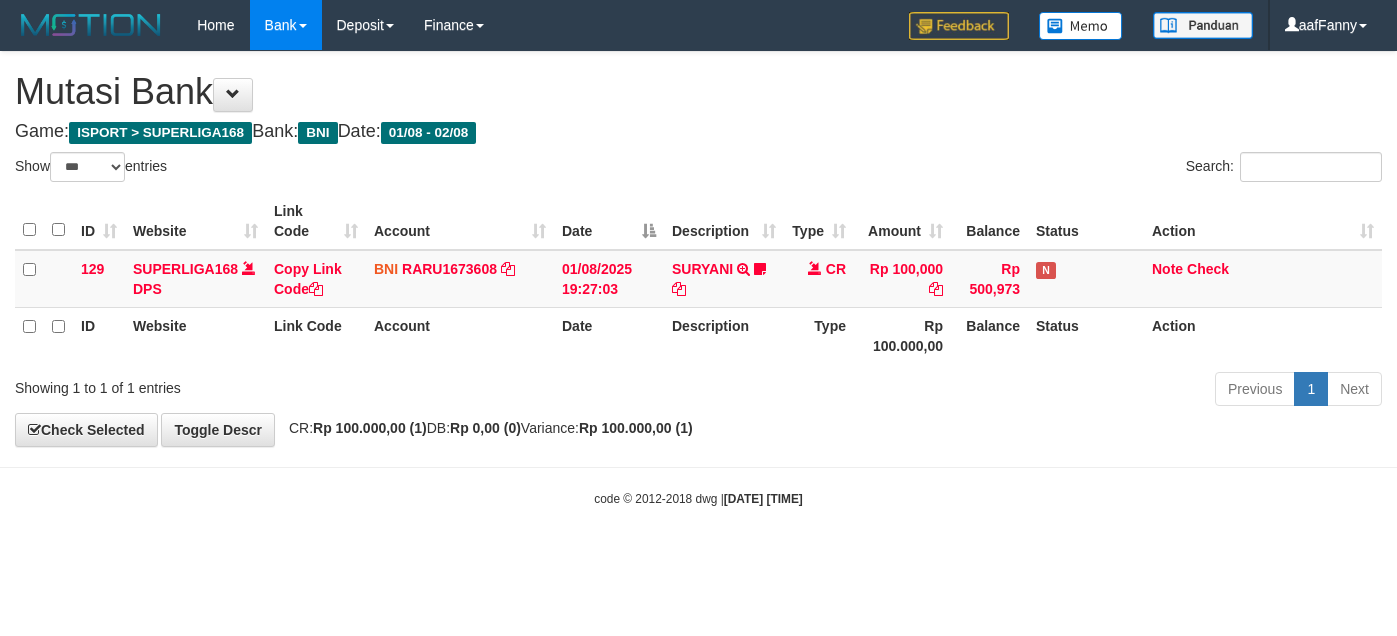 select on "***" 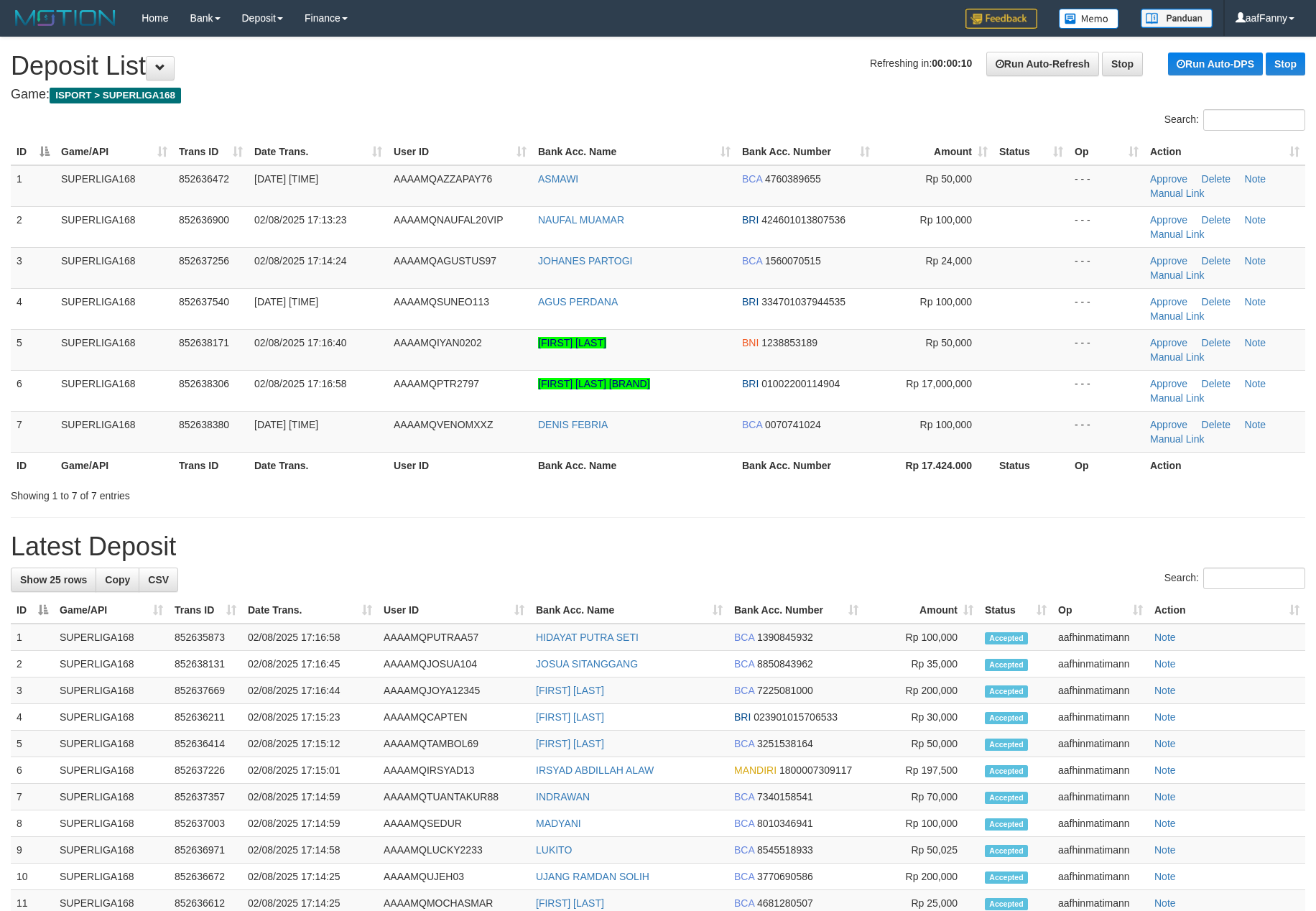 scroll, scrollTop: 0, scrollLeft: 0, axis: both 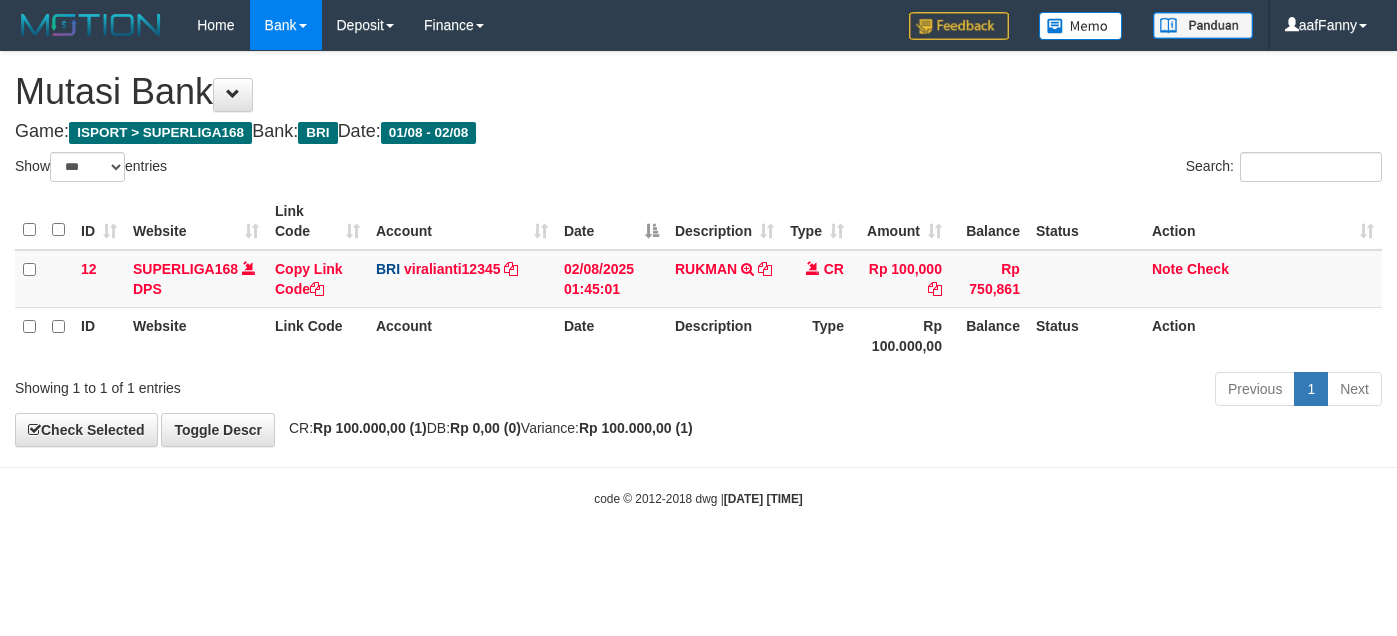 select on "***" 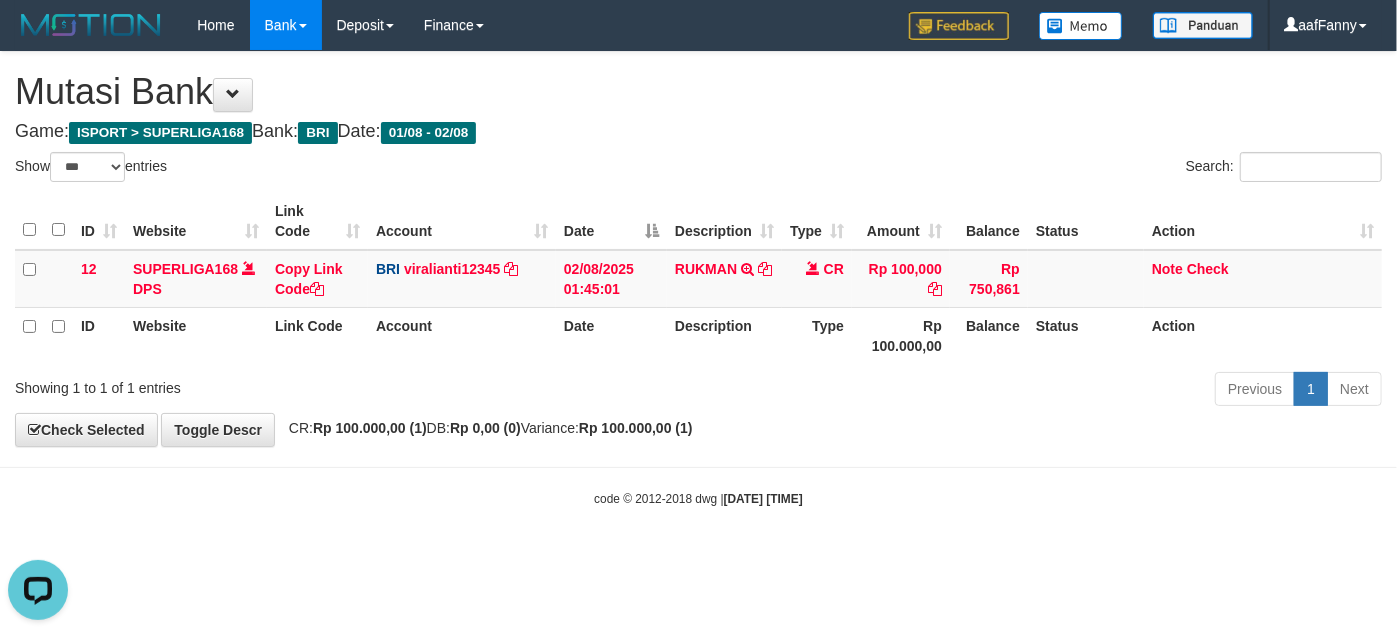 scroll, scrollTop: 0, scrollLeft: 0, axis: both 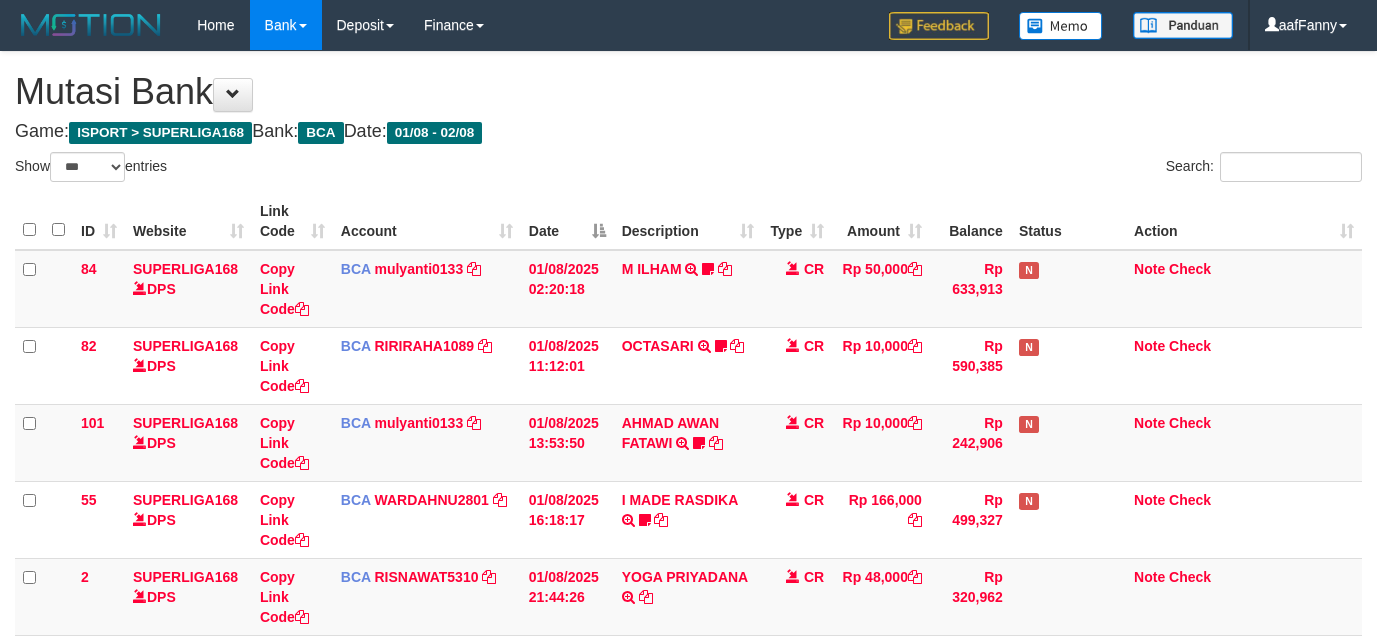 select on "***" 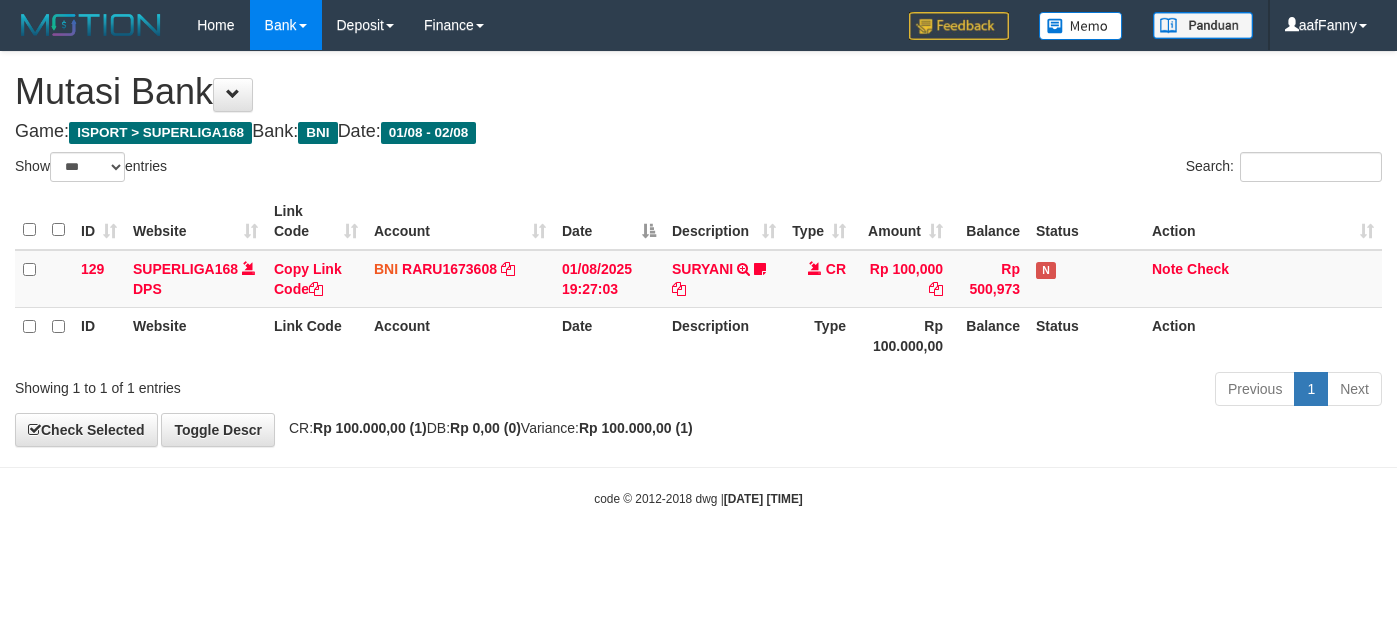 select on "***" 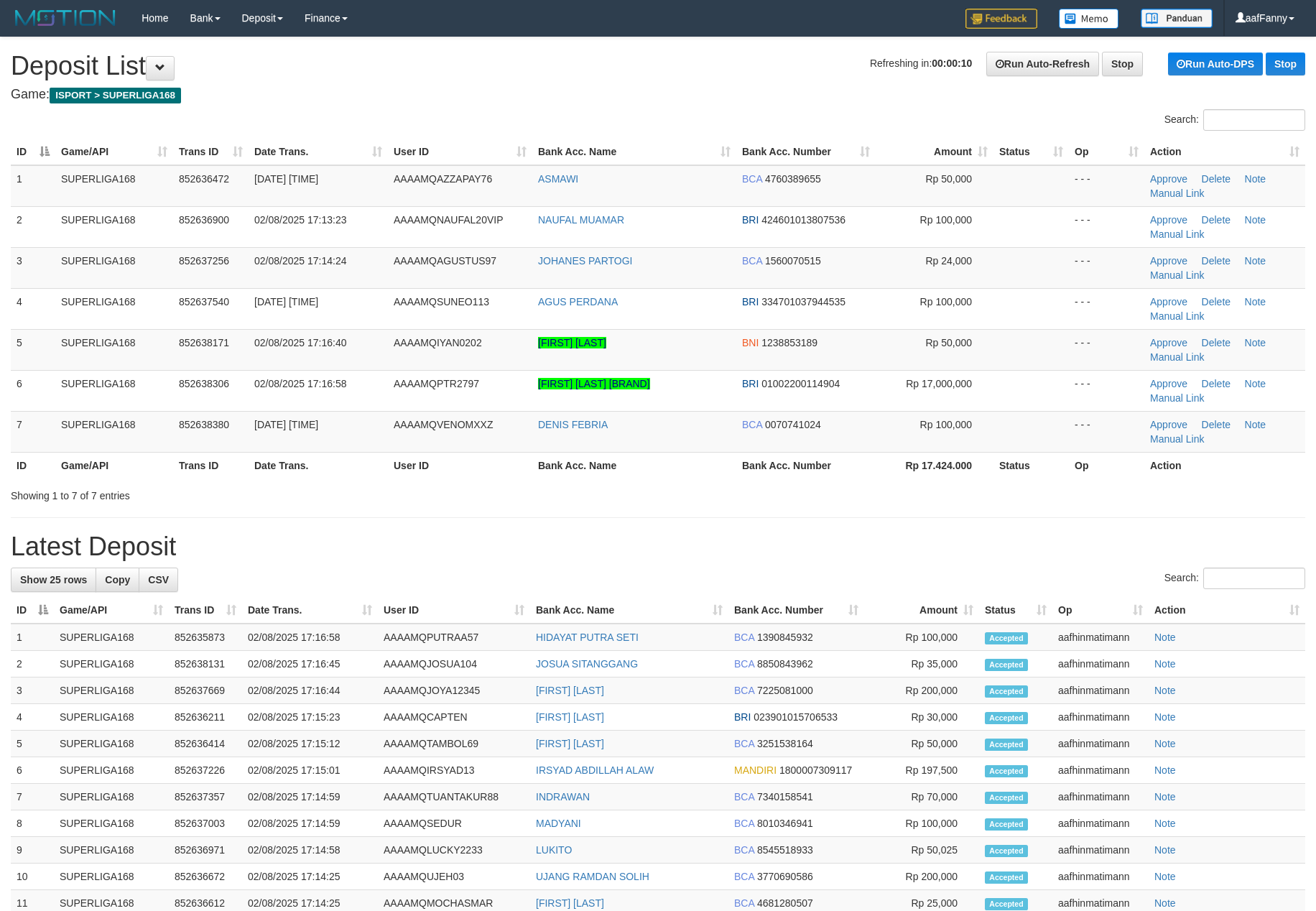 scroll, scrollTop: 0, scrollLeft: 0, axis: both 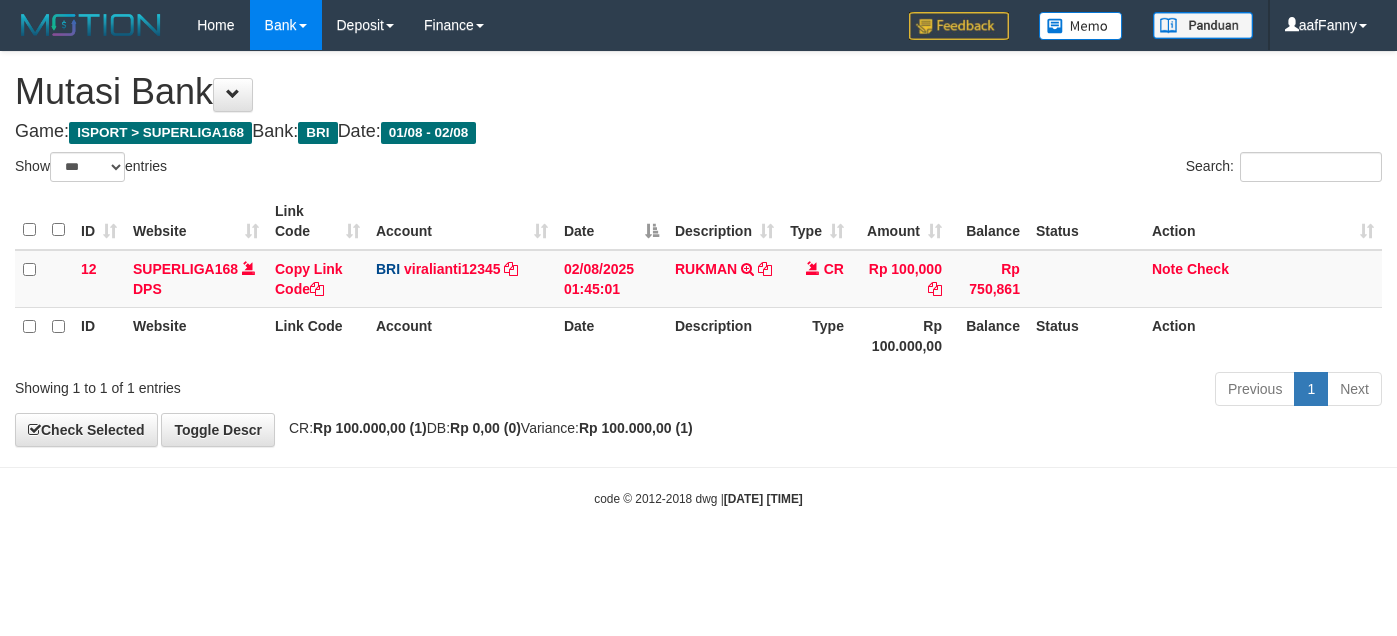 select on "***" 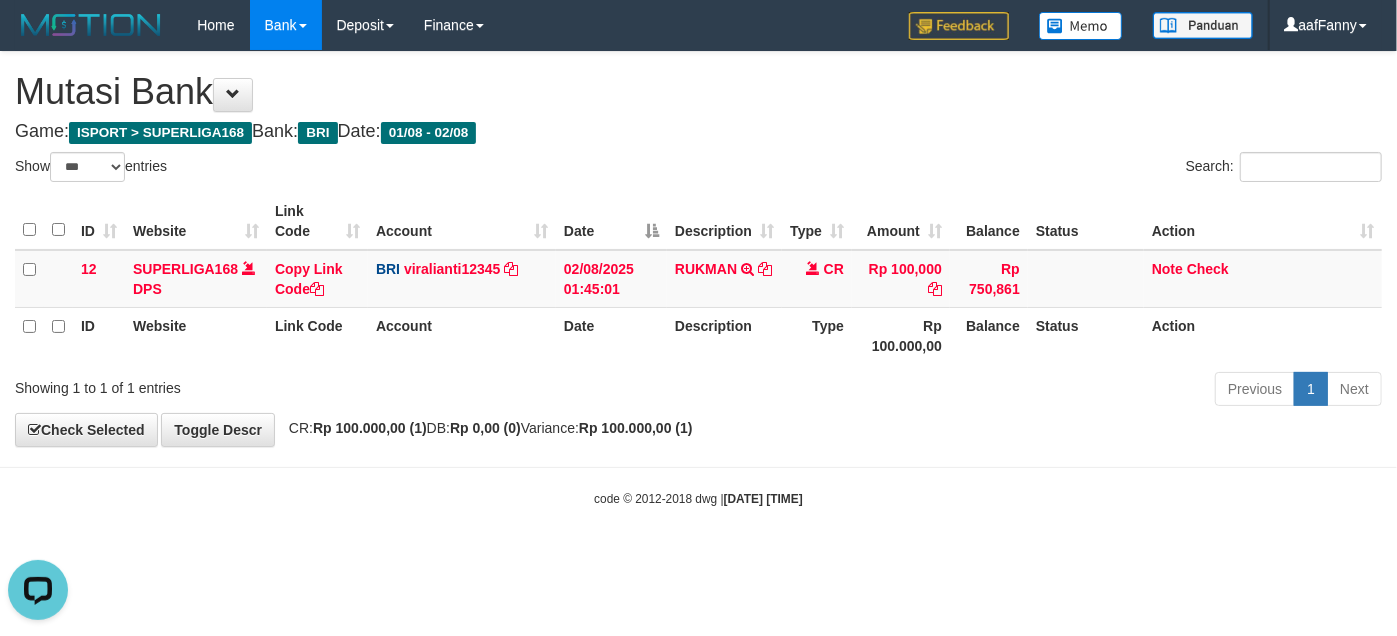 scroll, scrollTop: 0, scrollLeft: 0, axis: both 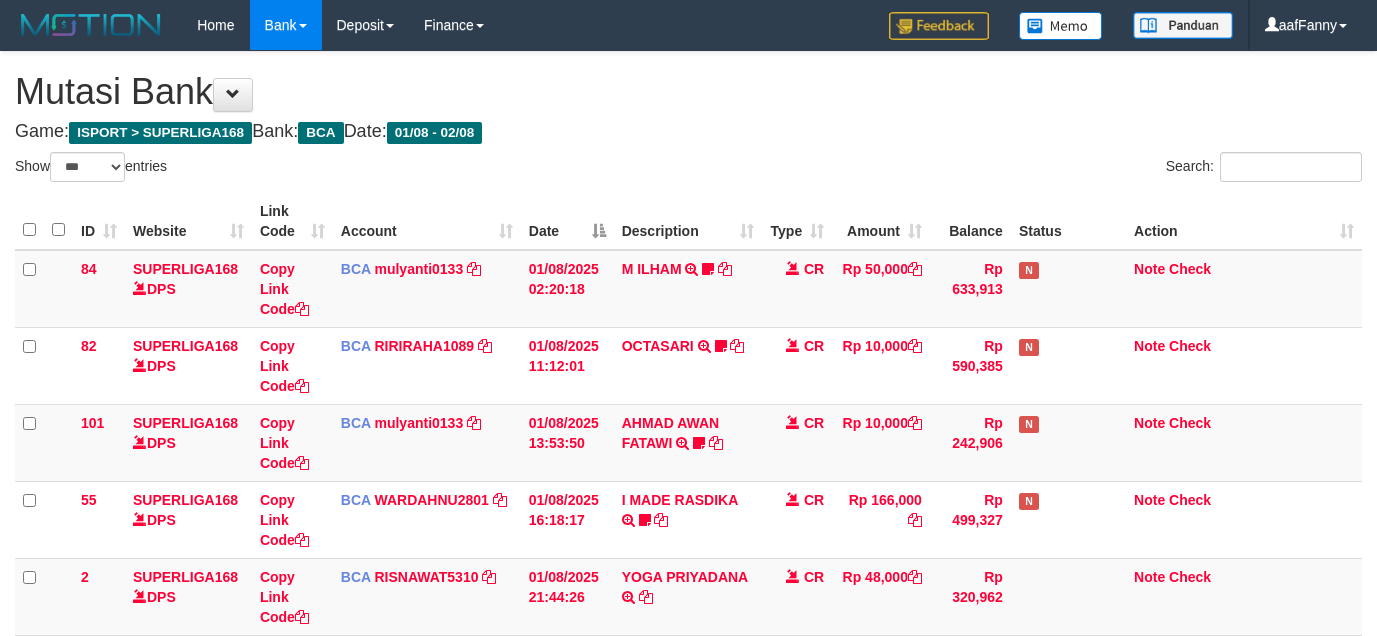select on "***" 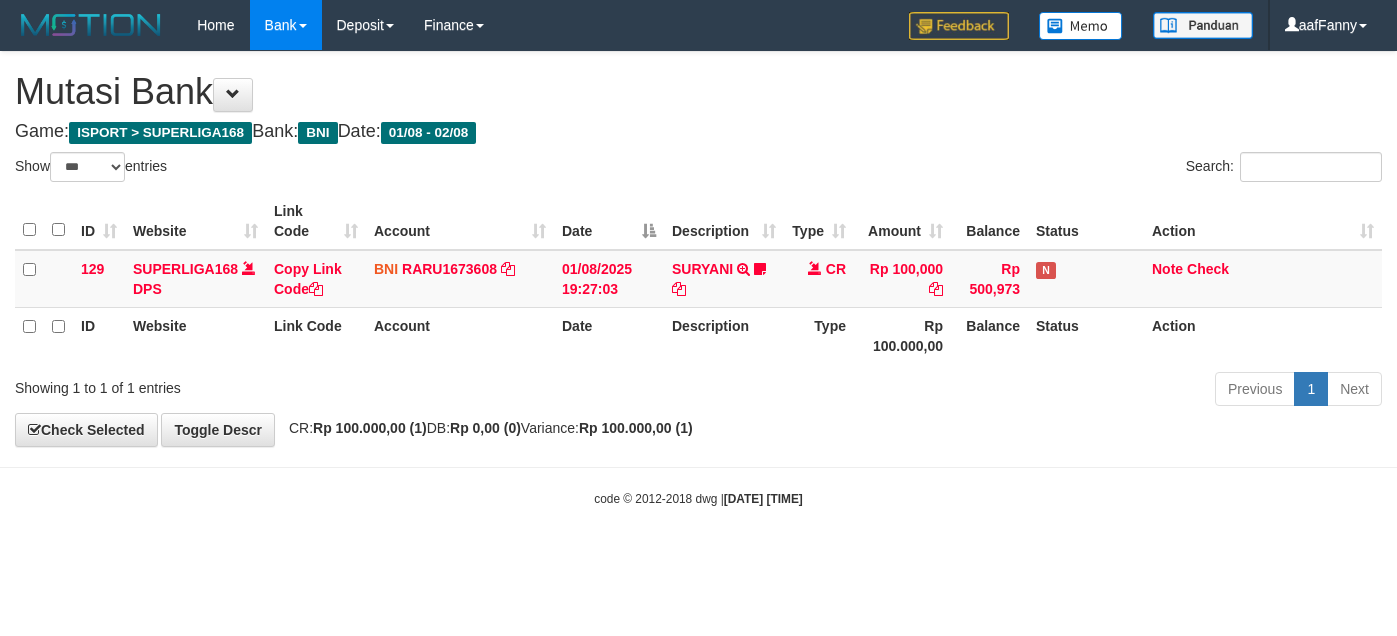 select on "***" 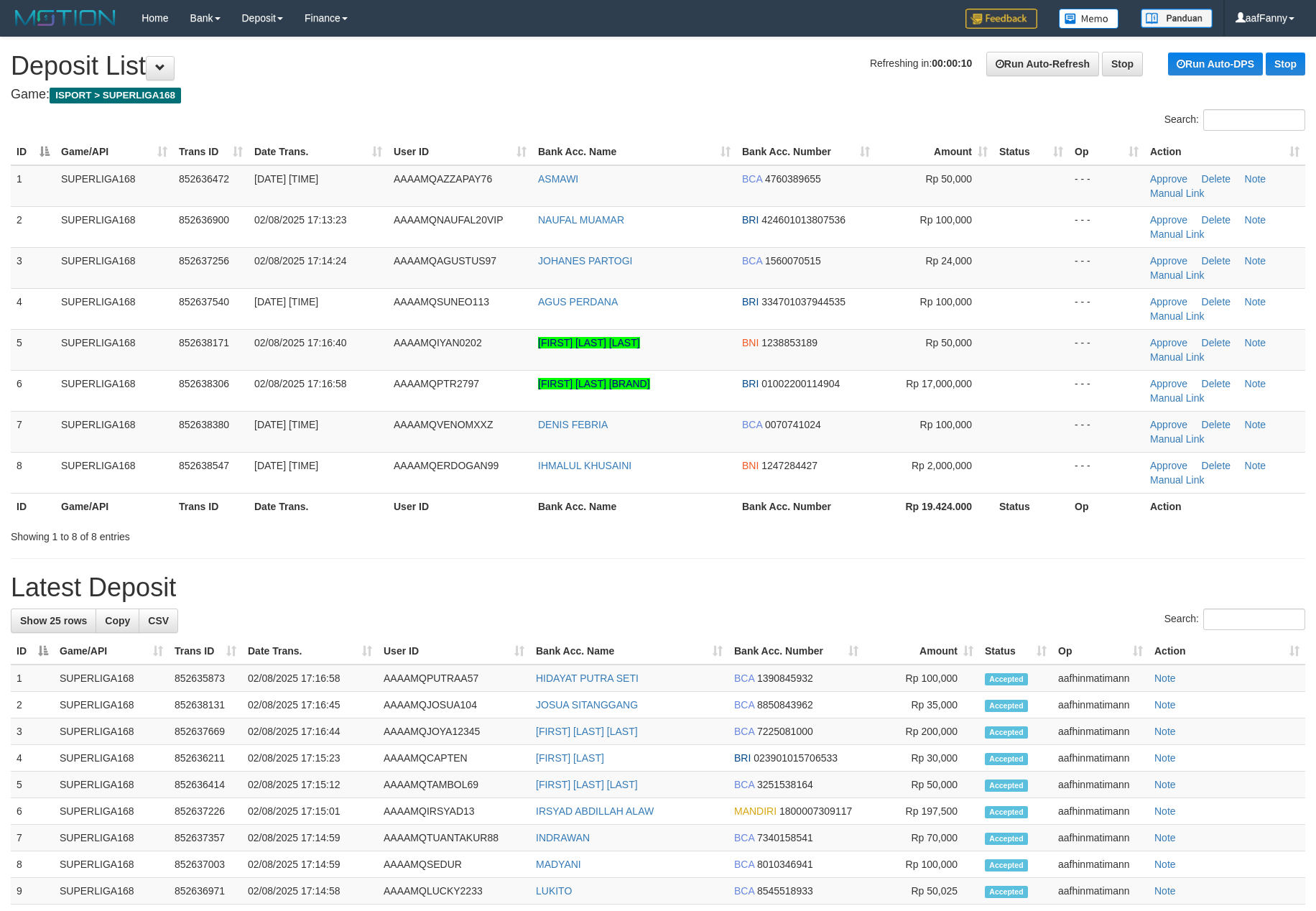 scroll, scrollTop: 0, scrollLeft: 0, axis: both 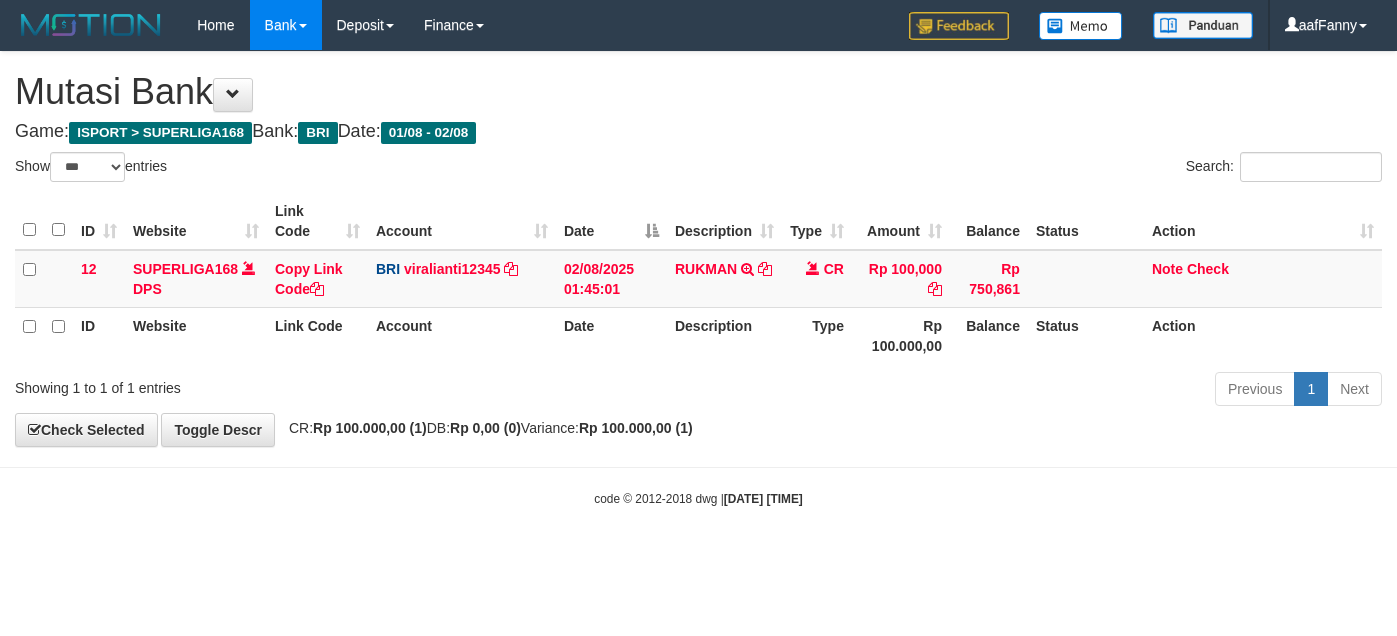 select on "***" 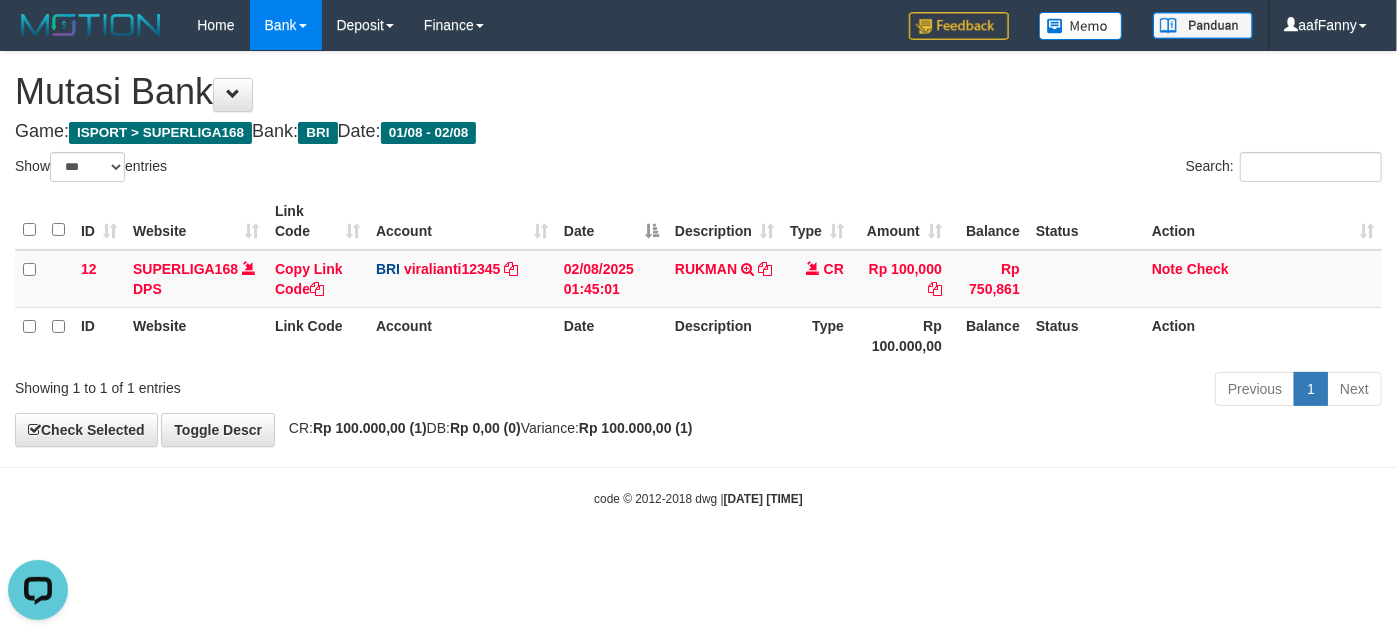 scroll, scrollTop: 0, scrollLeft: 0, axis: both 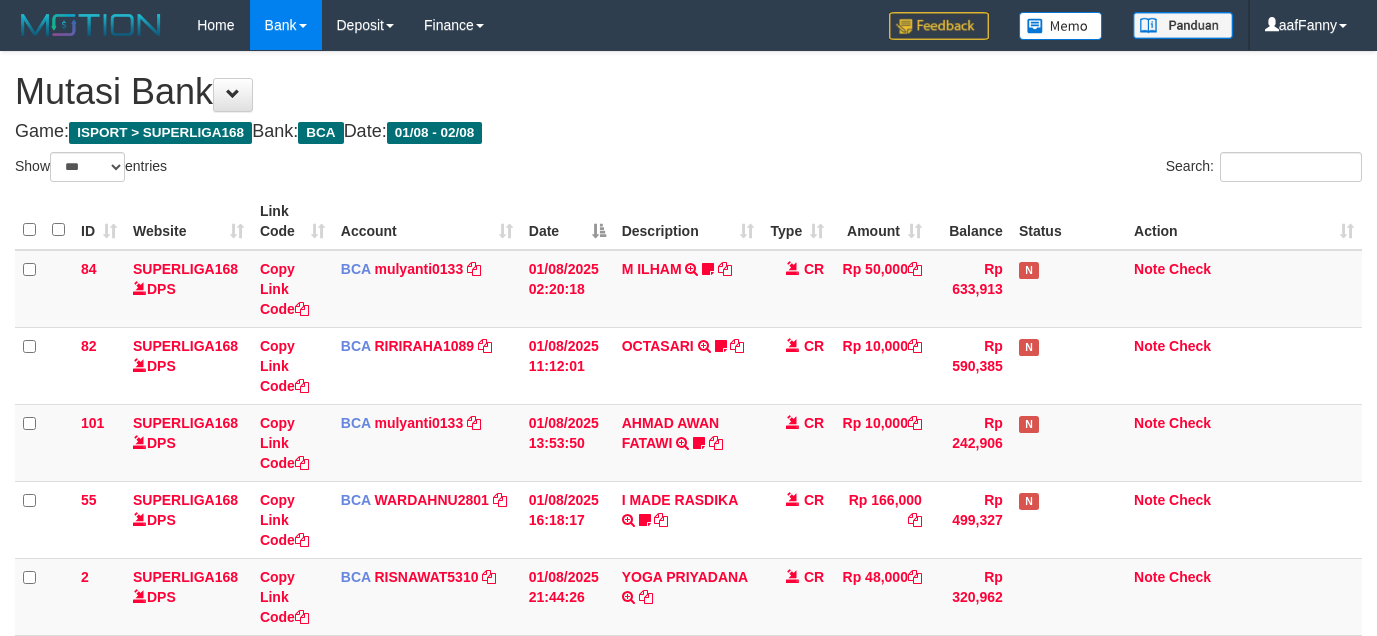 select on "***" 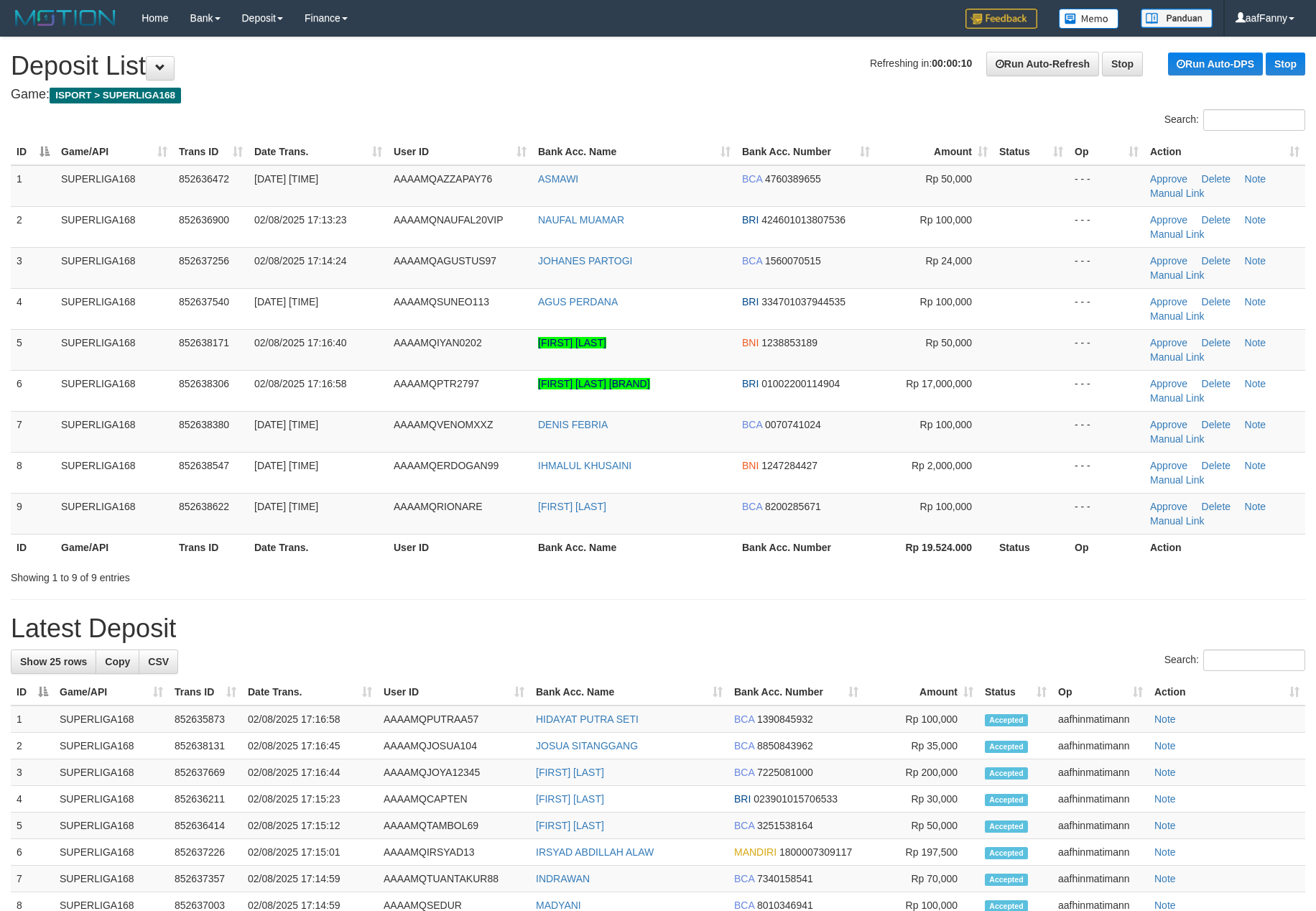 scroll, scrollTop: 0, scrollLeft: 0, axis: both 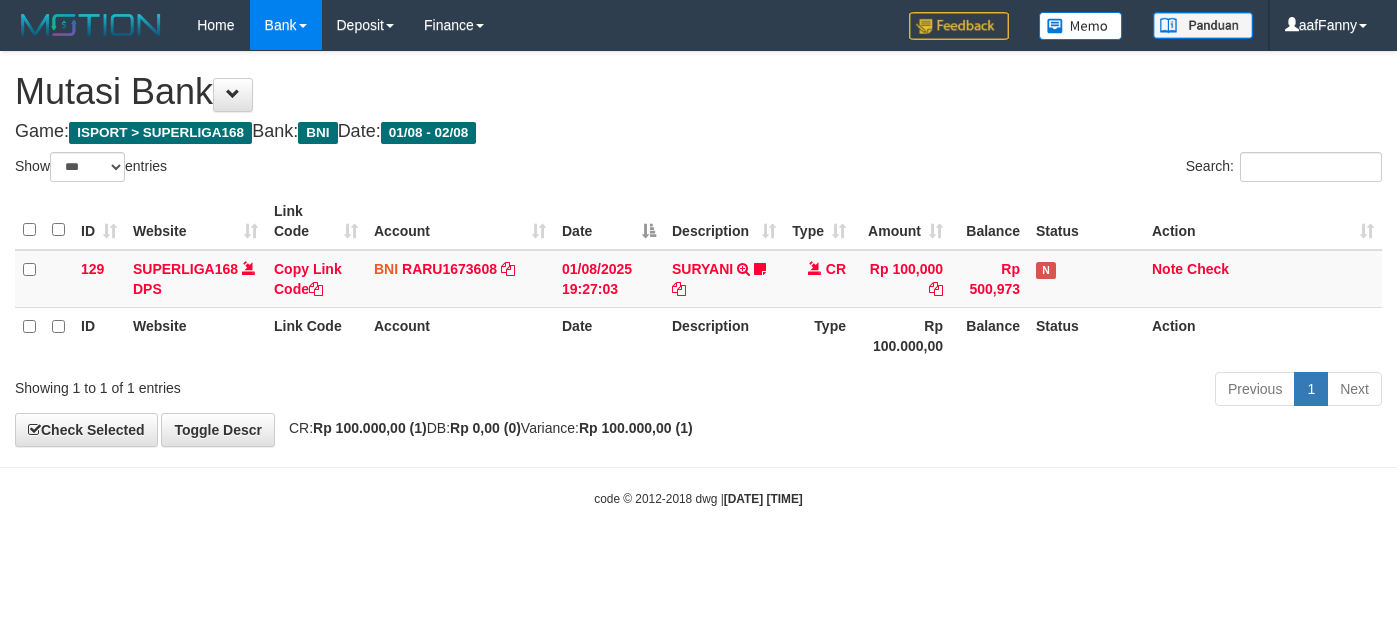 select on "***" 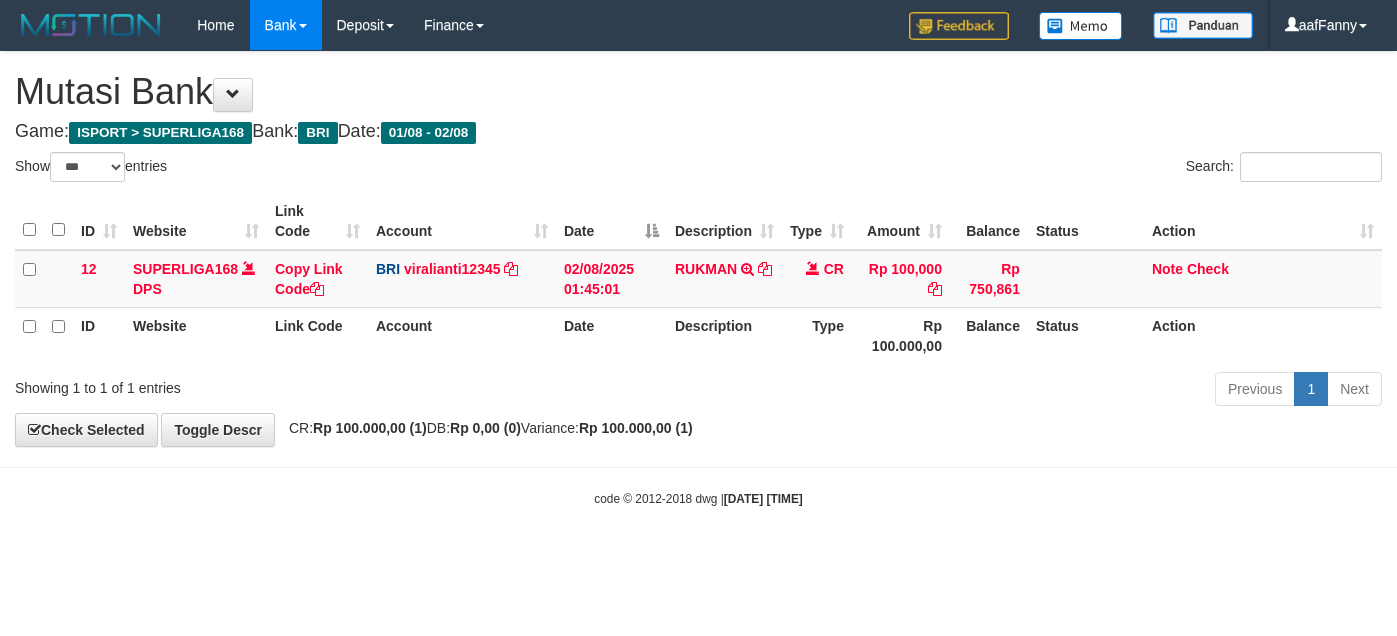 select on "***" 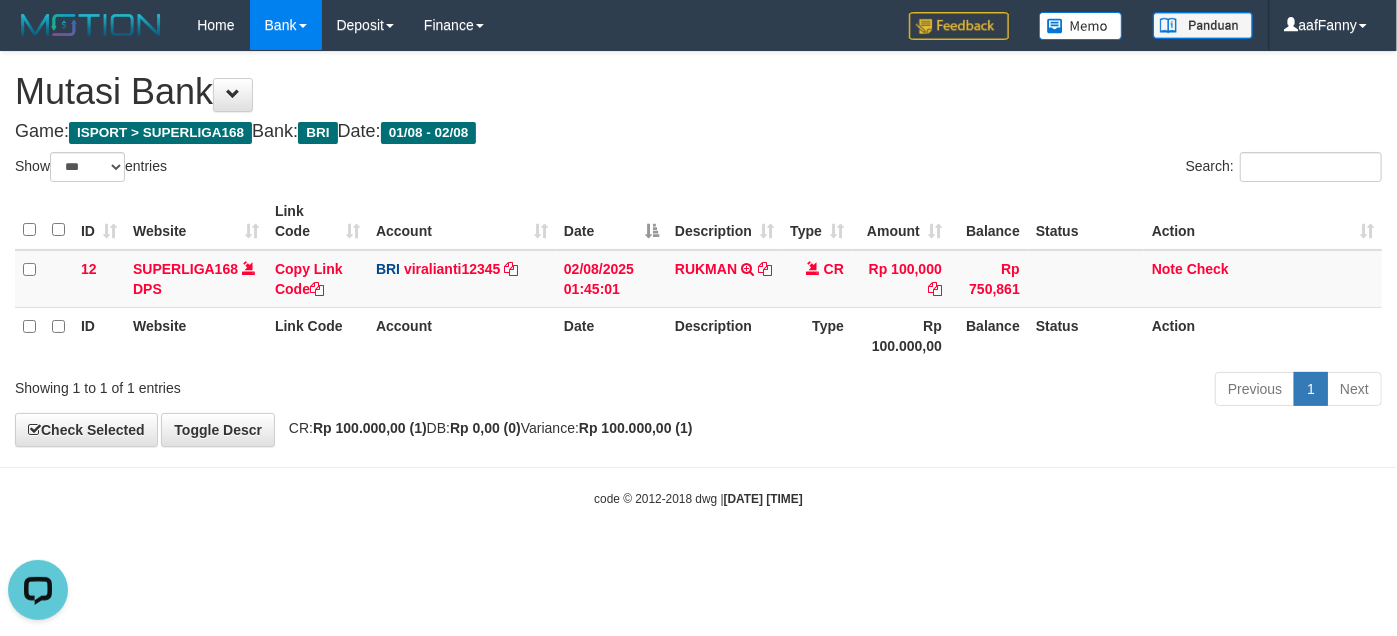 scroll, scrollTop: 0, scrollLeft: 0, axis: both 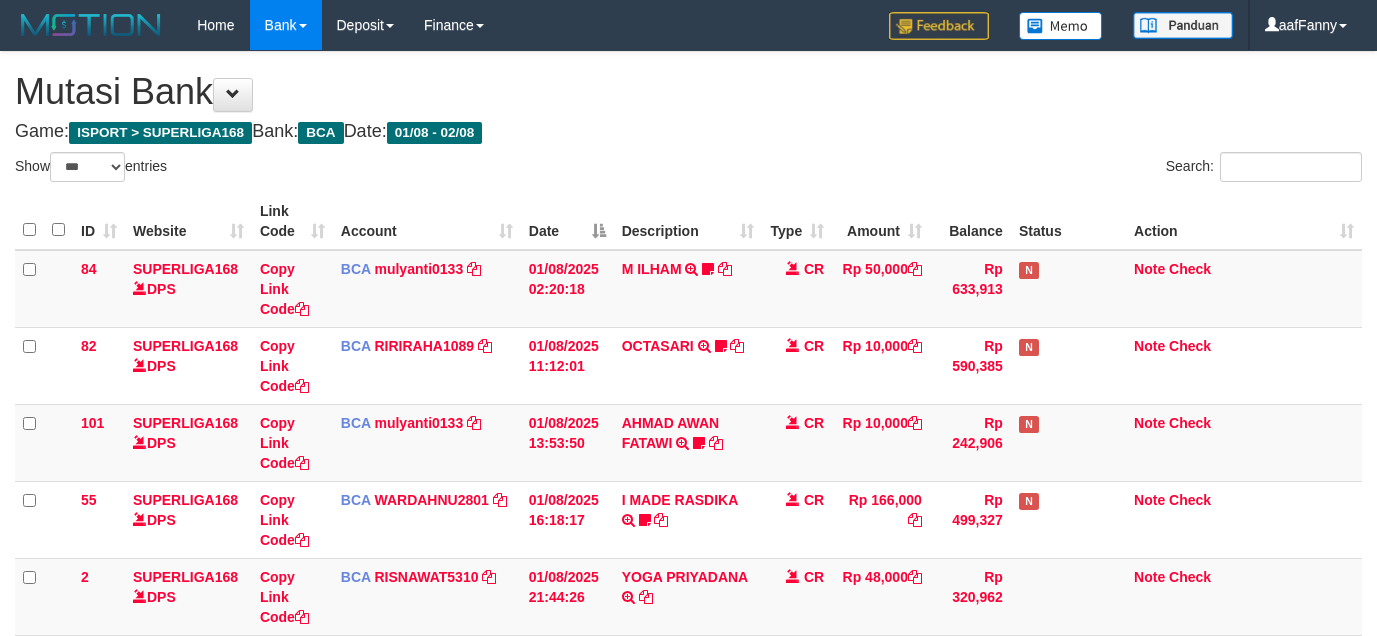 select on "***" 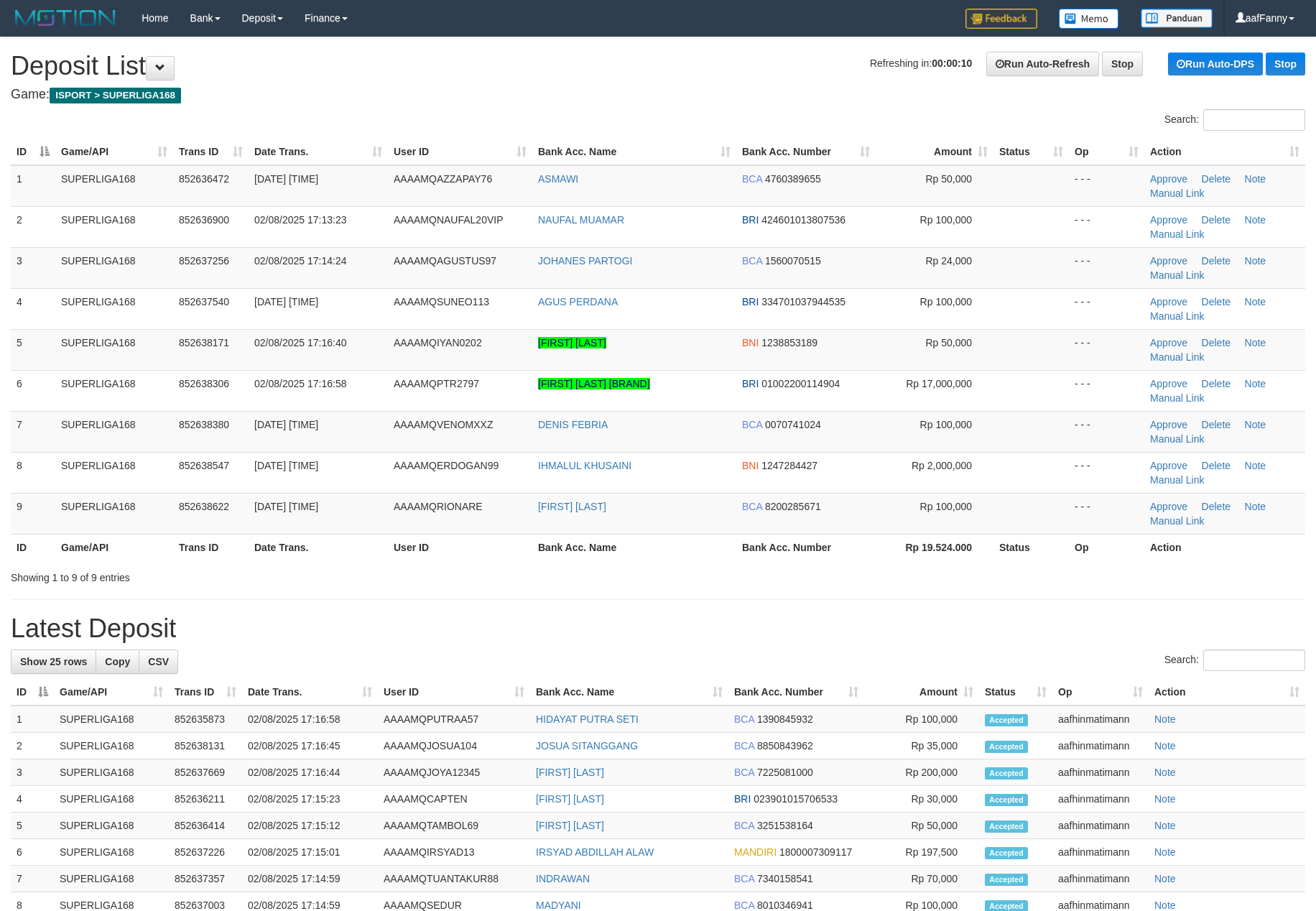 scroll, scrollTop: 0, scrollLeft: 0, axis: both 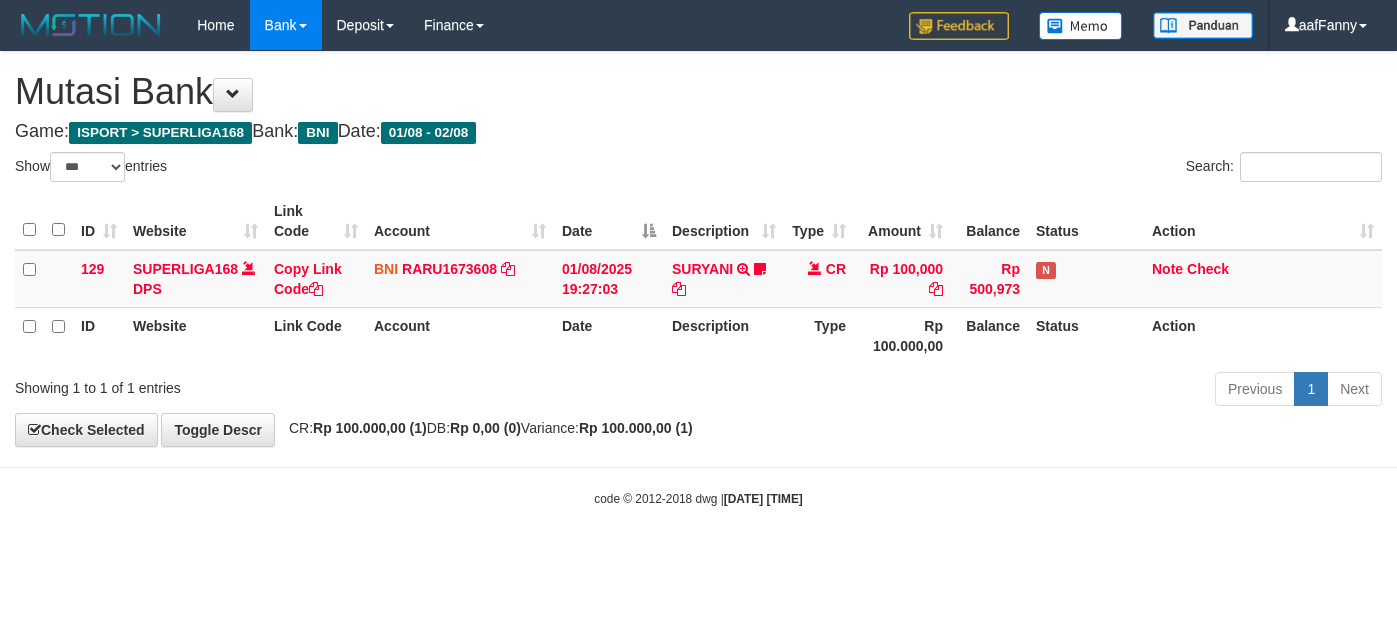 select on "***" 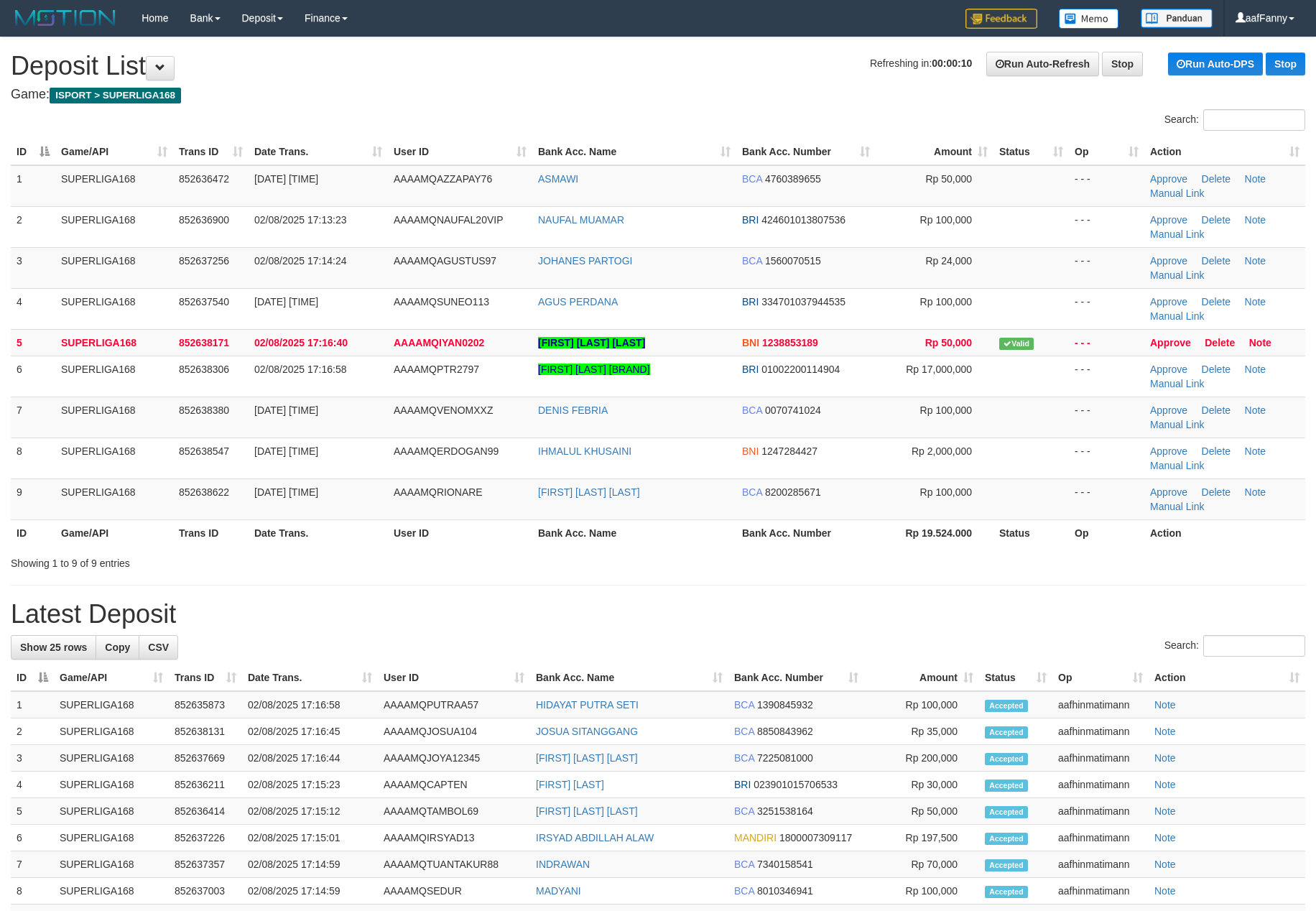 scroll, scrollTop: 0, scrollLeft: 0, axis: both 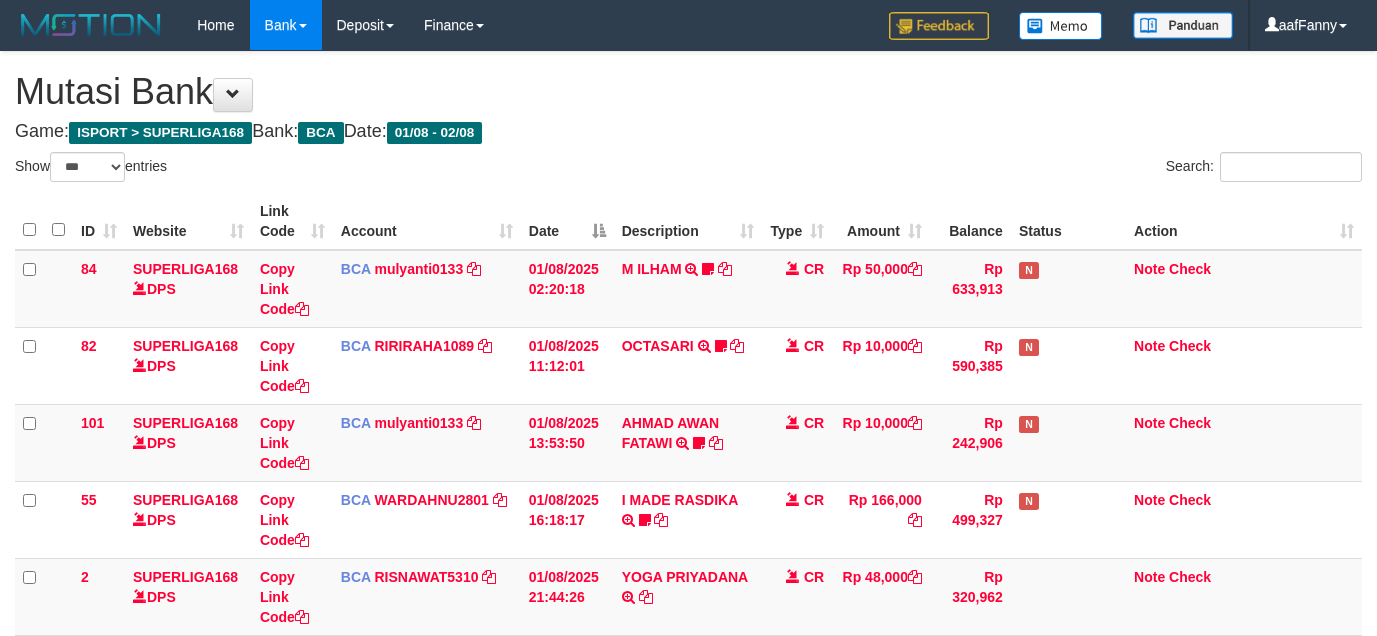 select on "***" 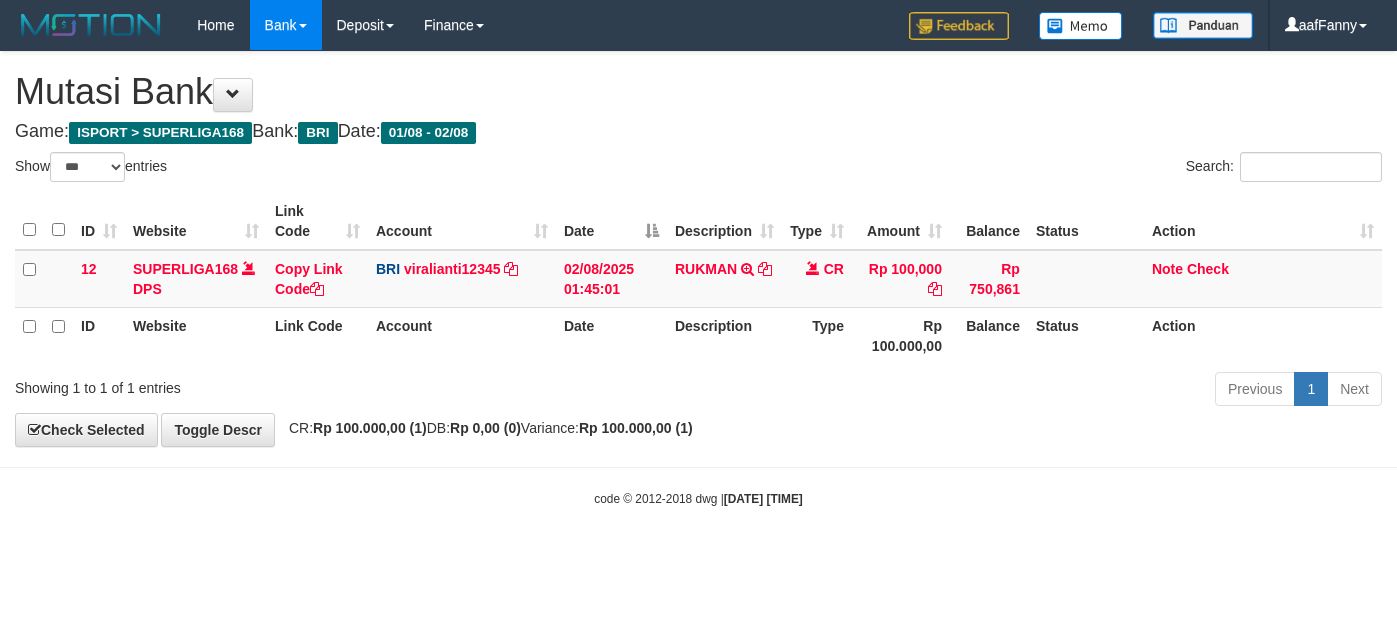 select on "***" 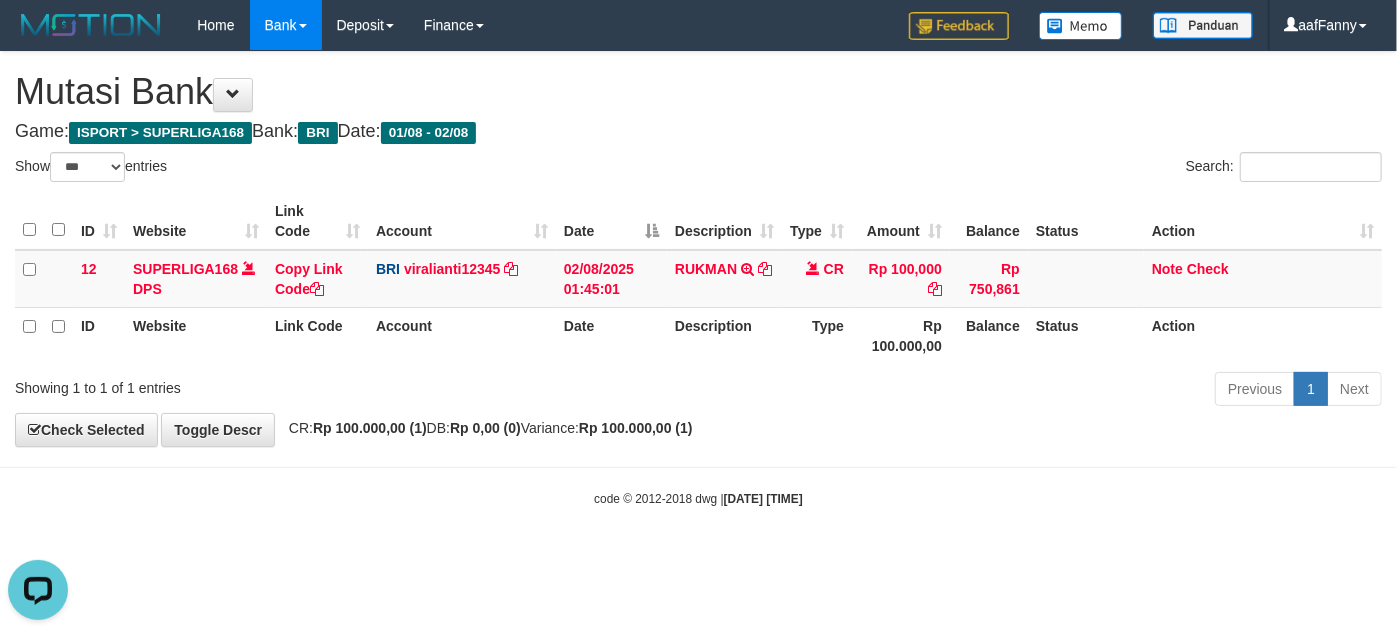 scroll, scrollTop: 0, scrollLeft: 0, axis: both 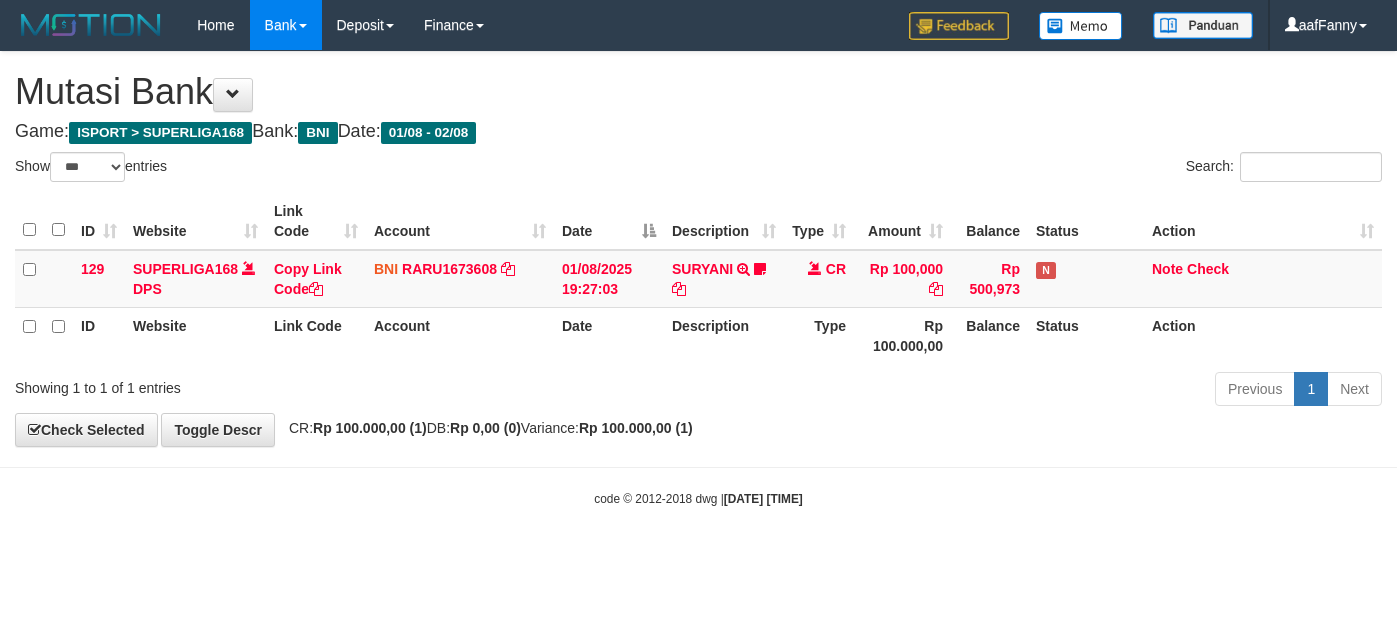select on "***" 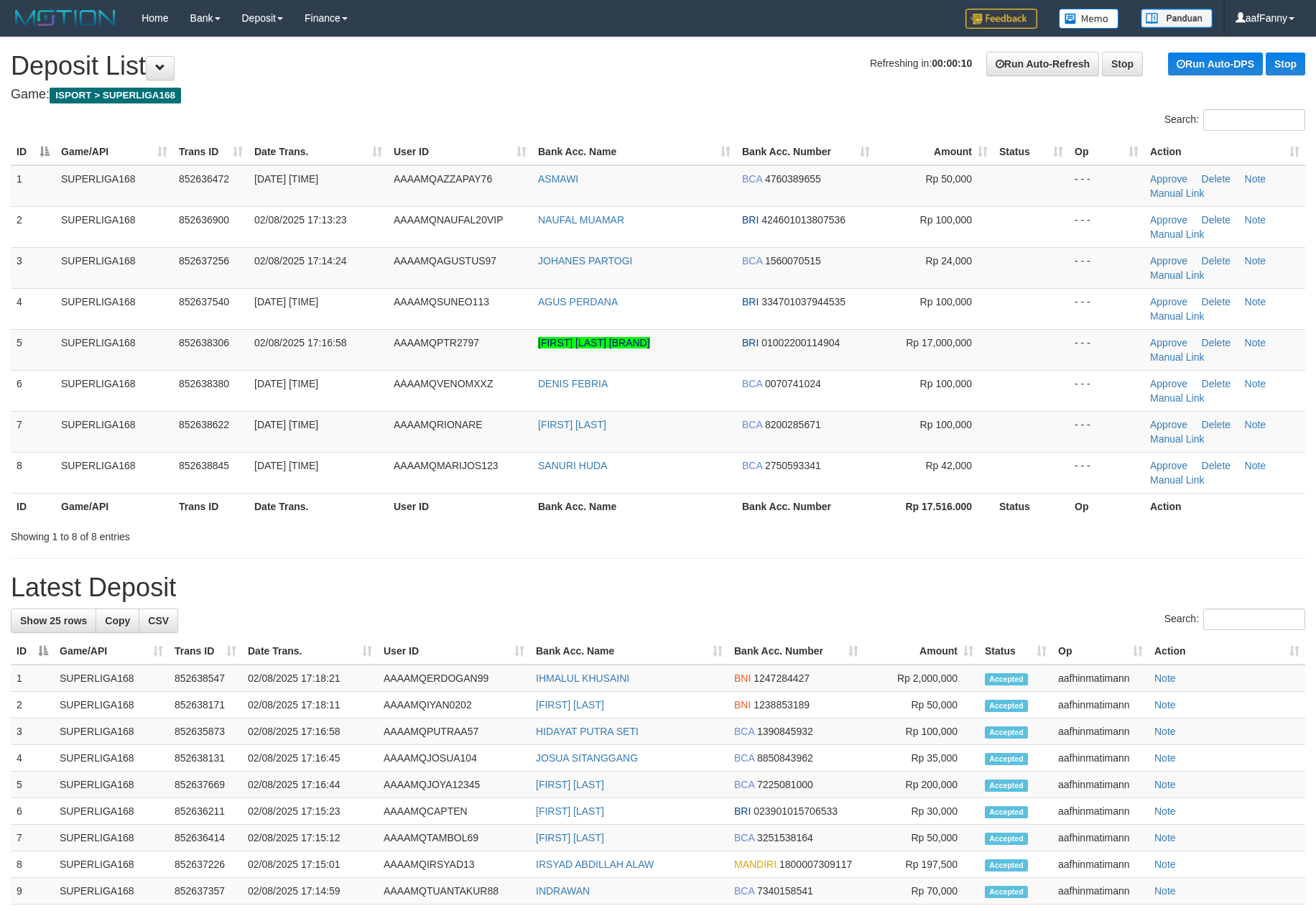 scroll, scrollTop: 0, scrollLeft: 0, axis: both 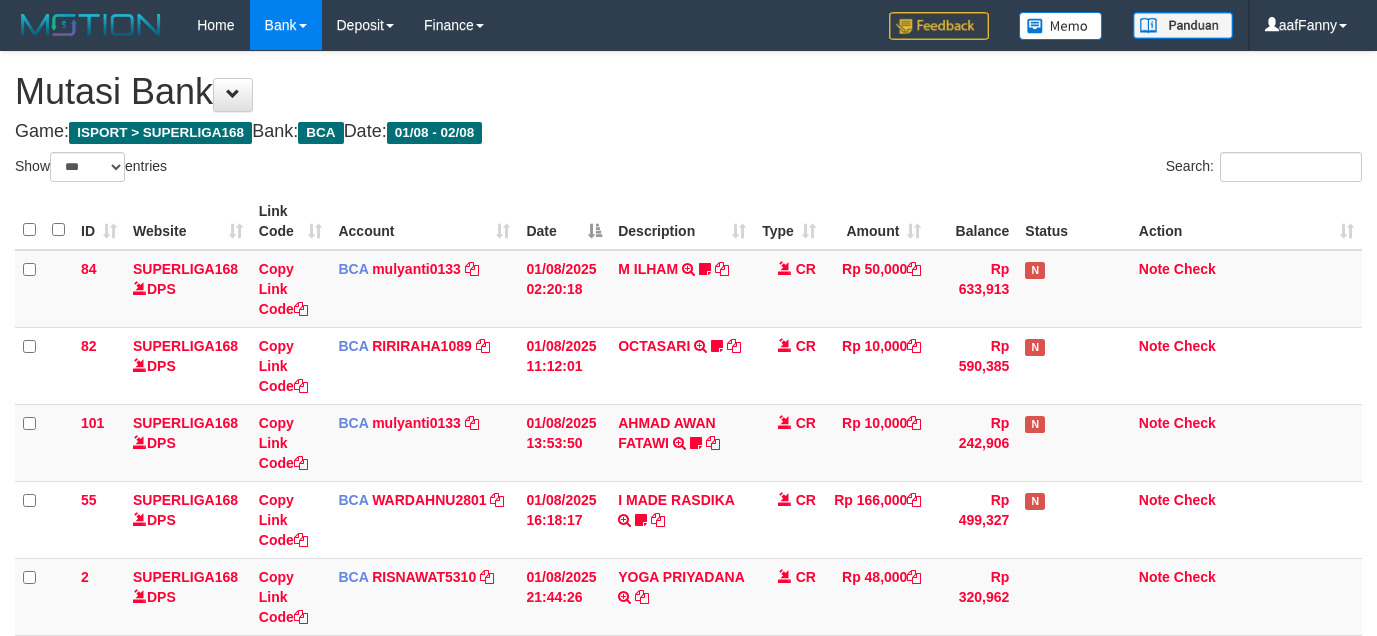 select on "***" 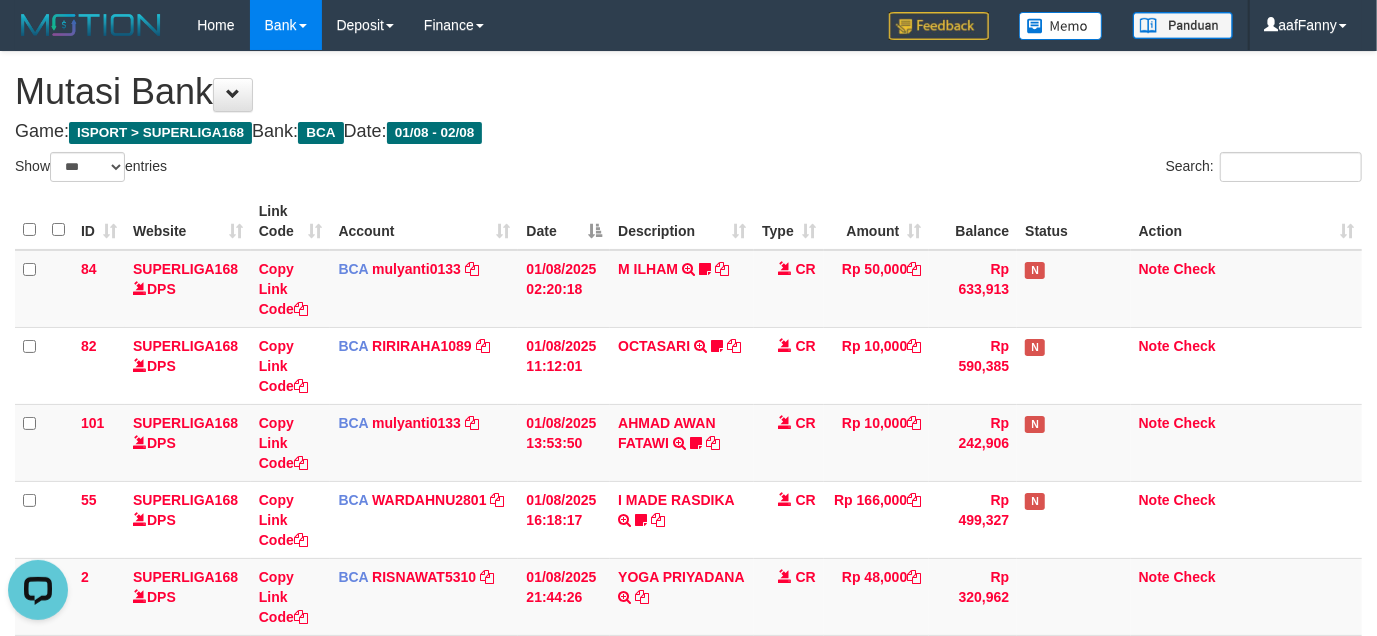 scroll, scrollTop: 0, scrollLeft: 0, axis: both 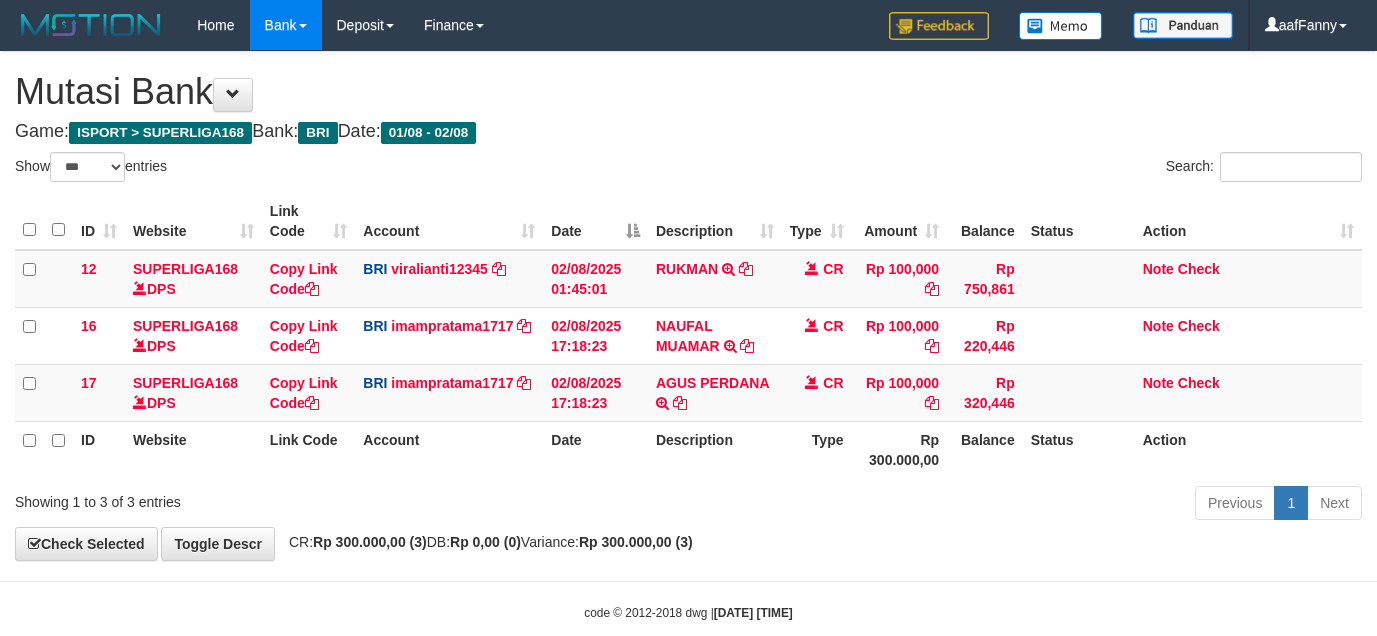 select on "***" 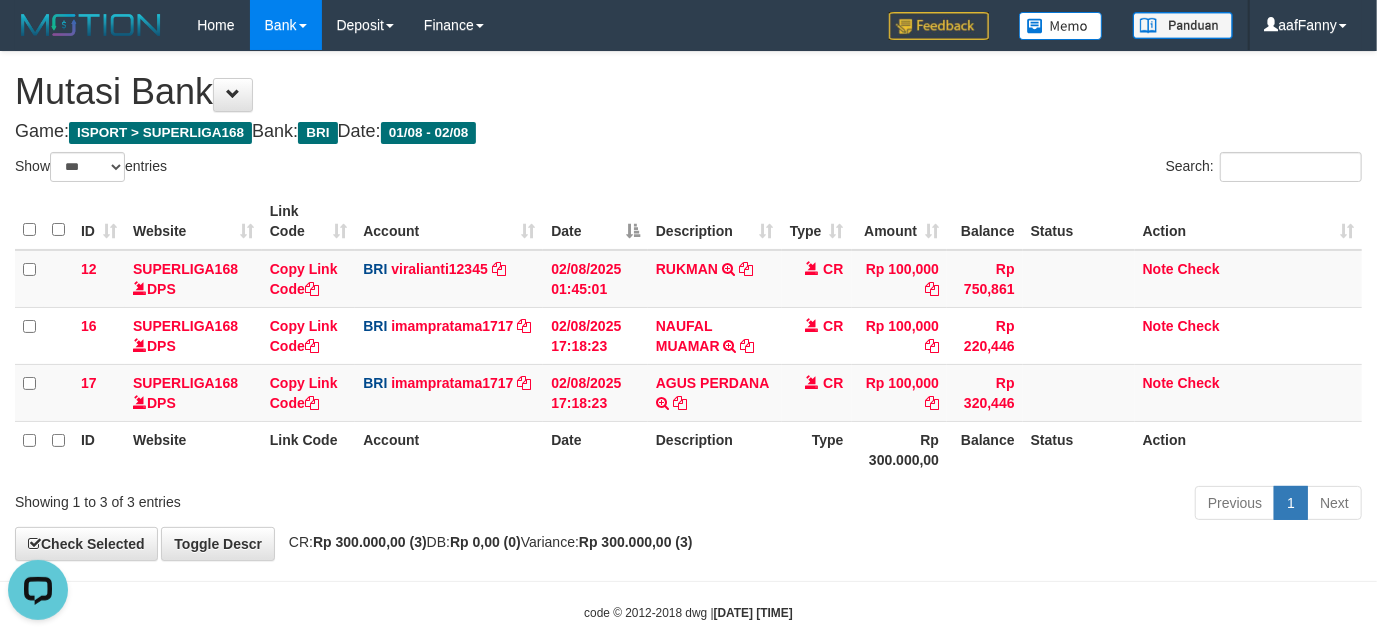 scroll, scrollTop: 0, scrollLeft: 0, axis: both 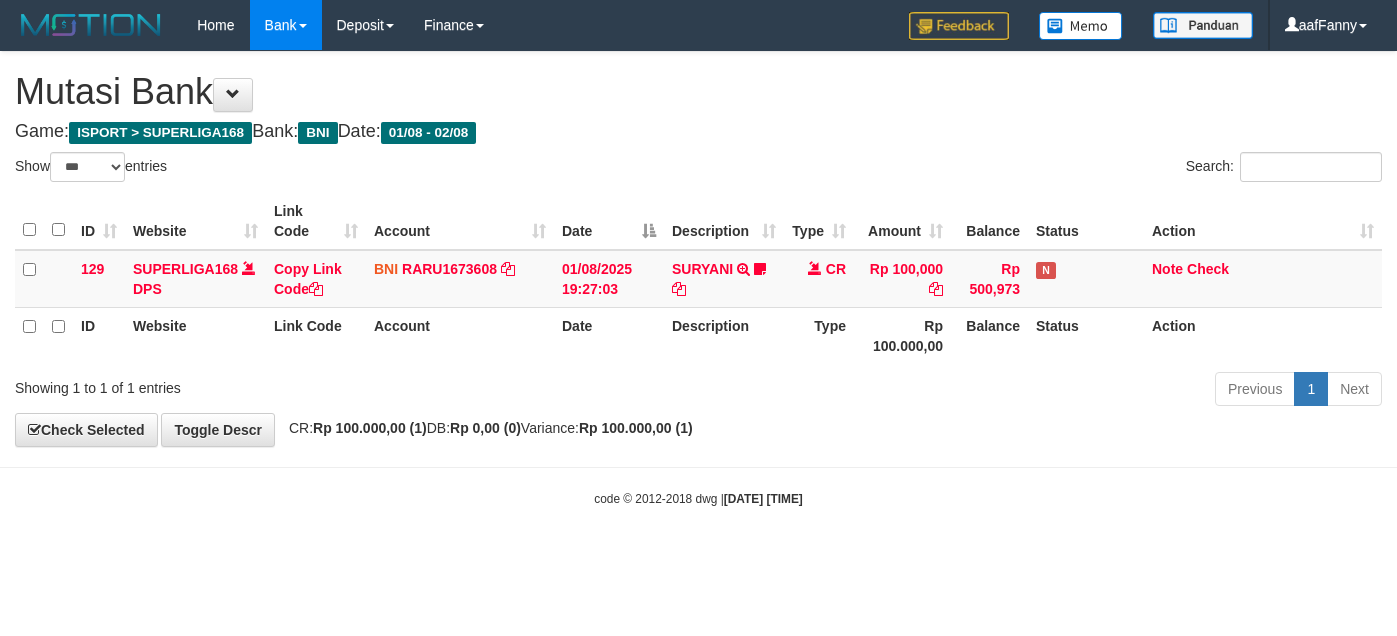 select on "***" 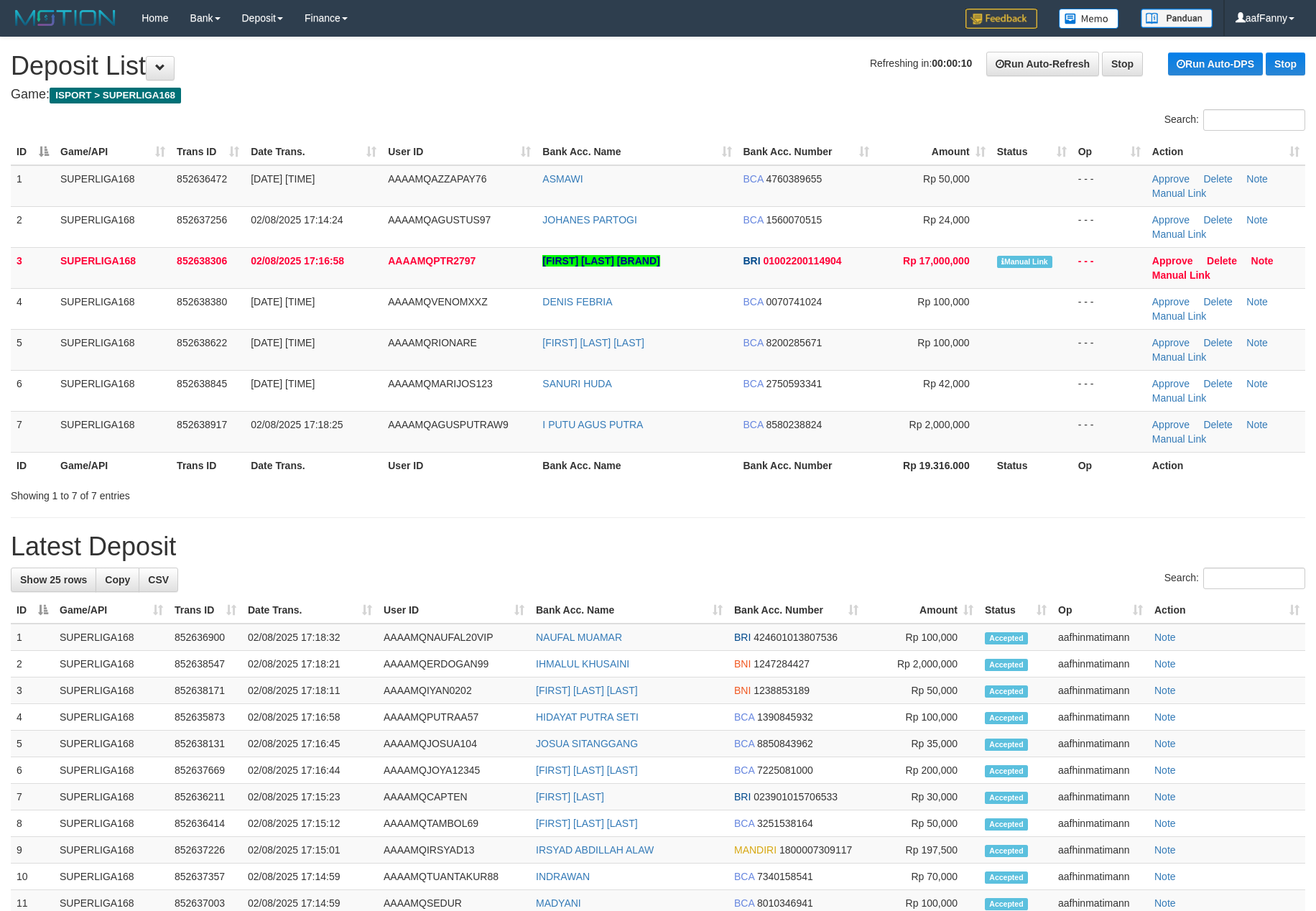 scroll, scrollTop: 0, scrollLeft: 0, axis: both 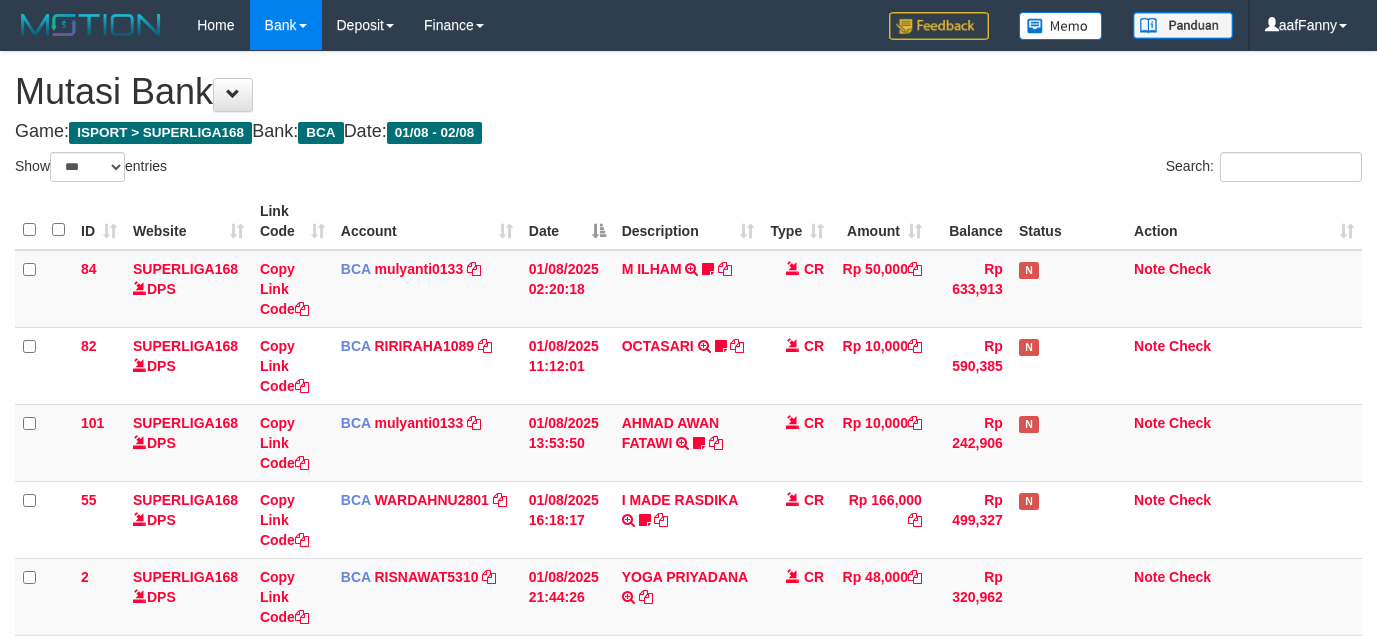 select on "***" 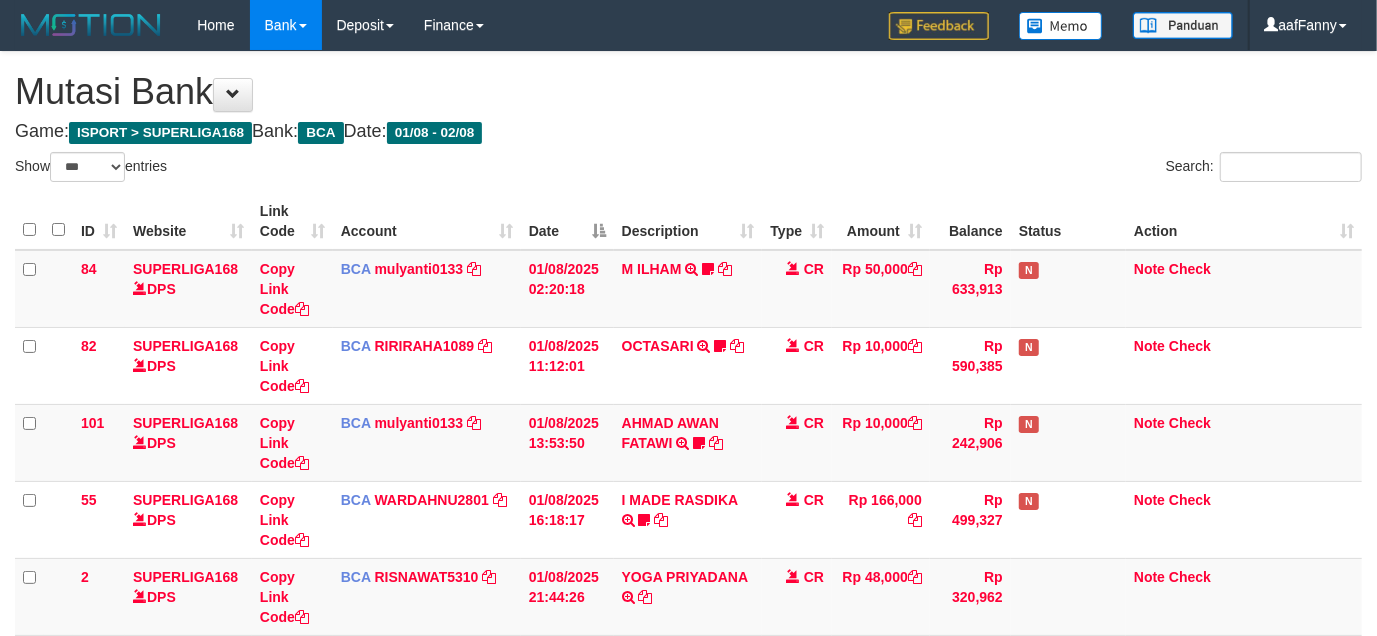 scroll, scrollTop: 428, scrollLeft: 0, axis: vertical 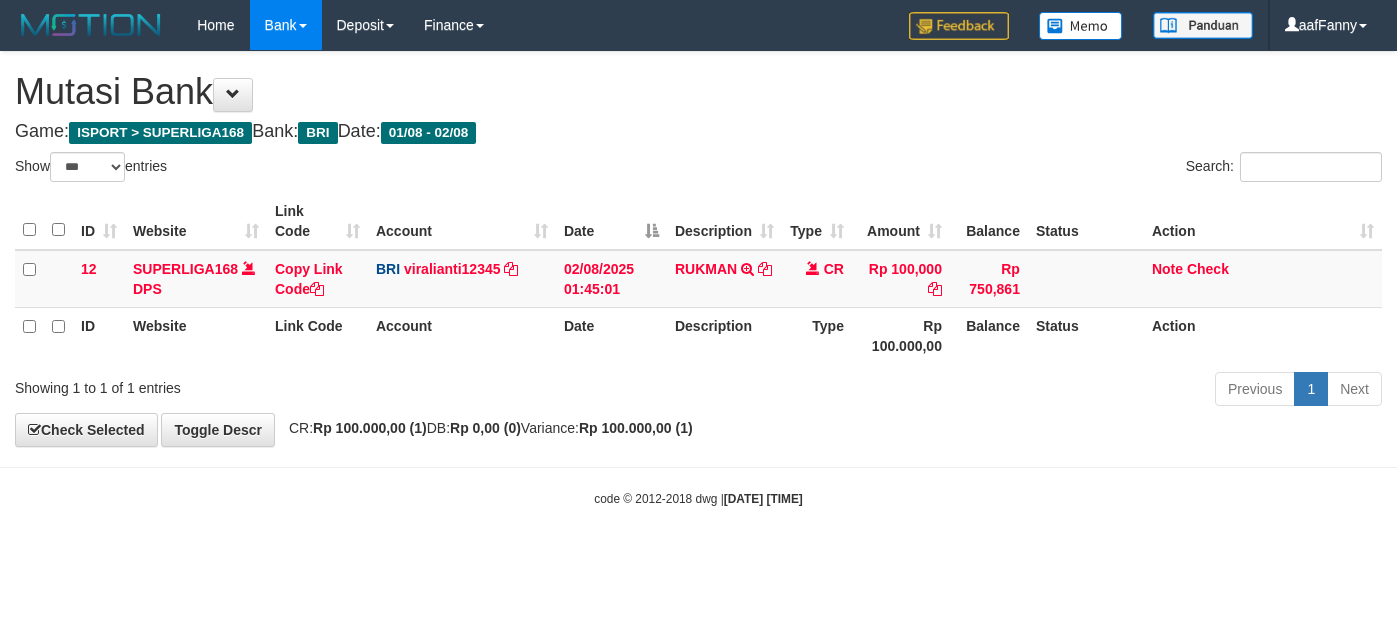select on "***" 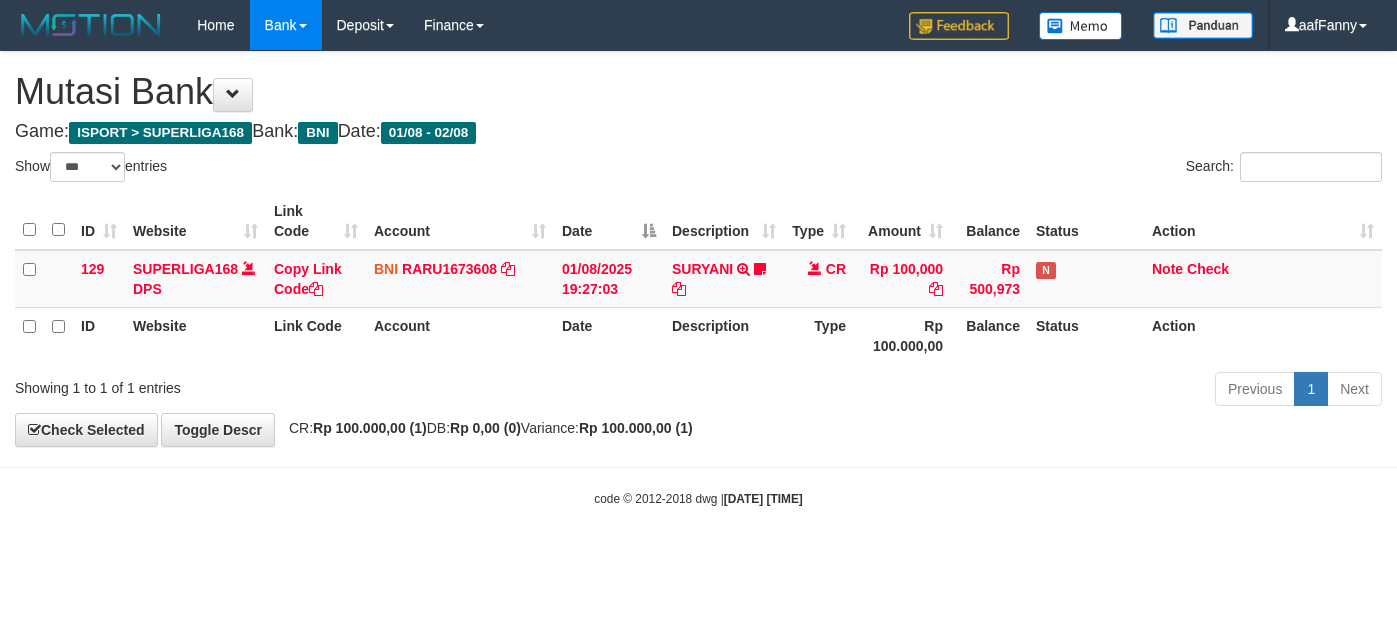 select on "***" 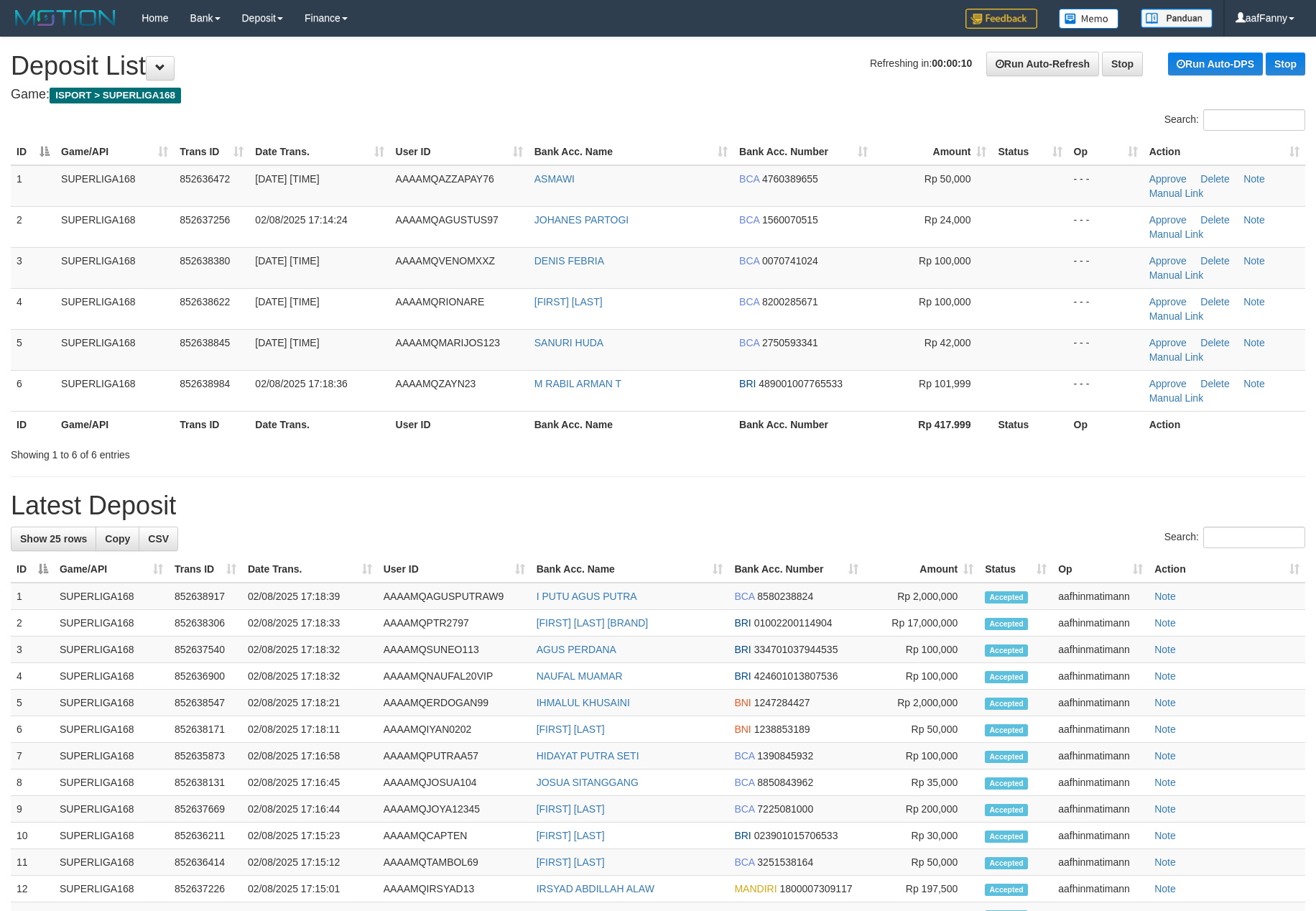 scroll, scrollTop: 0, scrollLeft: 0, axis: both 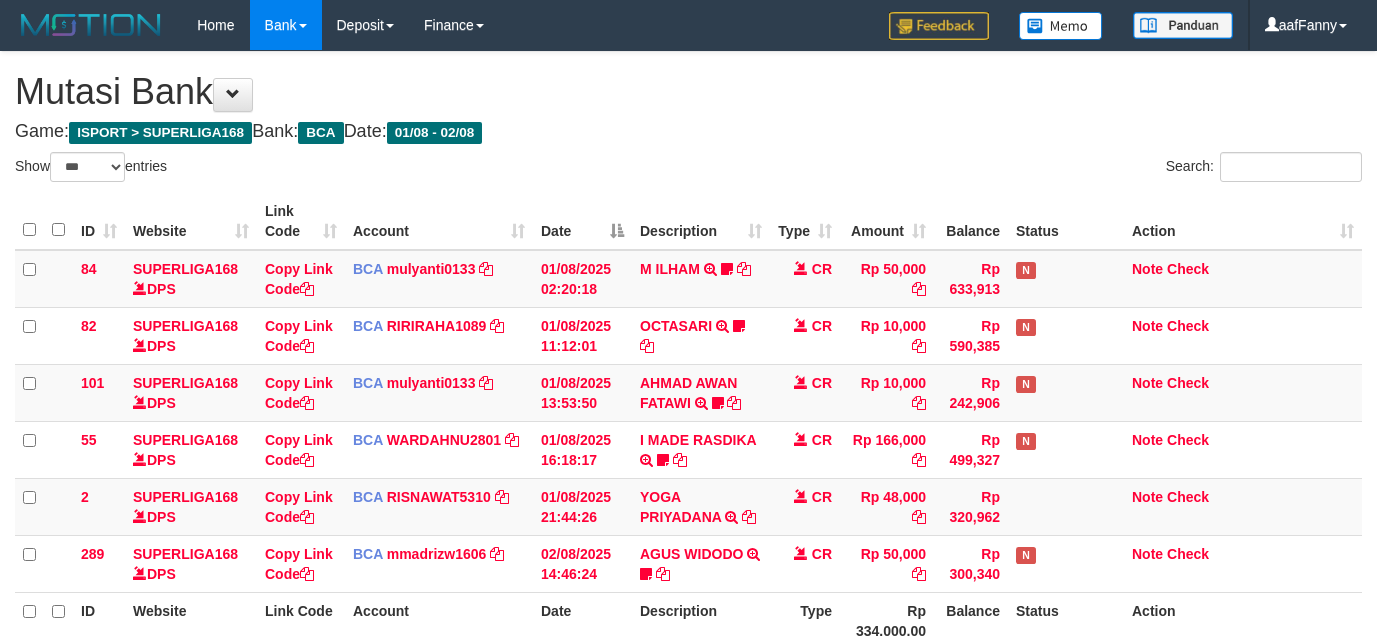 select on "***" 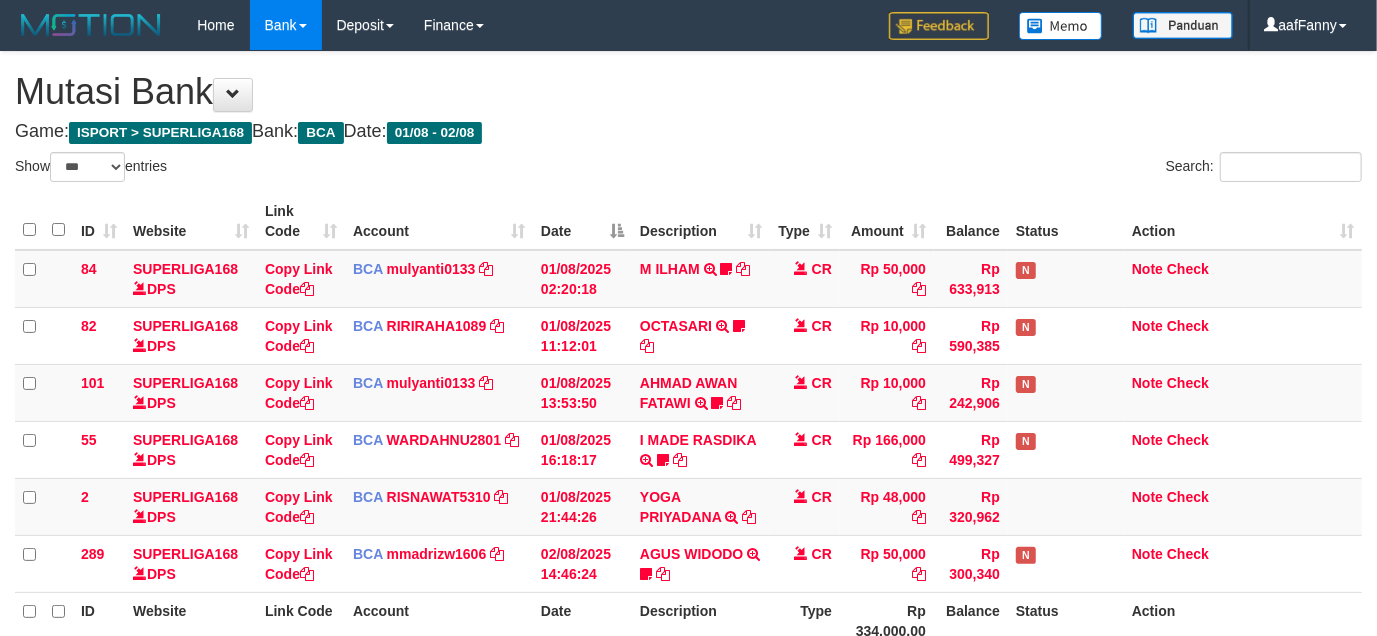 scroll, scrollTop: 210, scrollLeft: 0, axis: vertical 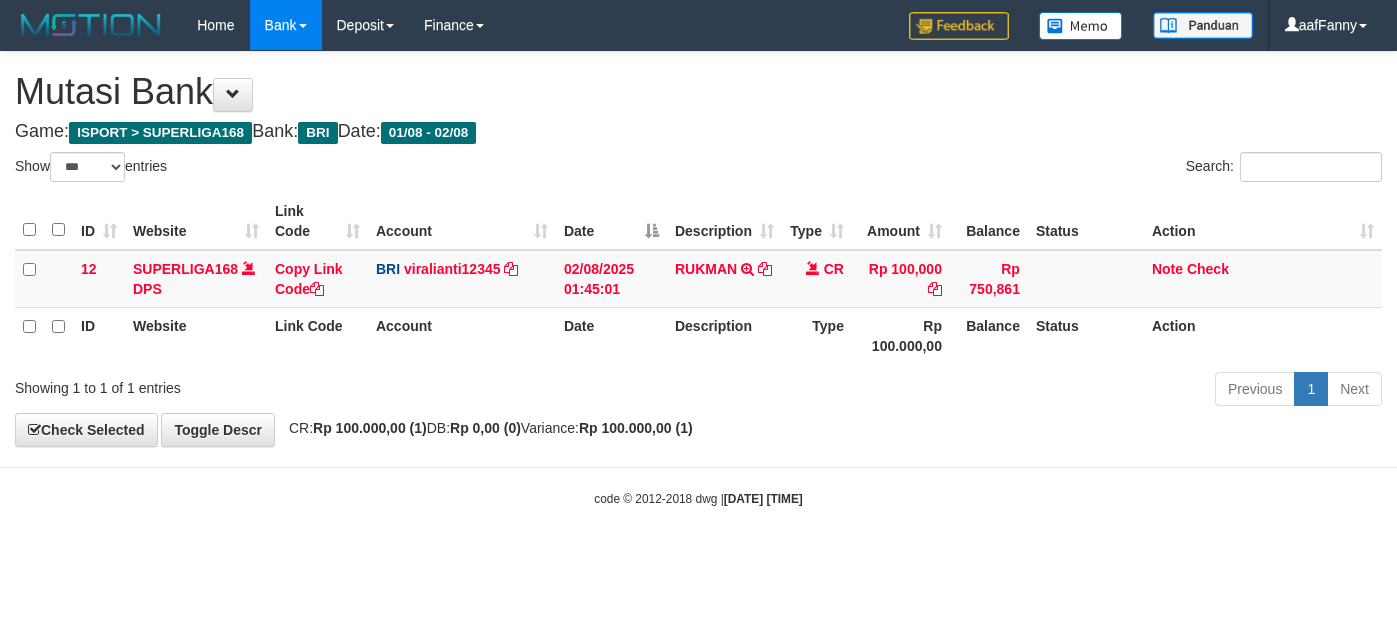 select on "***" 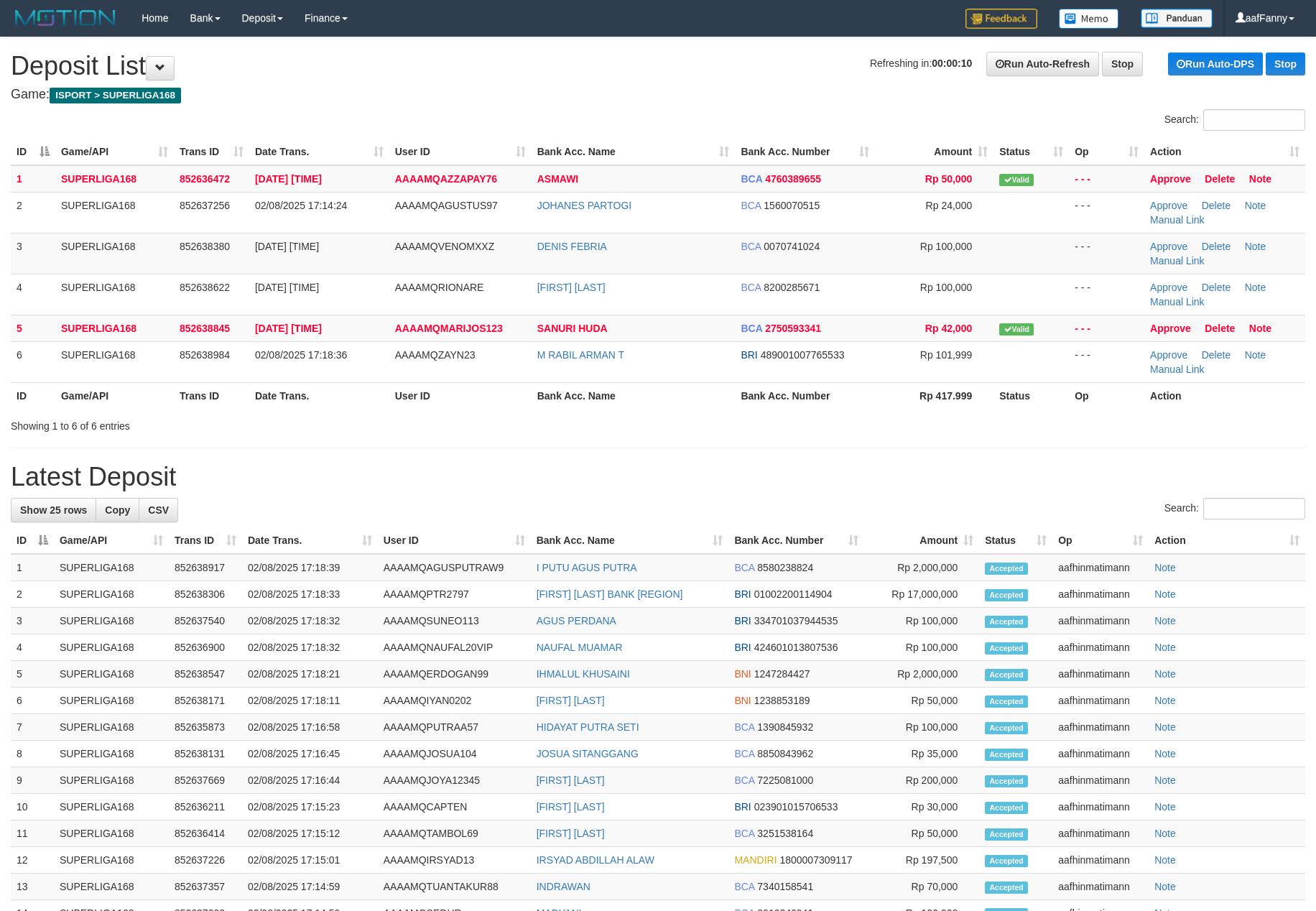scroll, scrollTop: 0, scrollLeft: 0, axis: both 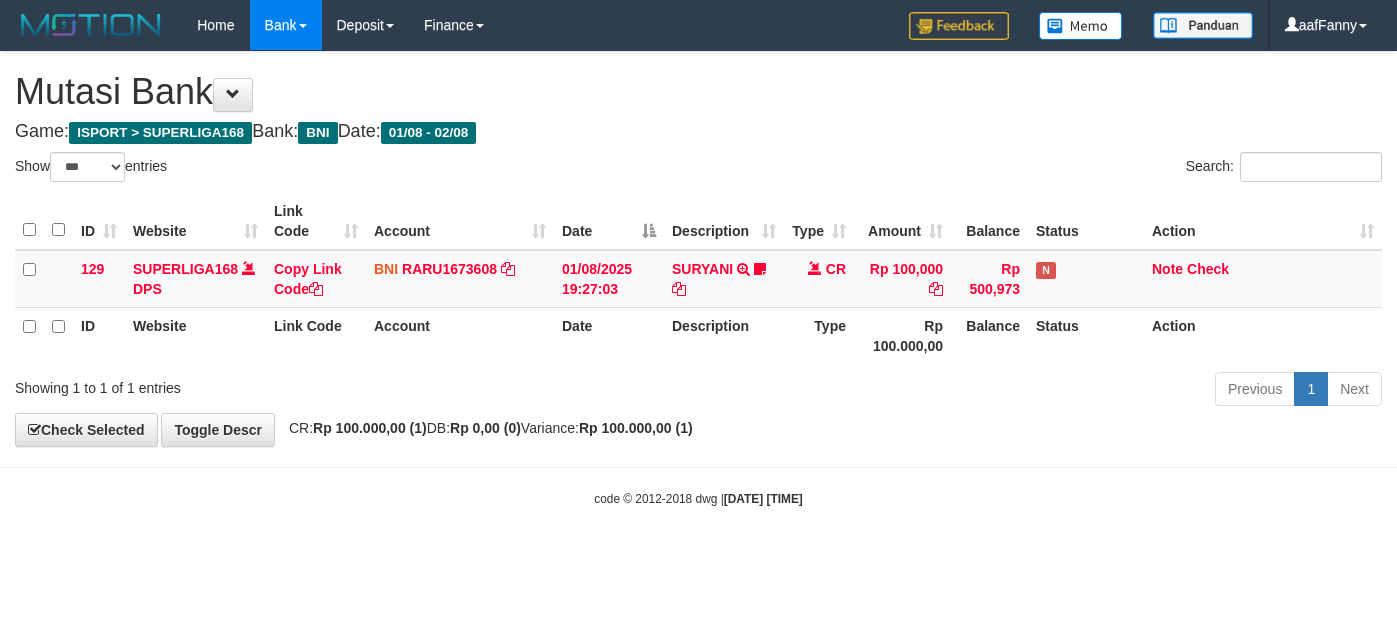 select on "***" 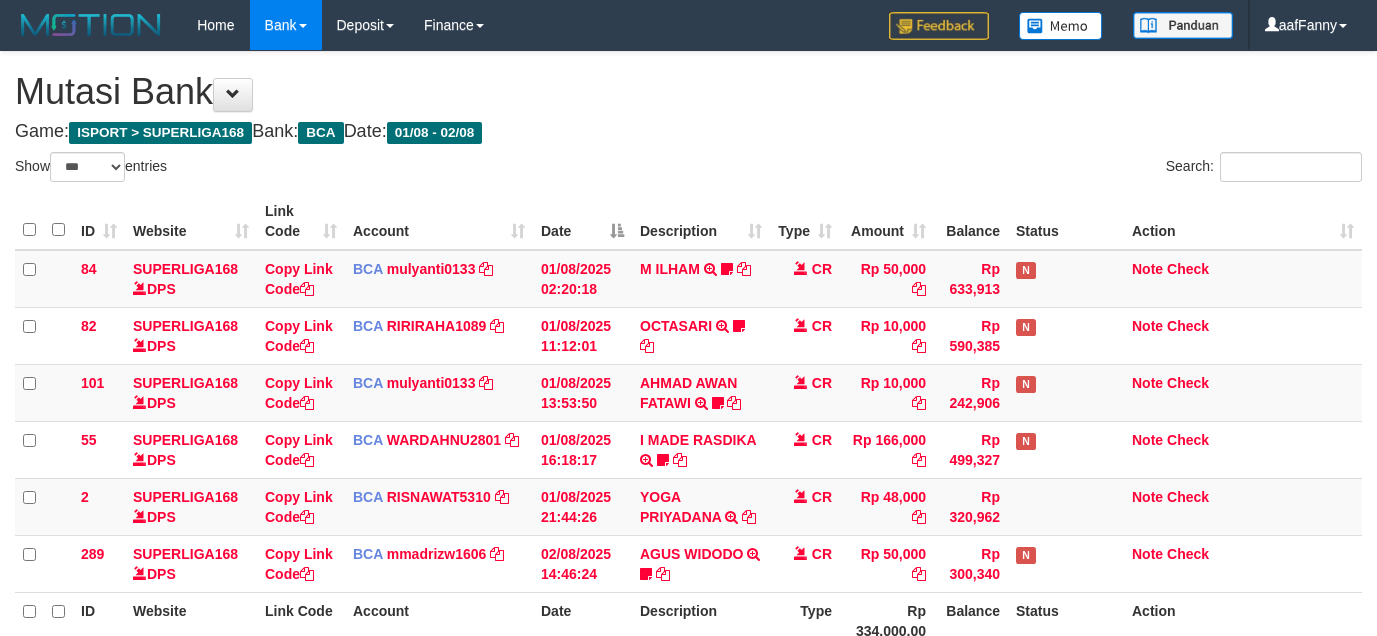select on "***" 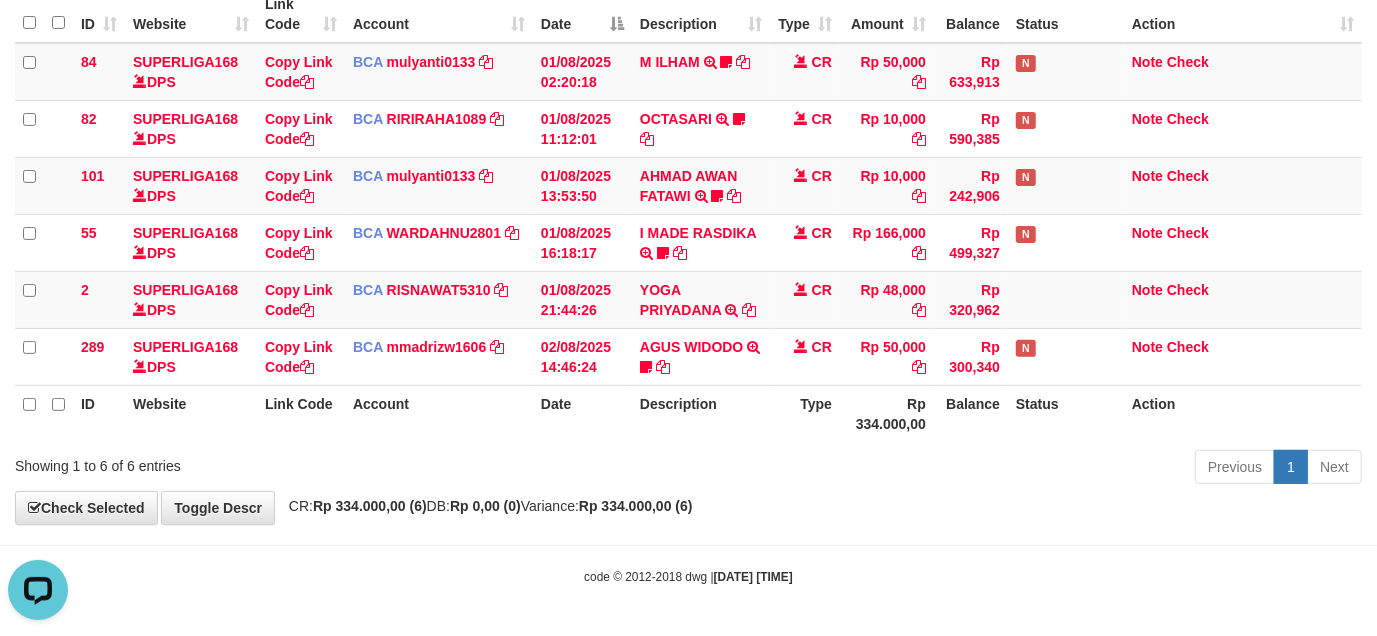 scroll, scrollTop: 0, scrollLeft: 0, axis: both 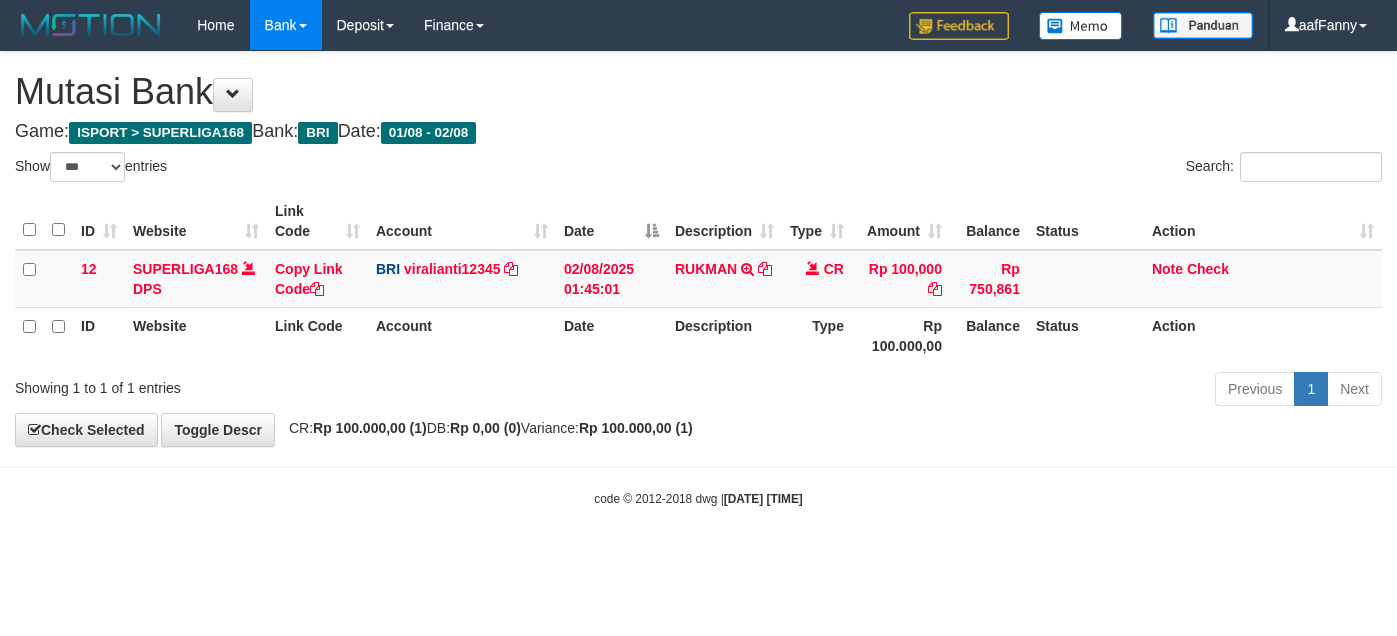 select on "***" 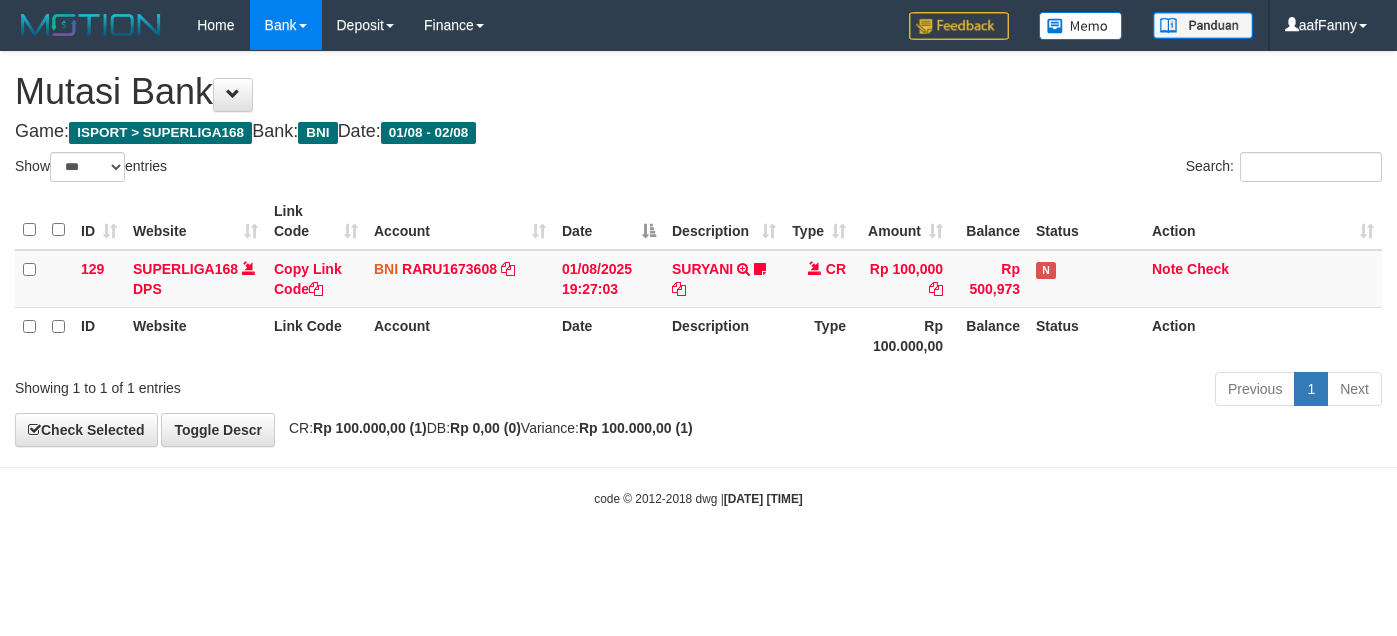 select on "***" 